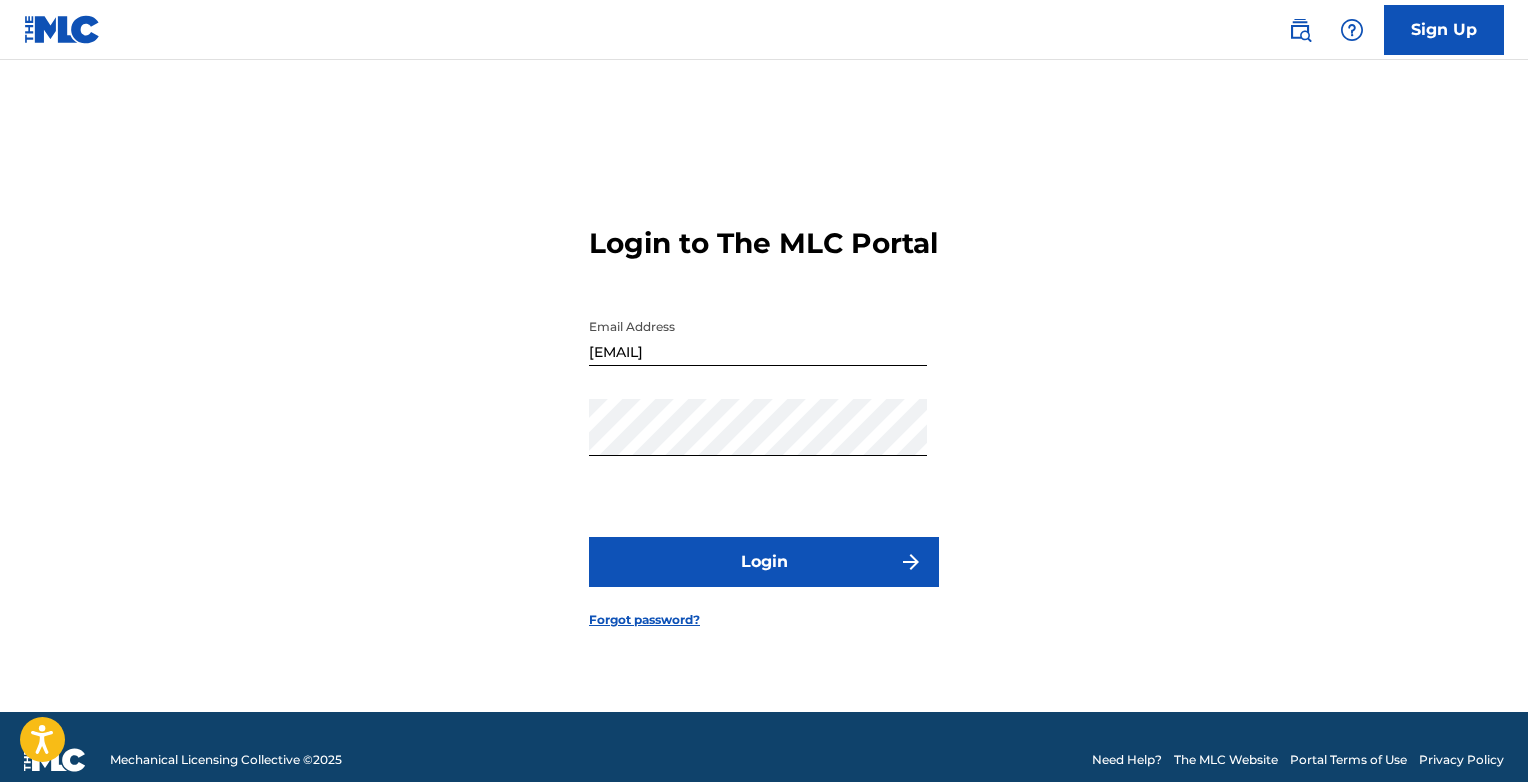 scroll, scrollTop: 0, scrollLeft: 0, axis: both 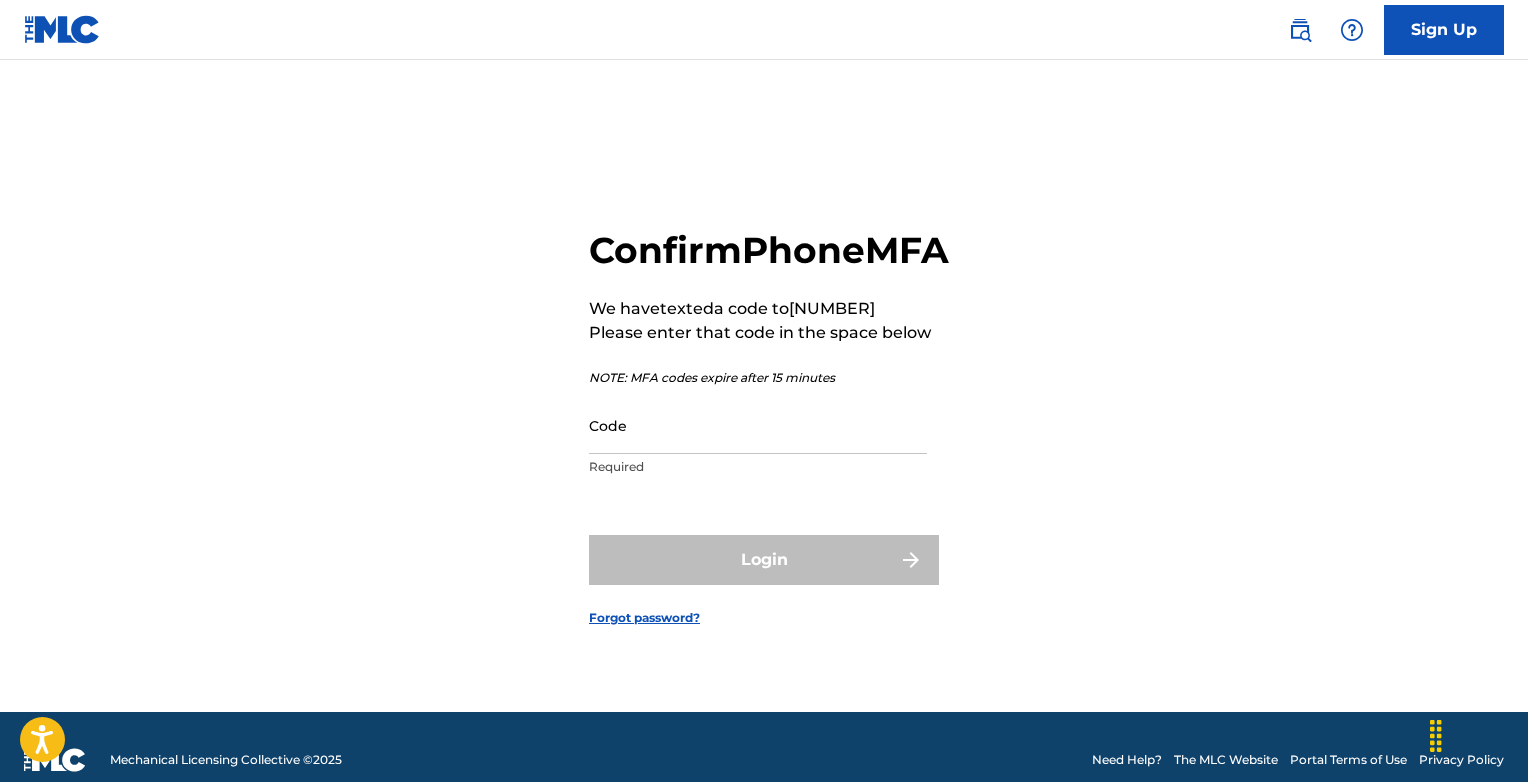 click on "Code" at bounding box center [758, 425] 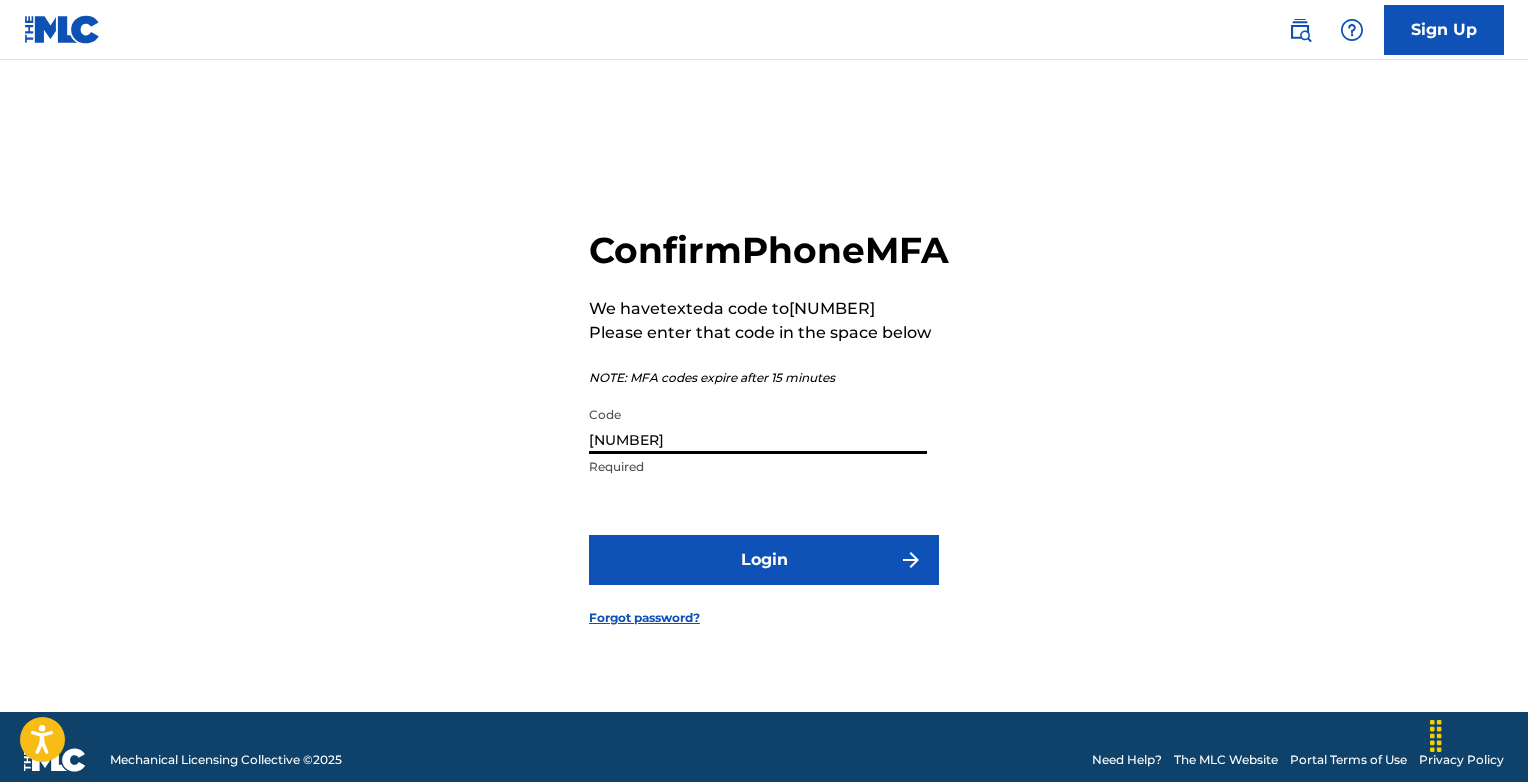 type on "[NUMBER]" 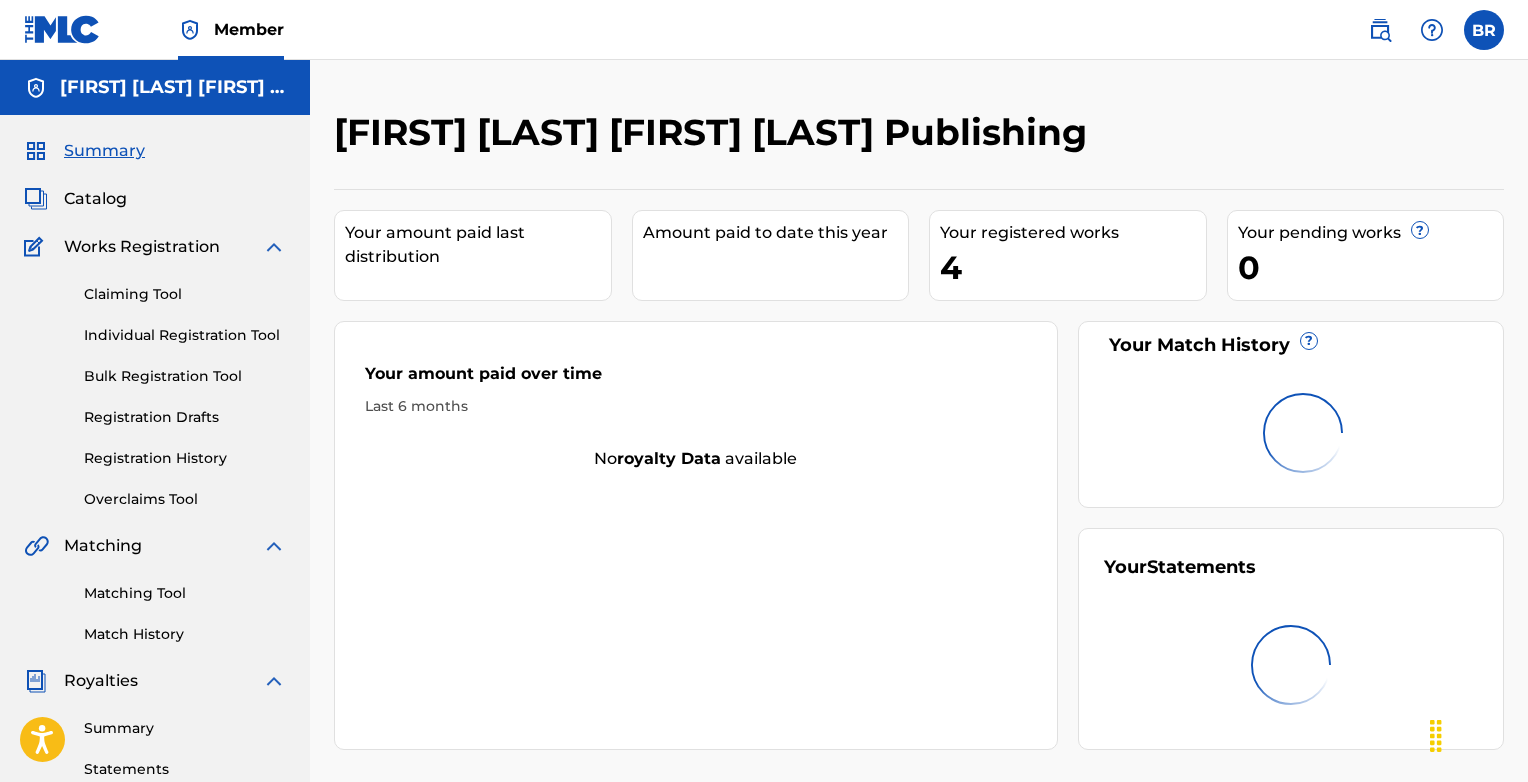 scroll, scrollTop: 0, scrollLeft: 0, axis: both 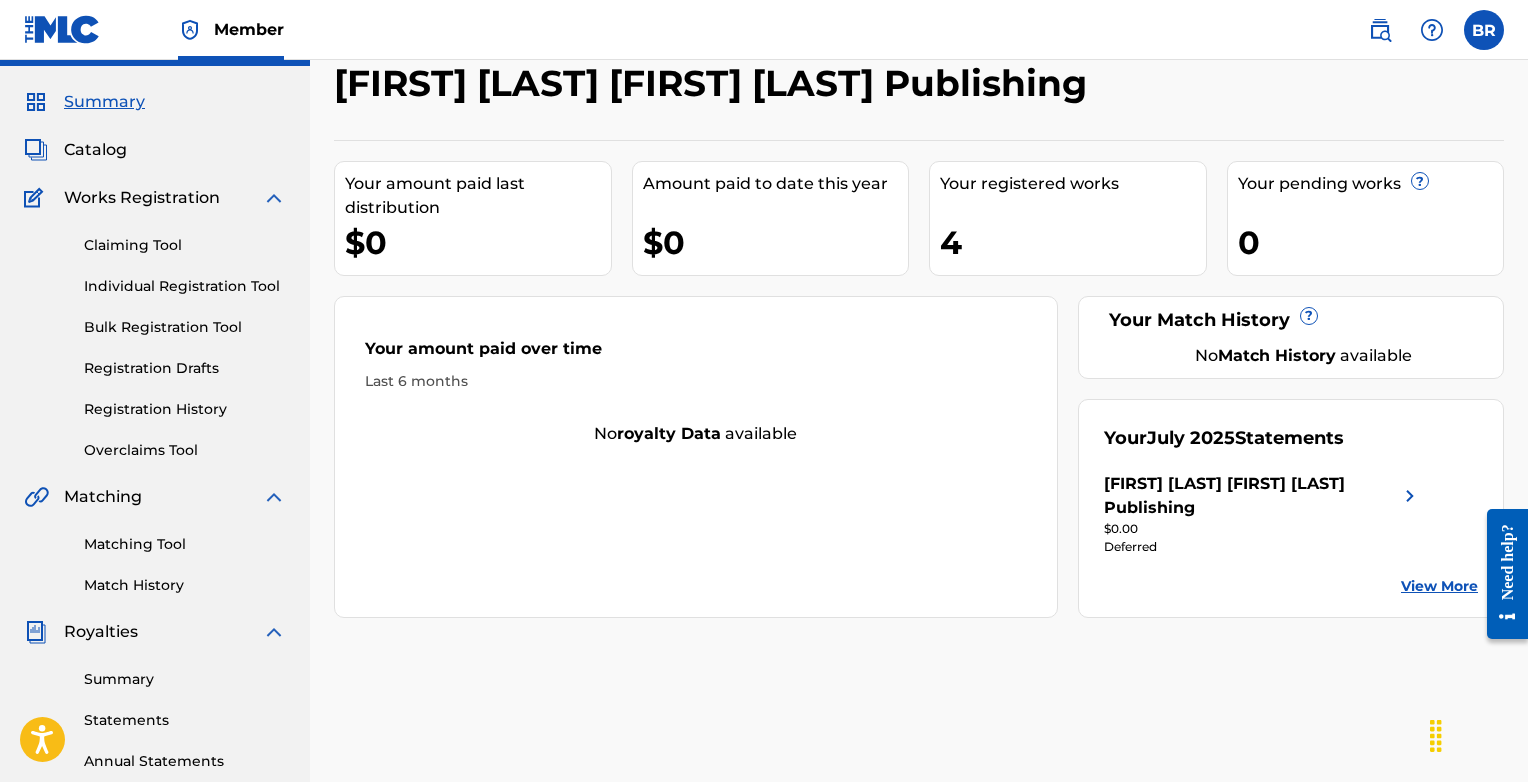 click on "Catalog" at bounding box center [95, 150] 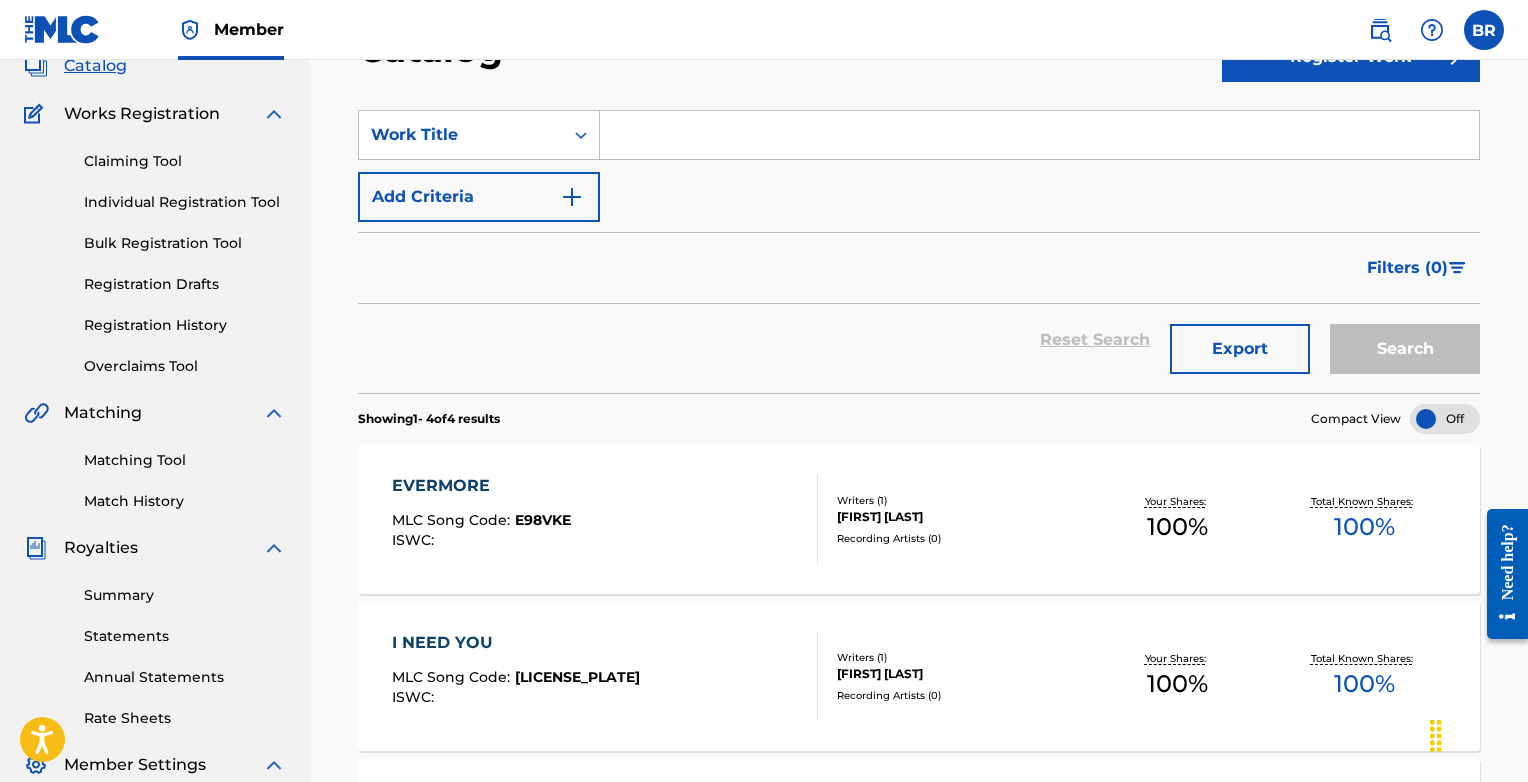scroll, scrollTop: 0, scrollLeft: 0, axis: both 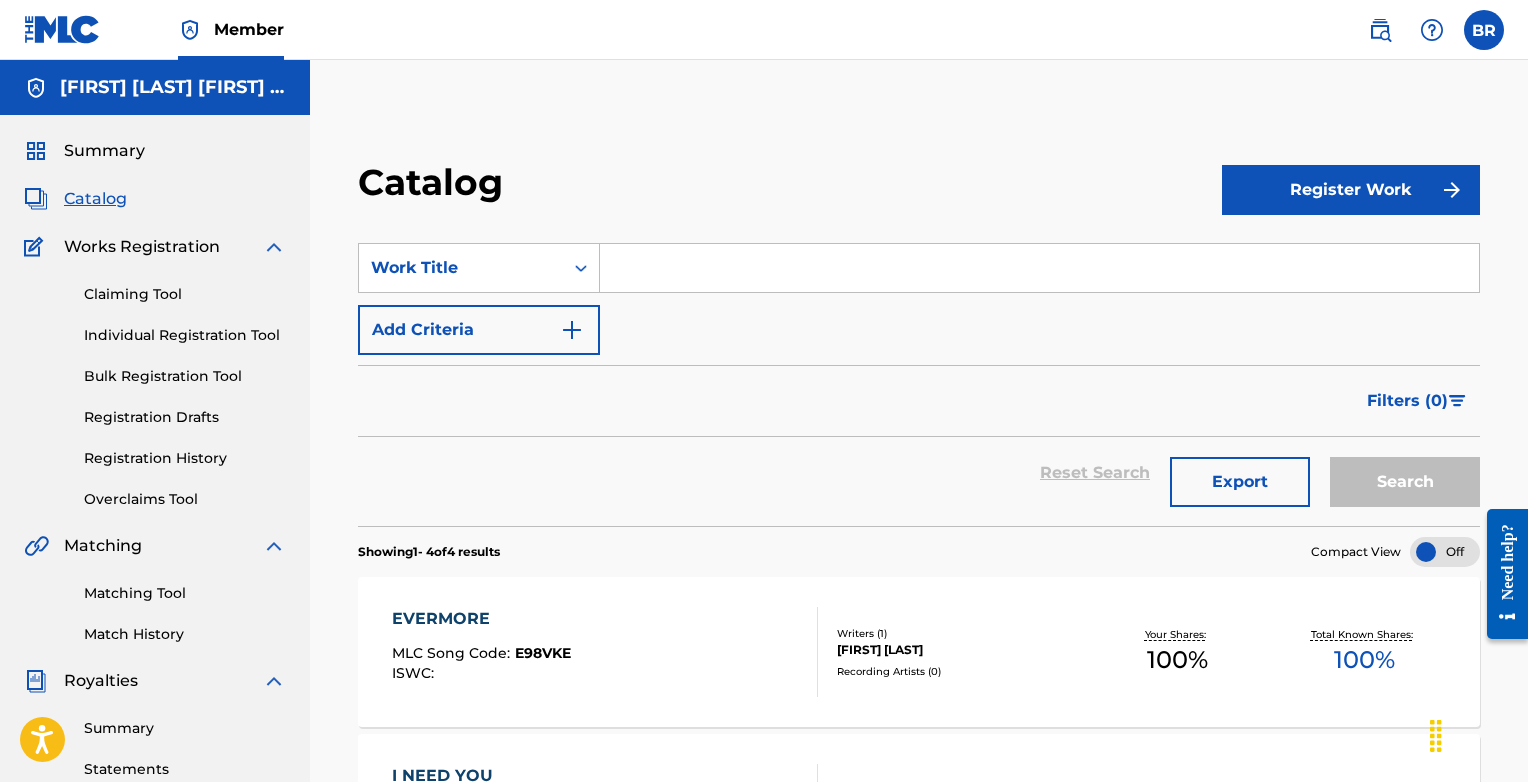 click on "Register Work" at bounding box center [1351, 190] 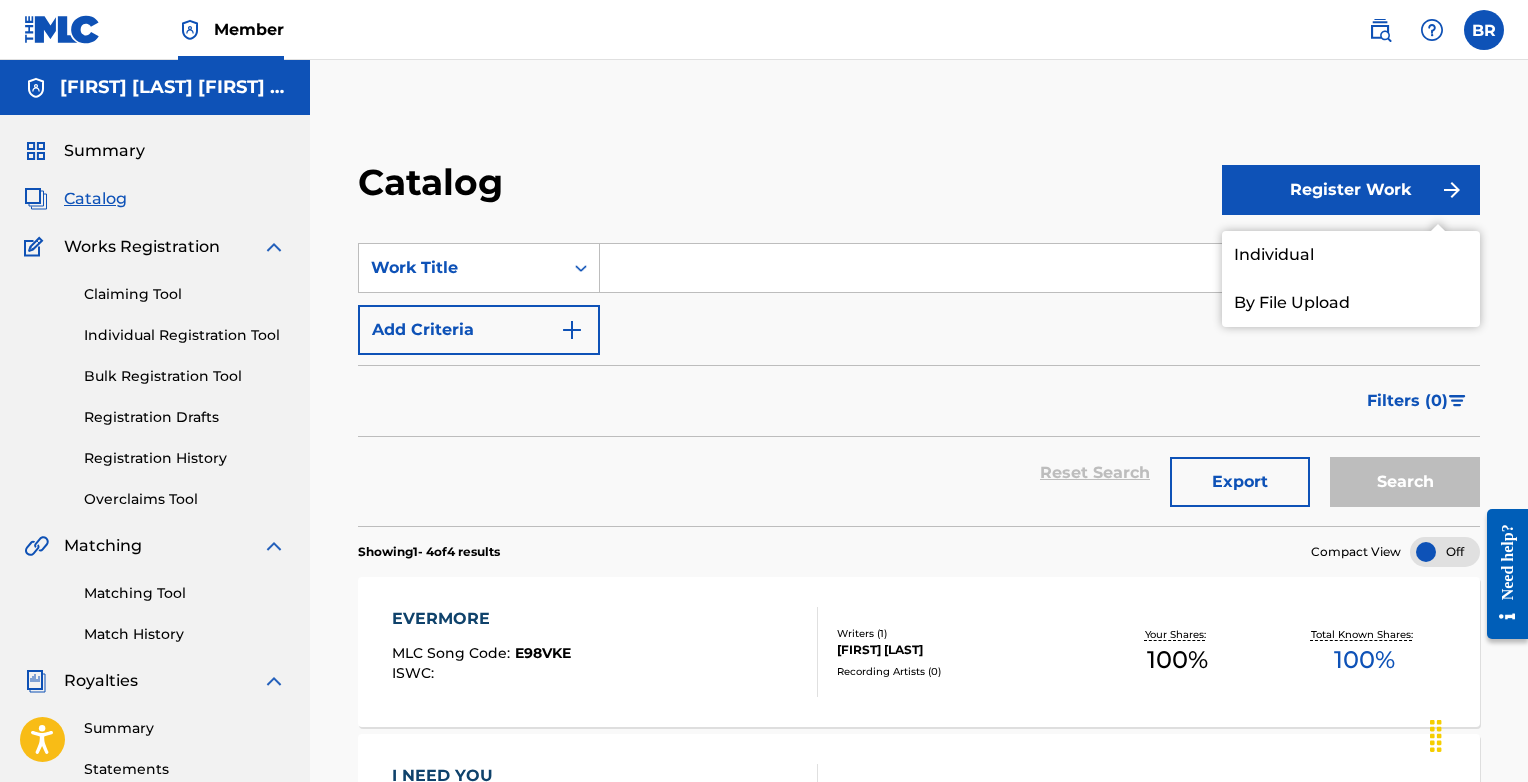 click on "Individual" at bounding box center [1351, 255] 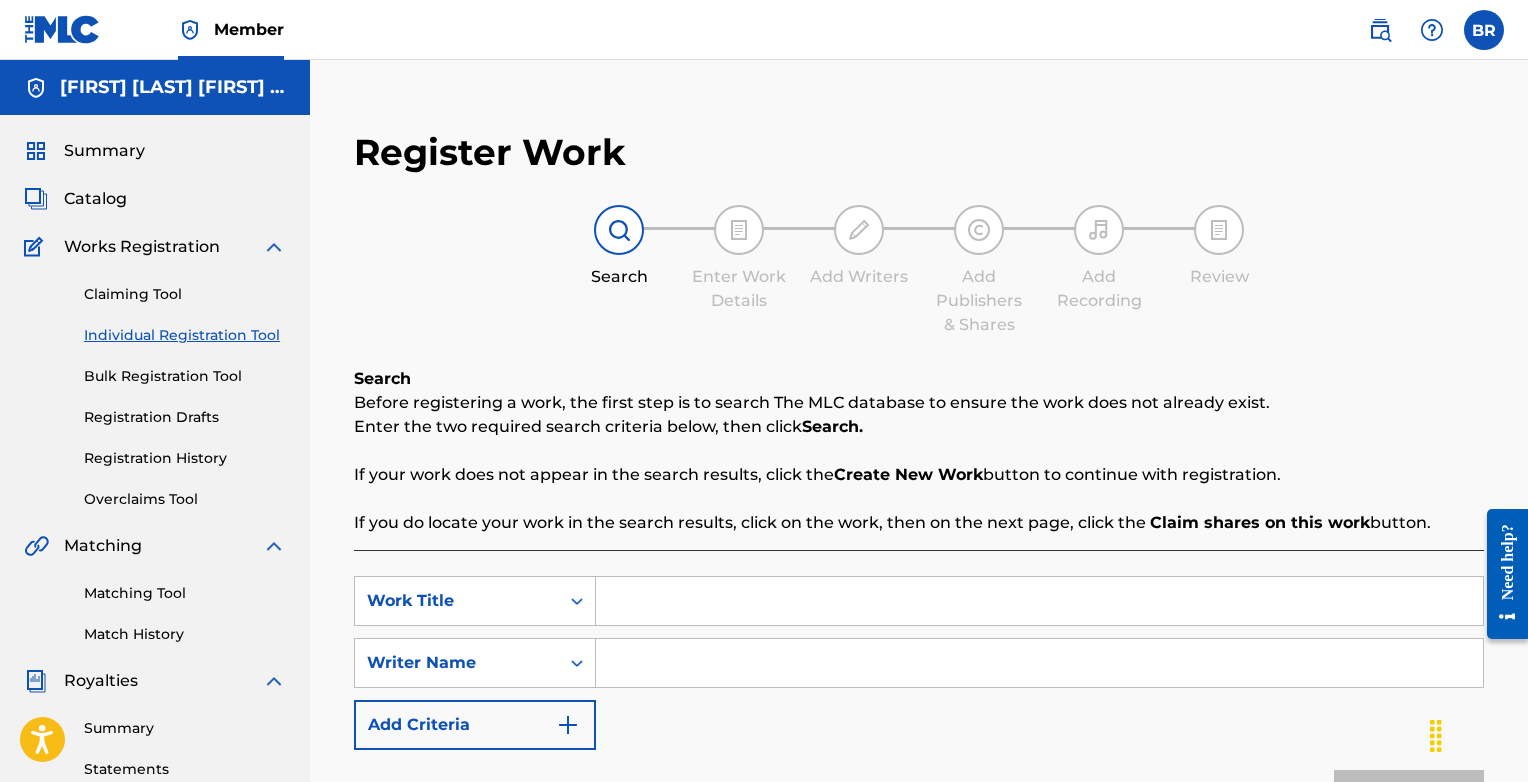 scroll, scrollTop: 149, scrollLeft: 0, axis: vertical 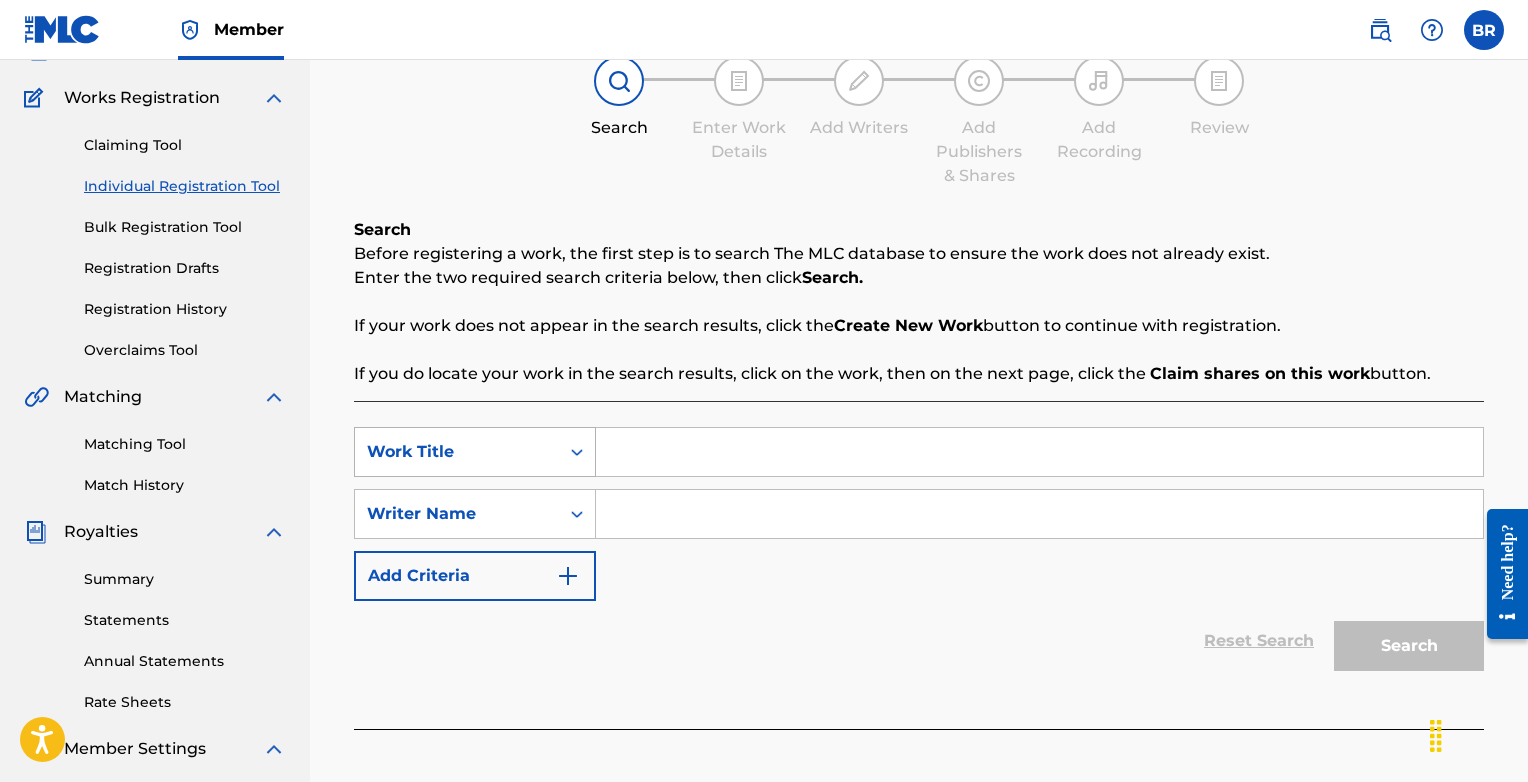 click 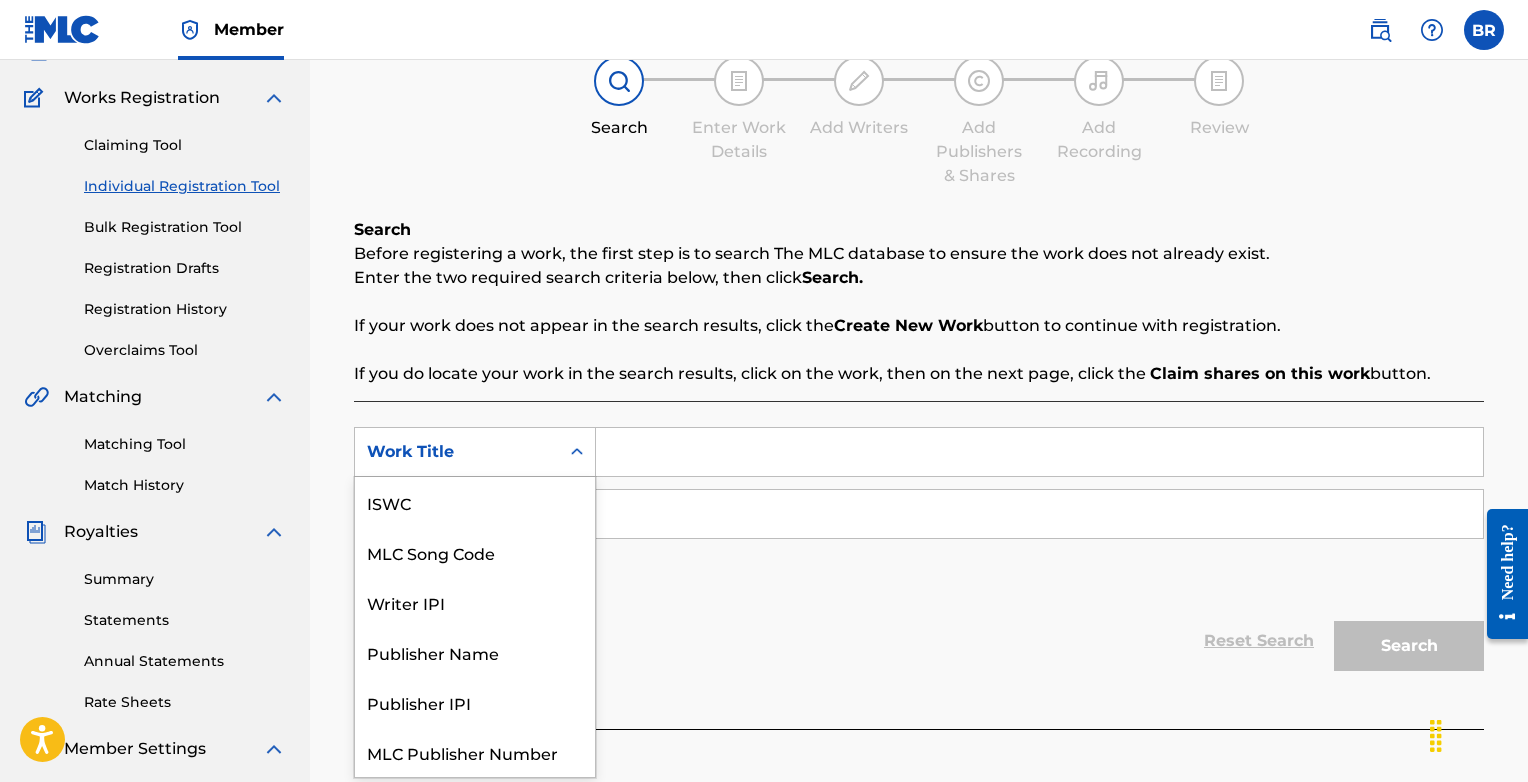 scroll, scrollTop: 50, scrollLeft: 0, axis: vertical 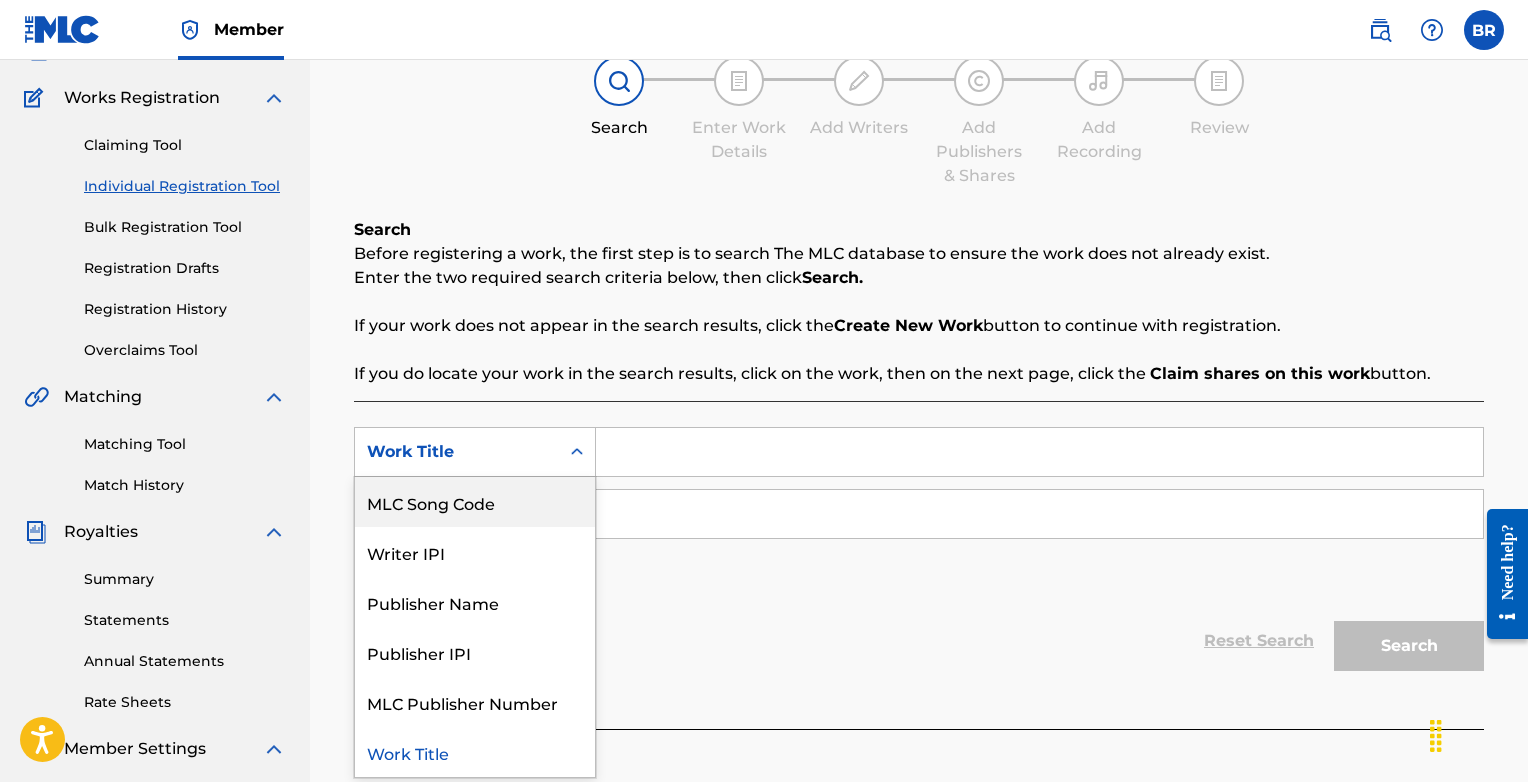 click on "SearchWithCriteria[UUID] MLC Song Code, 2 of 7. 7 results available. Use Up and Down to choose options, press Enter to select the currently focused option, press Escape to exit the menu, press Tab to select the option and exit the menu. Work Title ISWC MLC Song Code Writer IPI Publisher Name Publisher IPI MLC Publisher Number Work Title SearchWithCriteria[UUID] Writer Name Add Criteria" at bounding box center [919, 514] 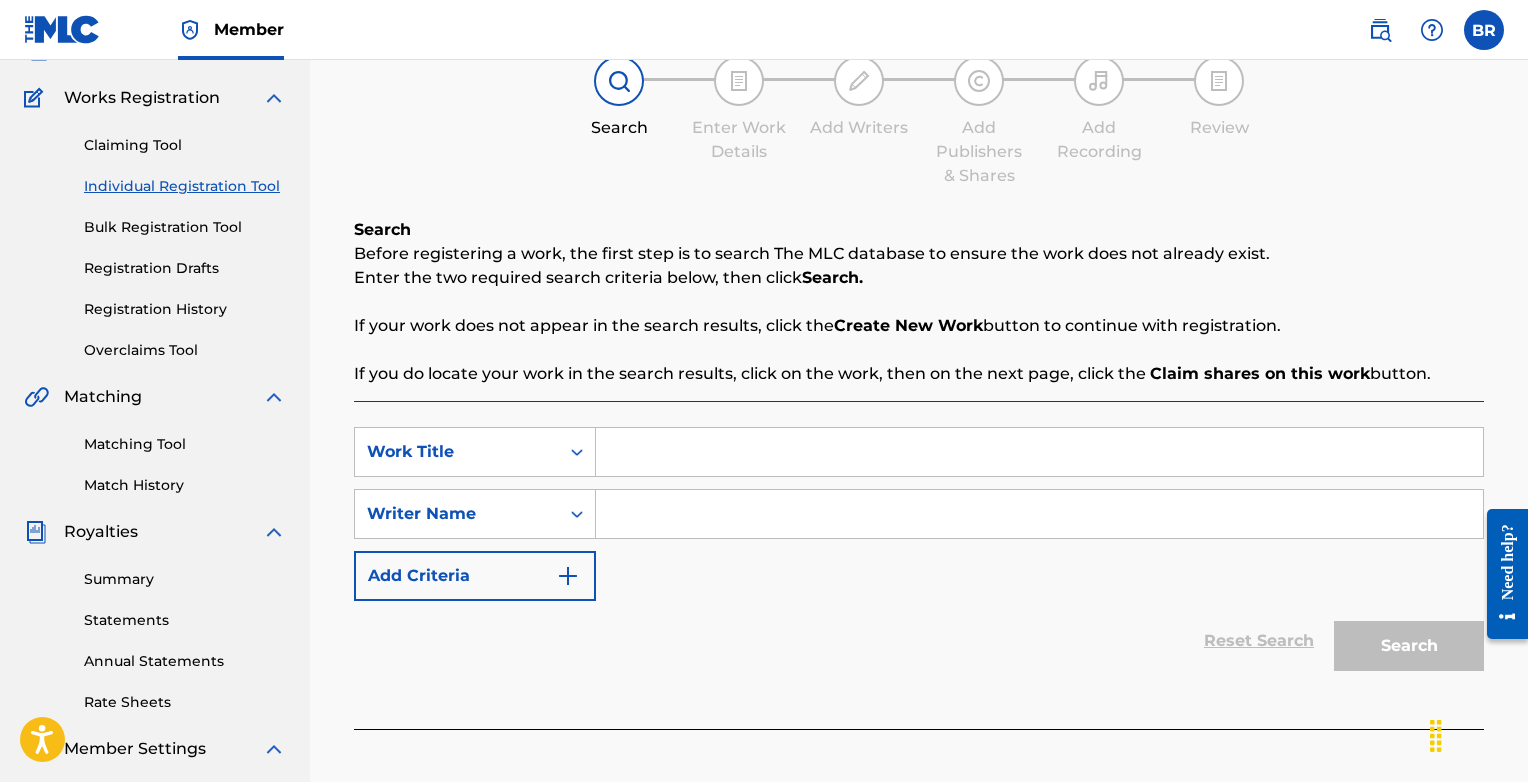 click at bounding box center (1039, 452) 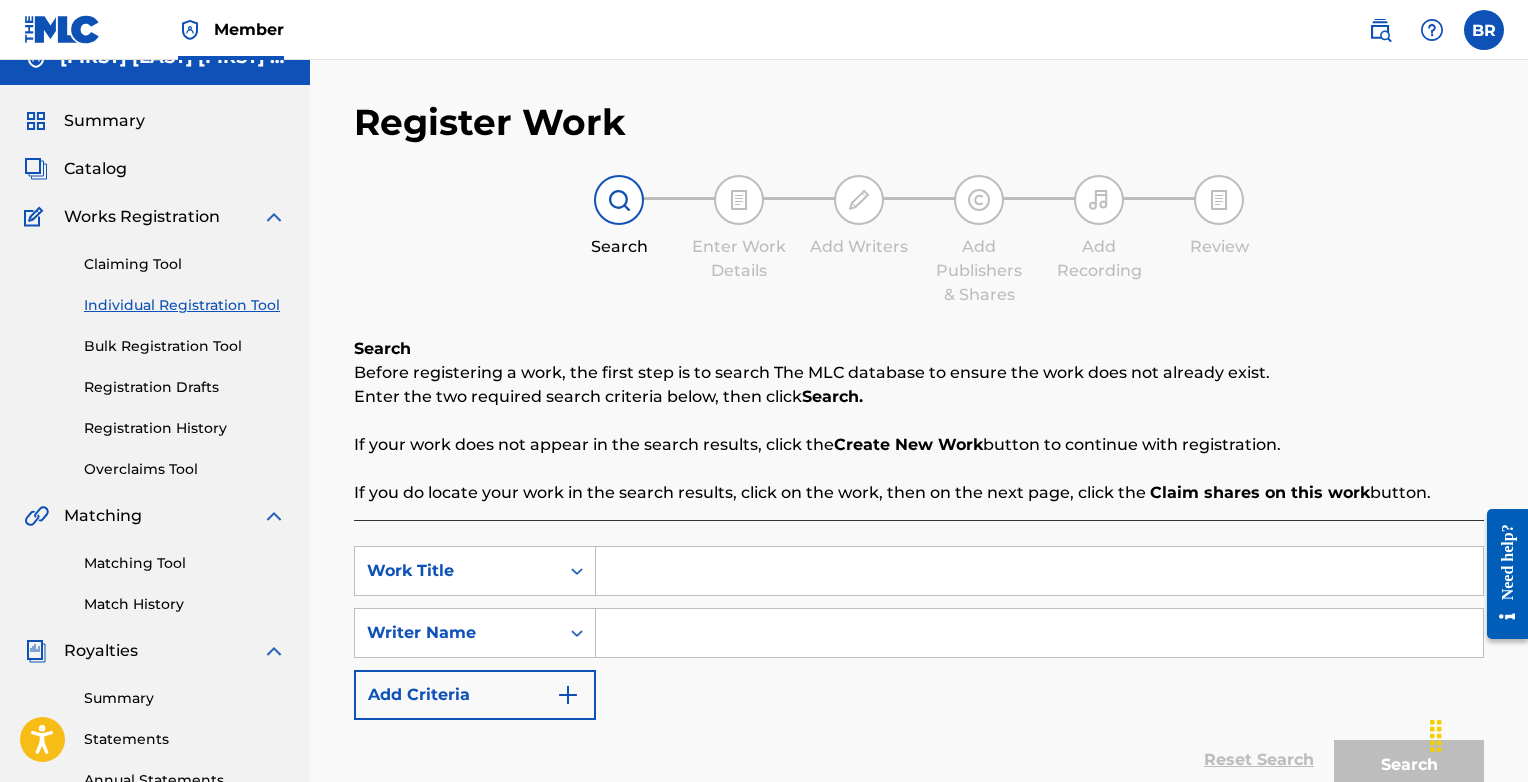 scroll, scrollTop: 0, scrollLeft: 0, axis: both 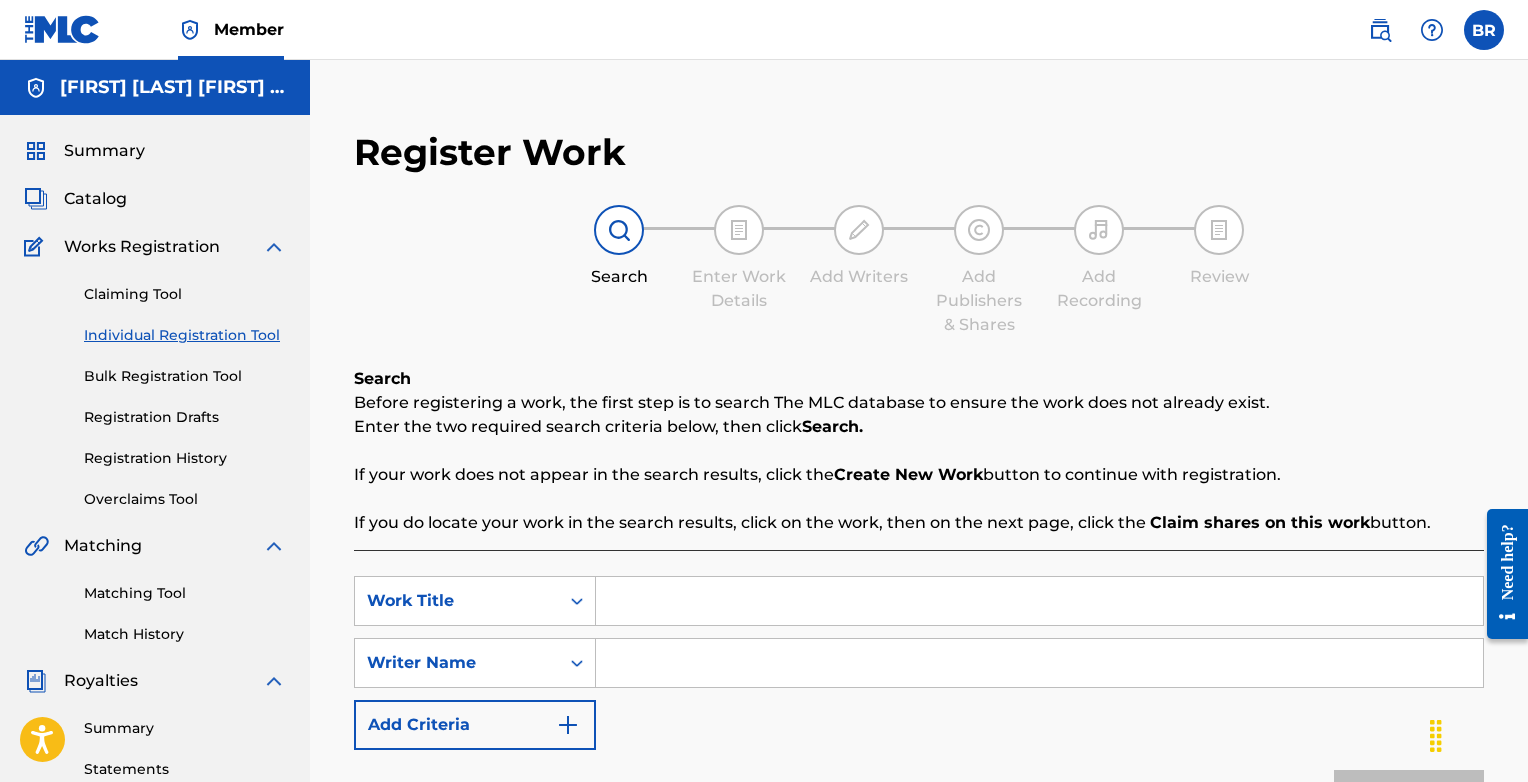 click on "Catalog" at bounding box center [95, 199] 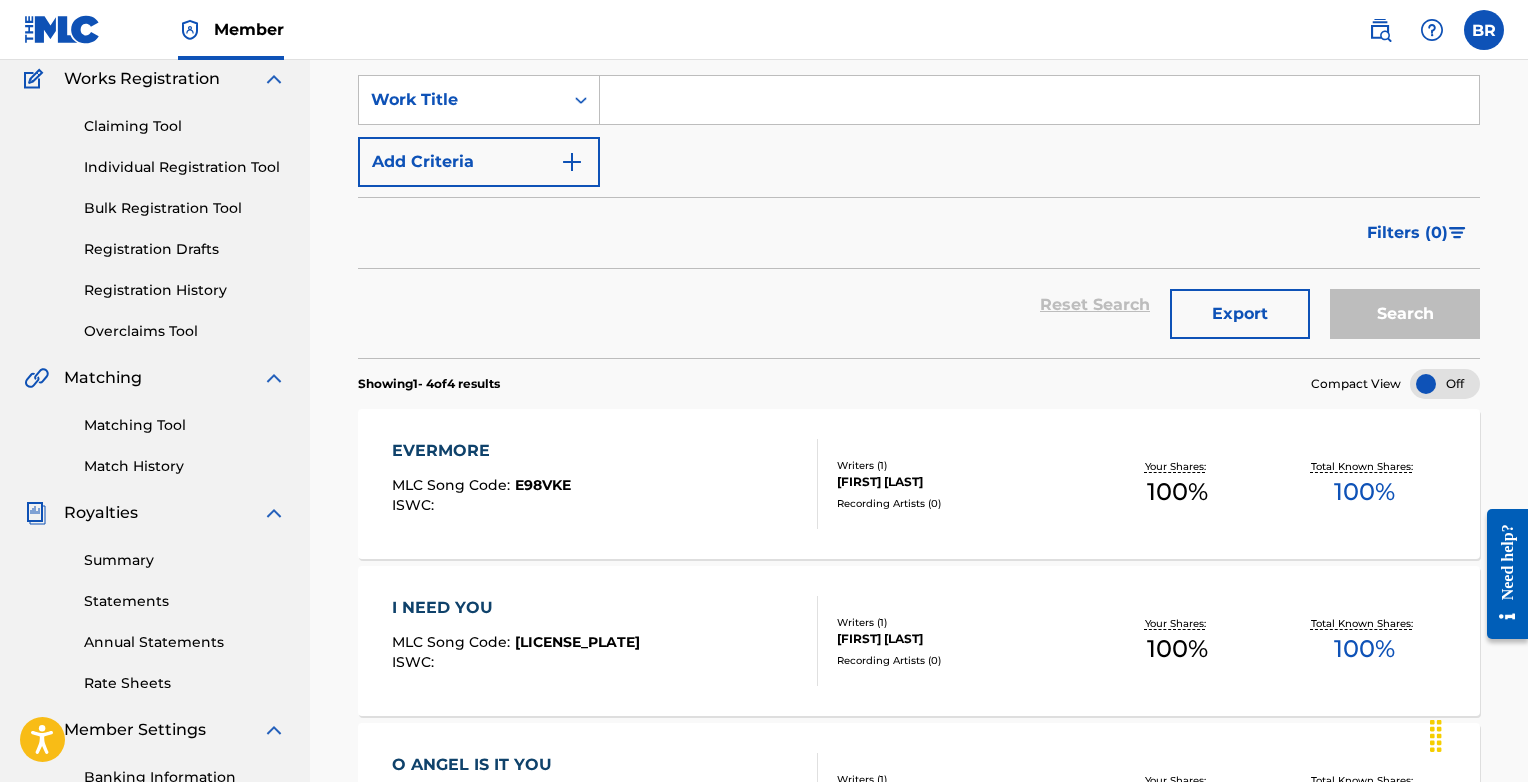scroll, scrollTop: 0, scrollLeft: 0, axis: both 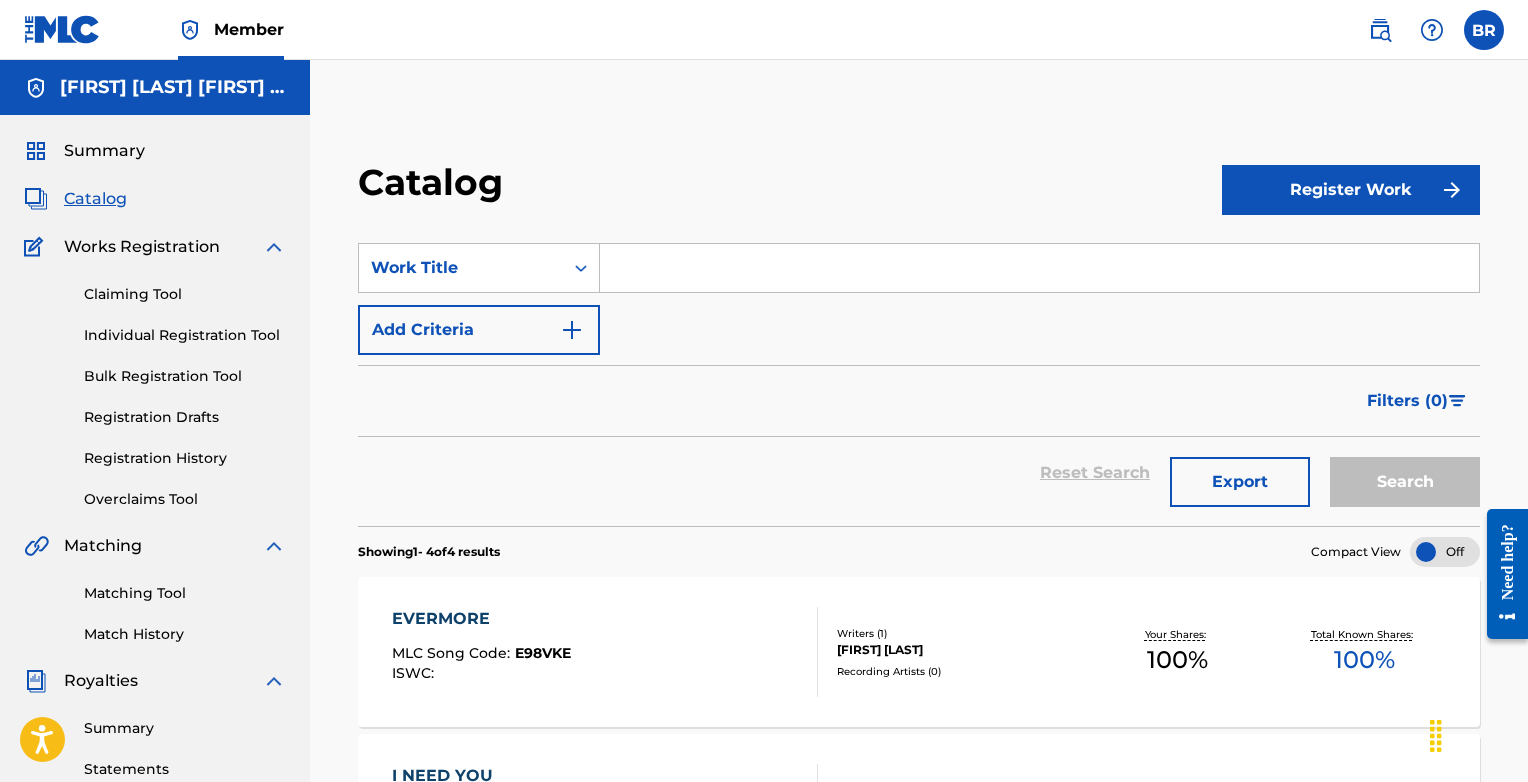 click on "Register Work" at bounding box center (1351, 190) 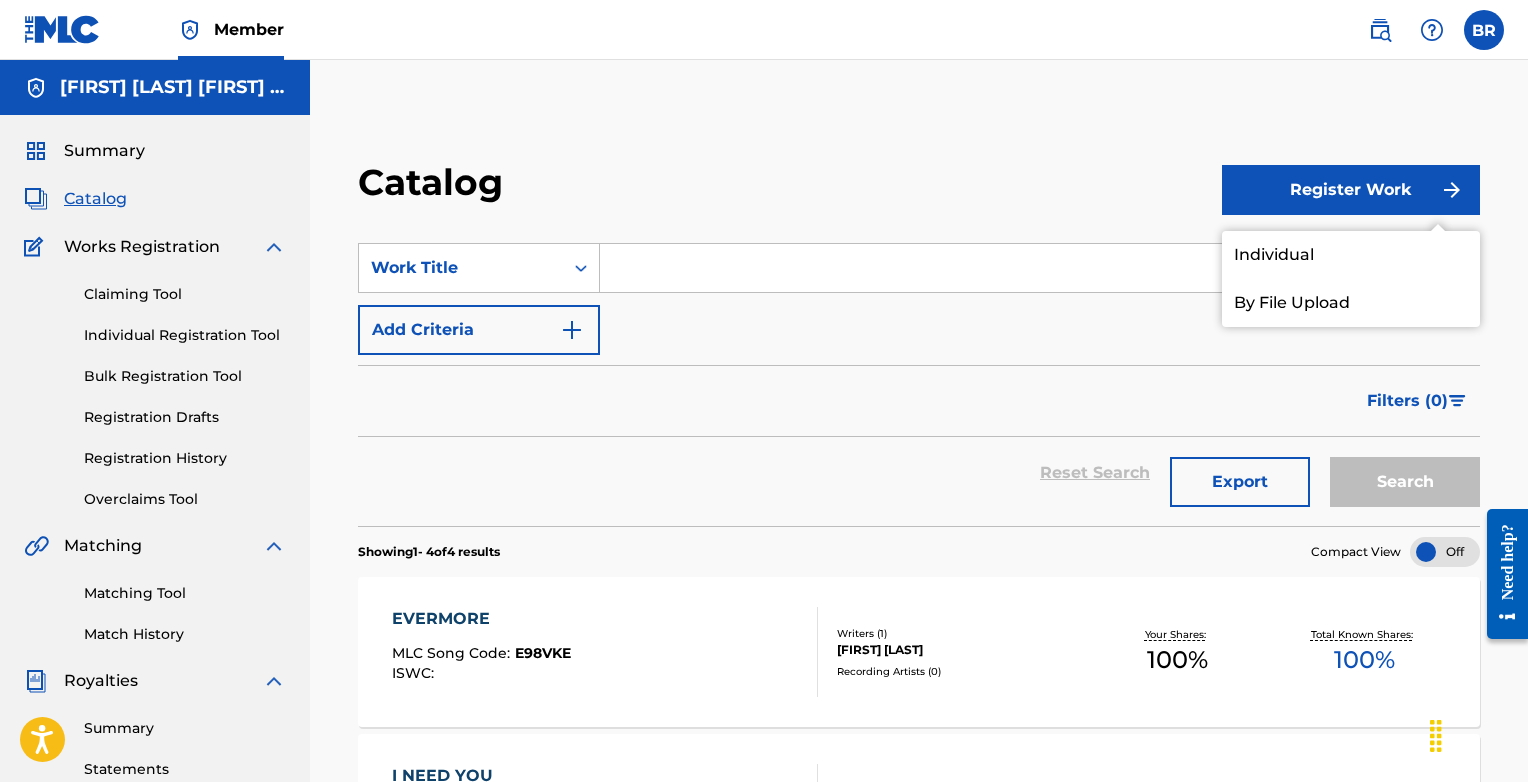 click on "Individual" at bounding box center [1351, 255] 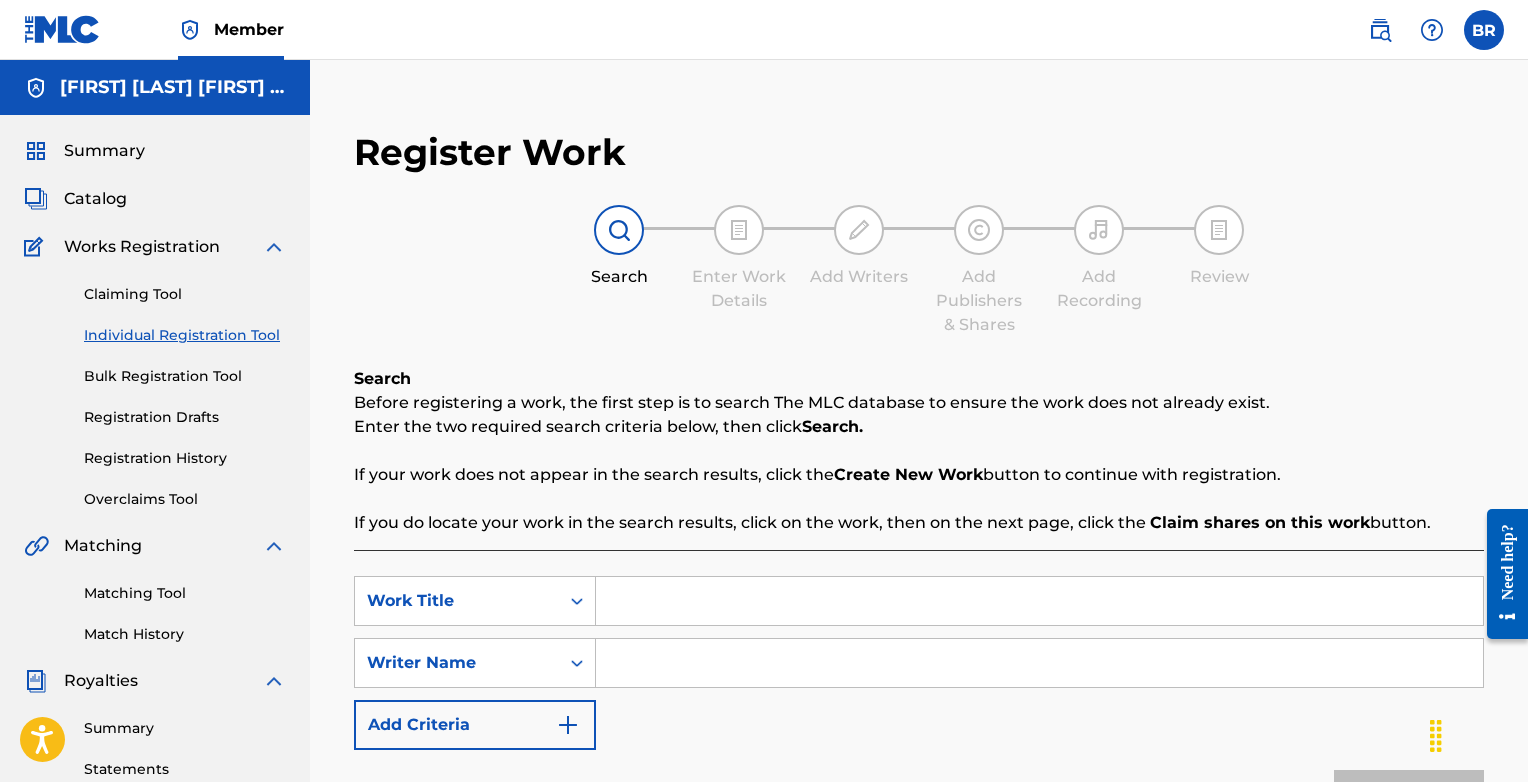 click at bounding box center [1039, 601] 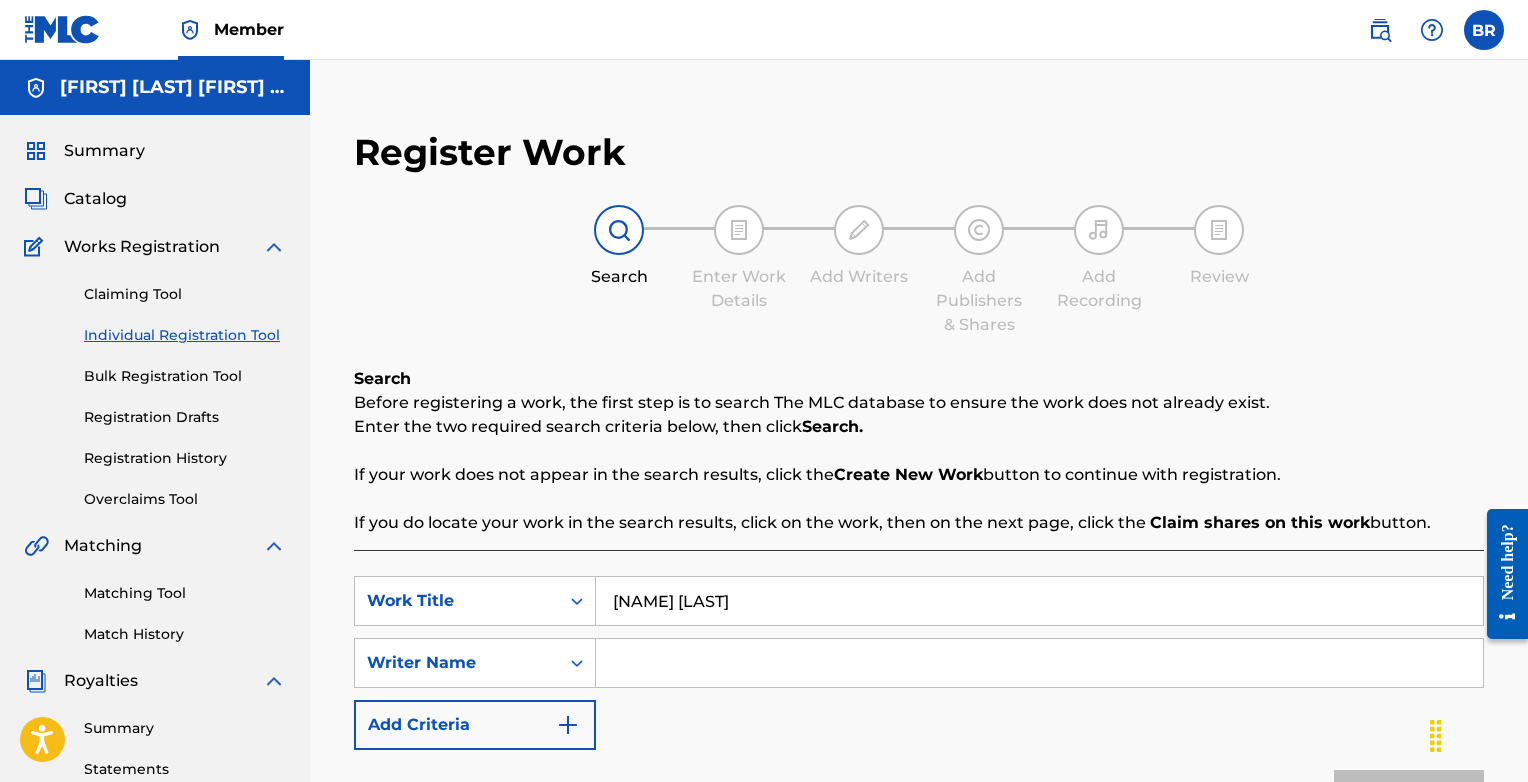 type on "[NAME] [LAST]" 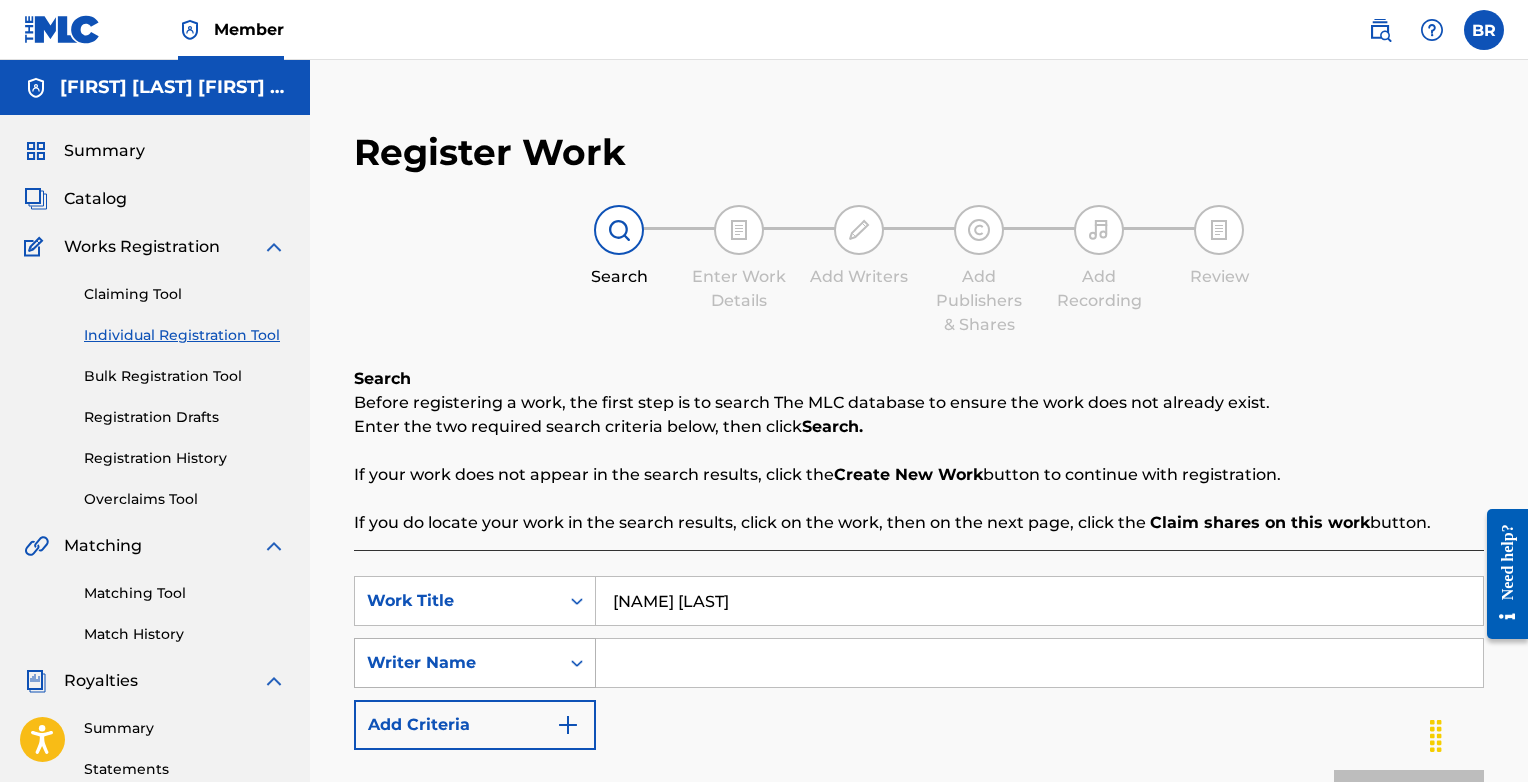 click 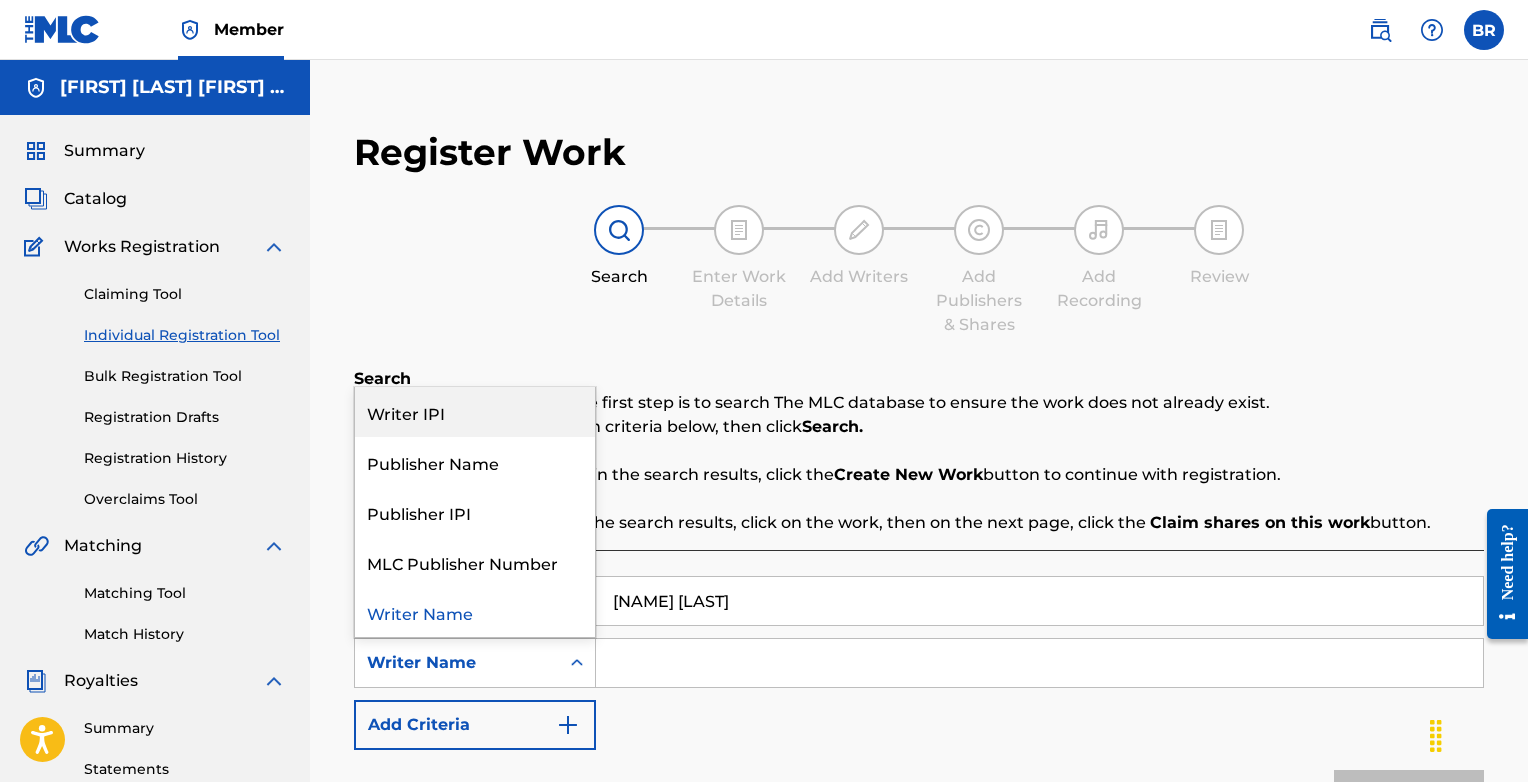 click on "Writer IPI" at bounding box center (475, 412) 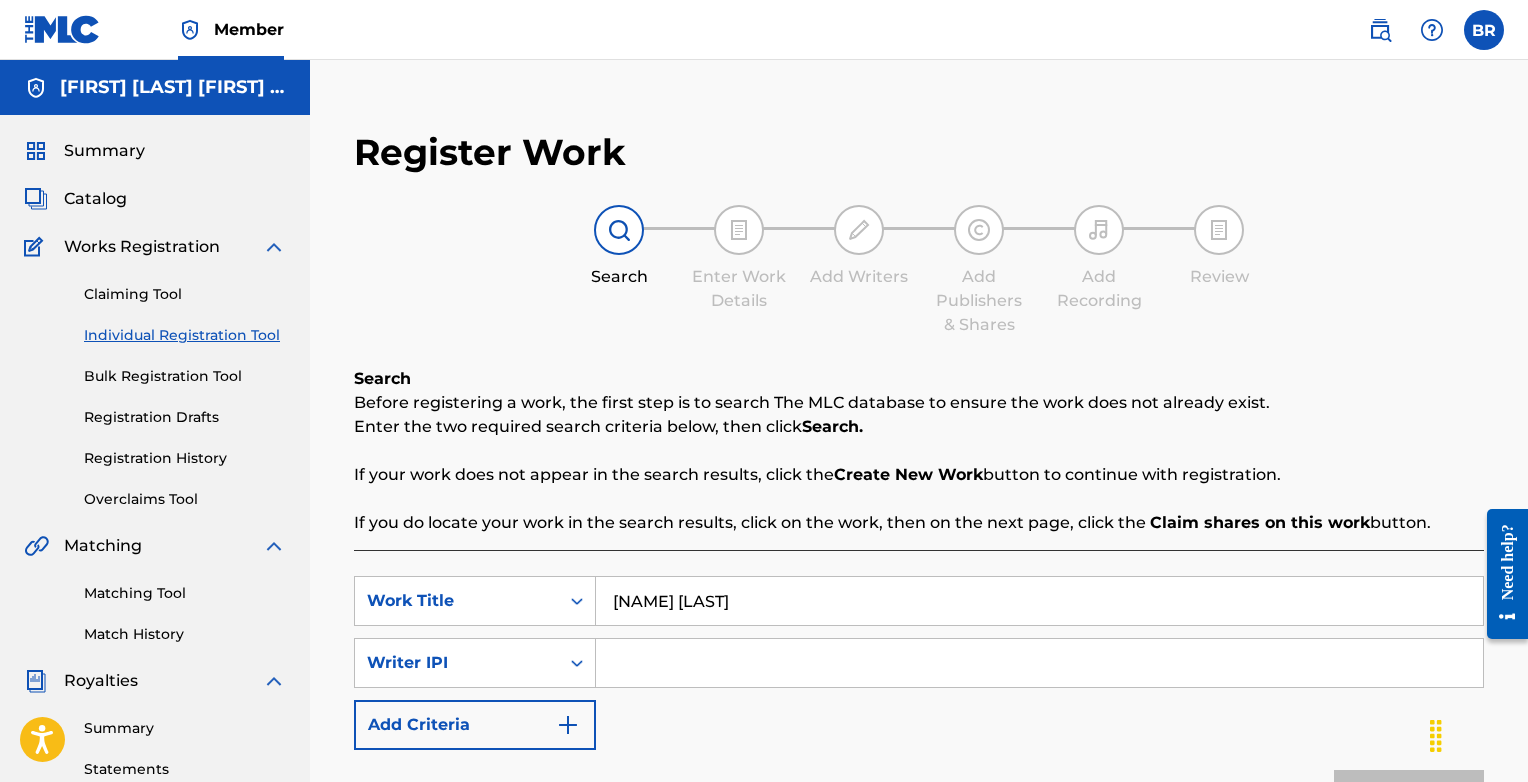 click at bounding box center (1039, 663) 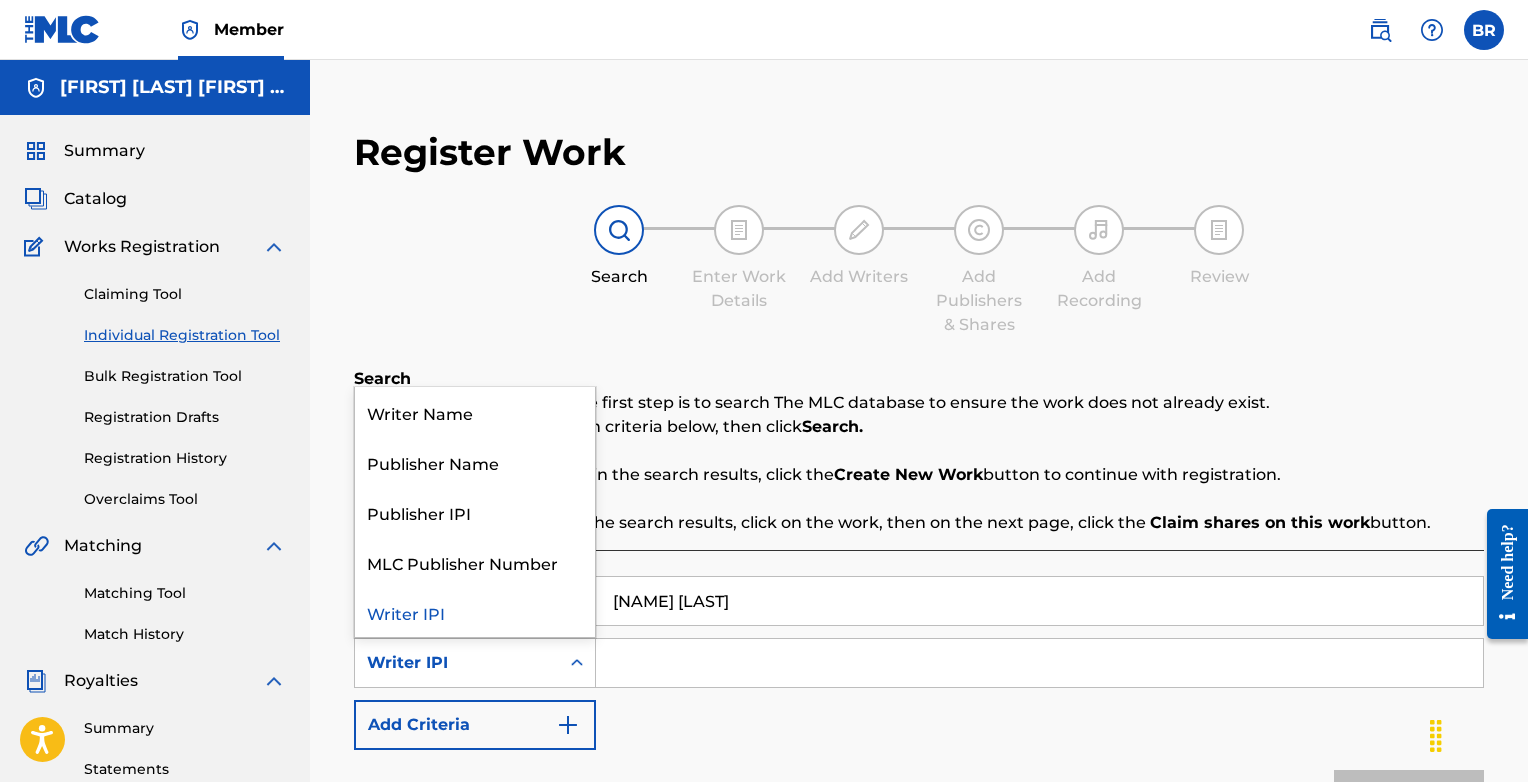 click 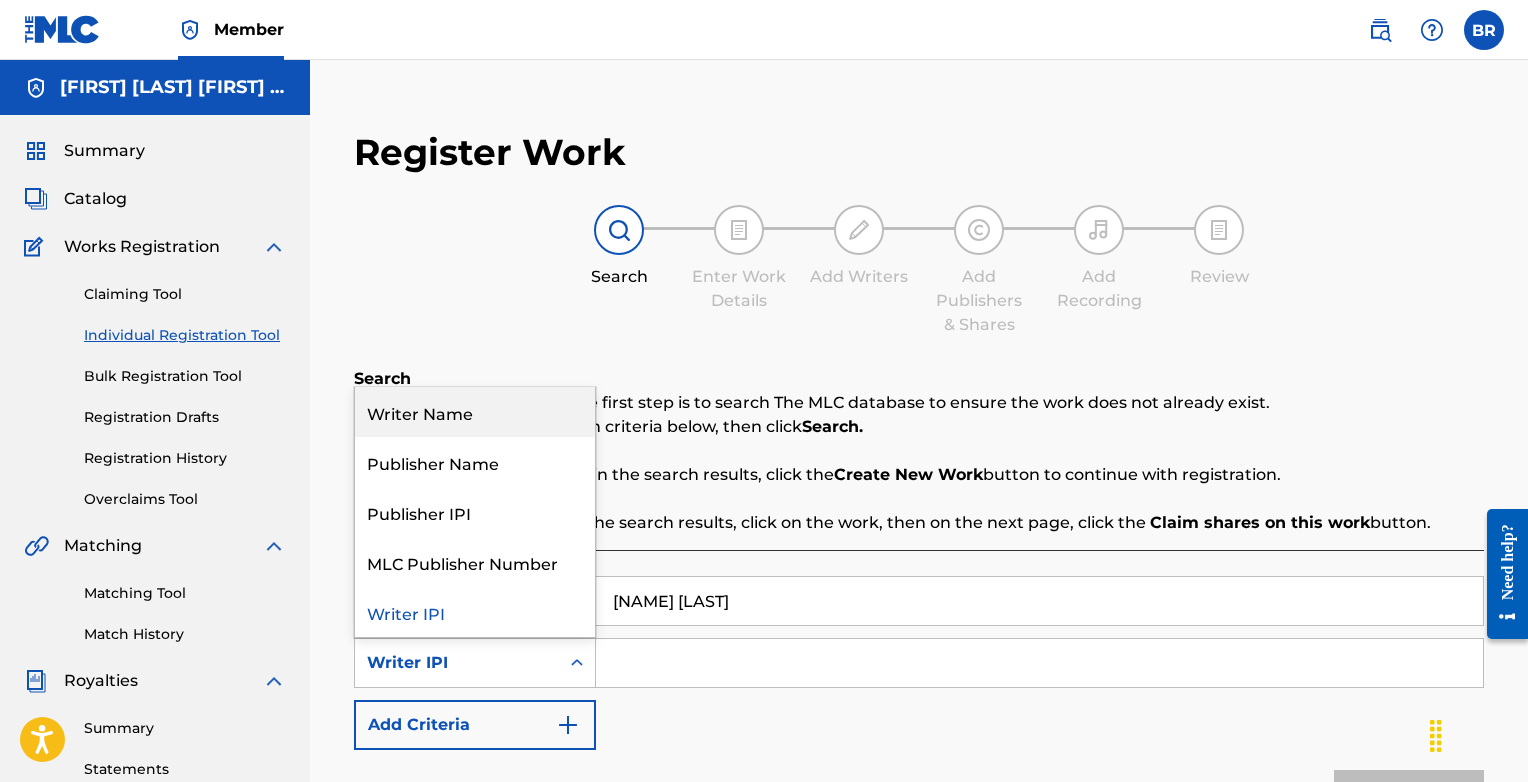 click on "Writer Name" at bounding box center [475, 412] 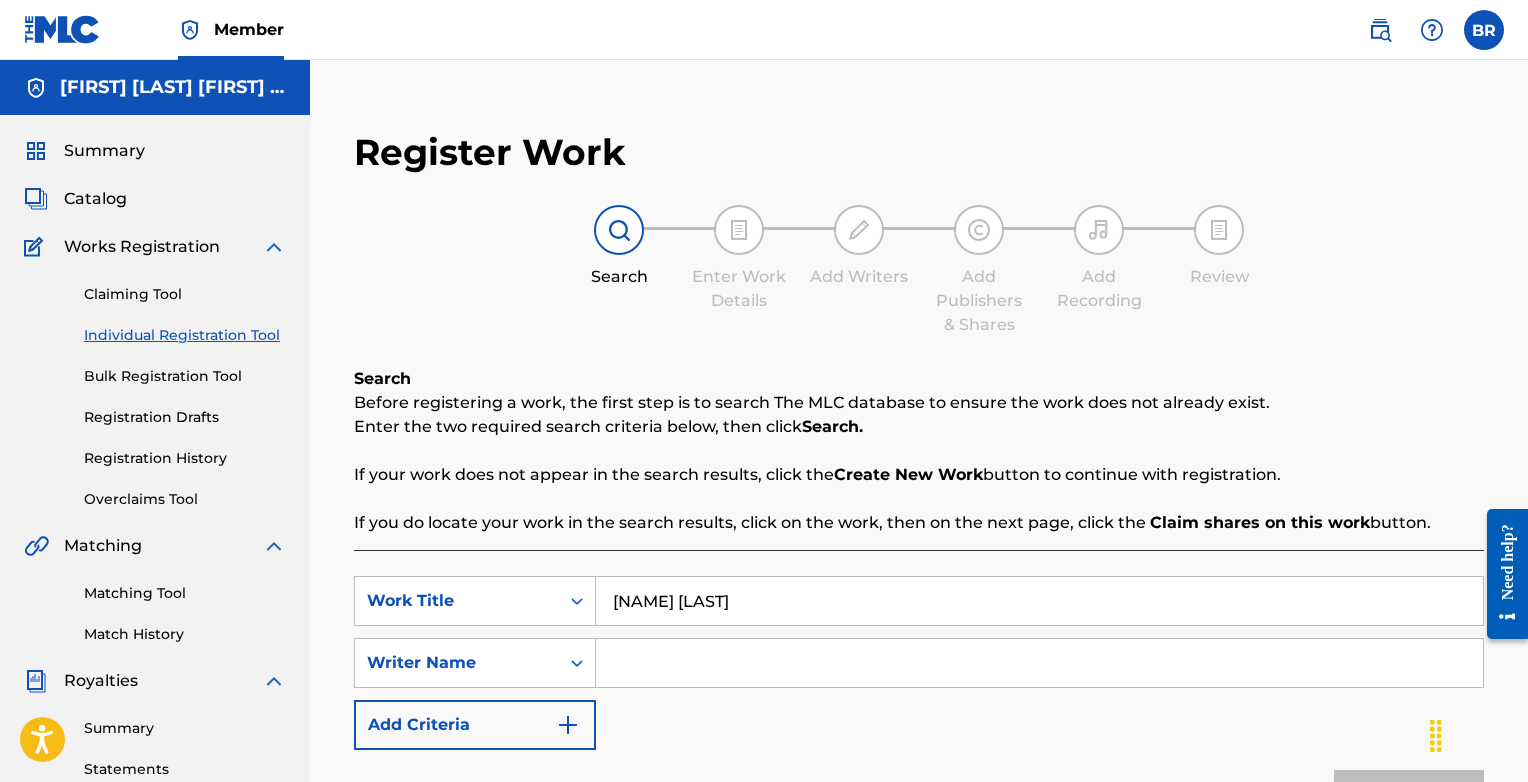 click at bounding box center [1039, 663] 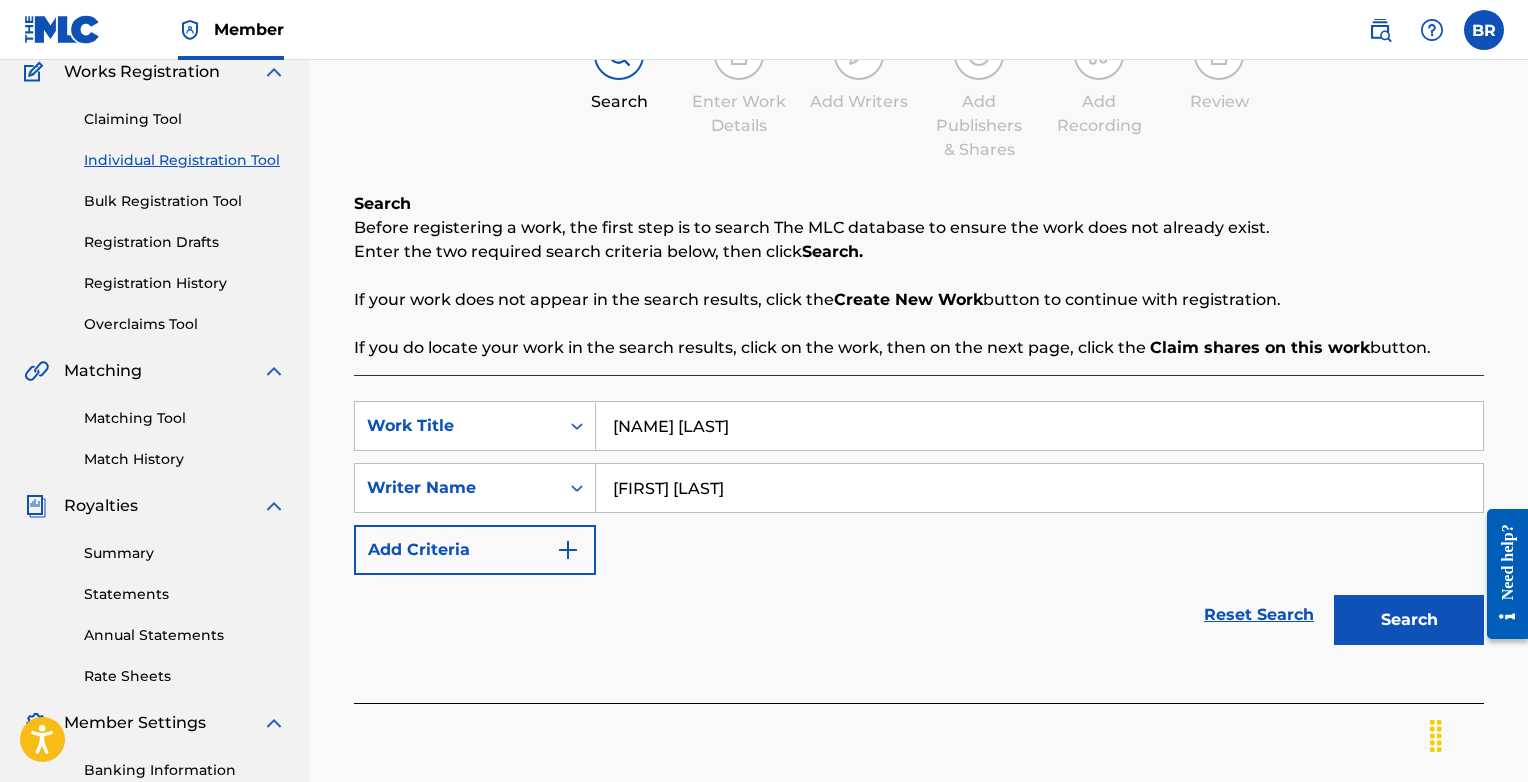 scroll, scrollTop: 366, scrollLeft: 0, axis: vertical 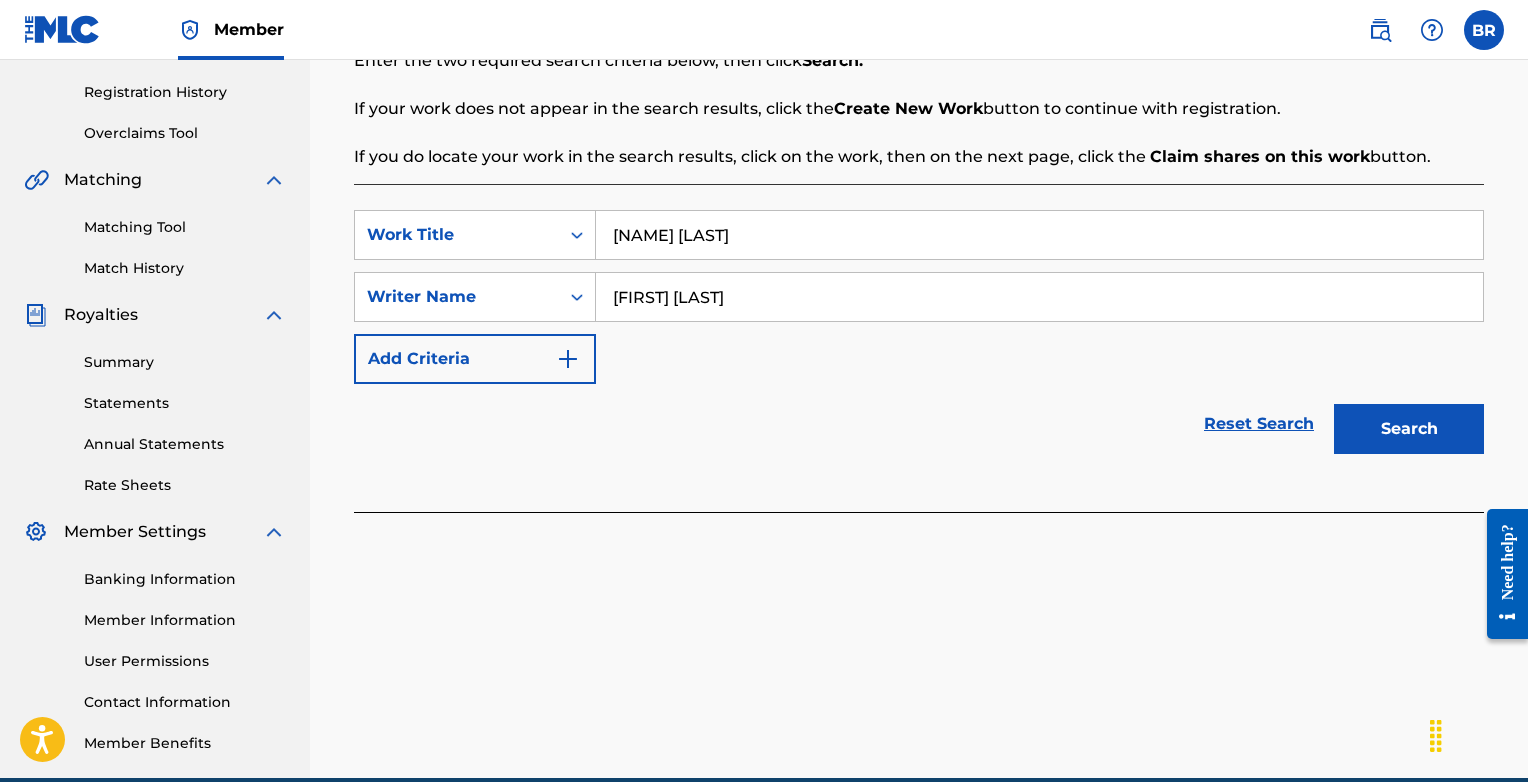 type on "[FIRST] [LAST]" 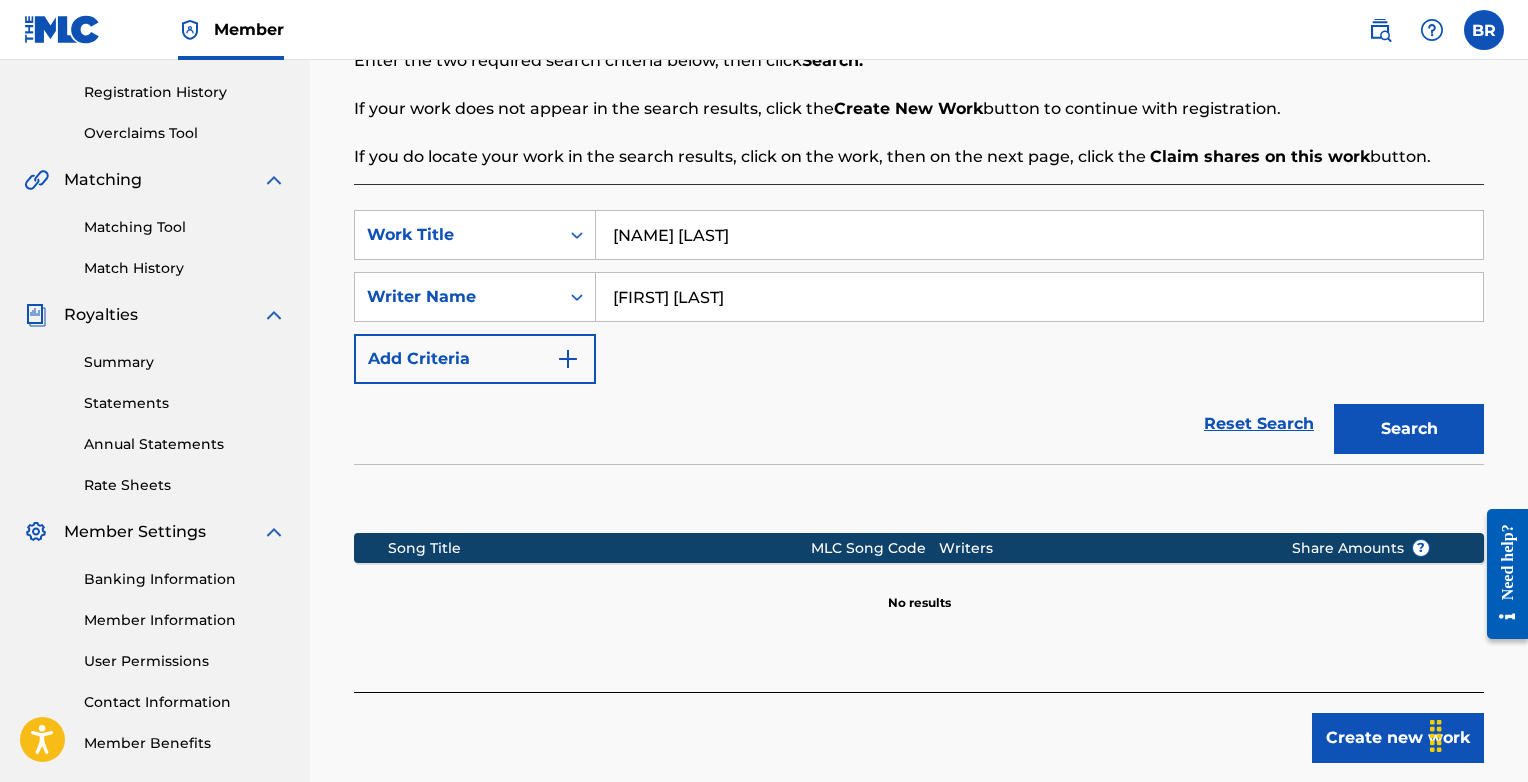 click on "Create new work" at bounding box center (1398, 738) 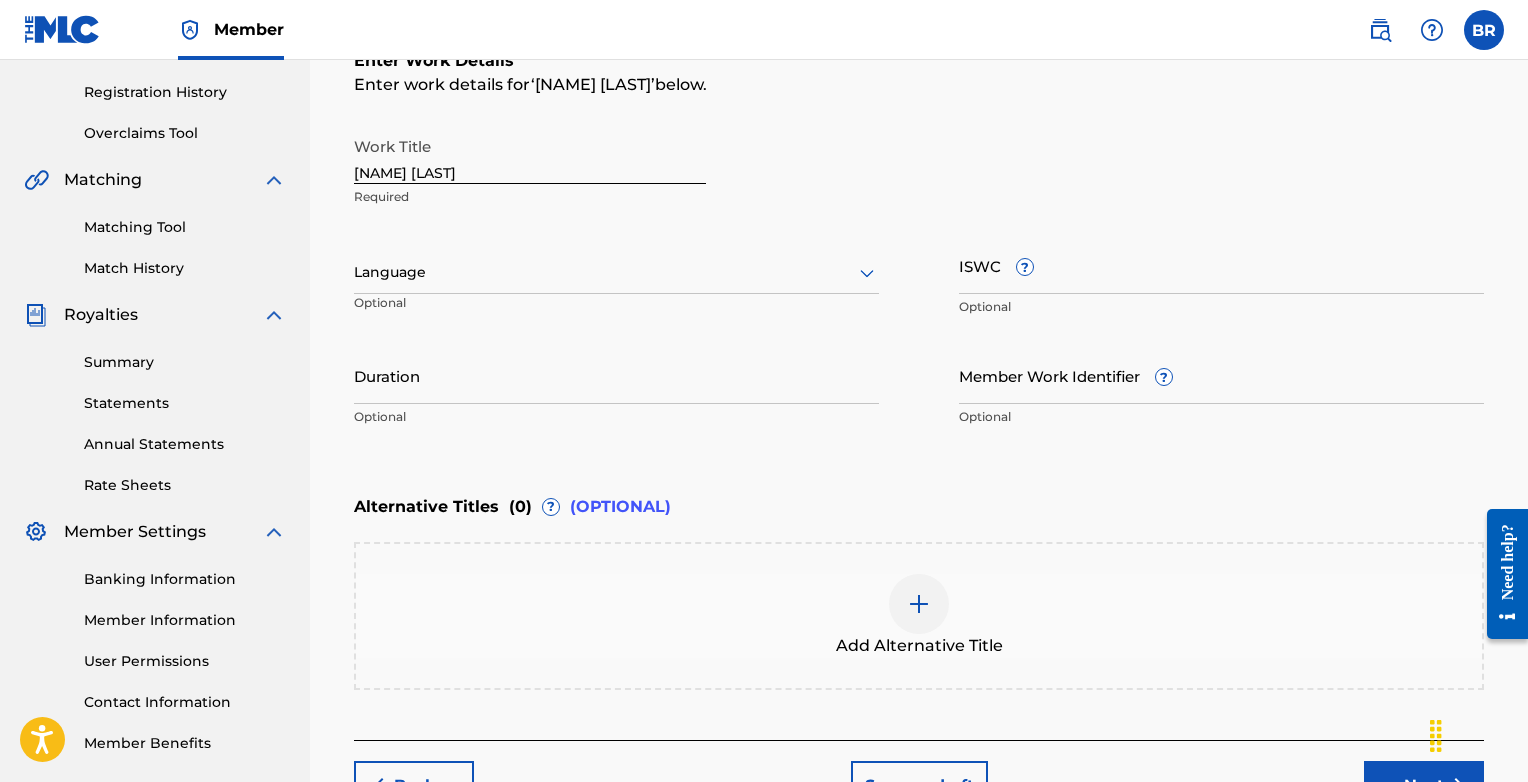 click 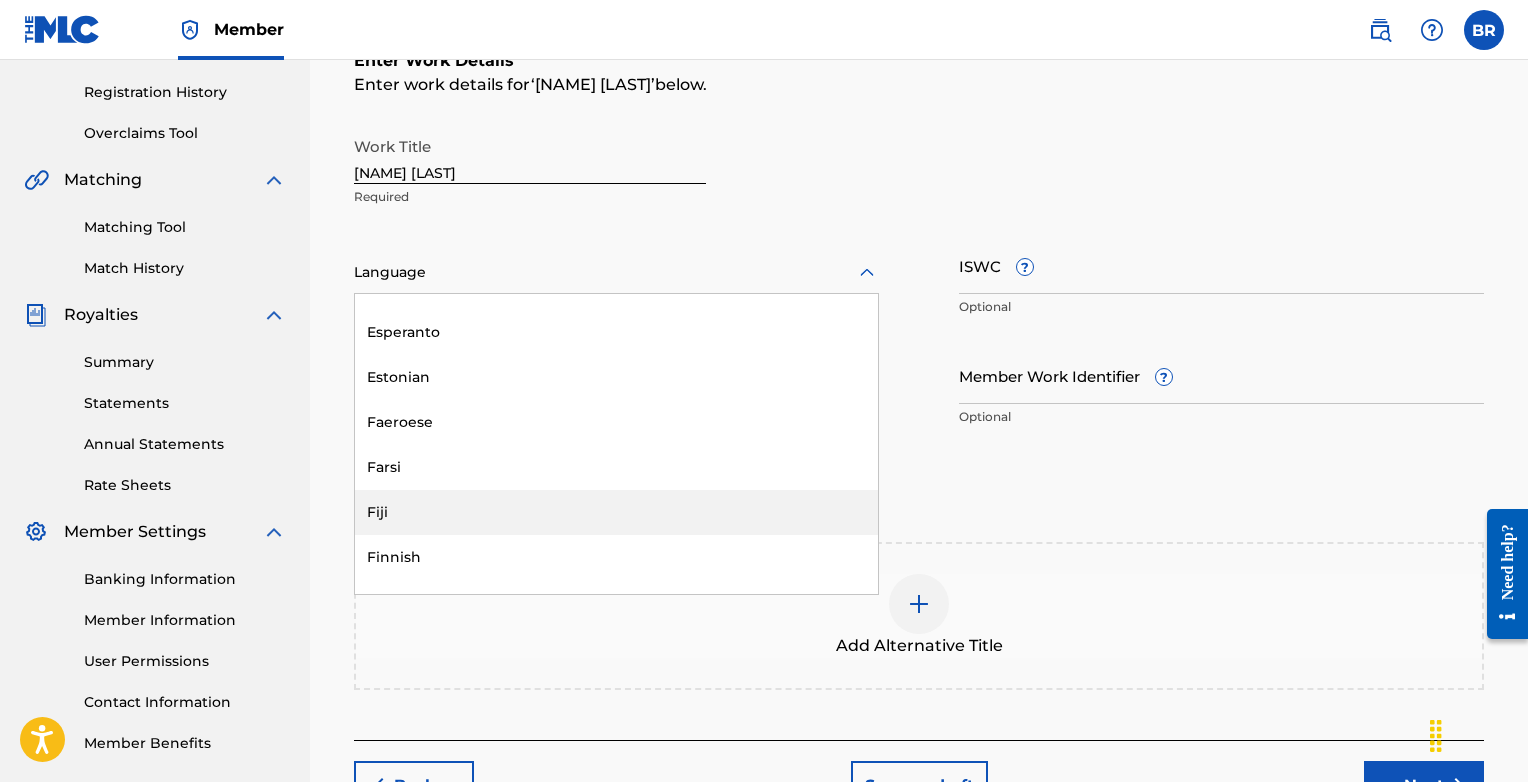 scroll, scrollTop: 1572, scrollLeft: 0, axis: vertical 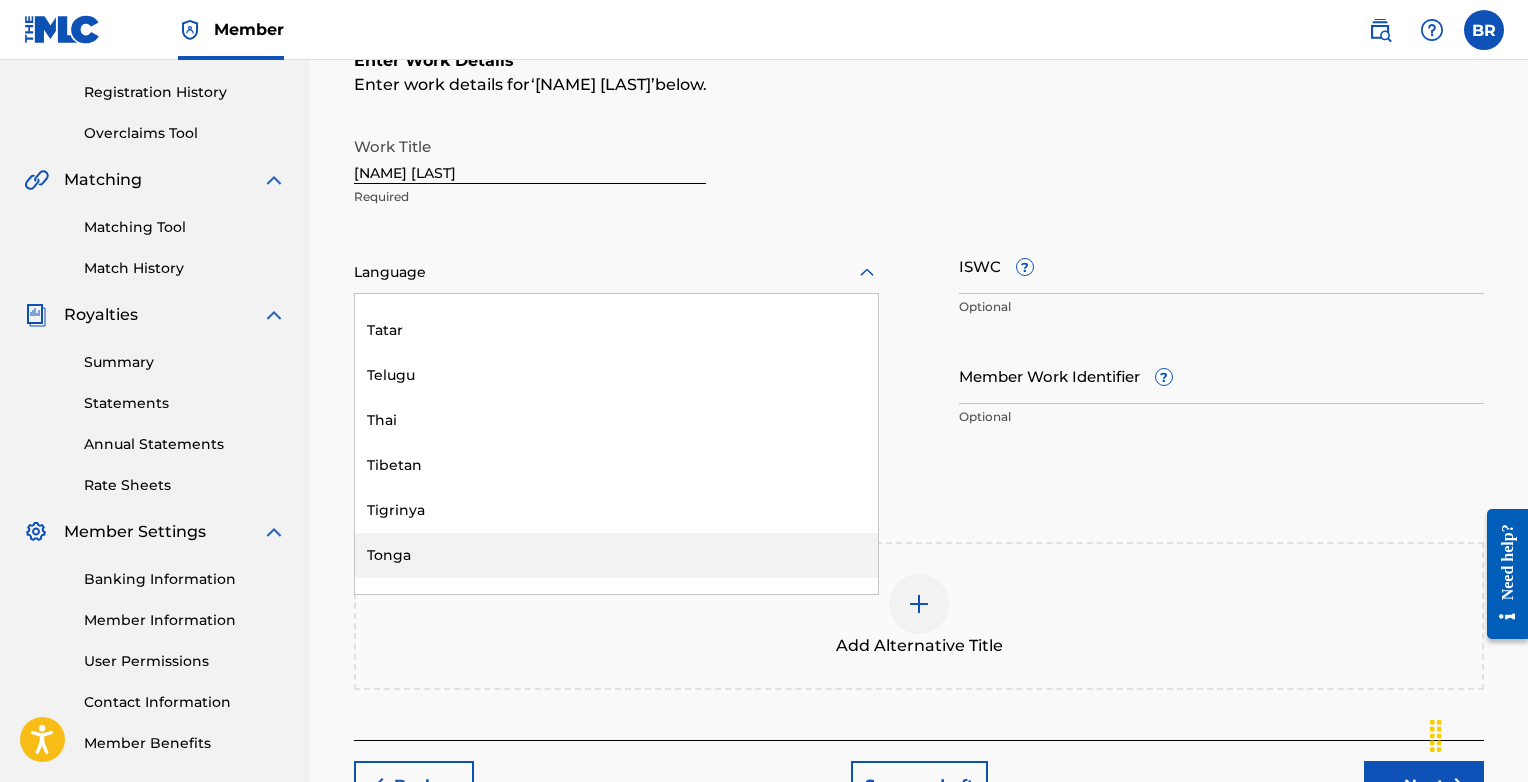 click on "Tonga" at bounding box center [616, 555] 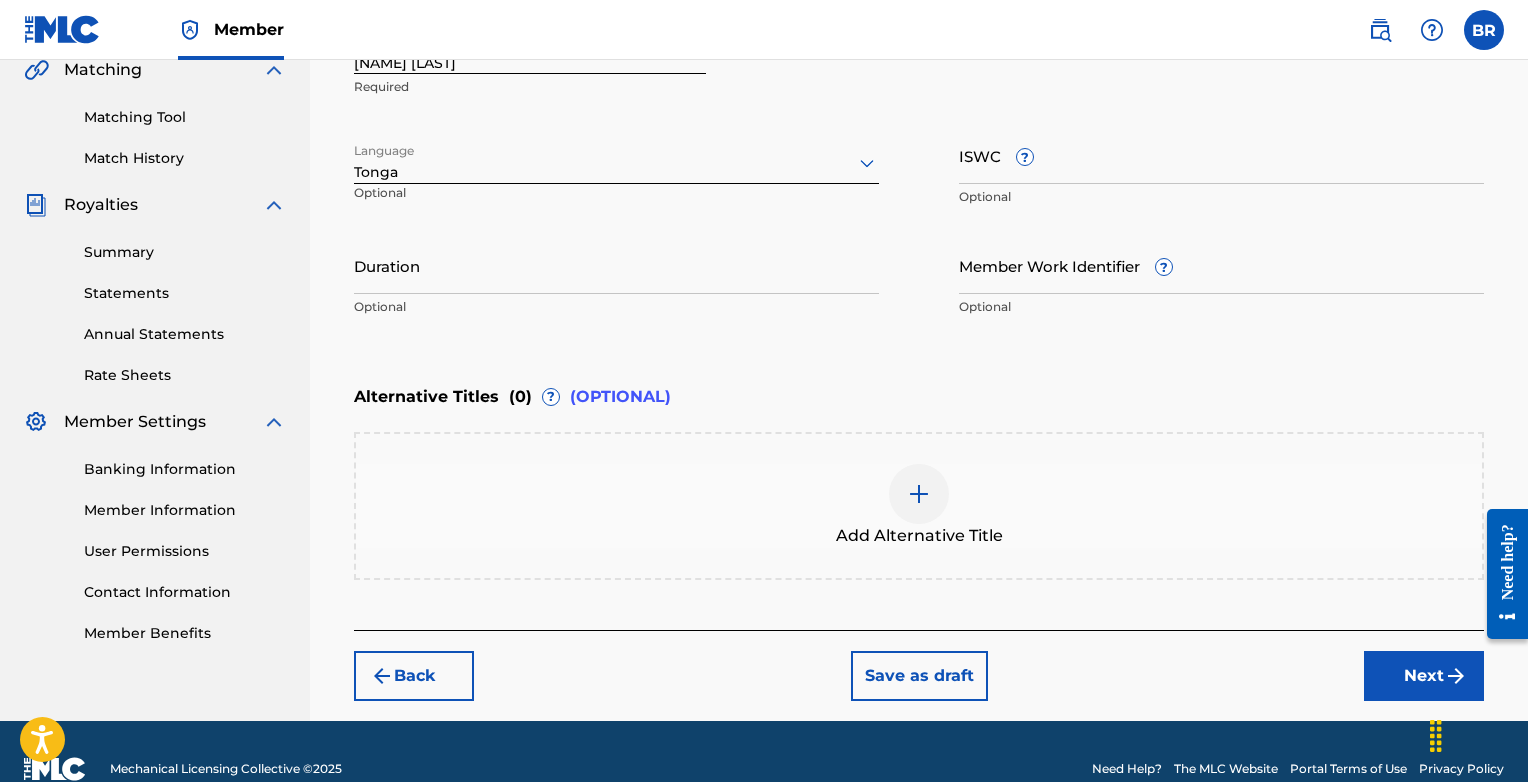 scroll, scrollTop: 334, scrollLeft: 0, axis: vertical 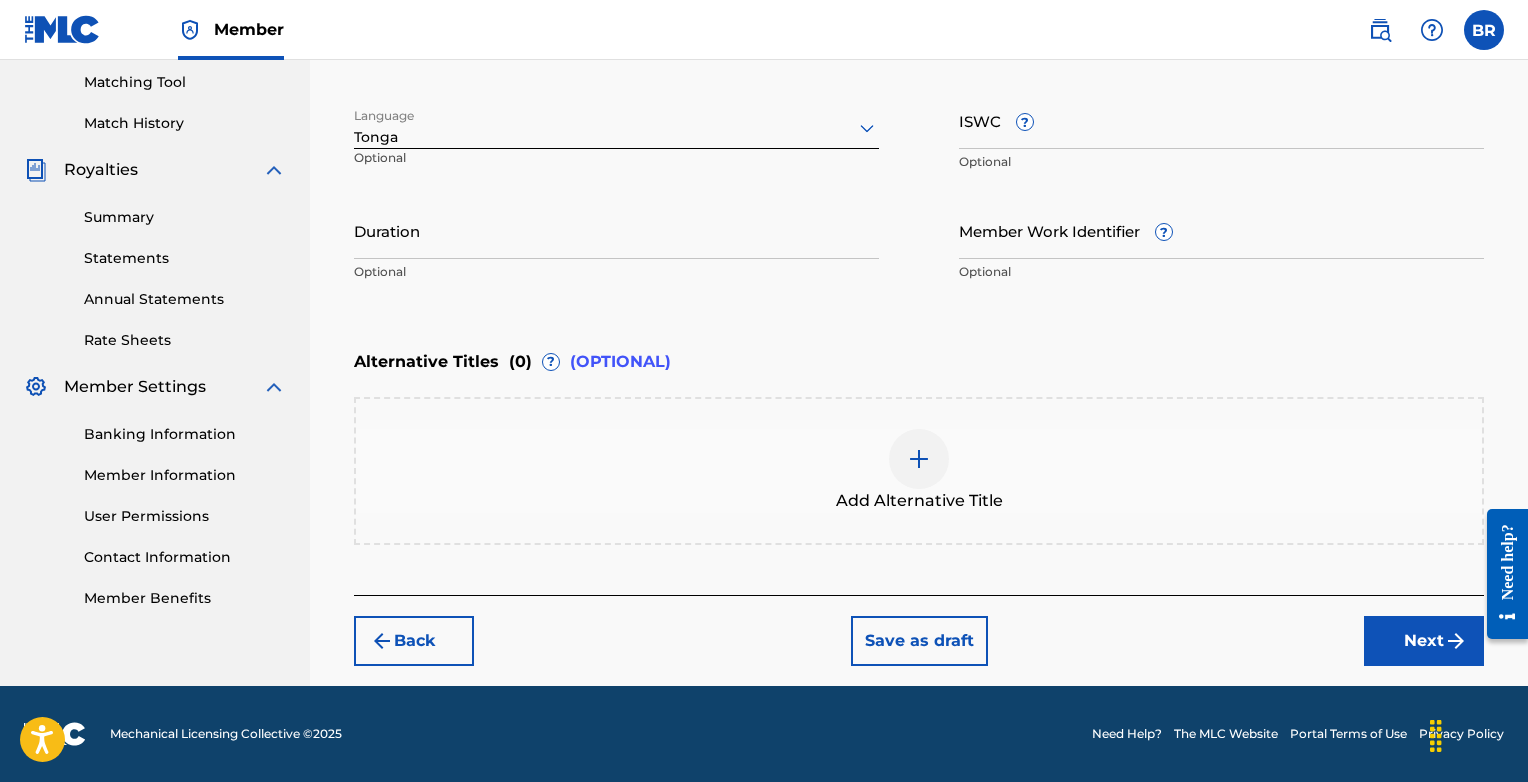 click on "Next" at bounding box center [1424, 641] 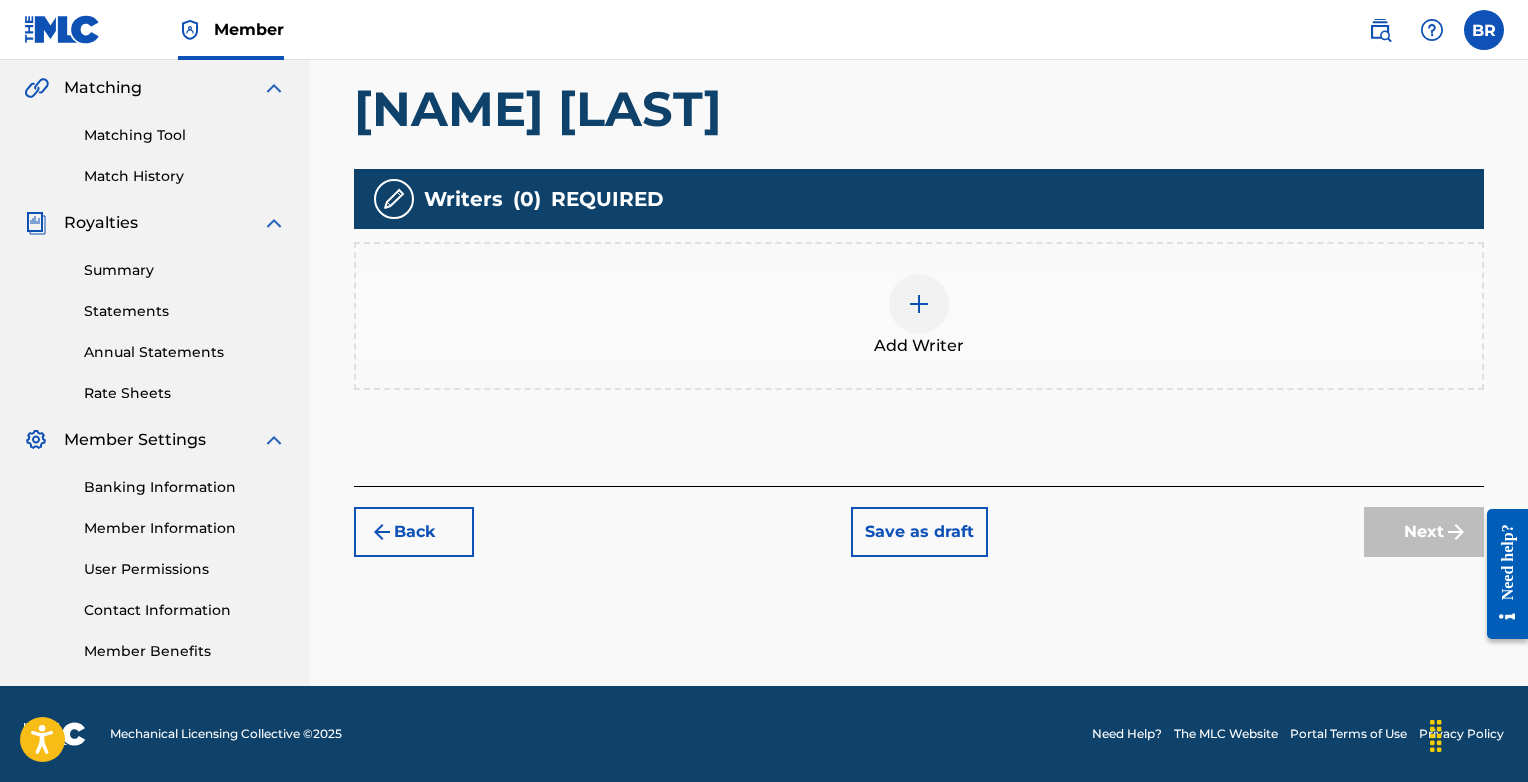 click at bounding box center (919, 304) 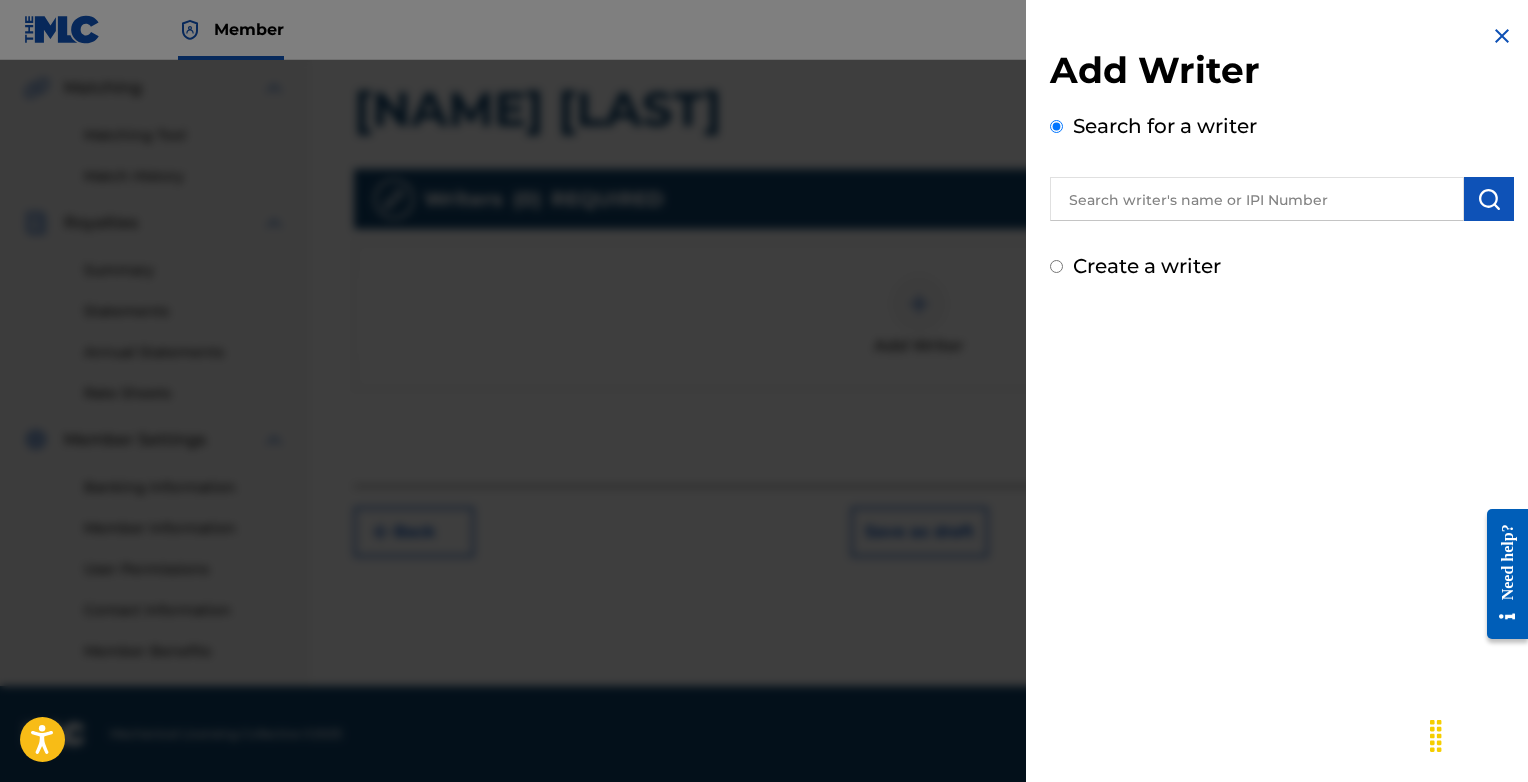click at bounding box center [1257, 199] 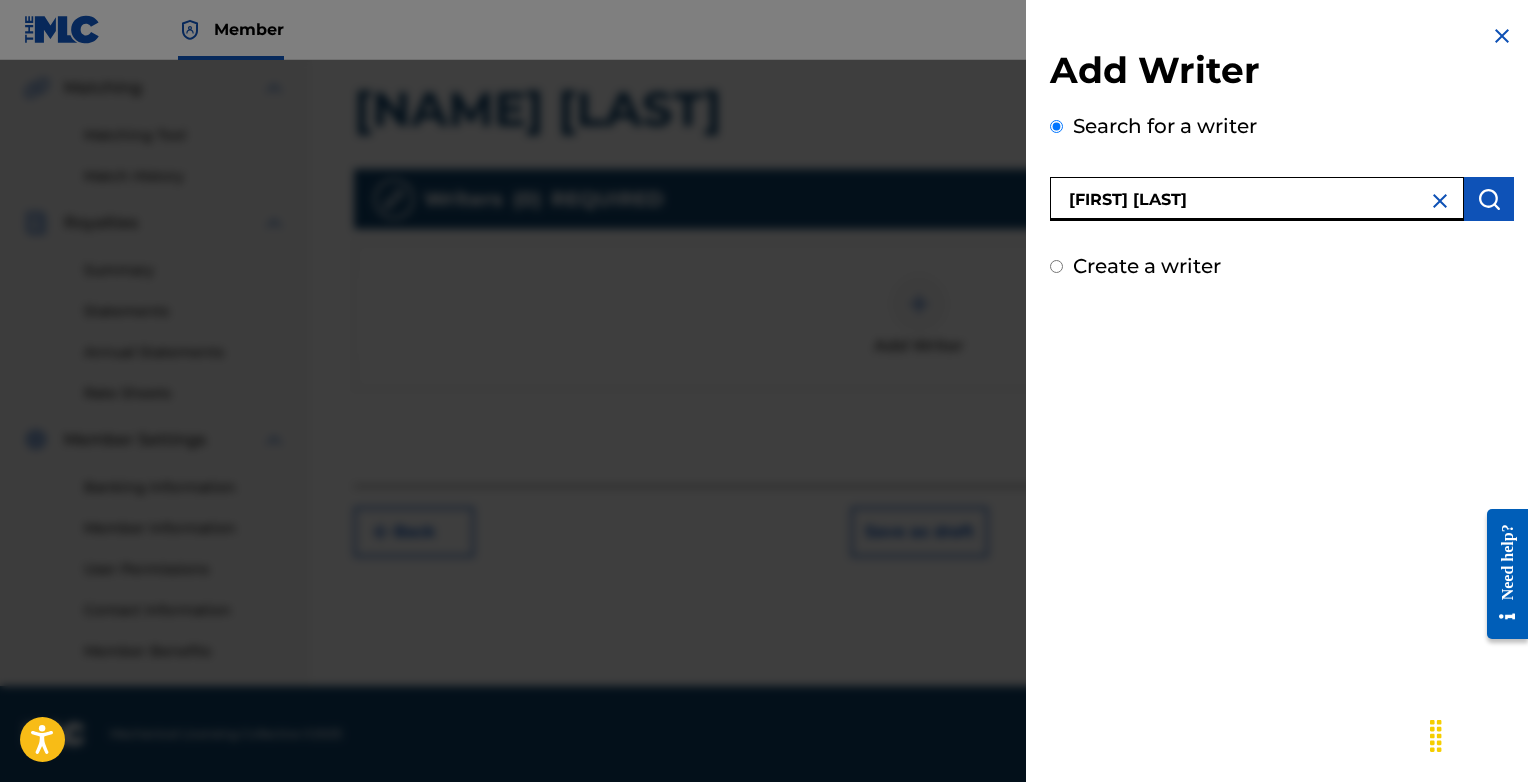 type on "[FIRST] [LAST]" 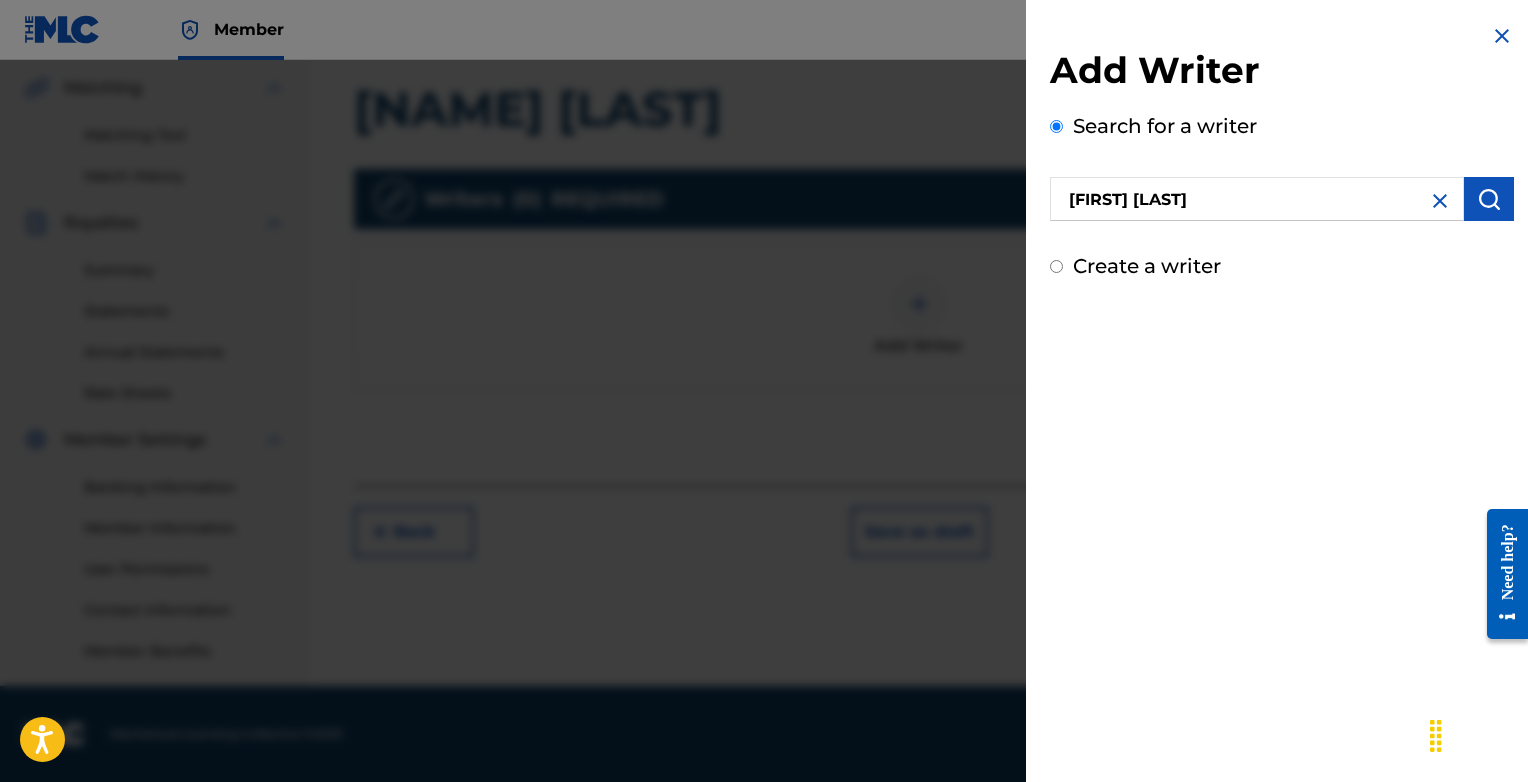 click at bounding box center [1489, 199] 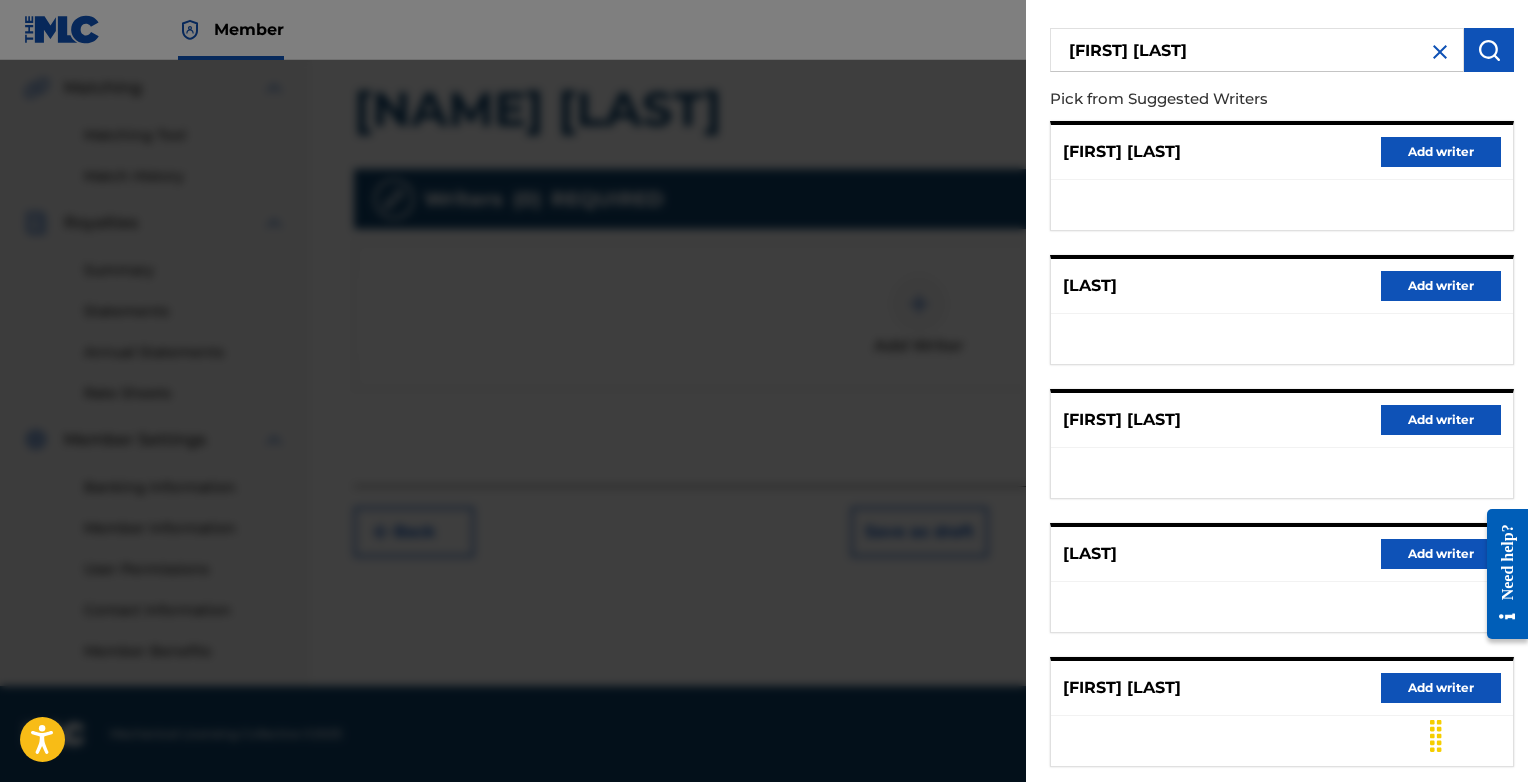 scroll, scrollTop: 259, scrollLeft: 0, axis: vertical 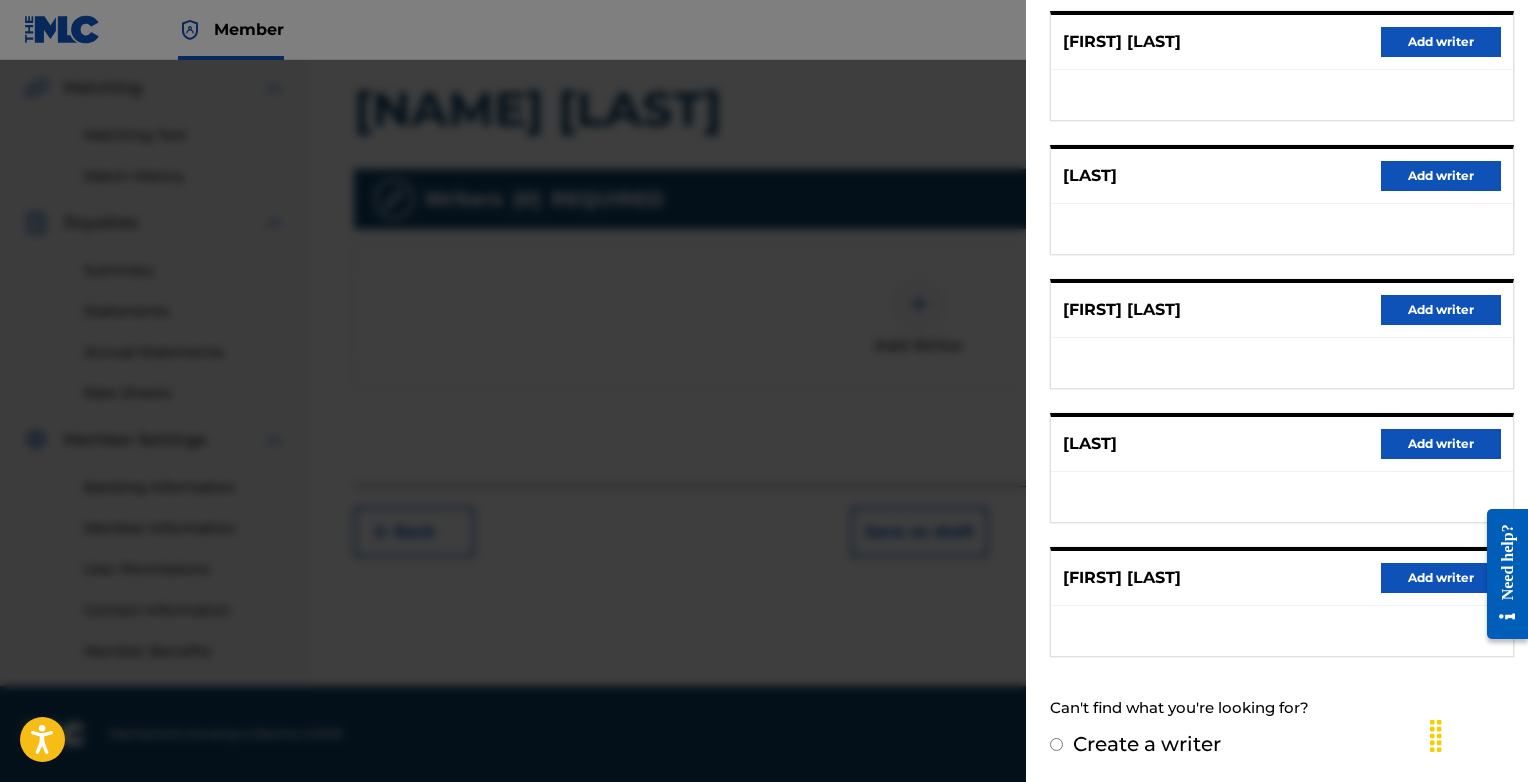 click on "Add writer" at bounding box center (1441, 578) 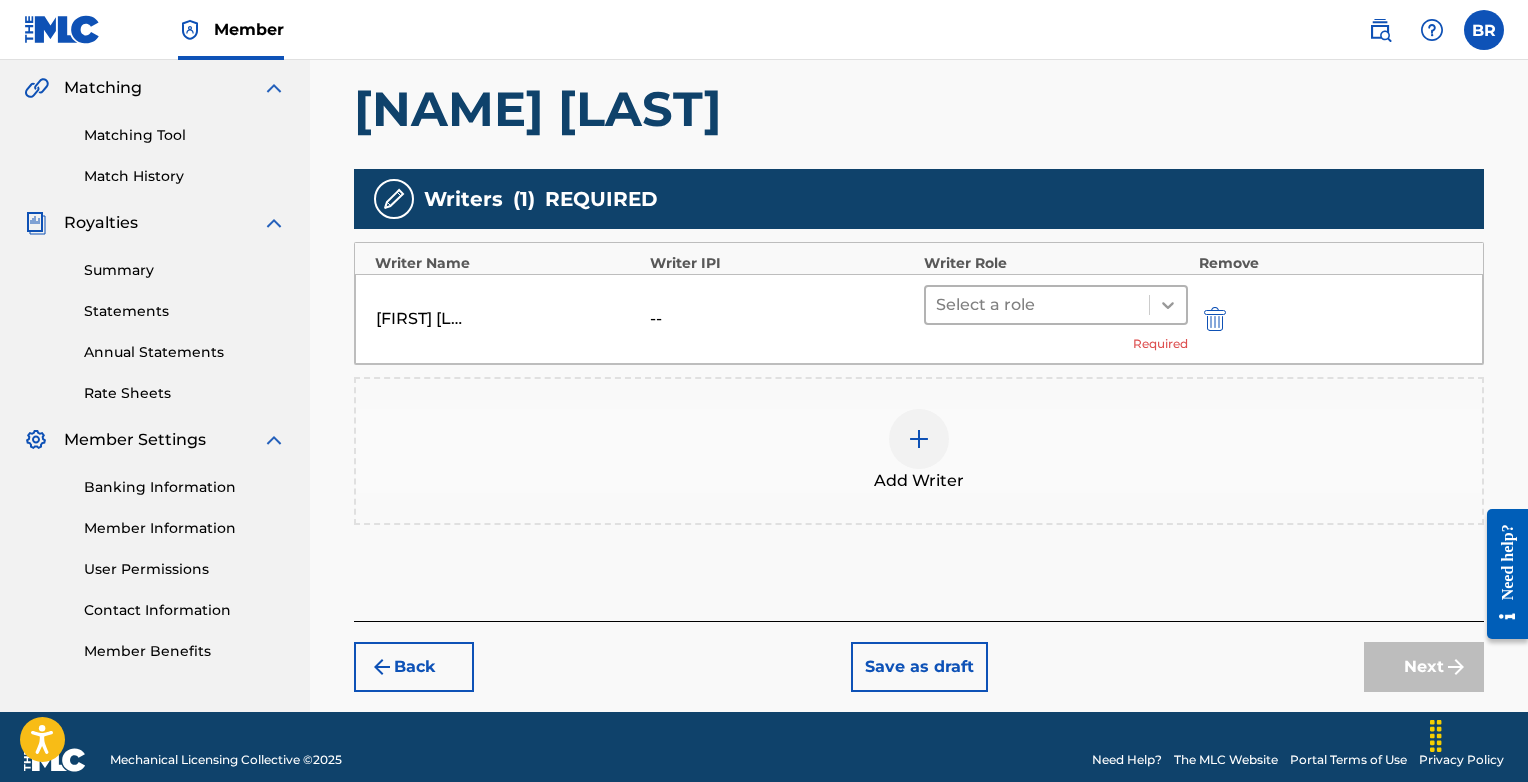 click 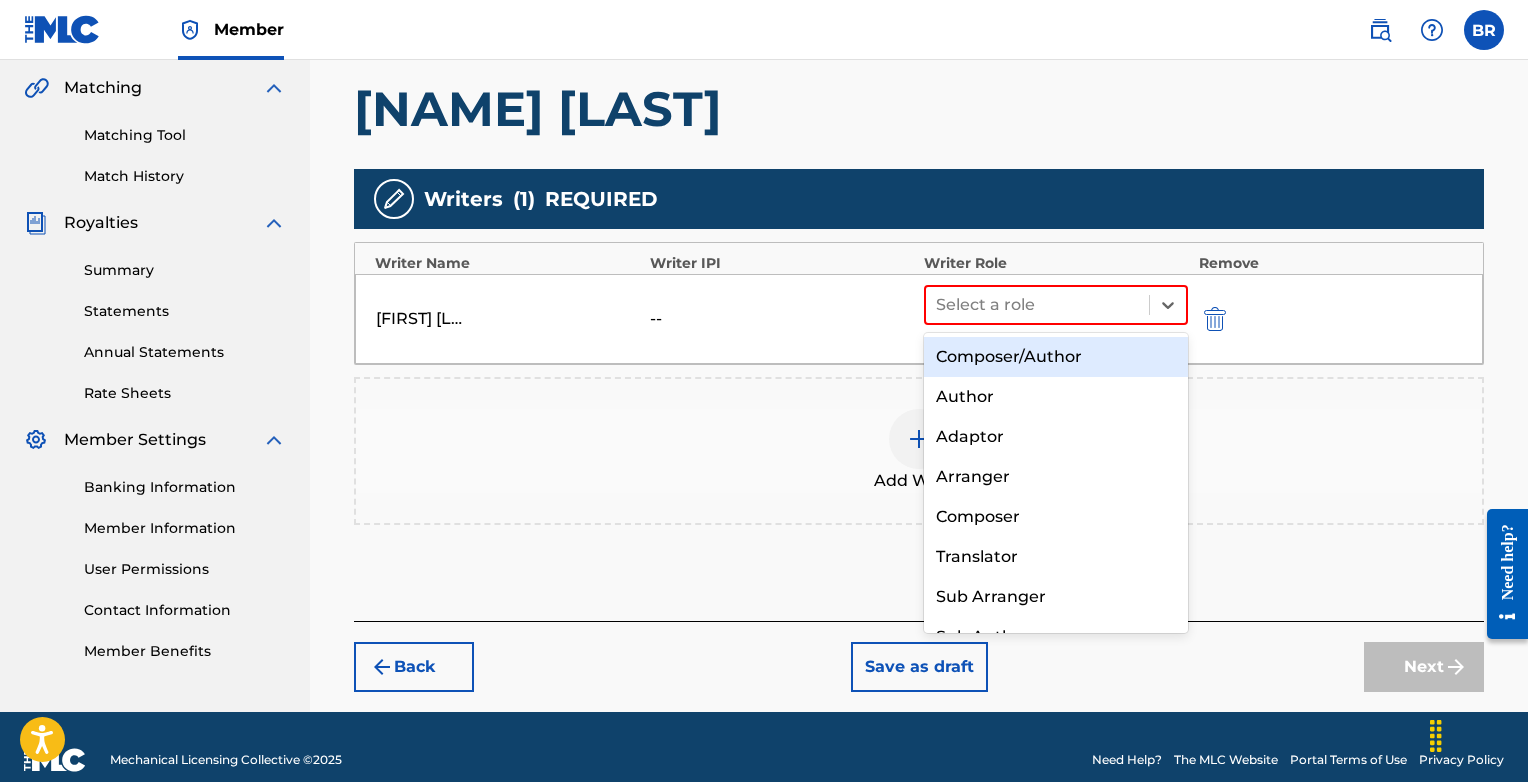 click on "Composer/Author" at bounding box center (1056, 357) 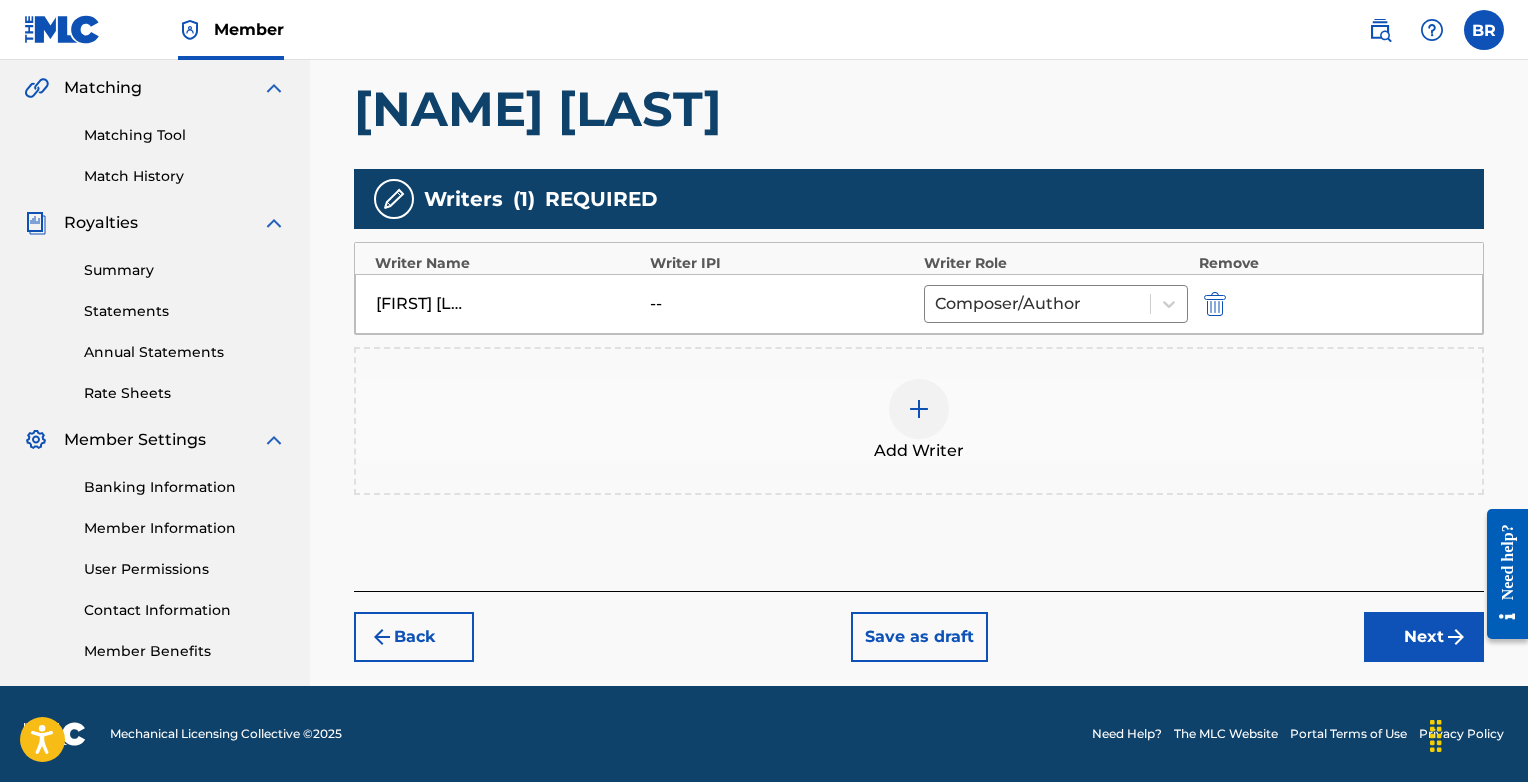 click on "Next" at bounding box center (1424, 637) 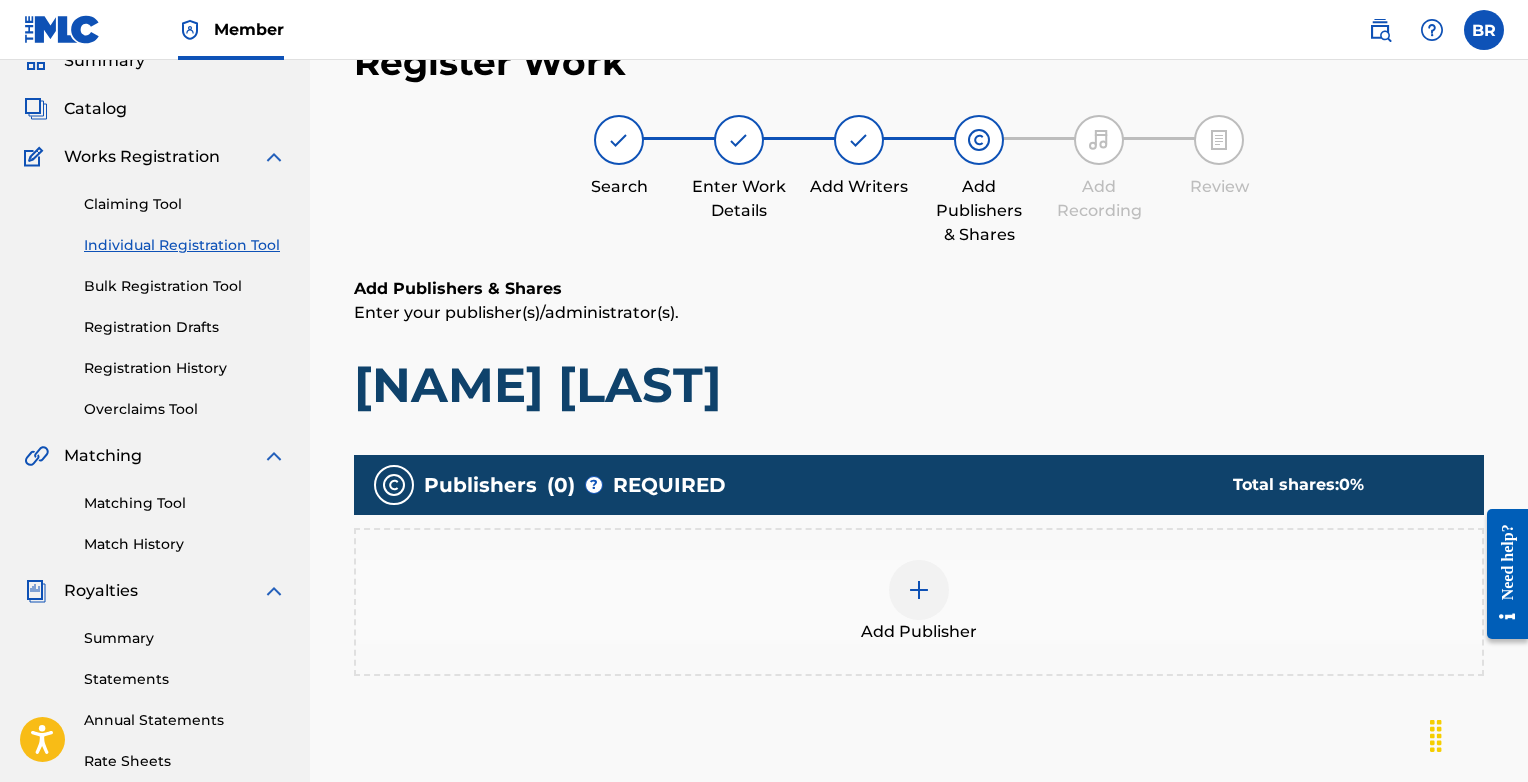 scroll, scrollTop: 236, scrollLeft: 0, axis: vertical 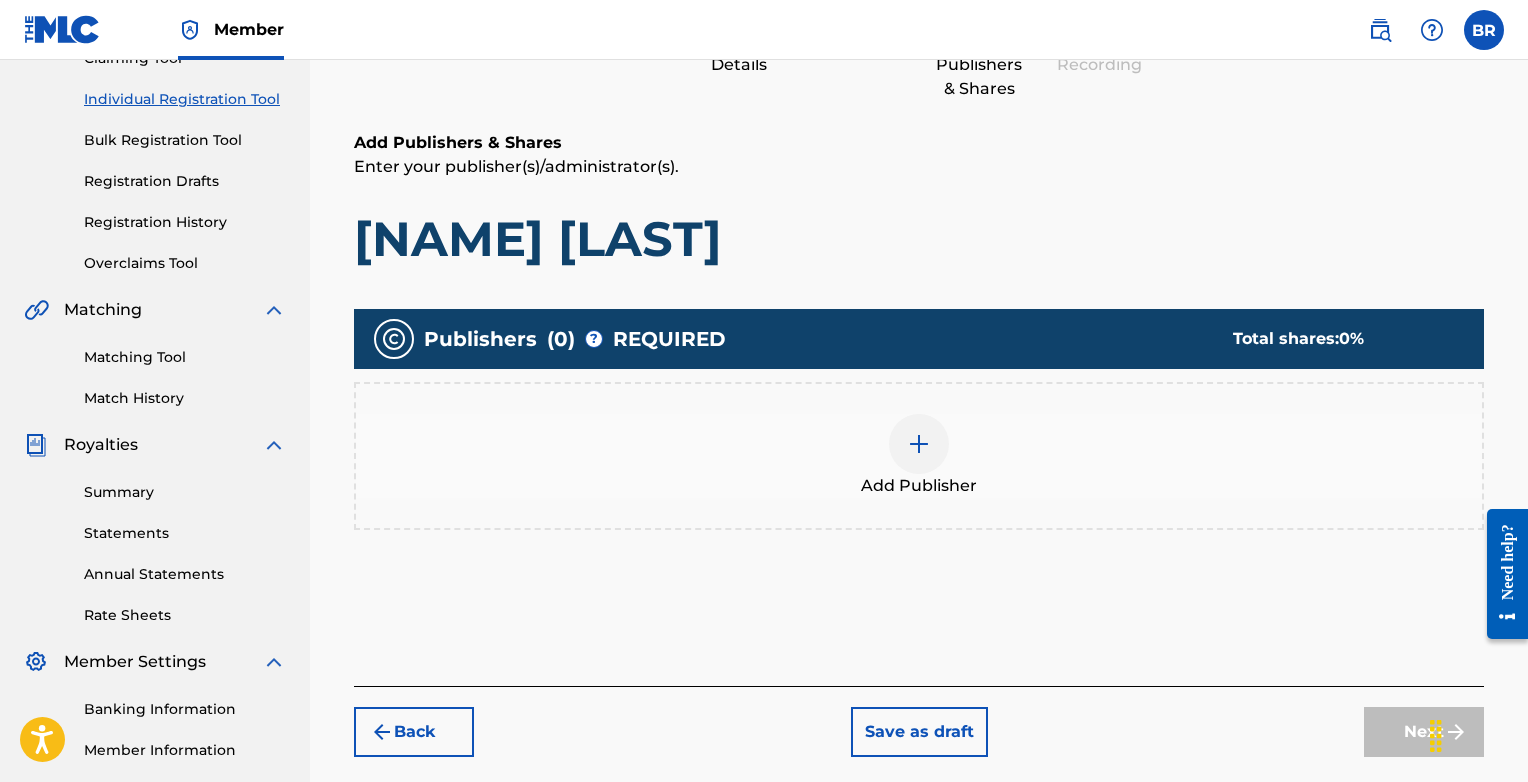 click at bounding box center [919, 444] 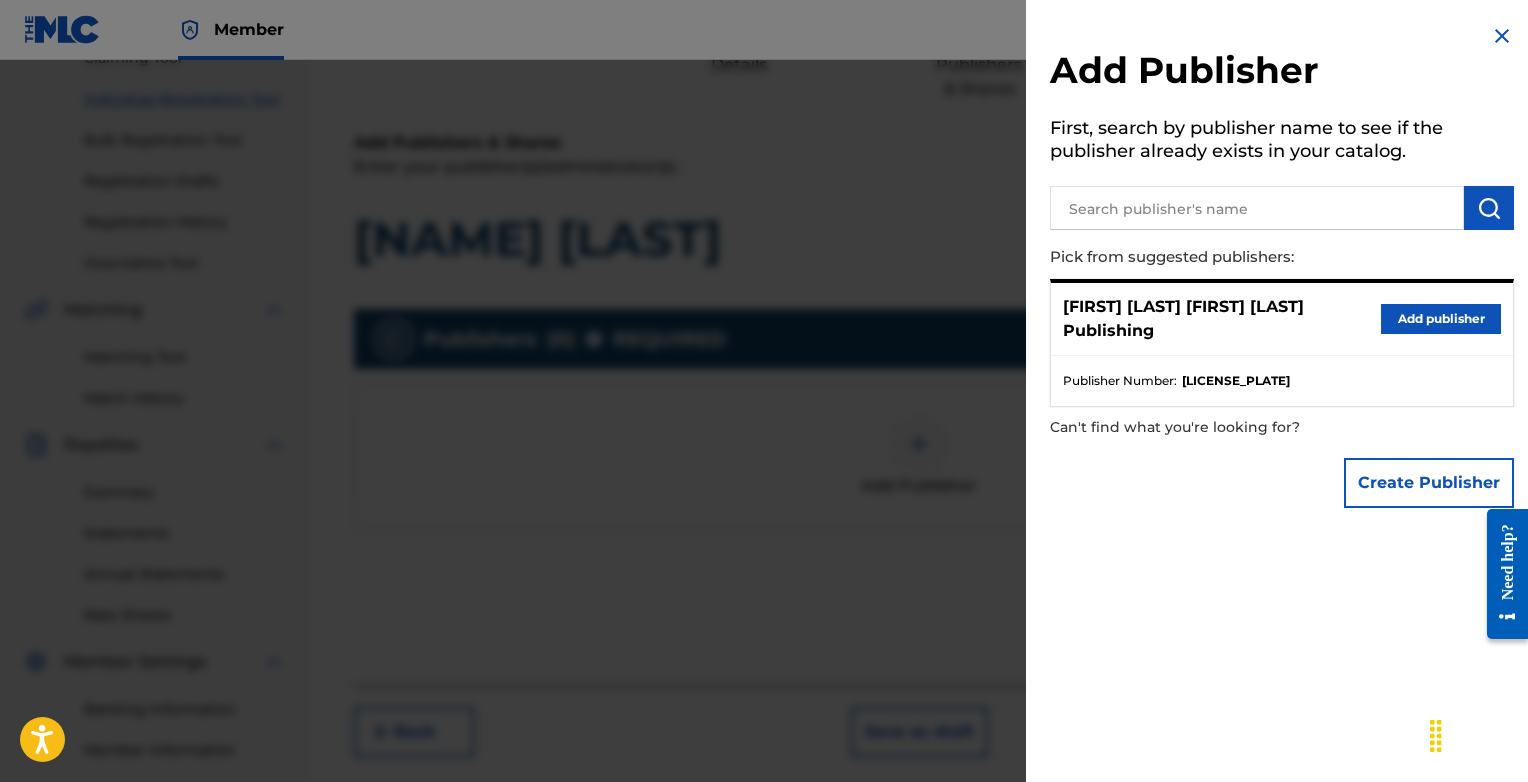 click on "[FIRST] [LAST] [FIRST] [LAST] Publishing" at bounding box center [1222, 319] 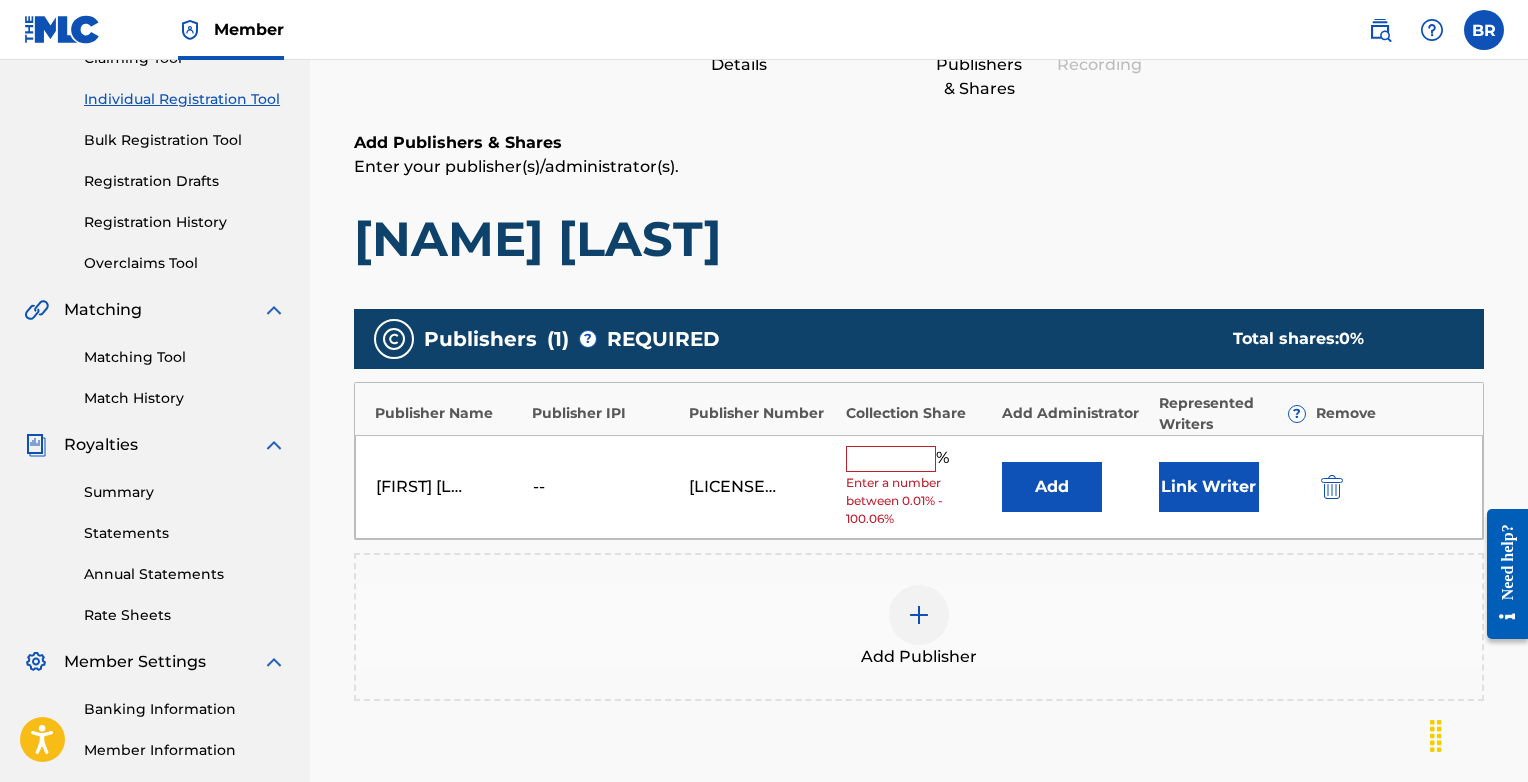 click at bounding box center (891, 459) 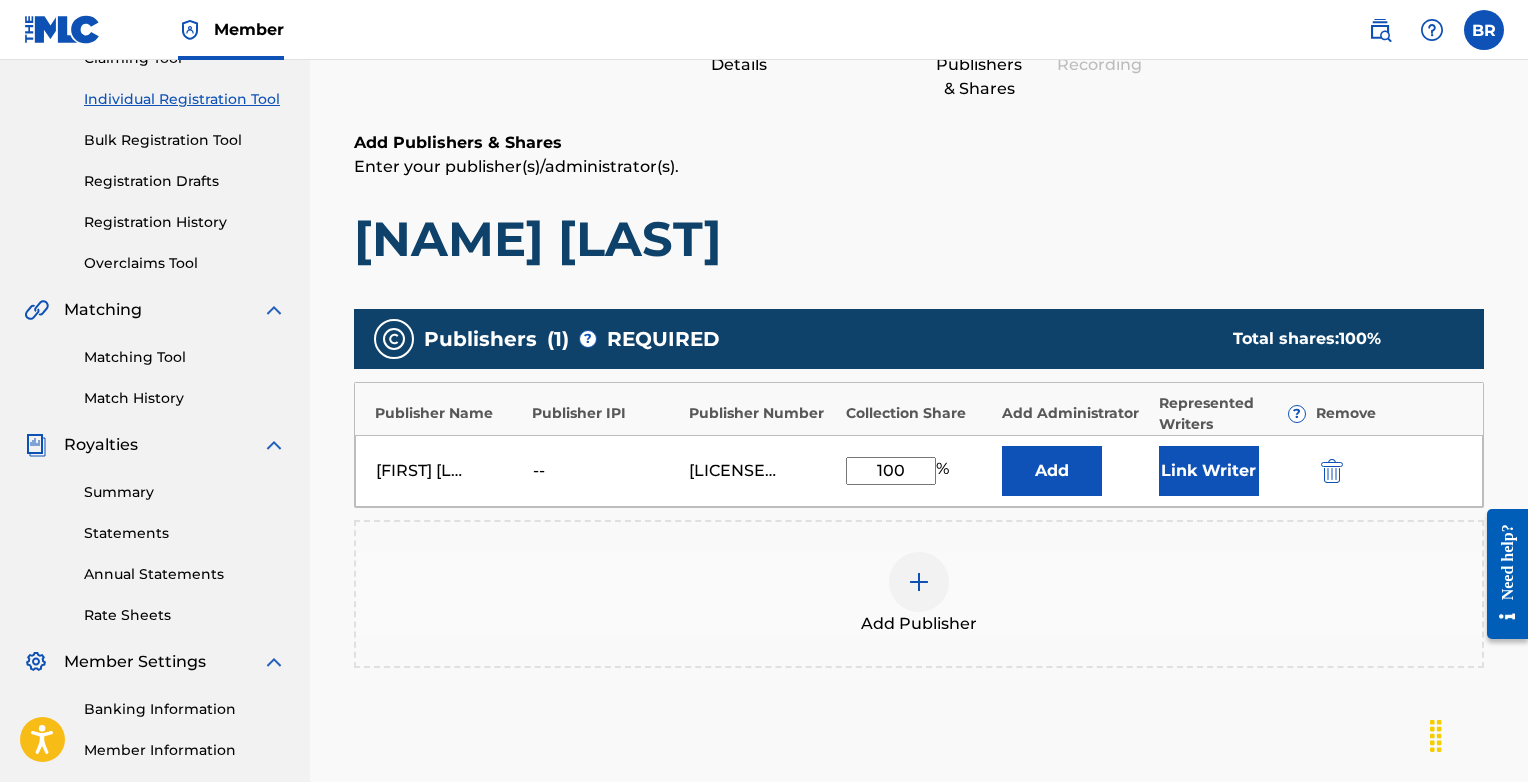 type on "100" 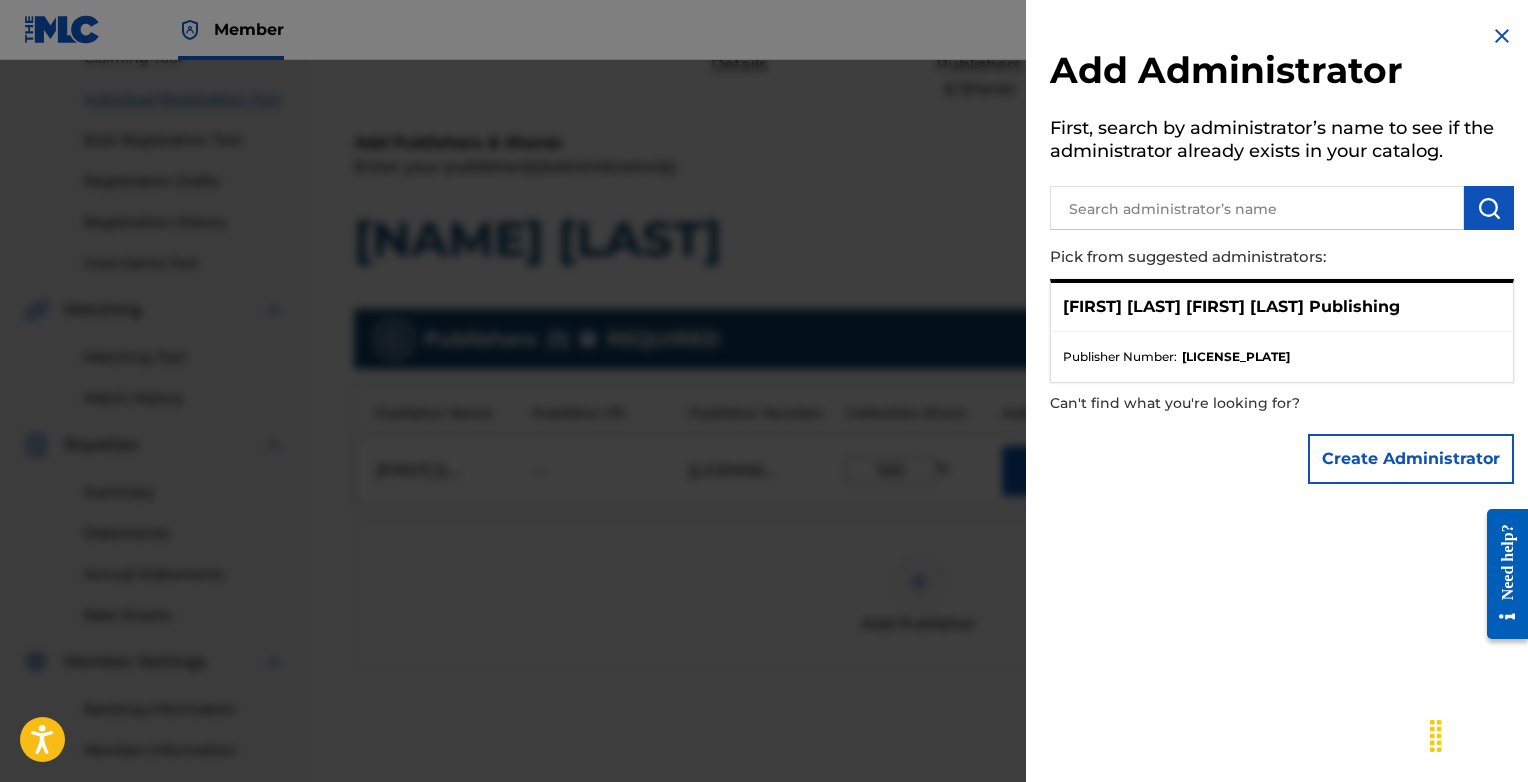 click at bounding box center [1502, 36] 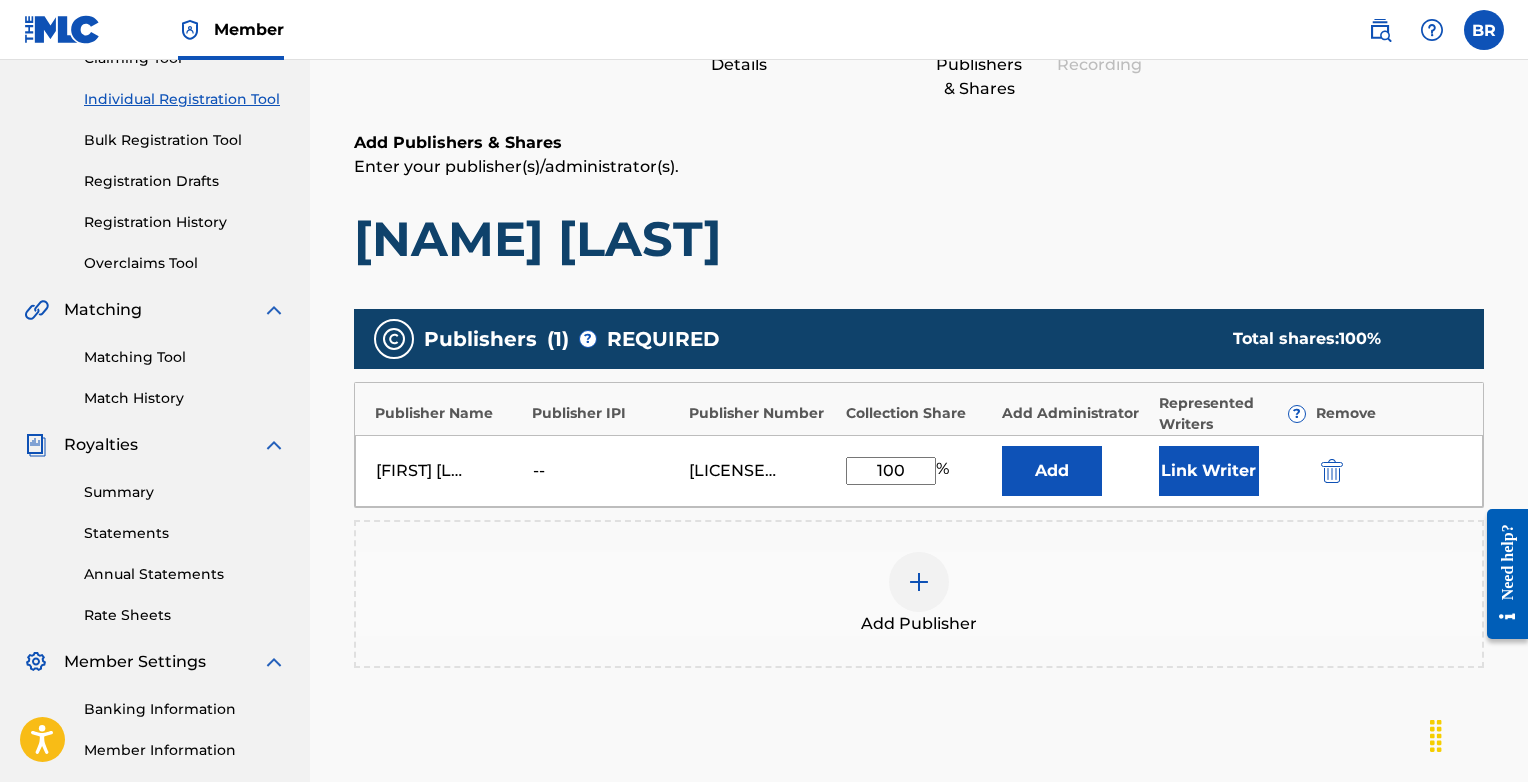scroll, scrollTop: 383, scrollLeft: 0, axis: vertical 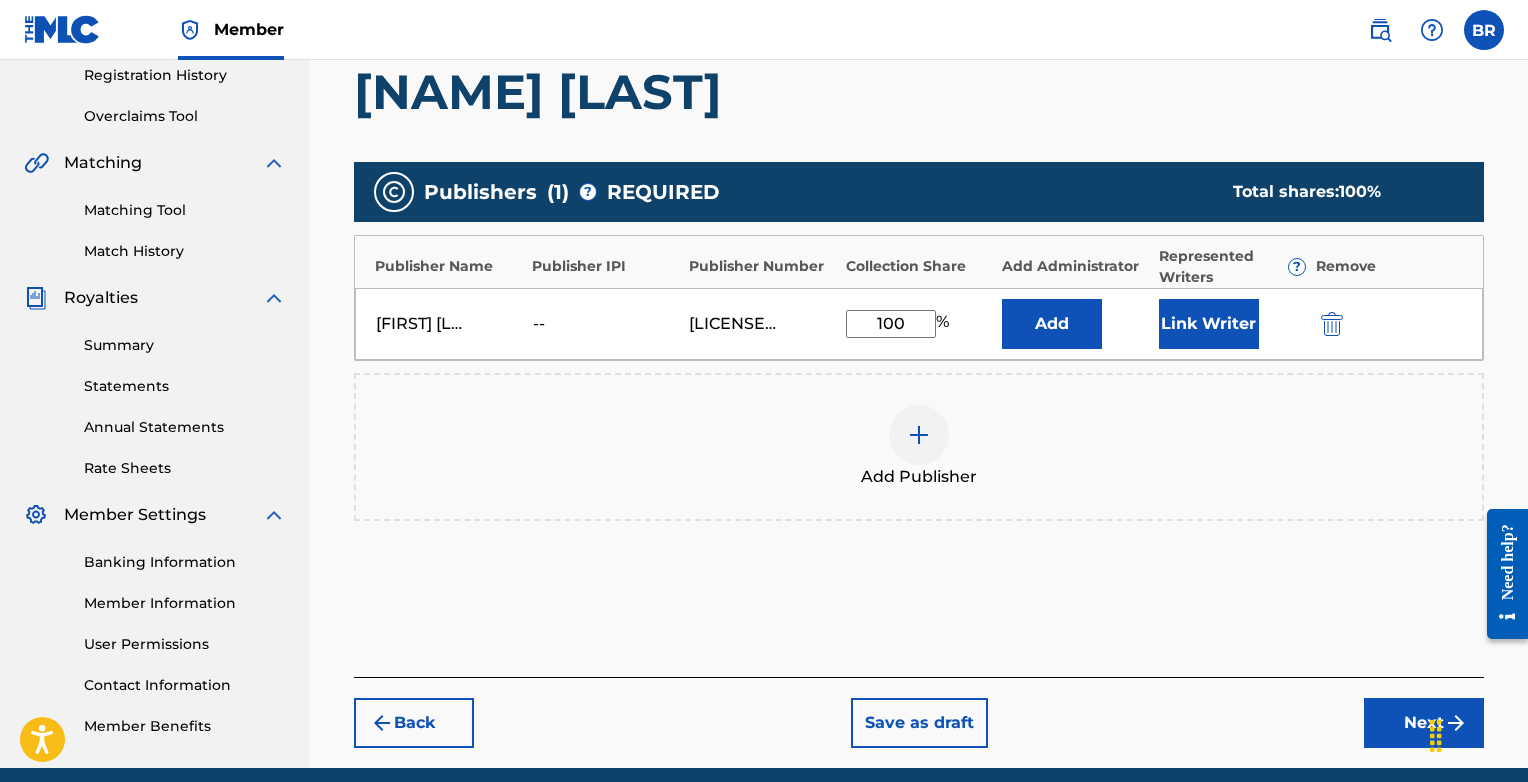 click on "Back" at bounding box center (414, 723) 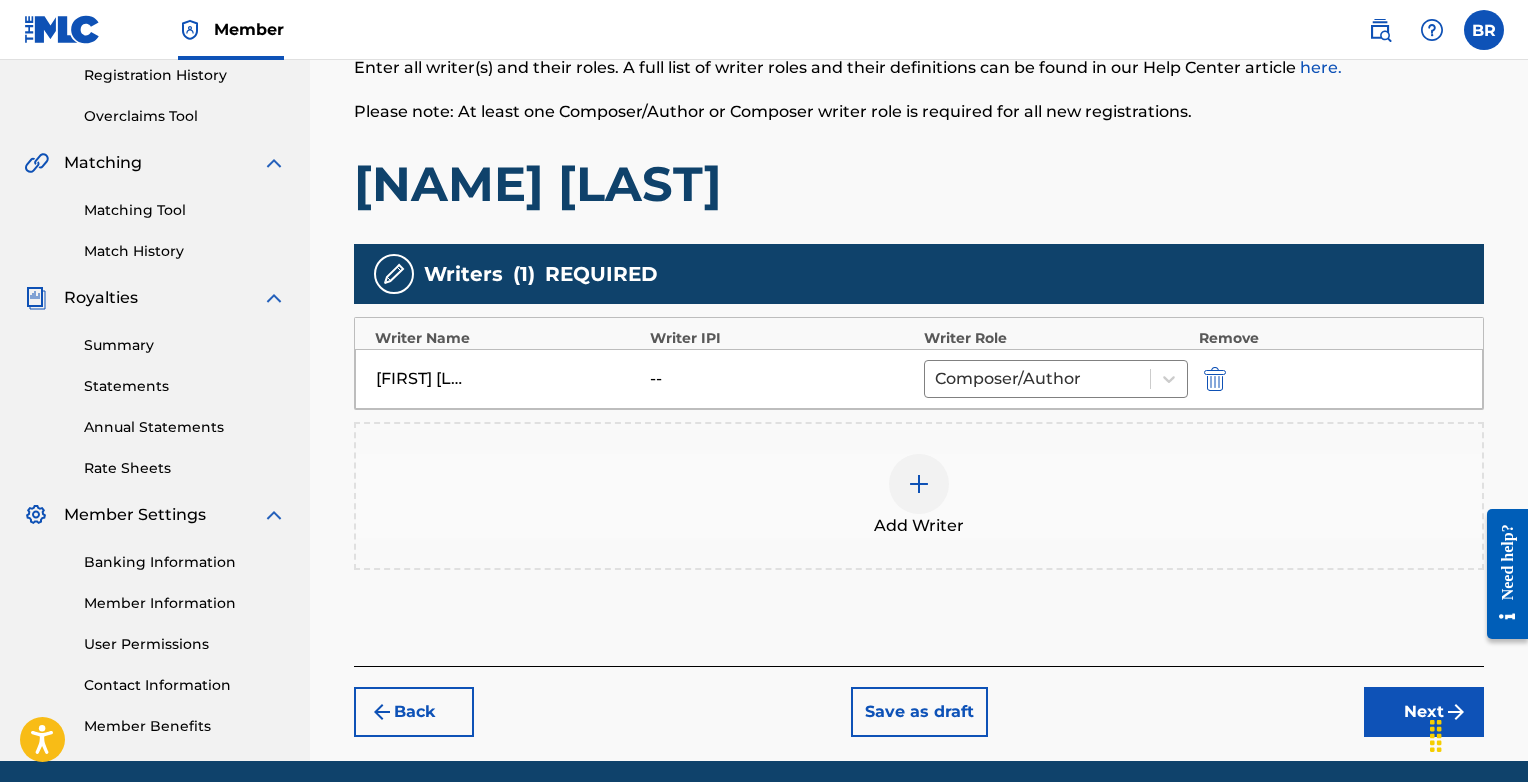 click on "Next" at bounding box center (1424, 712) 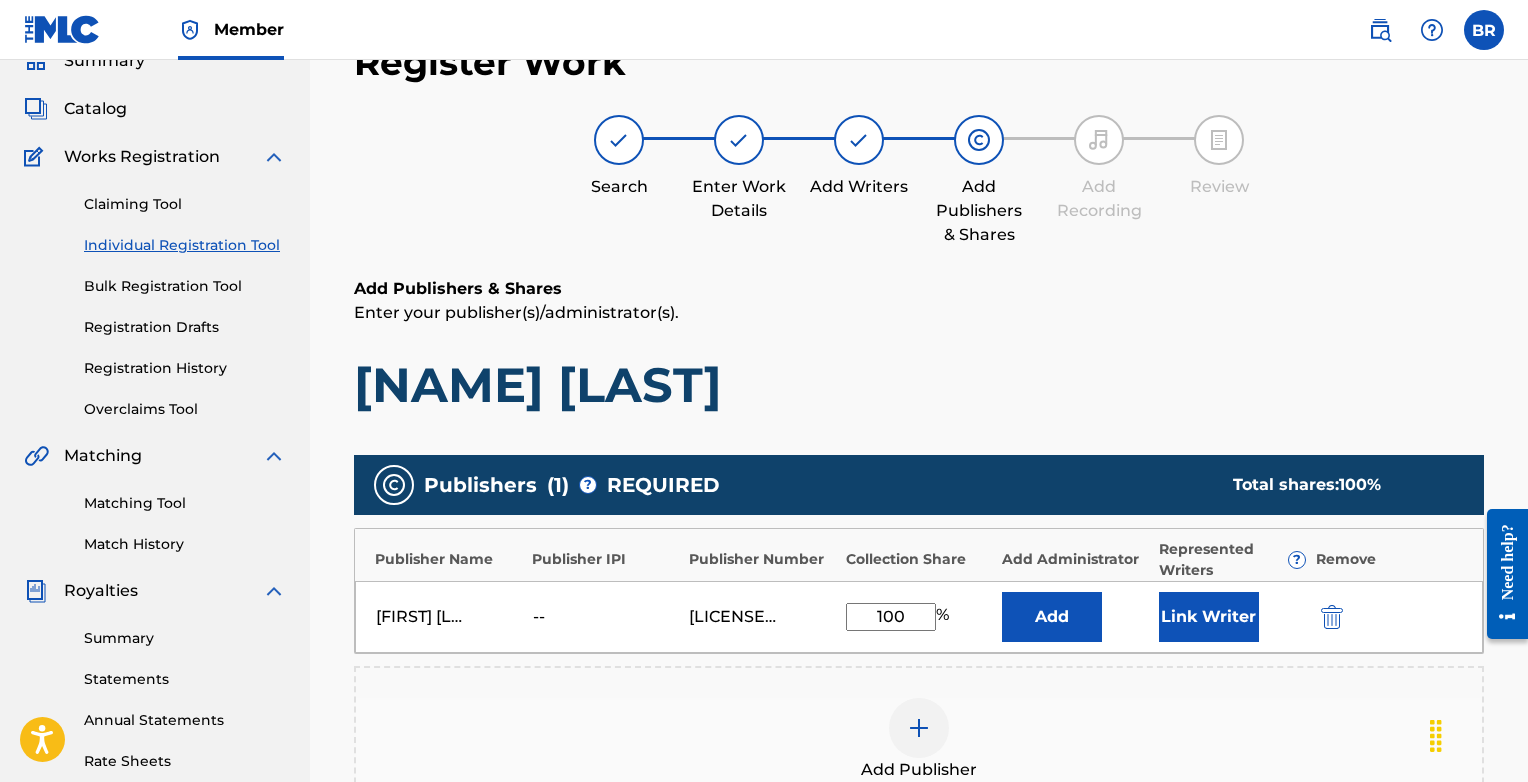 scroll, scrollTop: 239, scrollLeft: 0, axis: vertical 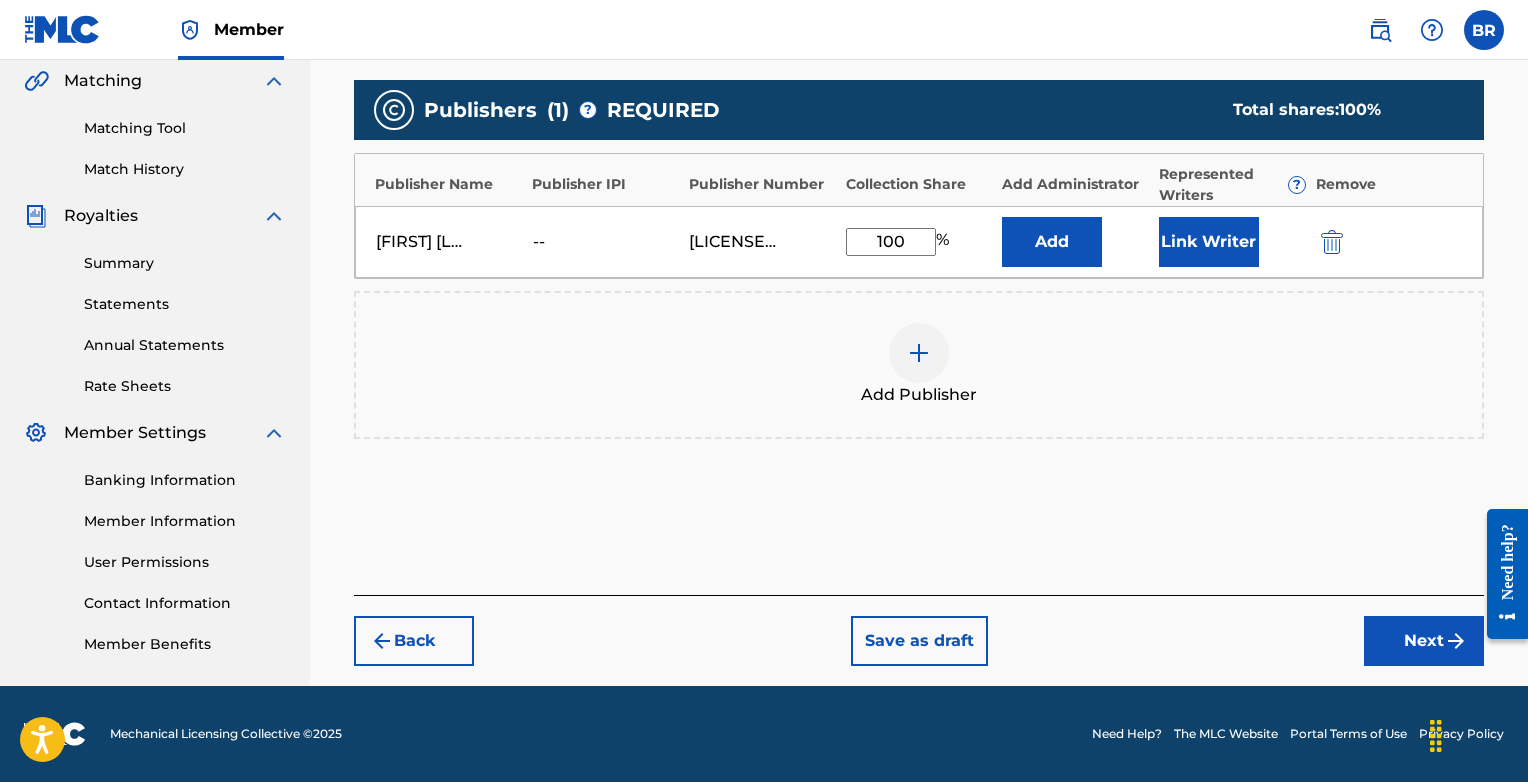 click on "Next" at bounding box center (1424, 641) 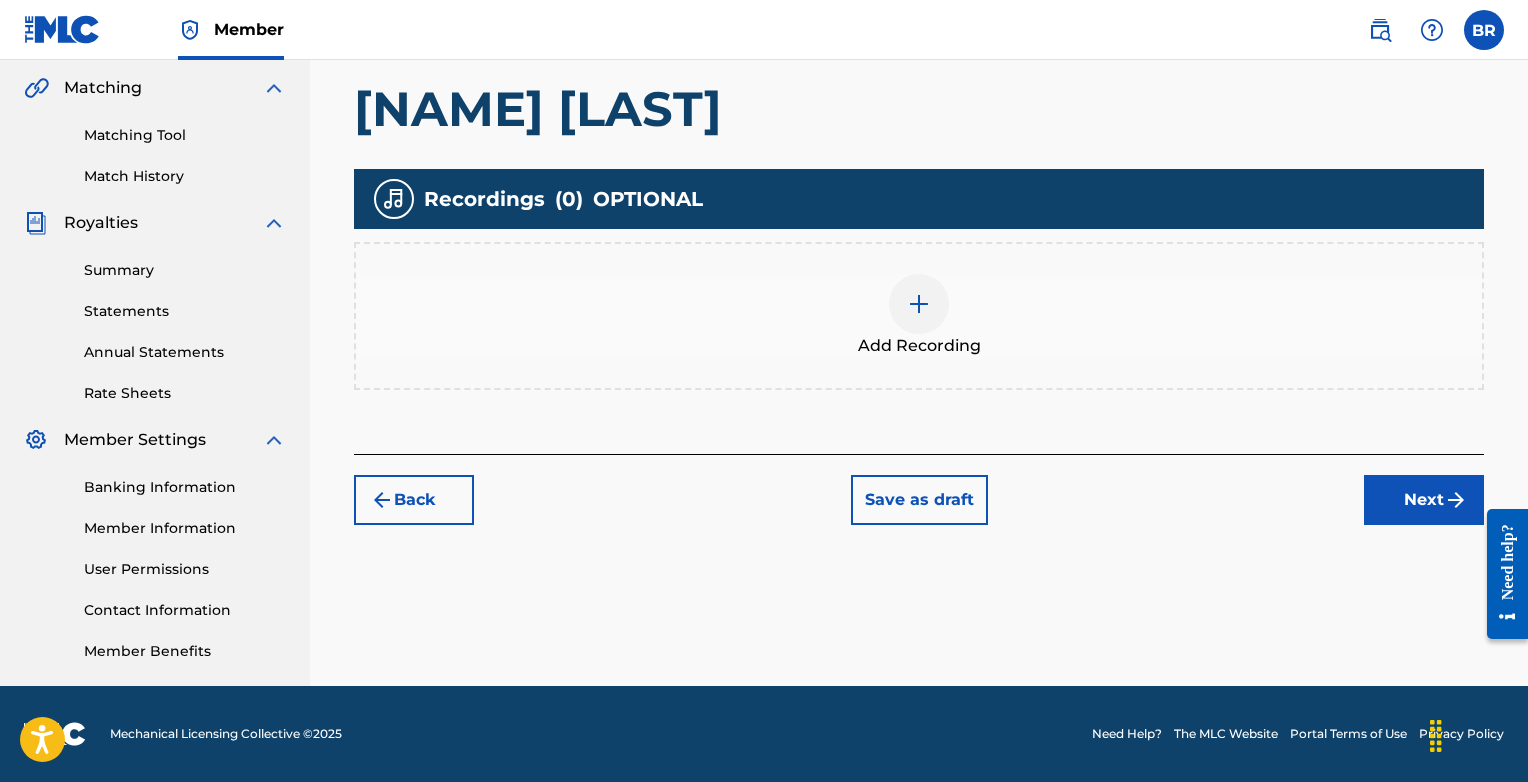 scroll, scrollTop: 458, scrollLeft: 0, axis: vertical 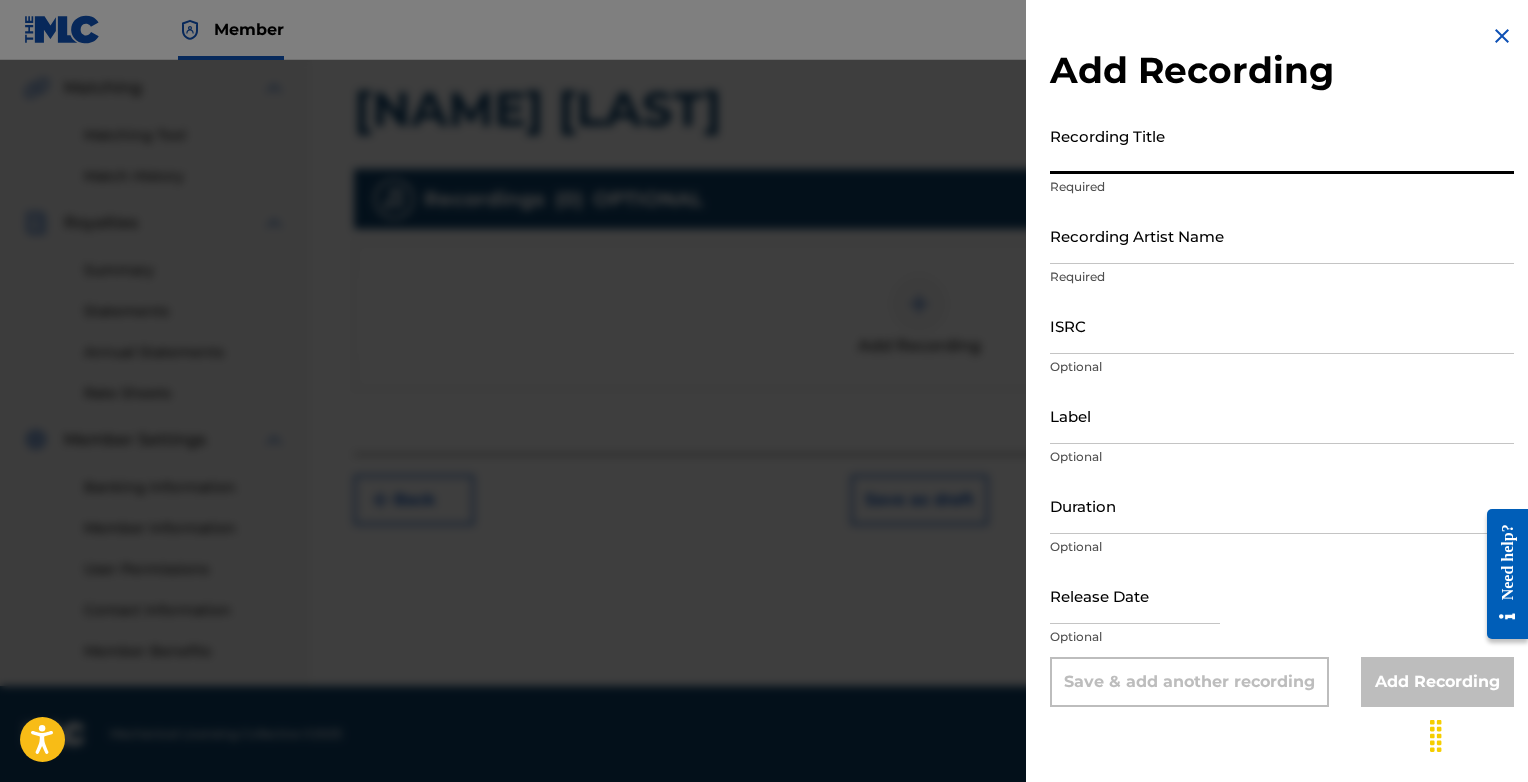 click on "Recording Title" at bounding box center (1282, 145) 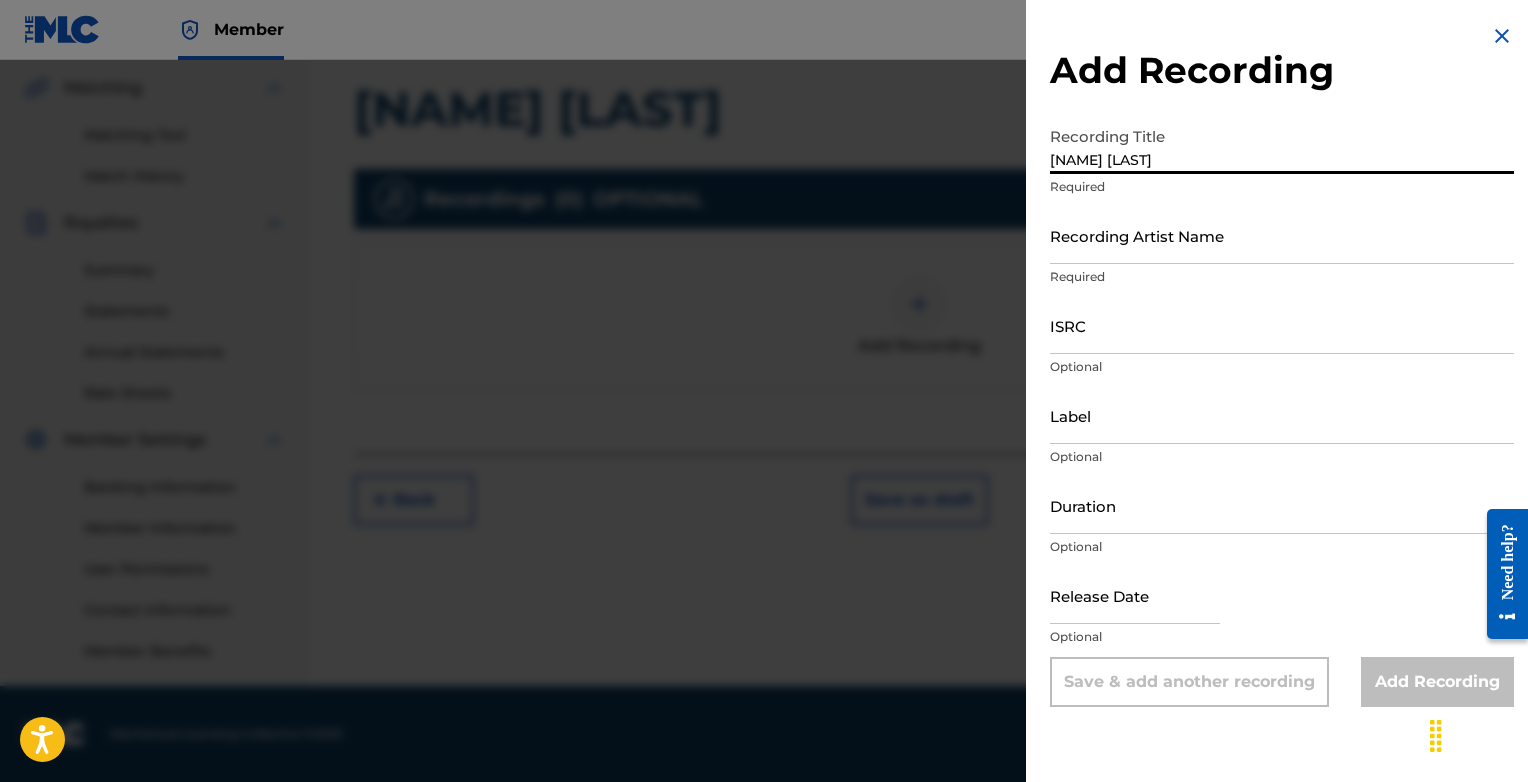 type on "[NAME] [LAST]" 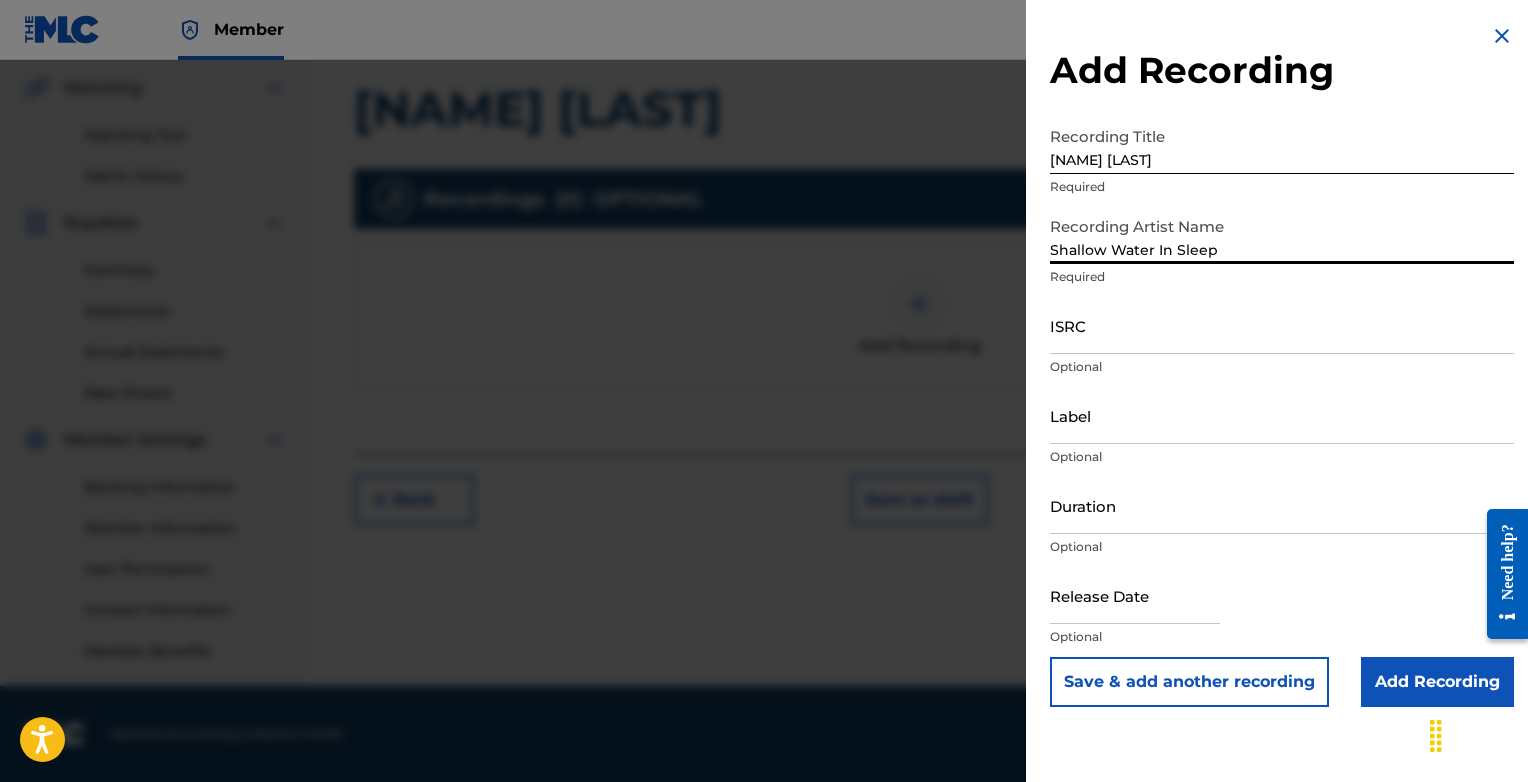 type on "Shallow Water In Sleep" 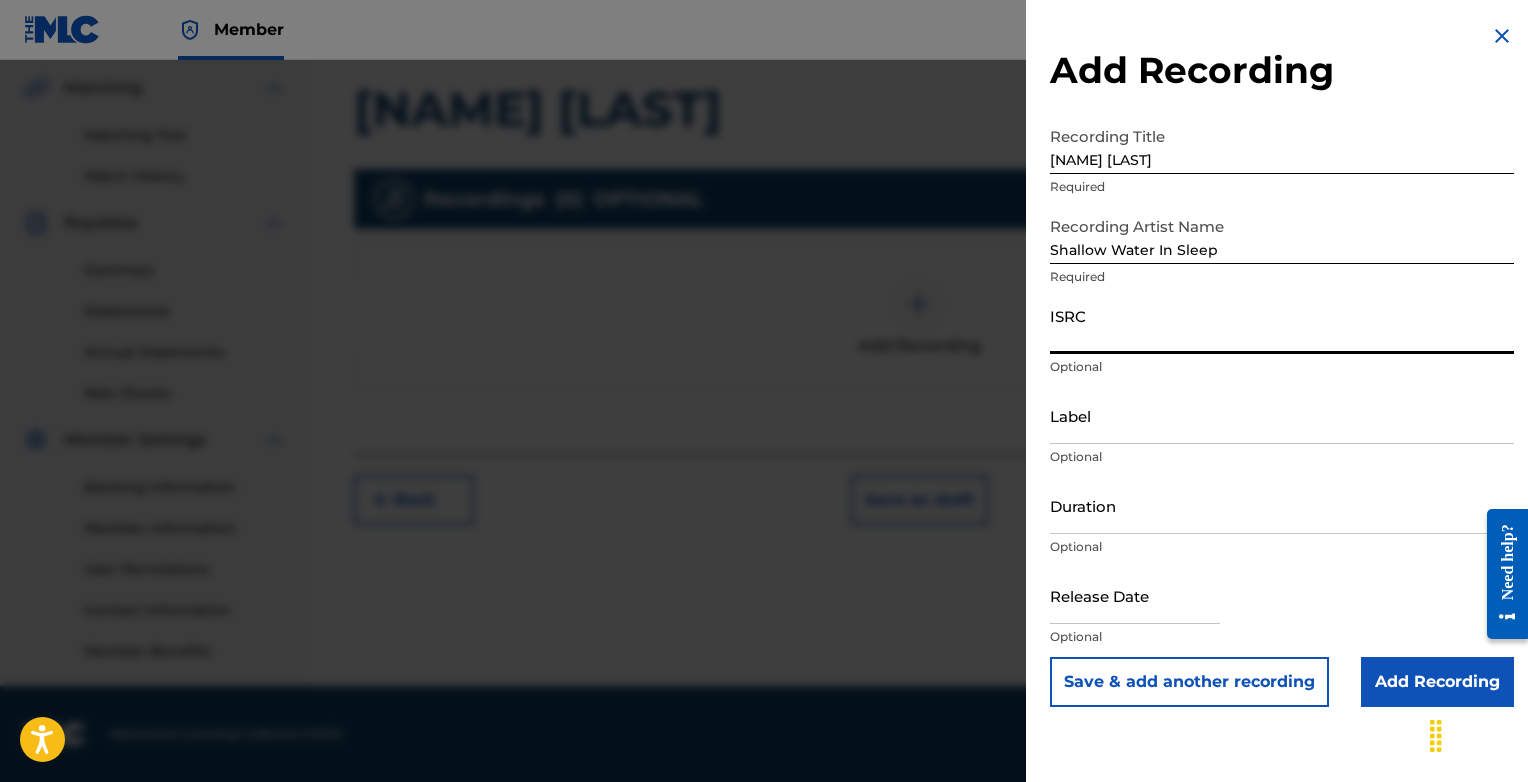 paste on "[PRODUCT_CODE]" 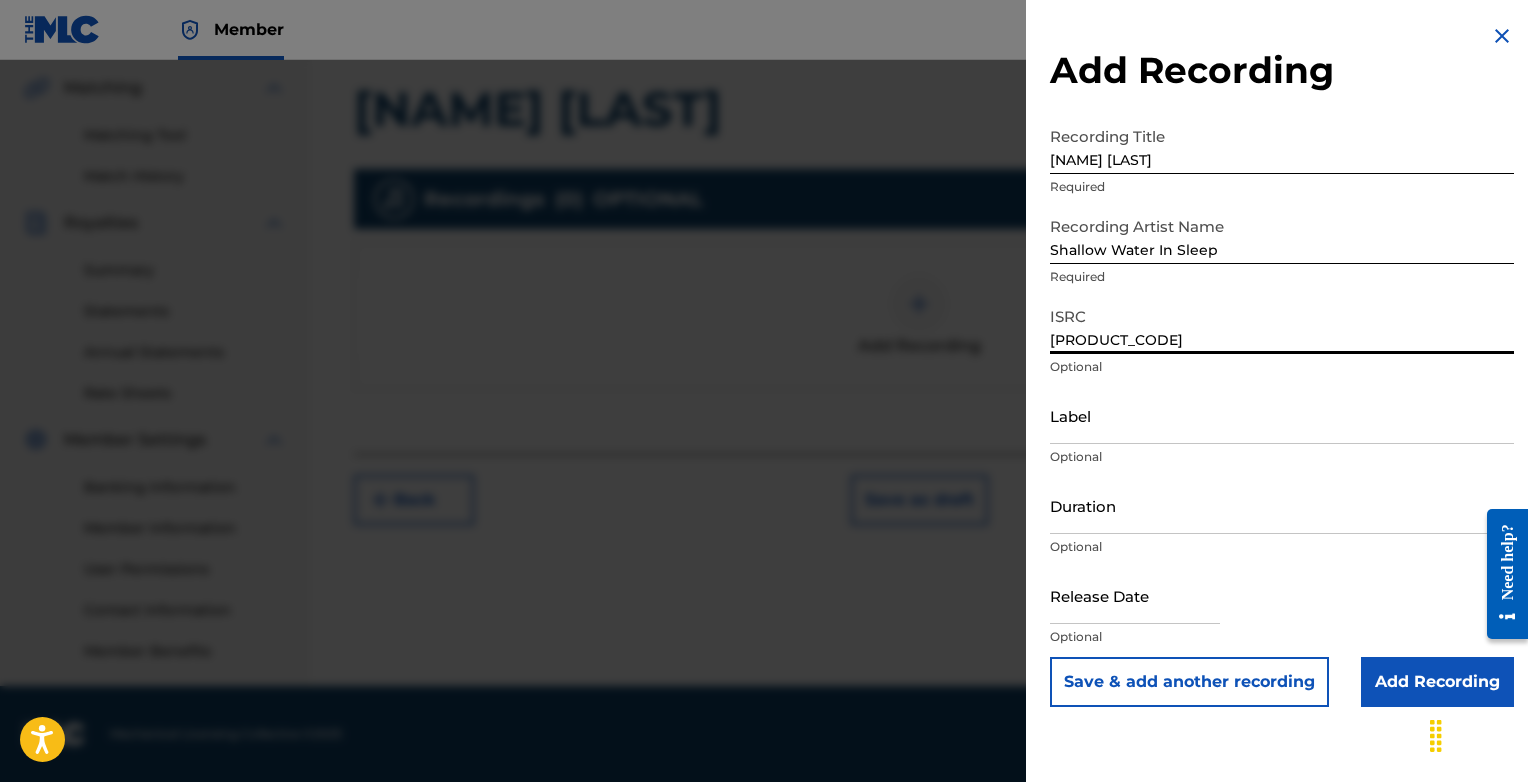 type on "[PRODUCT_CODE]" 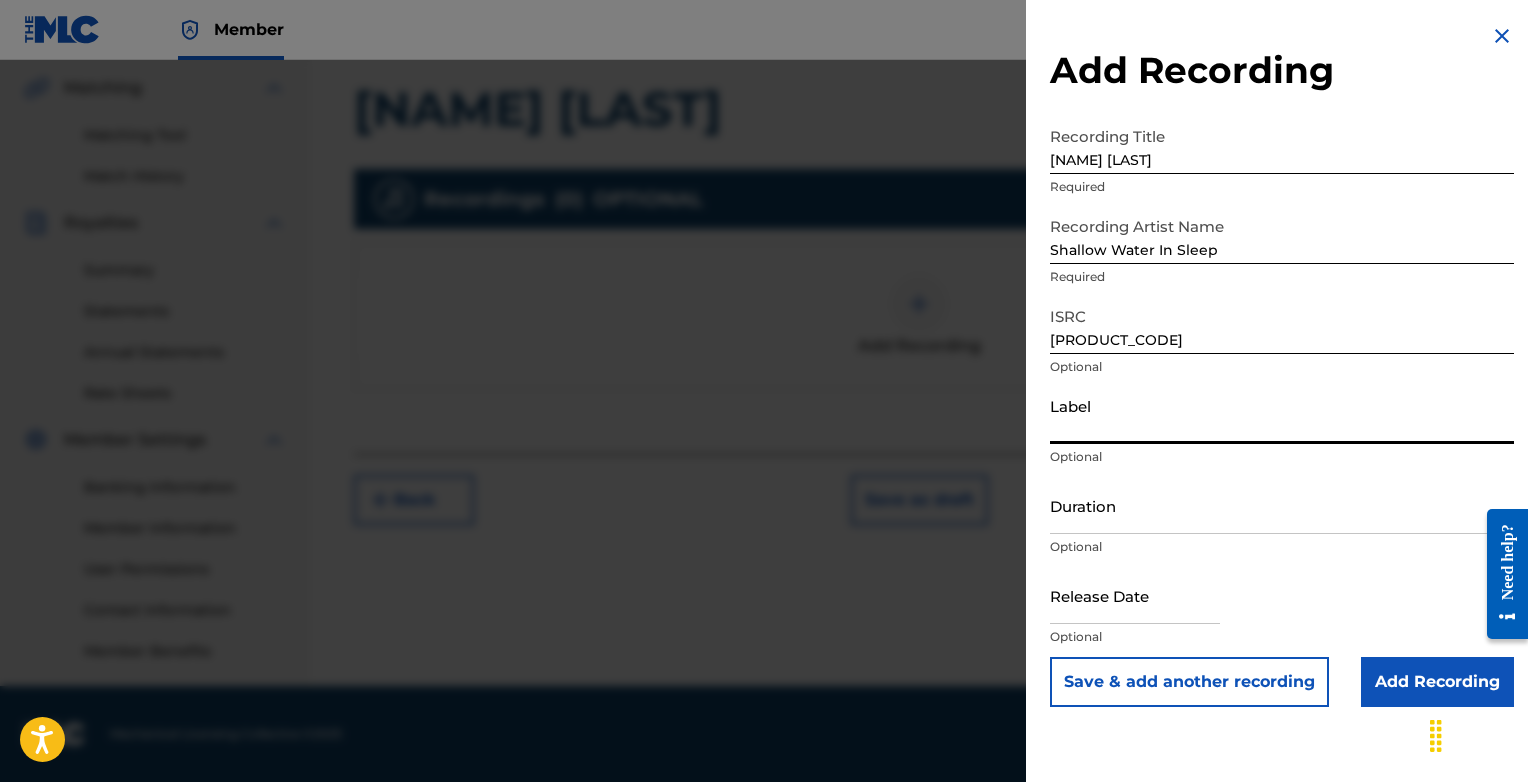 click on "Duration" at bounding box center (1282, 505) 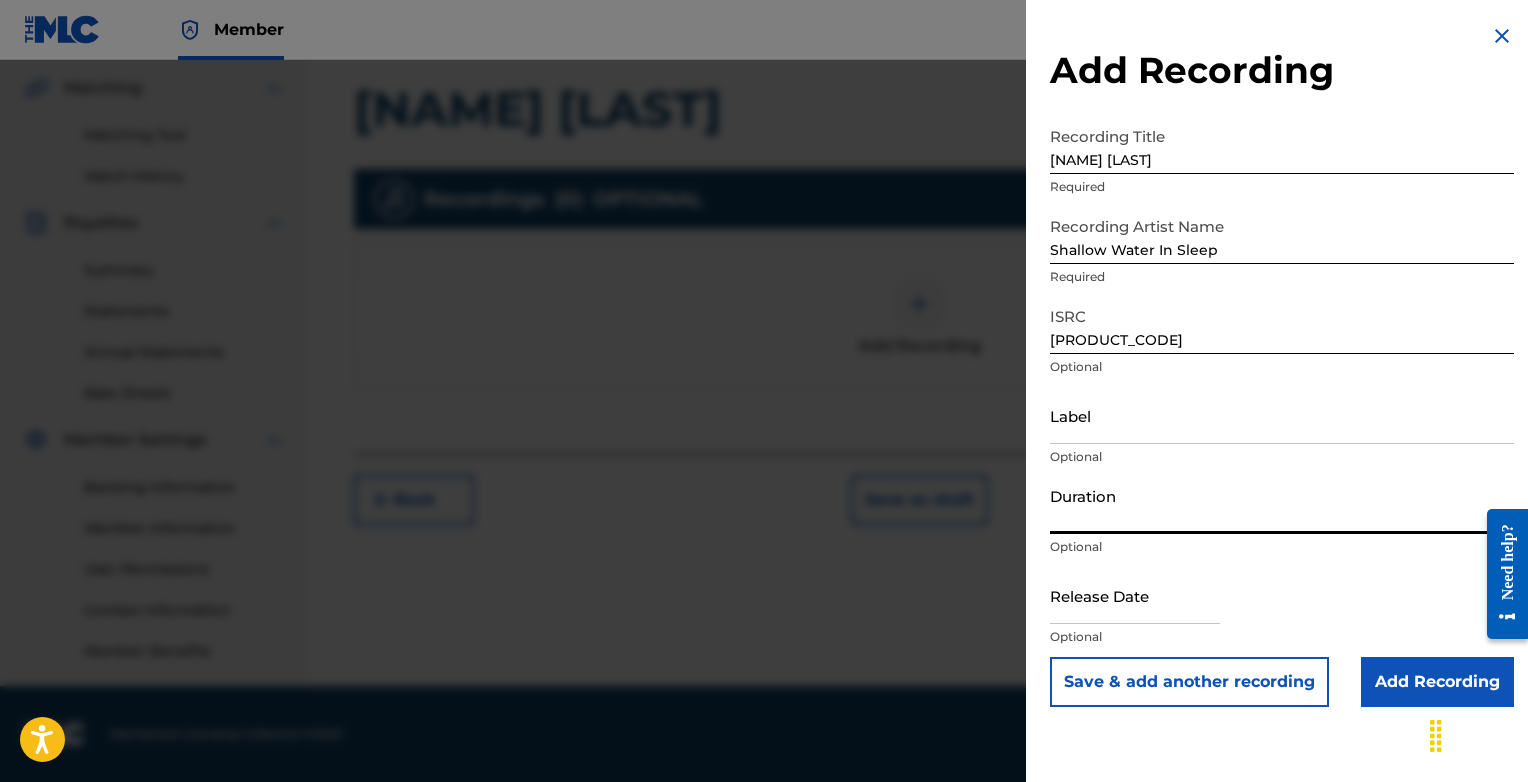 click at bounding box center [1135, 595] 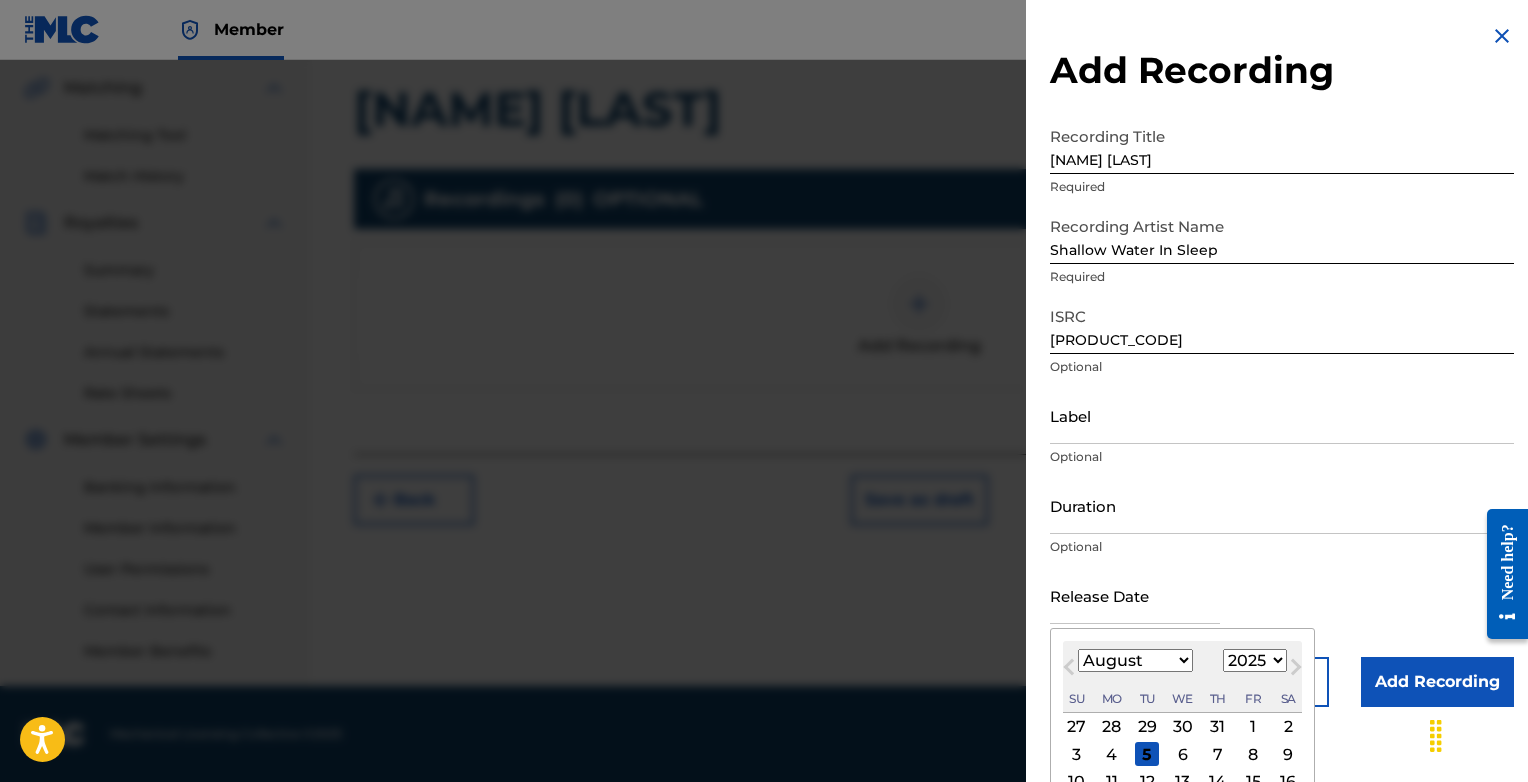 scroll, scrollTop: 136, scrollLeft: 0, axis: vertical 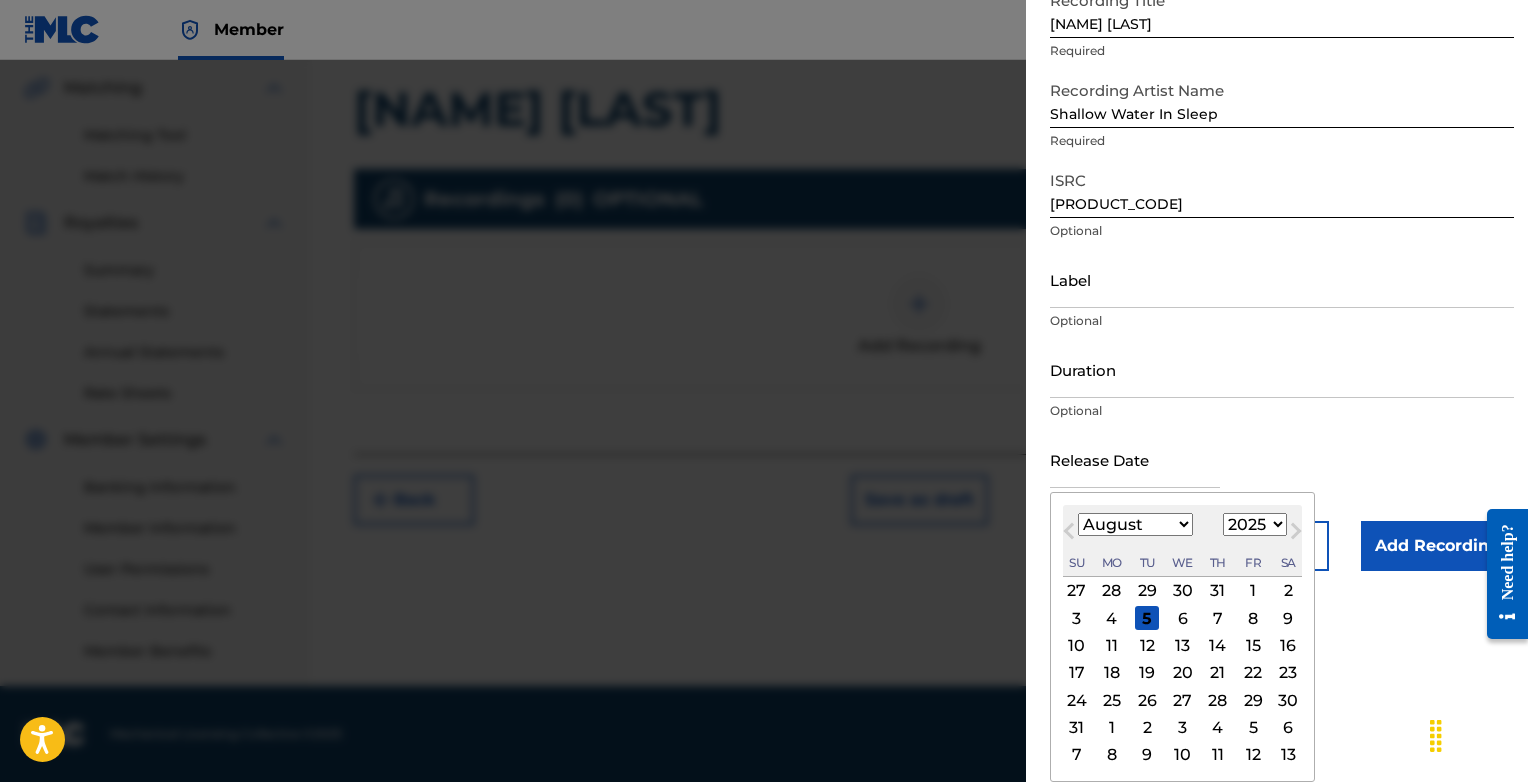 click on "Previous Month" at bounding box center (1071, 534) 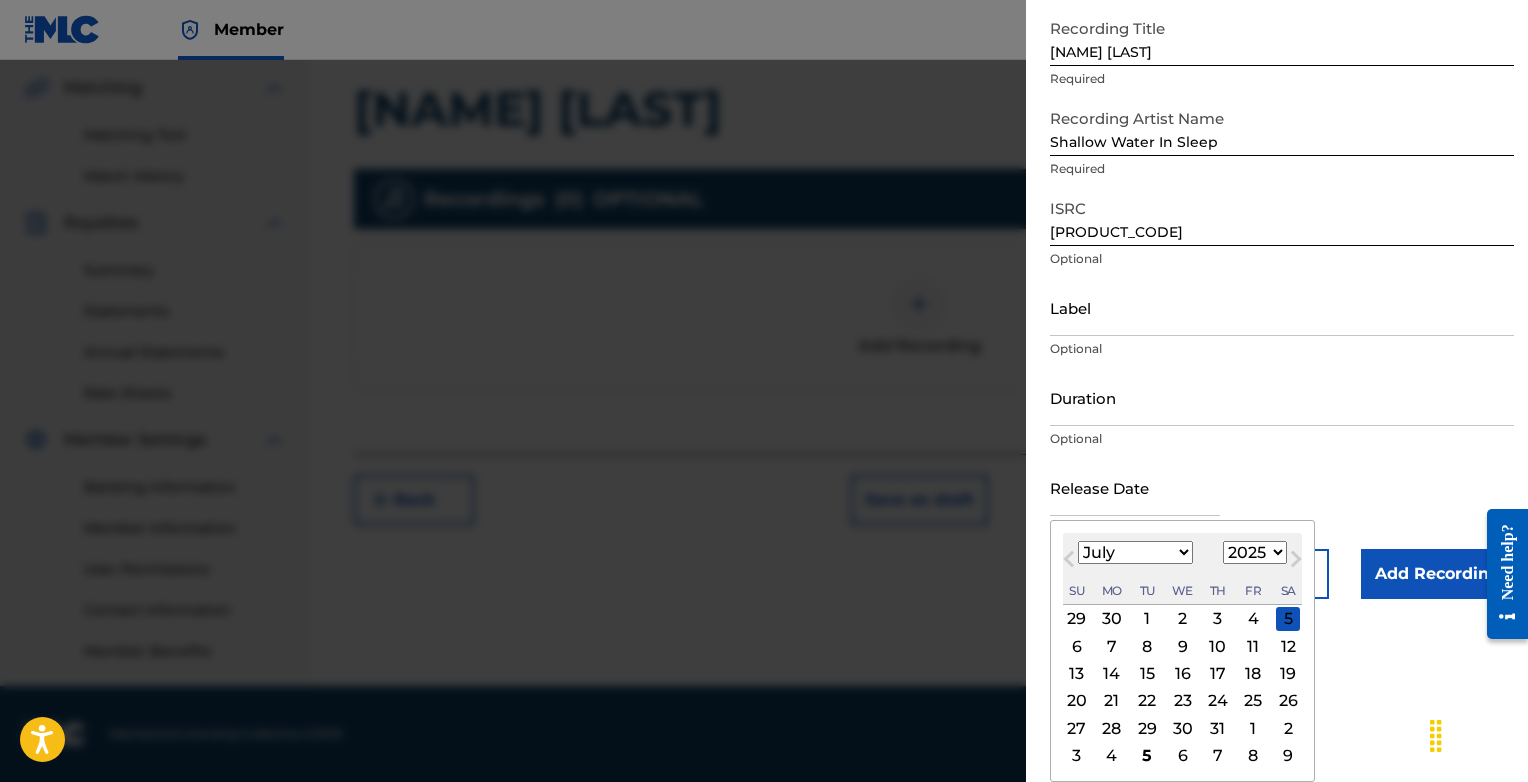 scroll, scrollTop: 108, scrollLeft: 0, axis: vertical 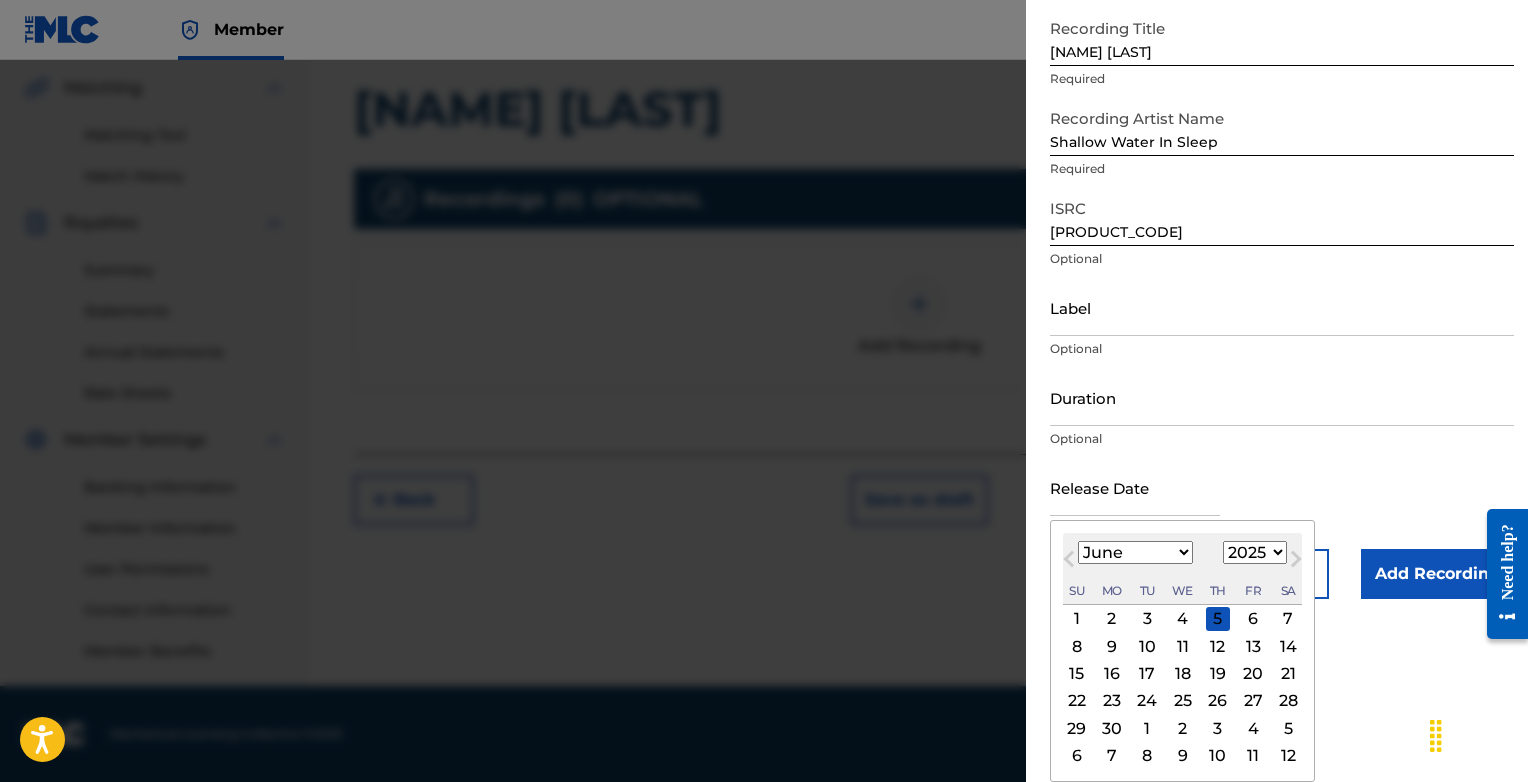 click on "7" at bounding box center (1288, 619) 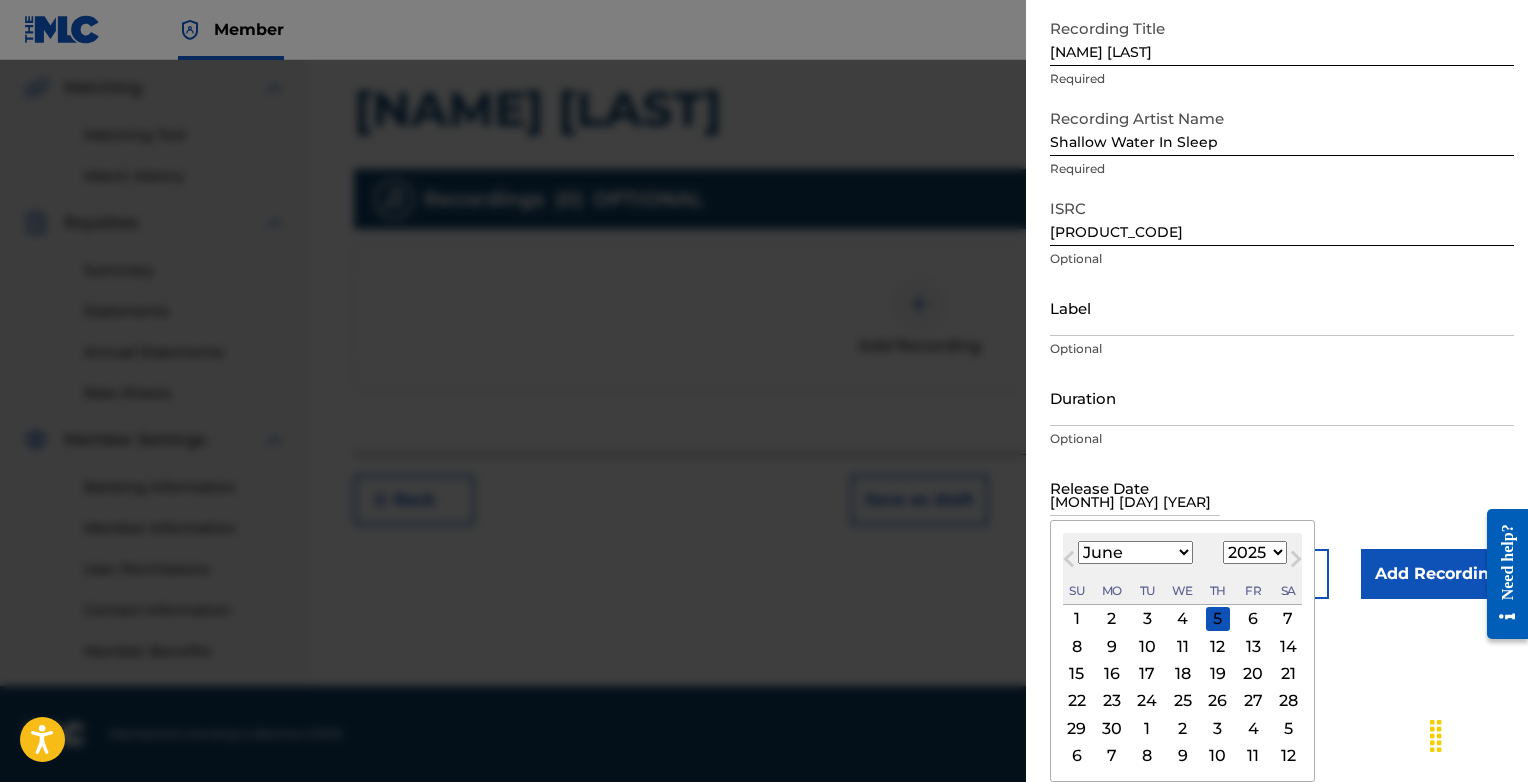 scroll, scrollTop: 0, scrollLeft: 0, axis: both 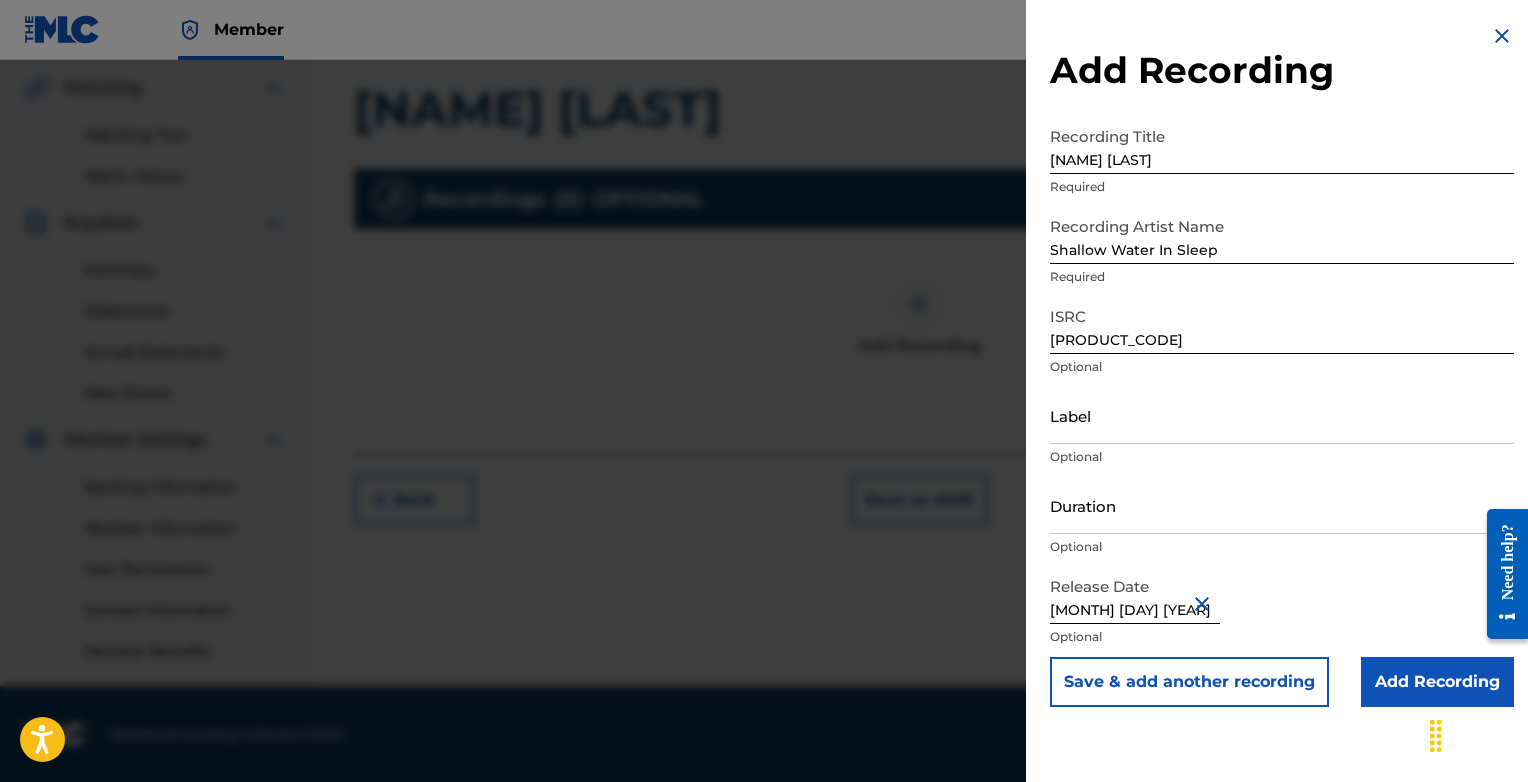click on "Add Recording" at bounding box center (1437, 682) 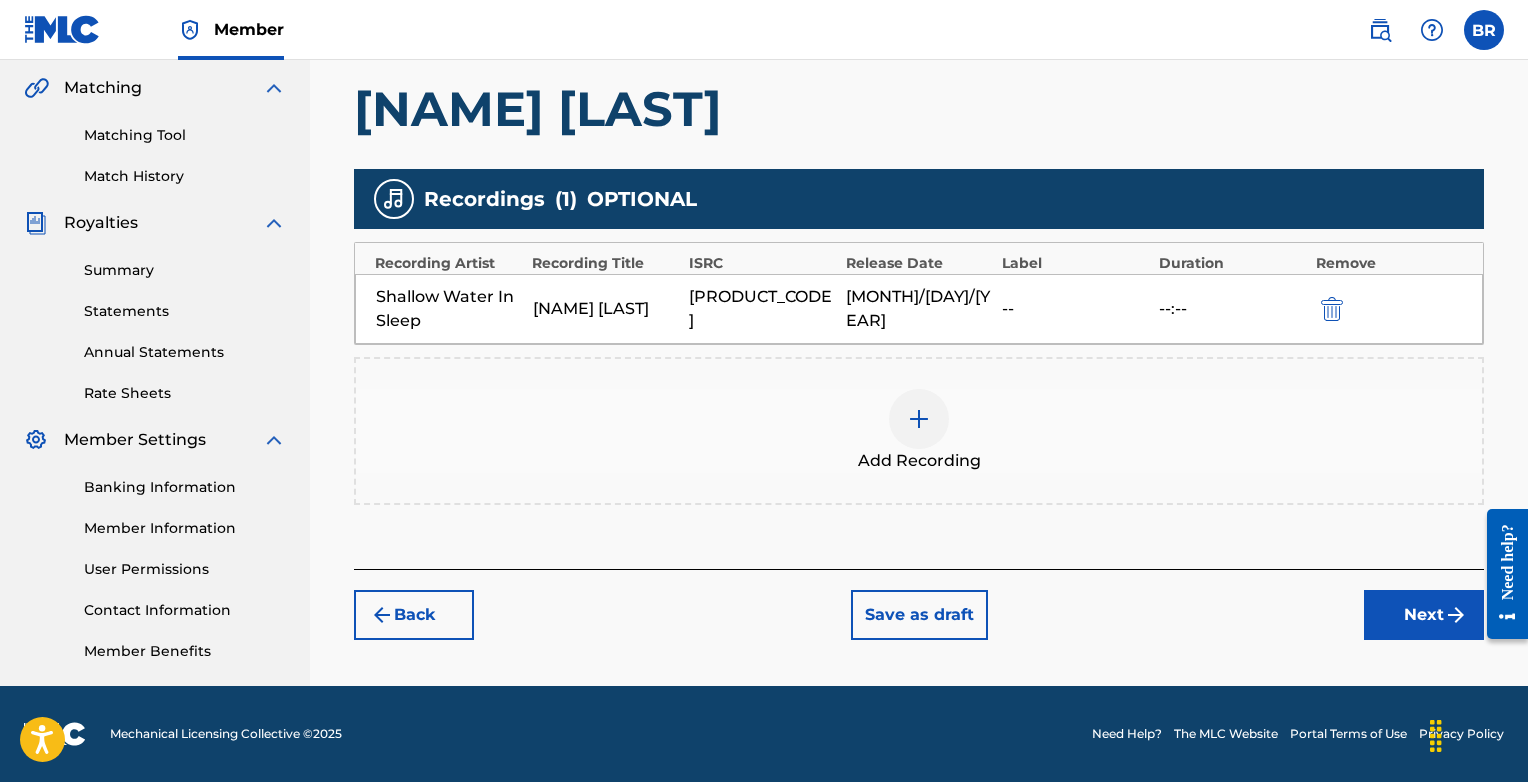 click on "Next" at bounding box center [1424, 615] 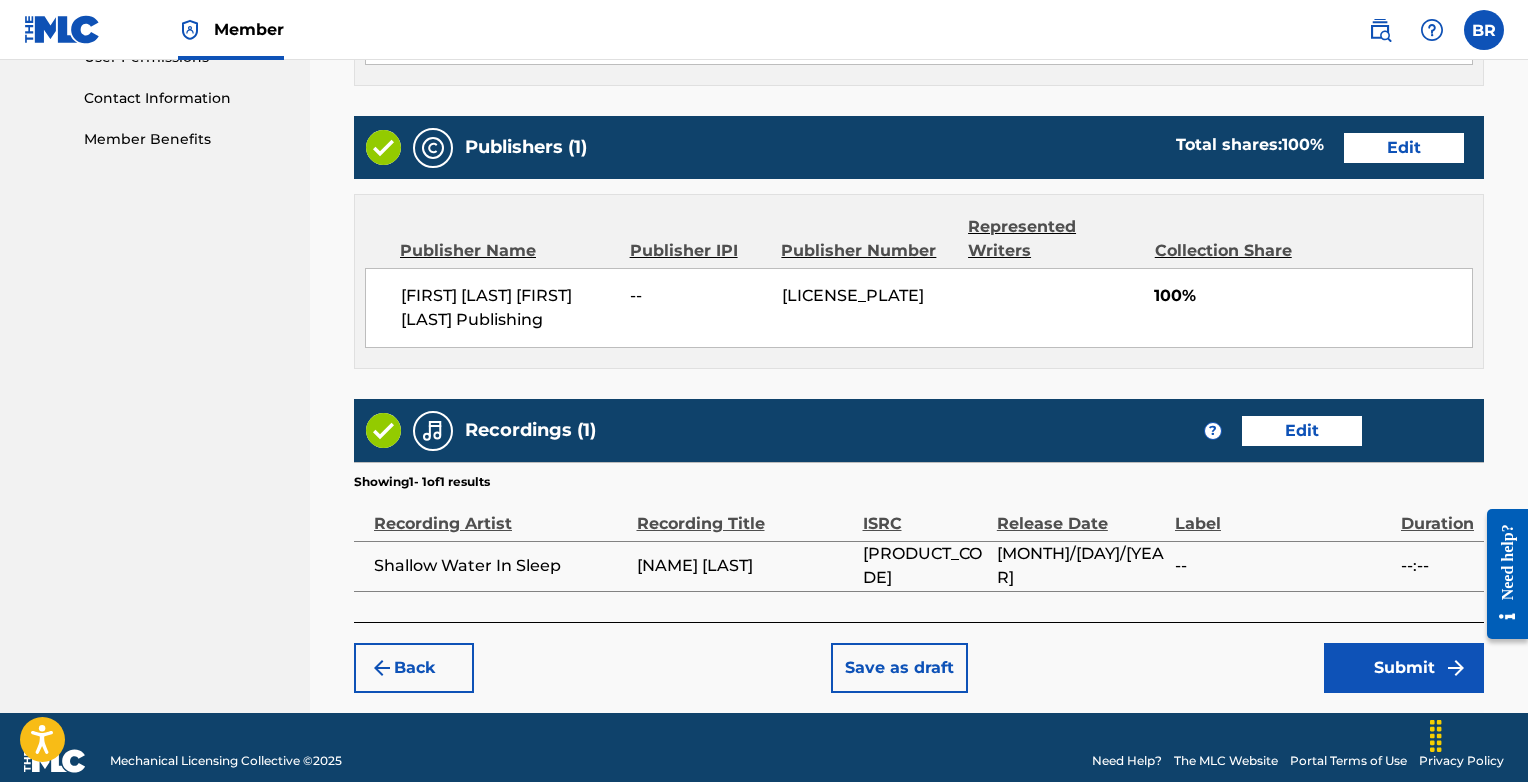 scroll, scrollTop: 997, scrollLeft: 0, axis: vertical 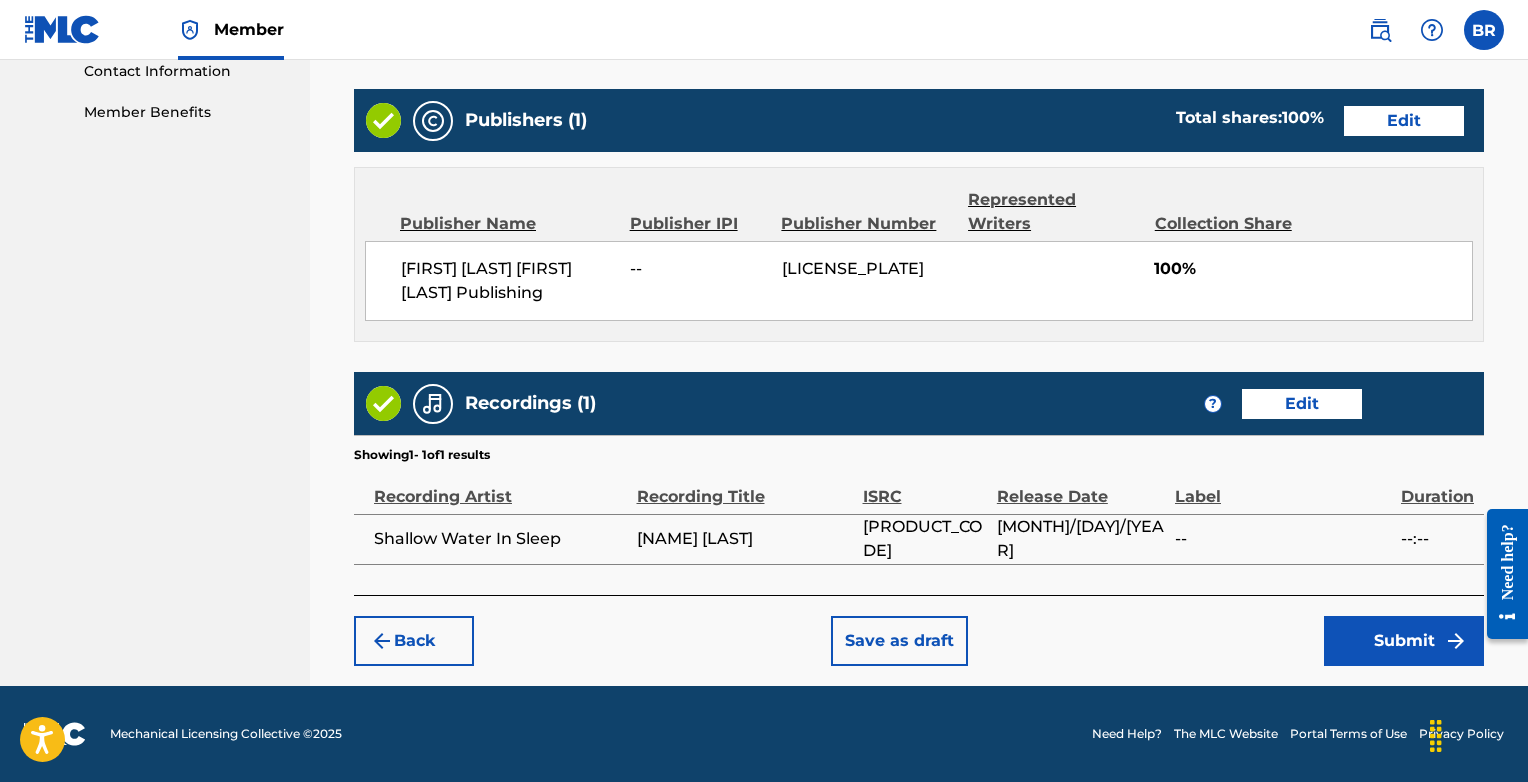 click on "Submit" at bounding box center [1404, 641] 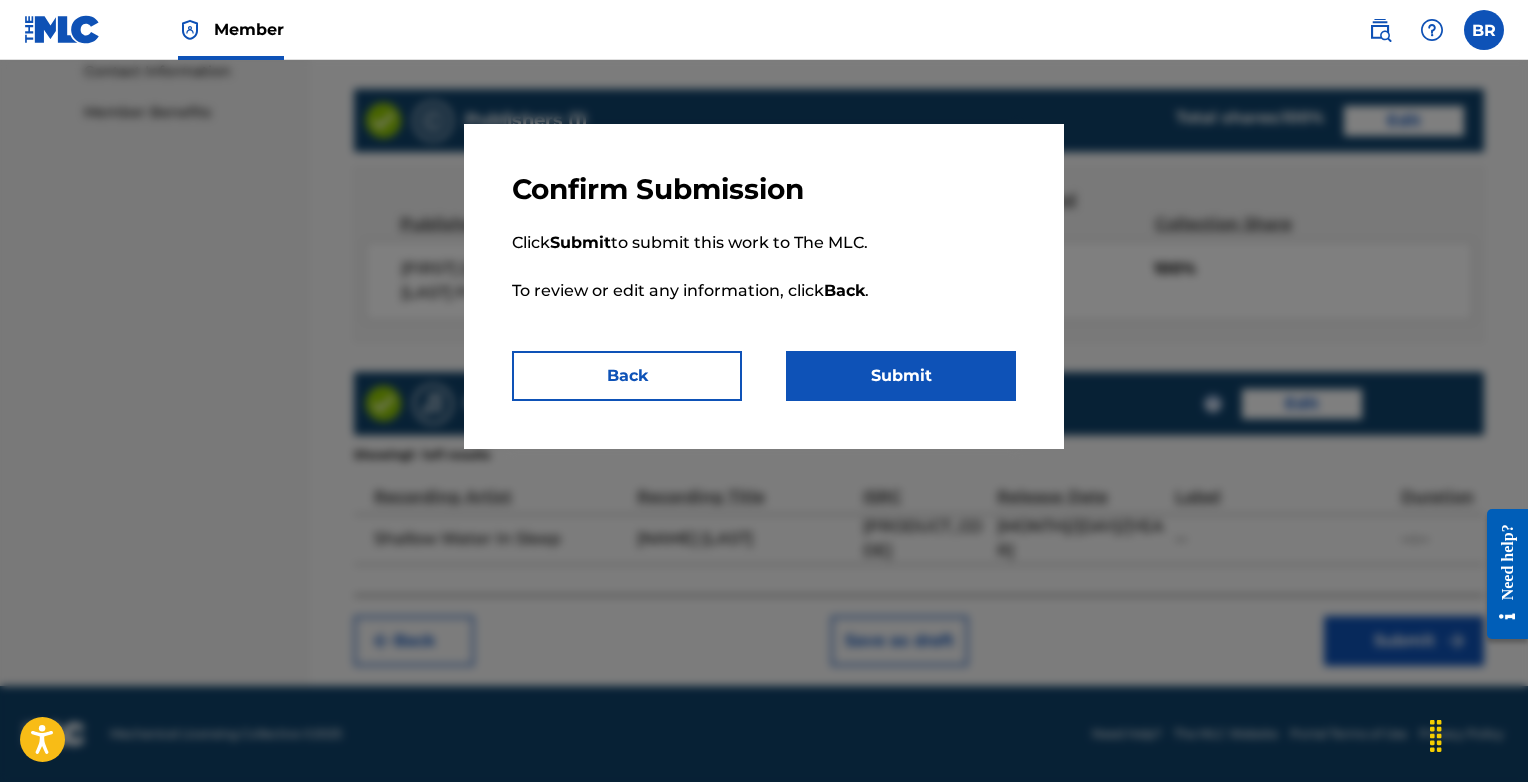 click on "Submit" at bounding box center [901, 376] 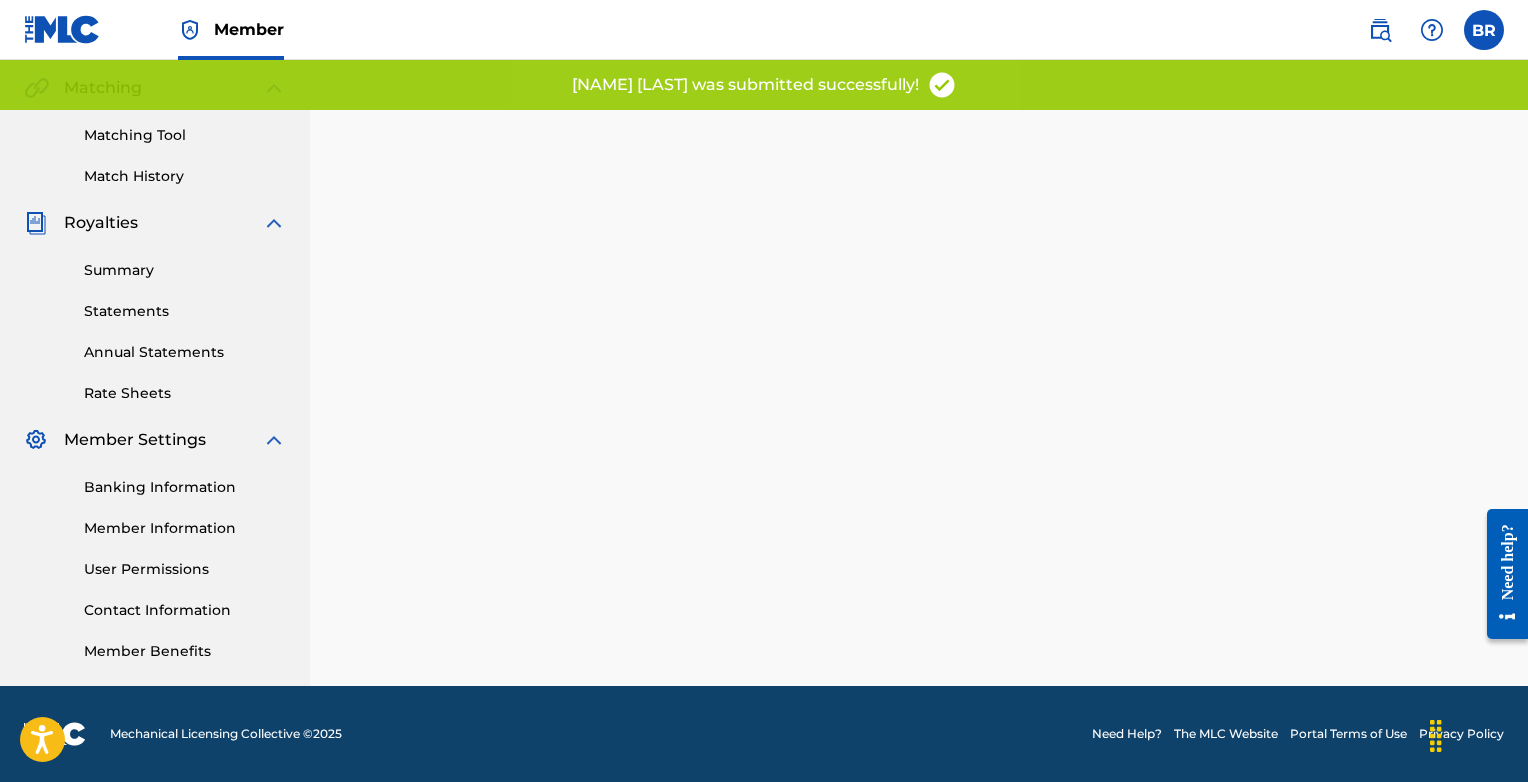 scroll, scrollTop: 0, scrollLeft: 0, axis: both 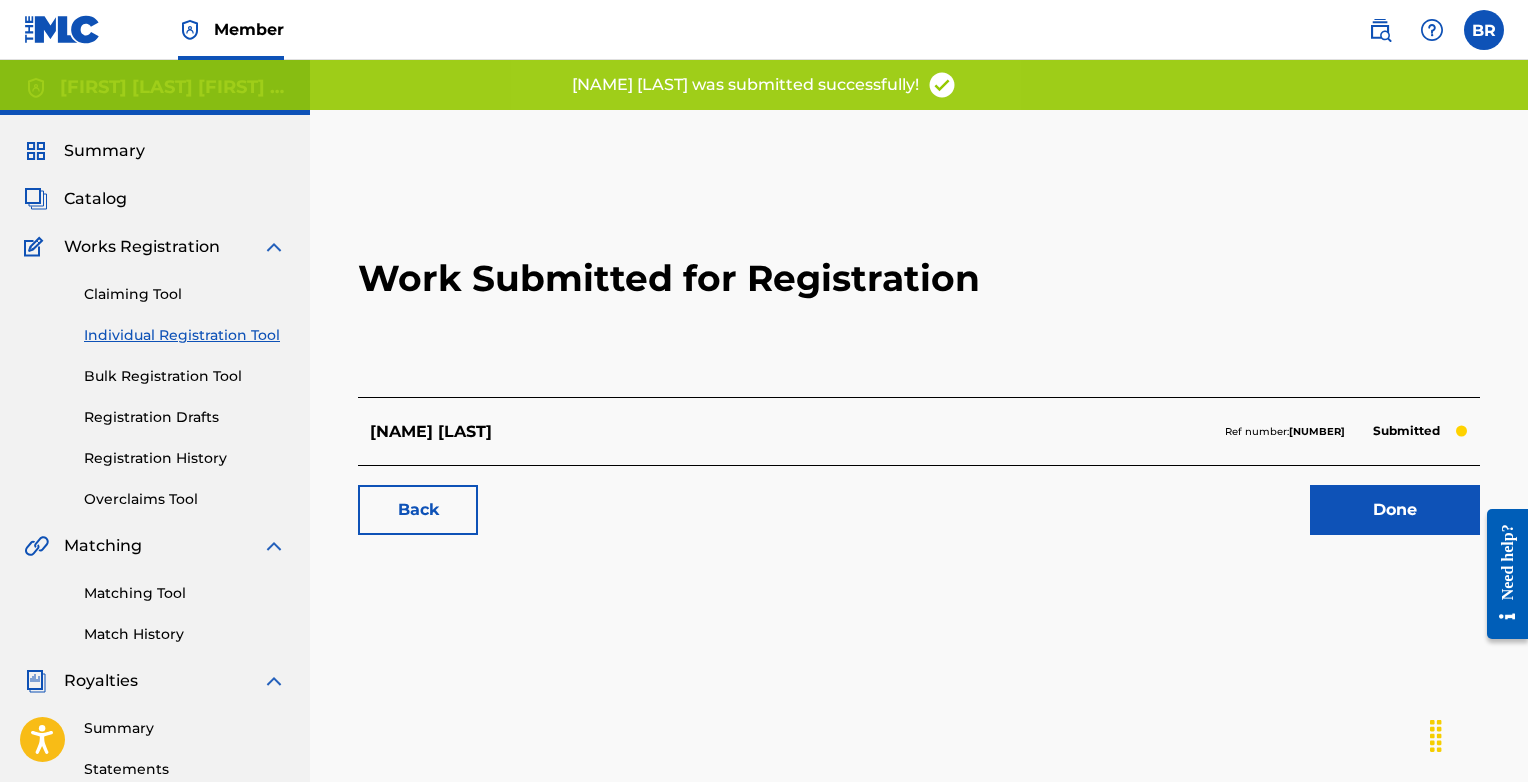 click on "Done" at bounding box center (1395, 510) 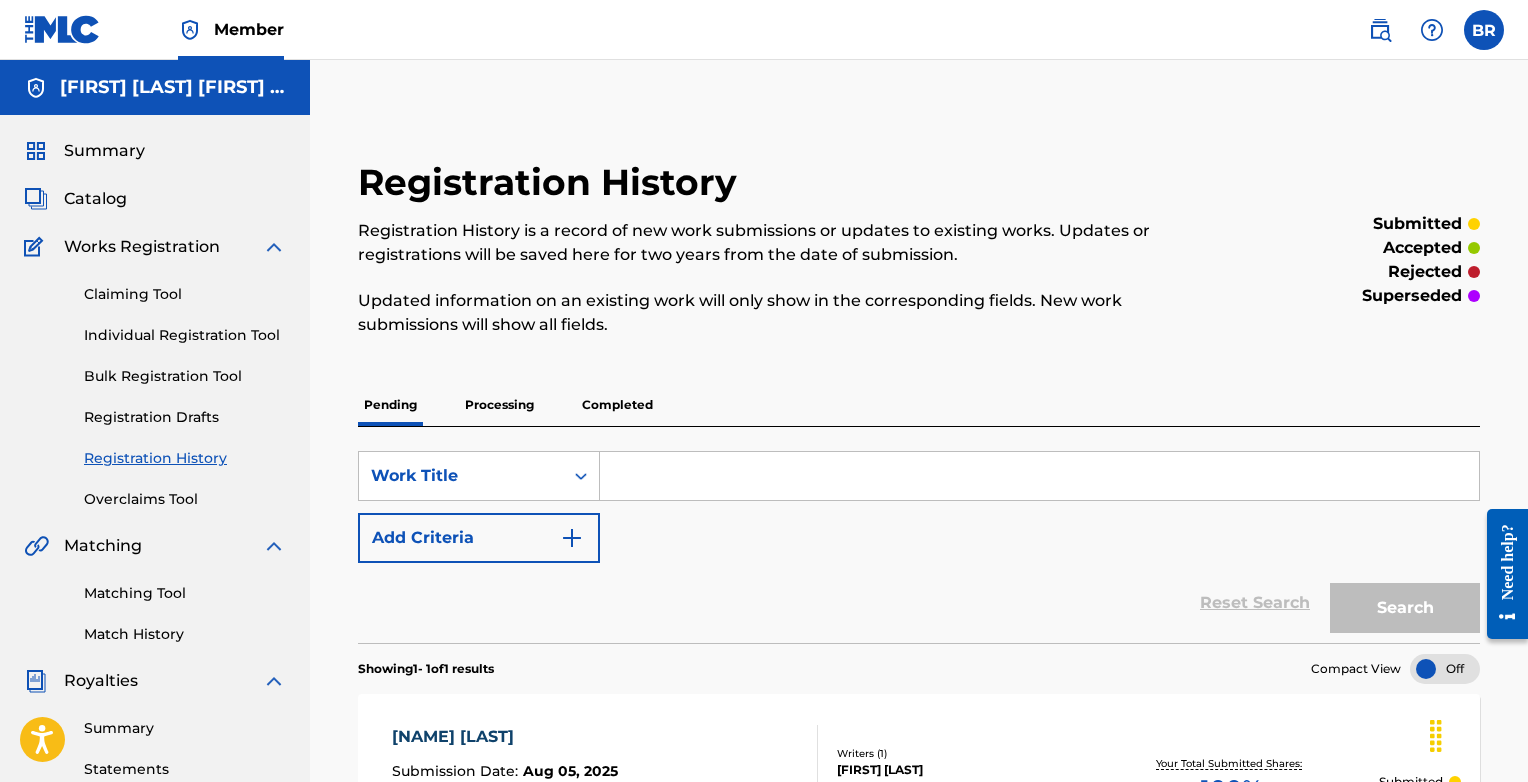 click at bounding box center (1039, 476) 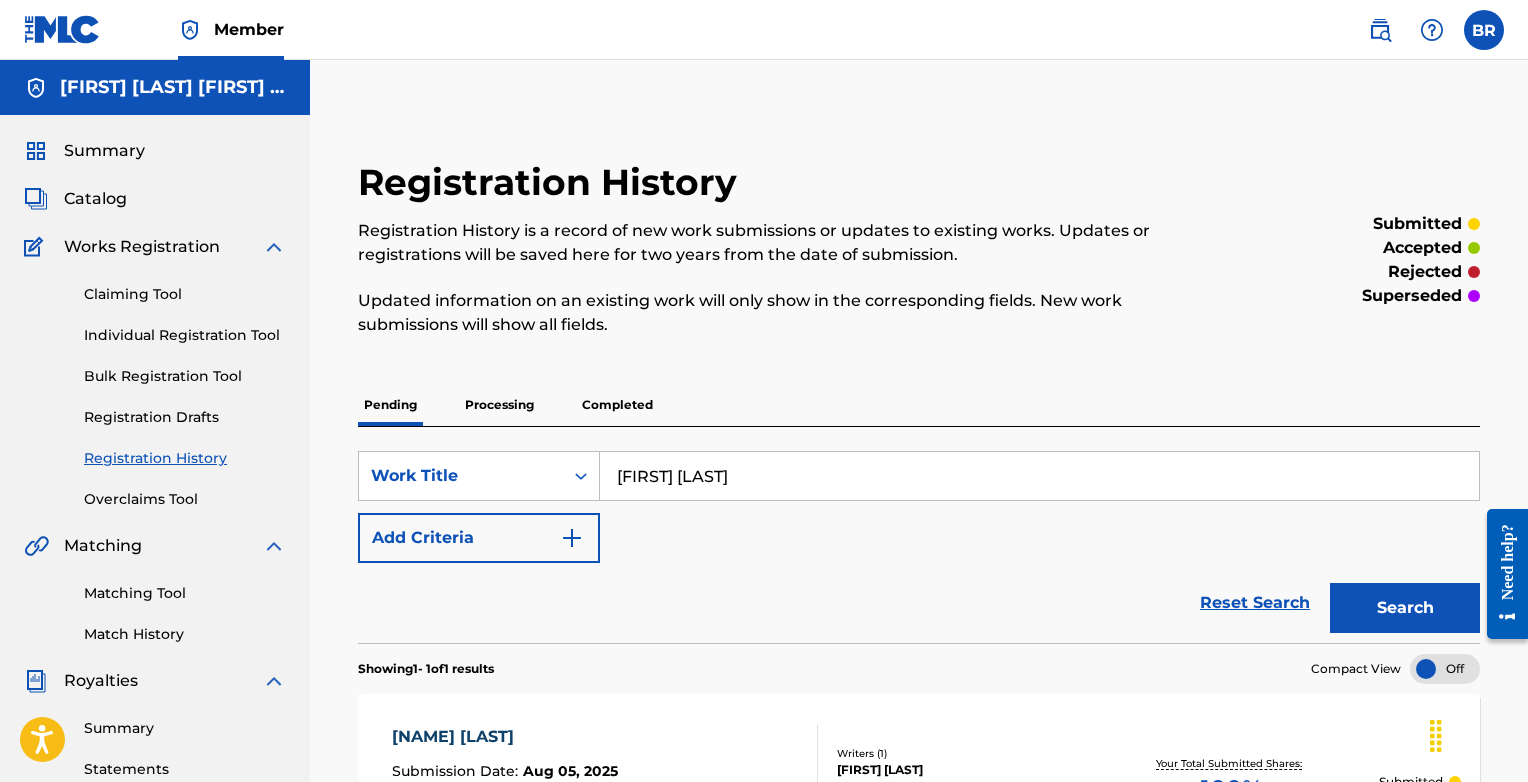 type on "[FIRST] [LAST]" 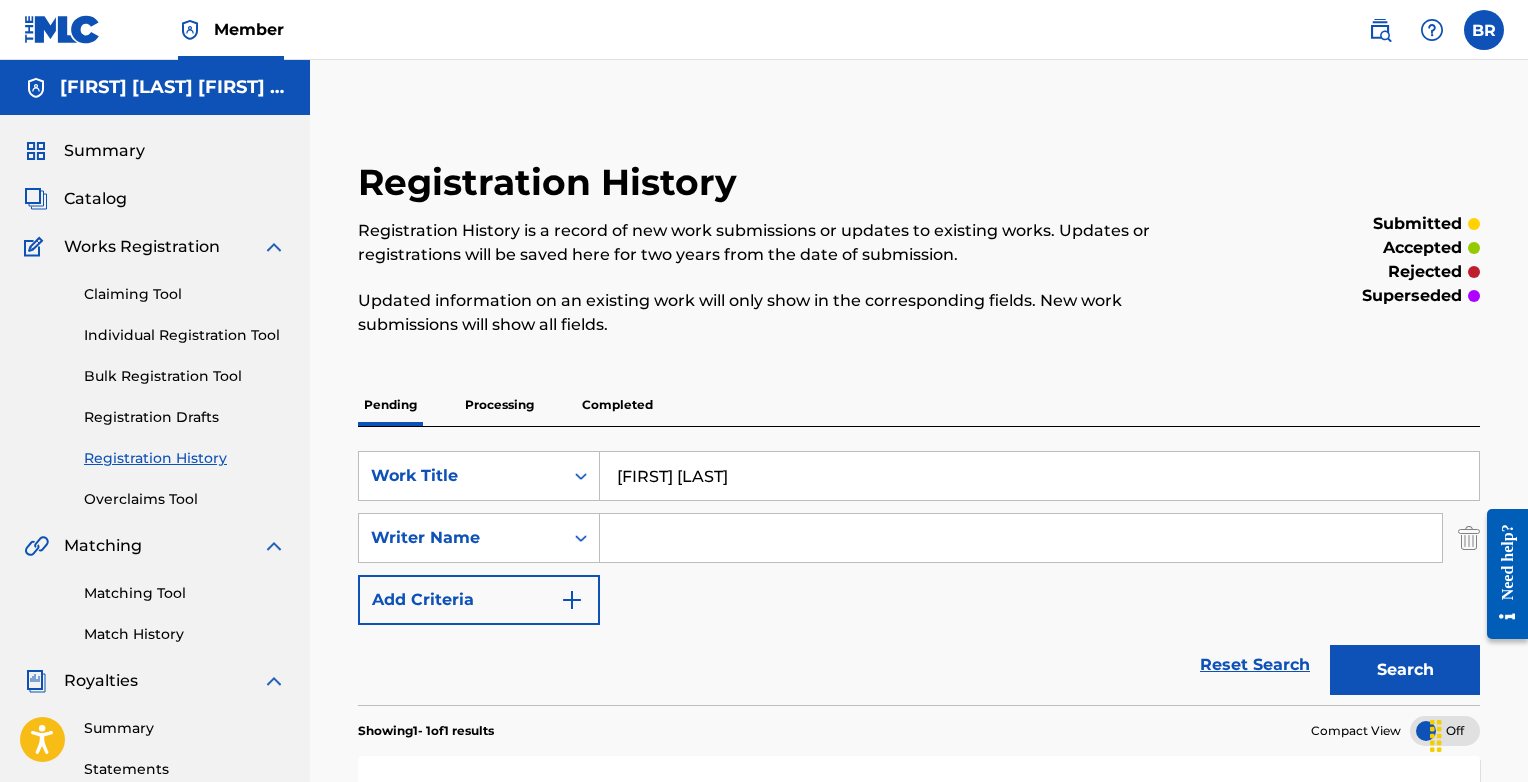 click at bounding box center [1021, 538] 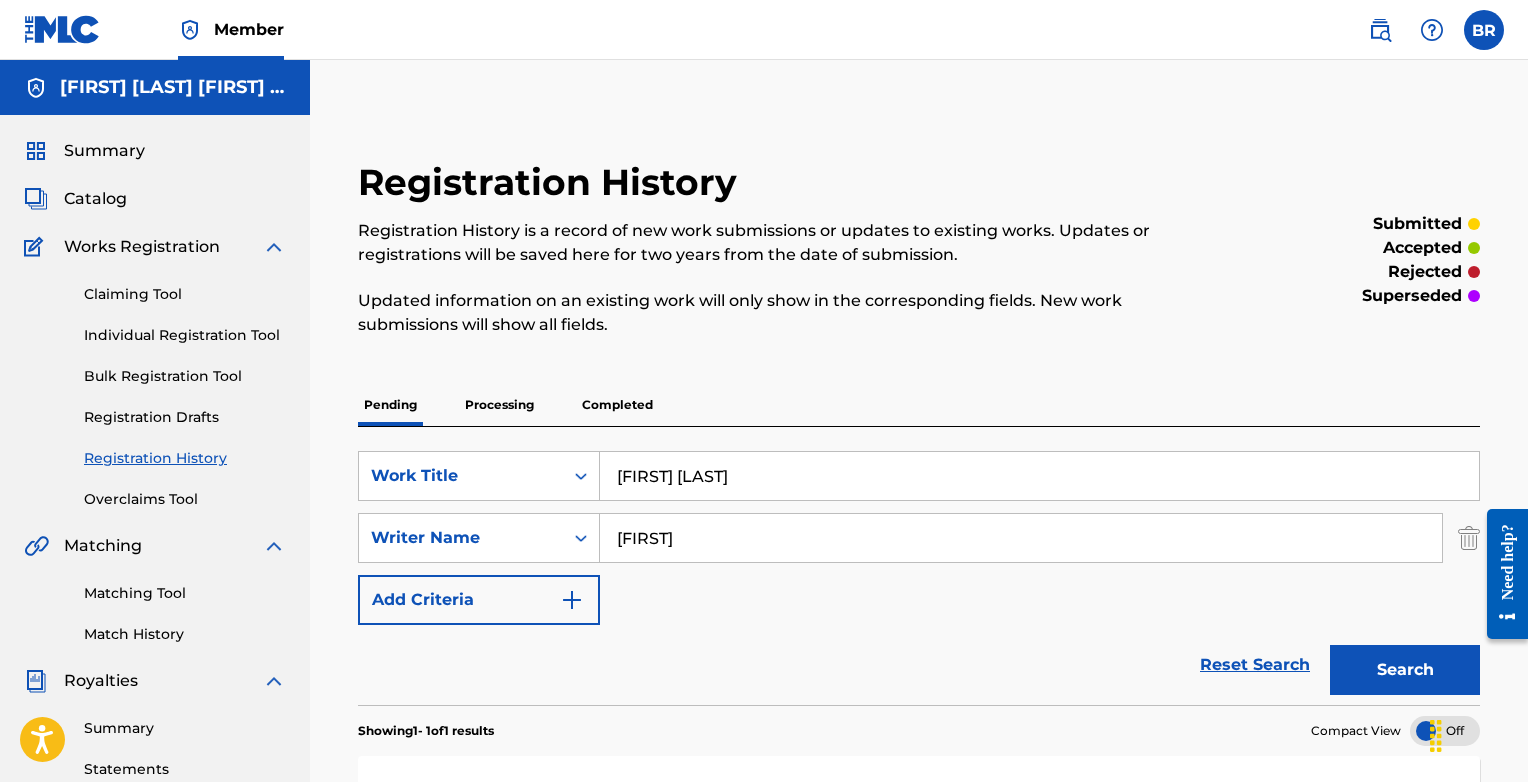click on "Search" at bounding box center [1405, 670] 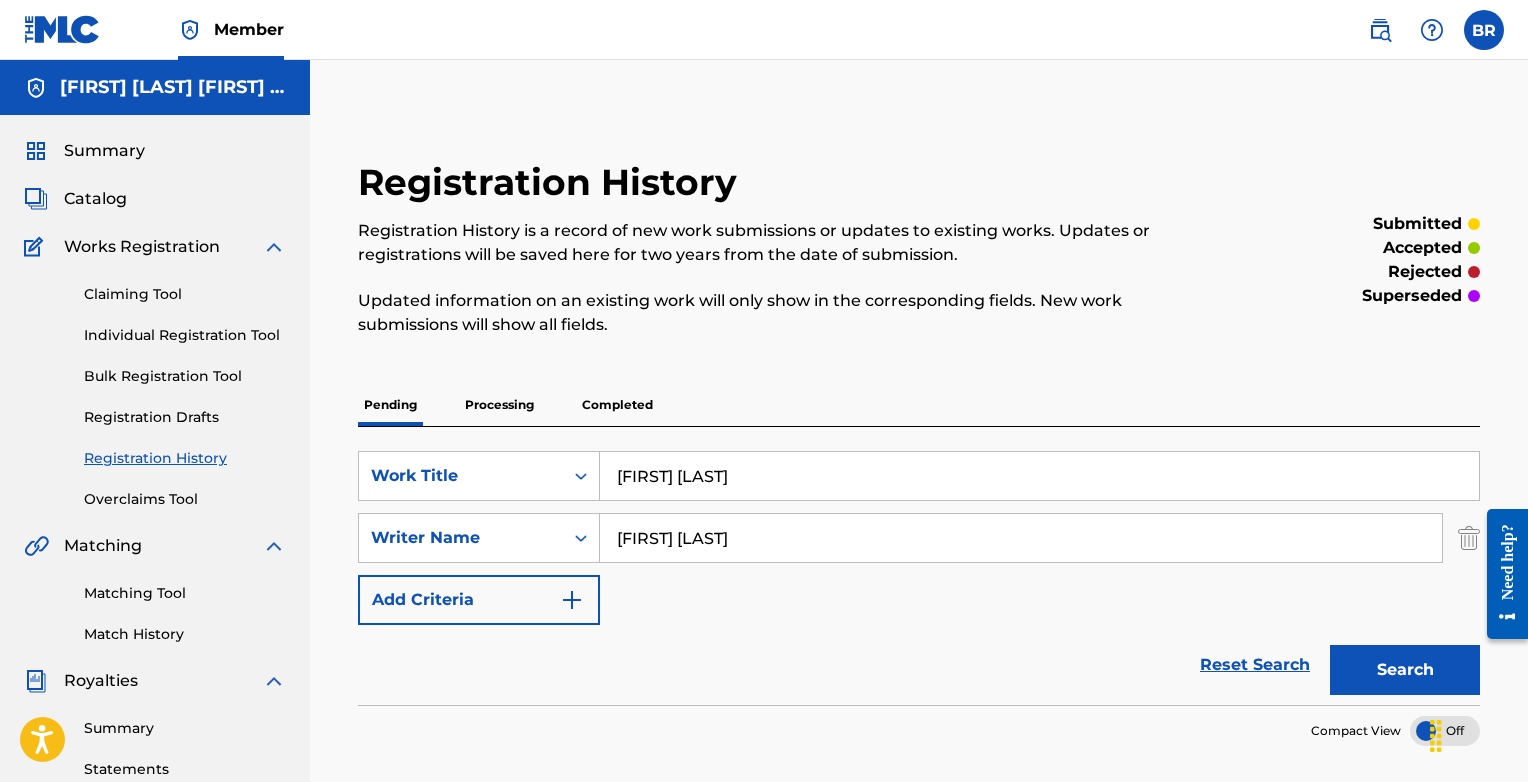 type on "[FIRST] [LAST]" 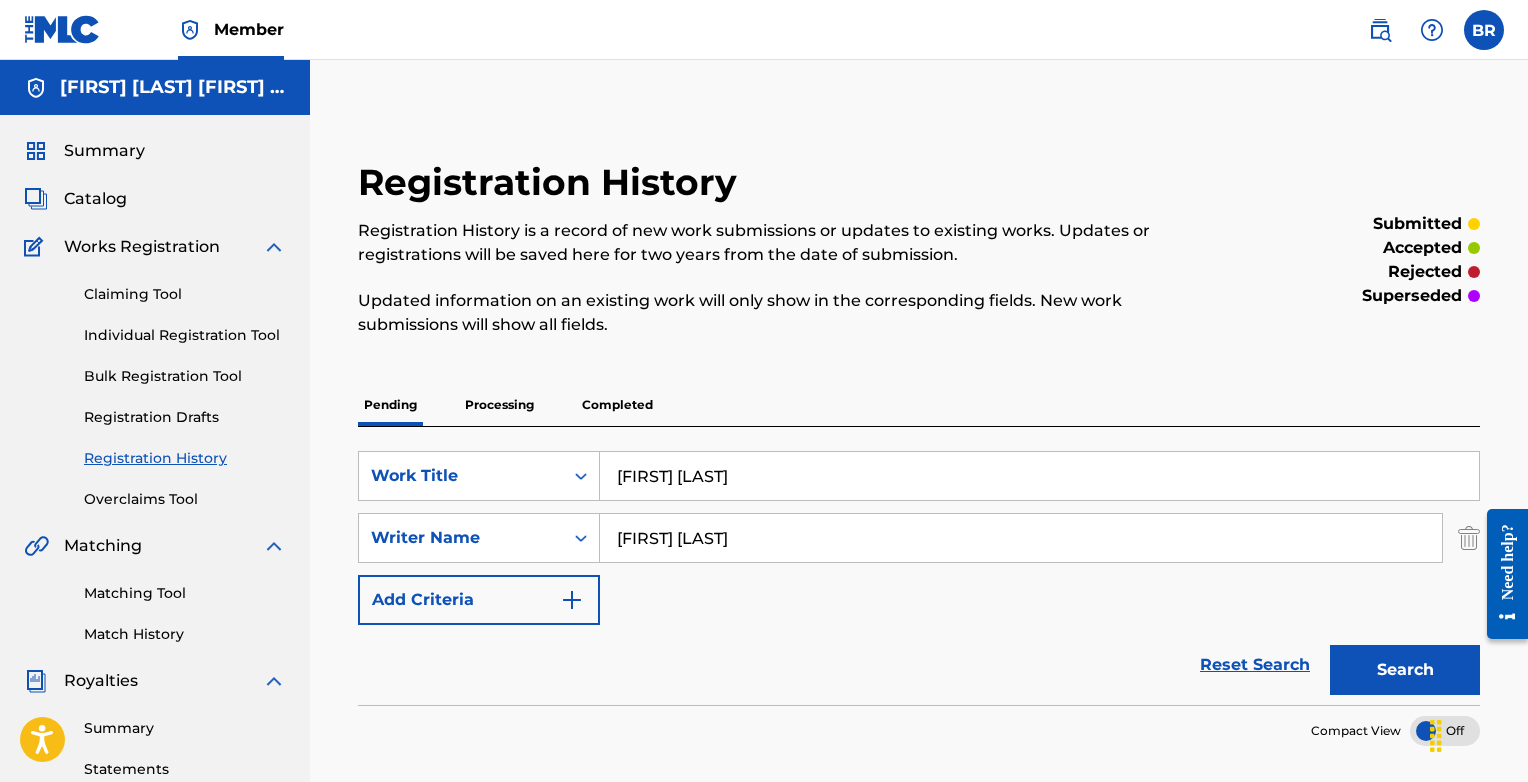 scroll, scrollTop: 149, scrollLeft: 0, axis: vertical 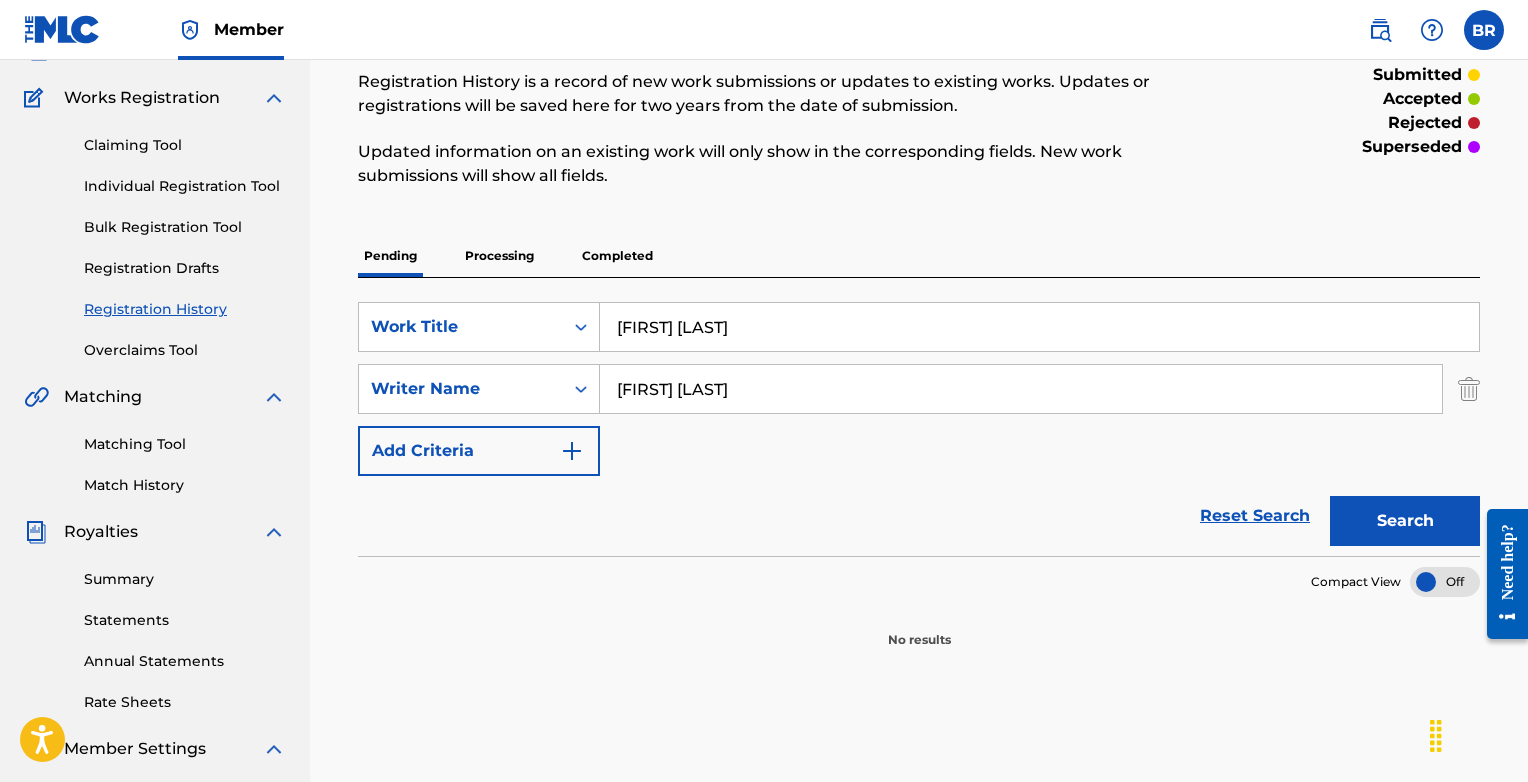 click on "Search" at bounding box center [1405, 521] 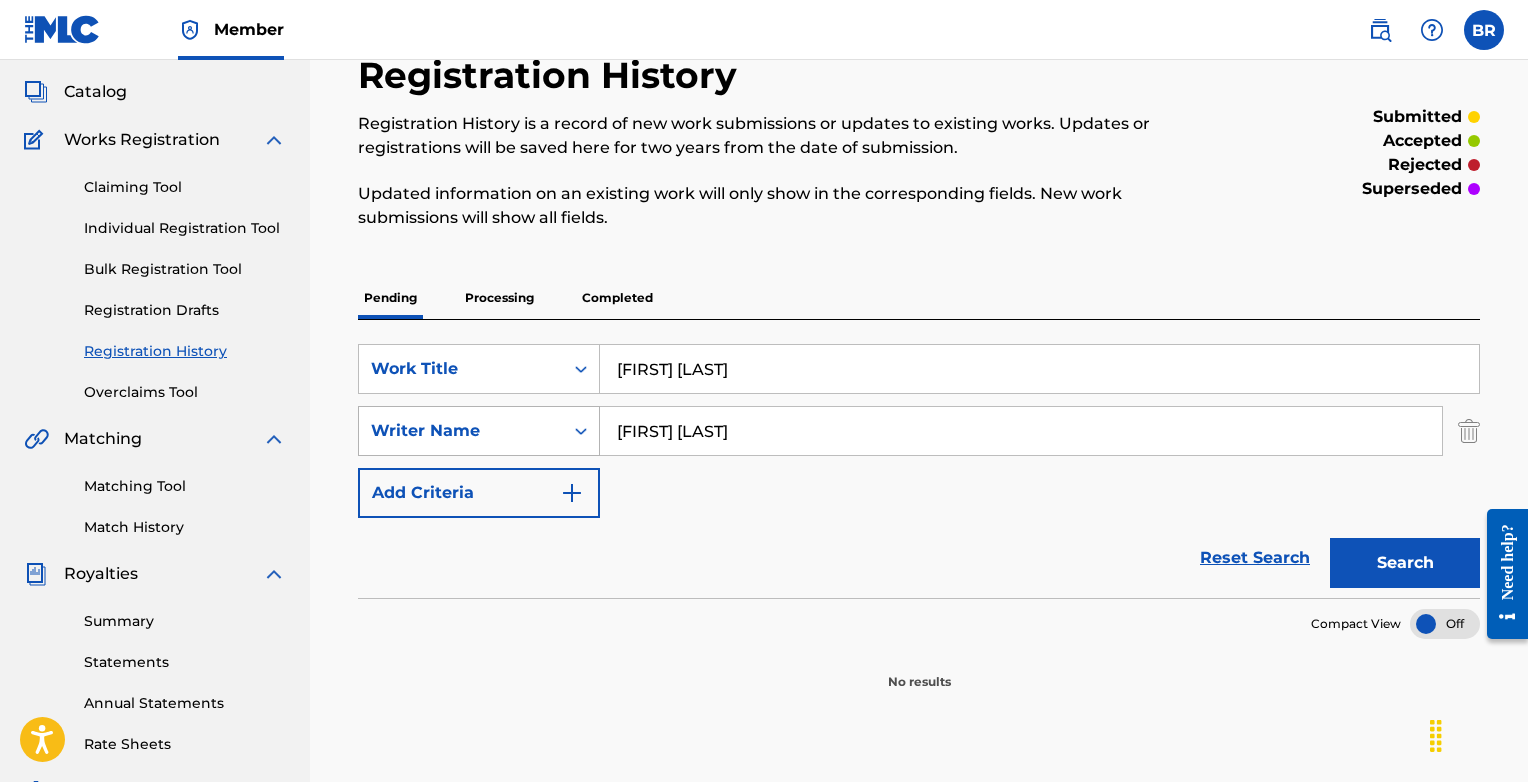 scroll, scrollTop: 0, scrollLeft: 0, axis: both 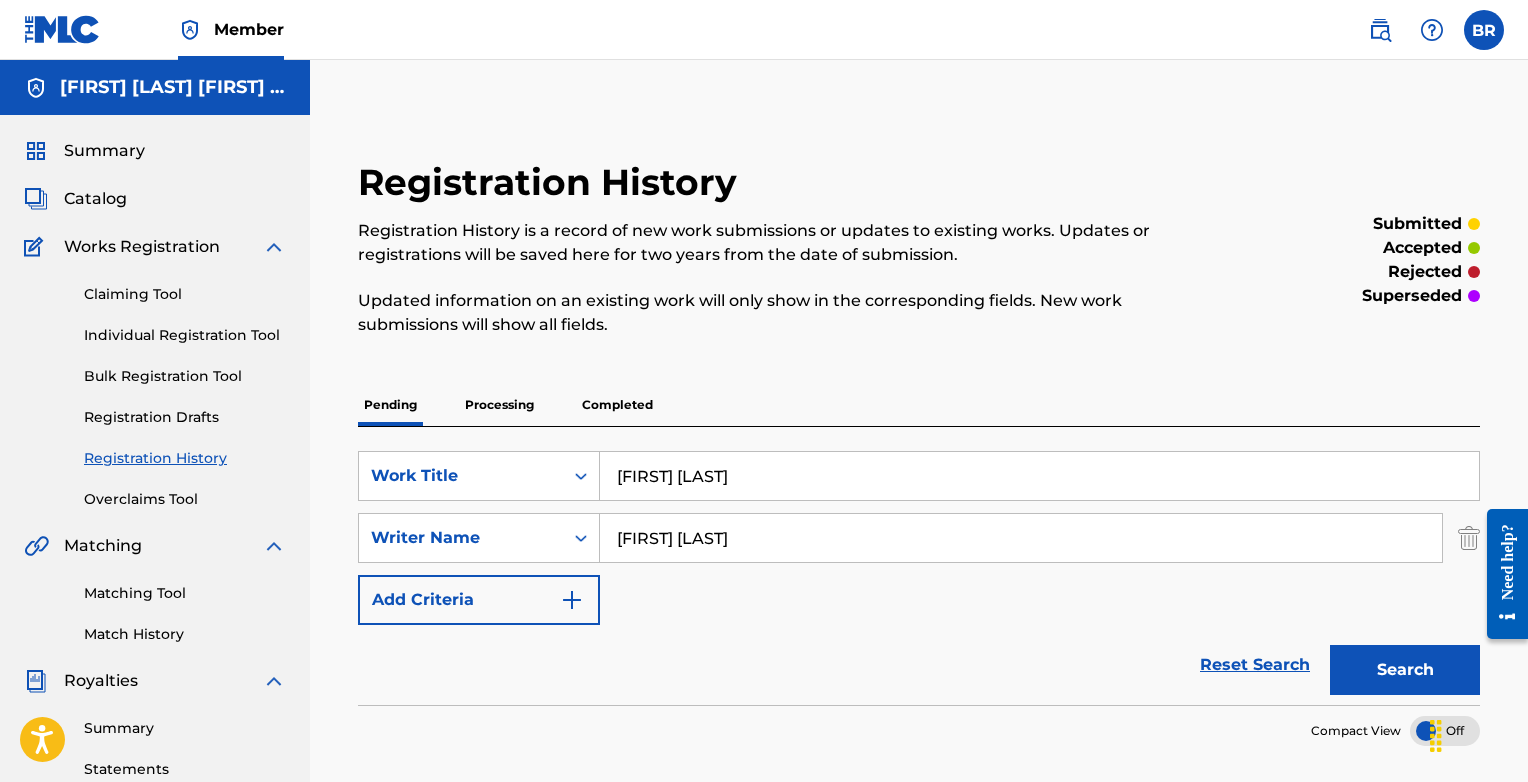 click on "Catalog" at bounding box center [95, 199] 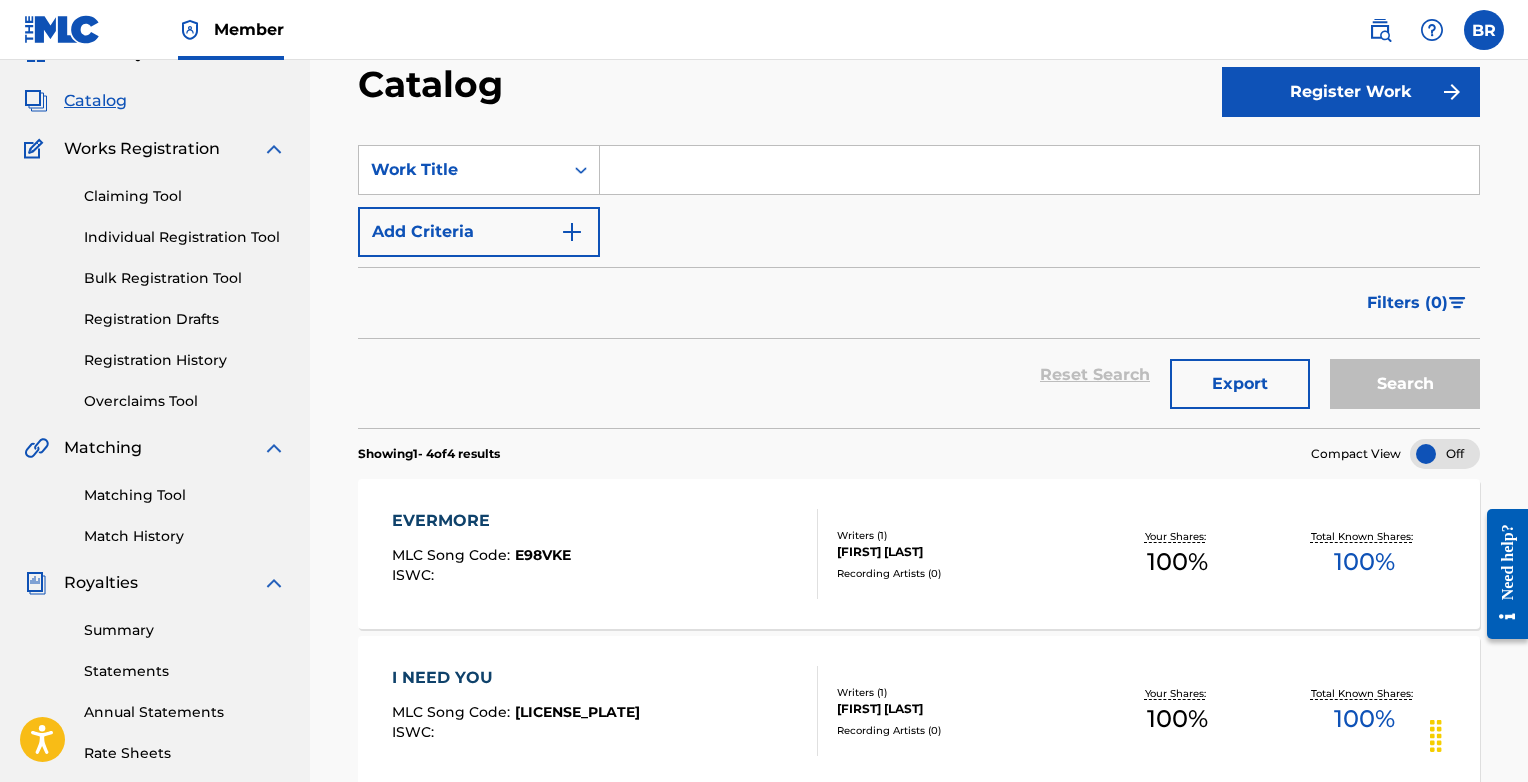 scroll, scrollTop: 0, scrollLeft: 0, axis: both 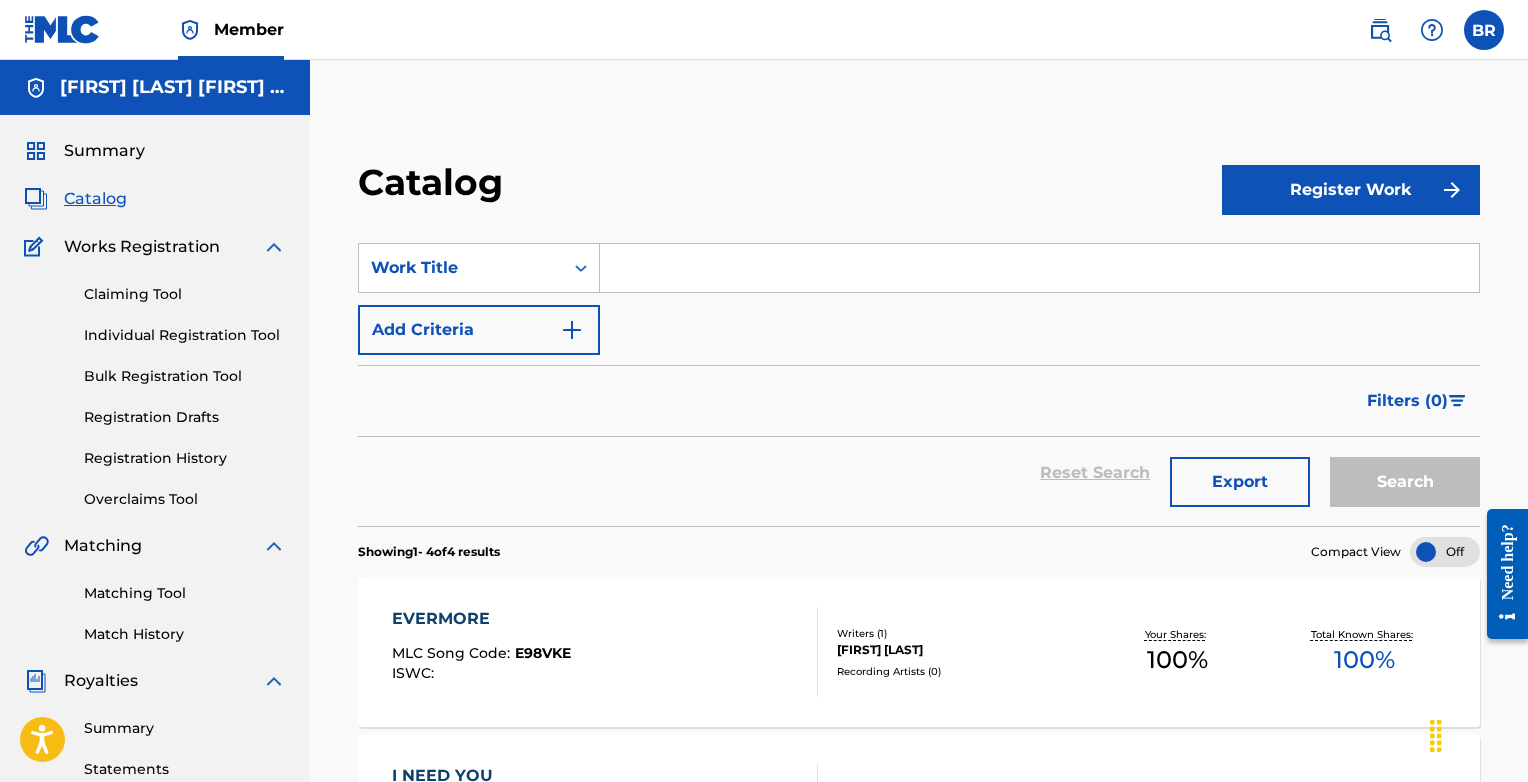 click on "Register Work" at bounding box center [1351, 190] 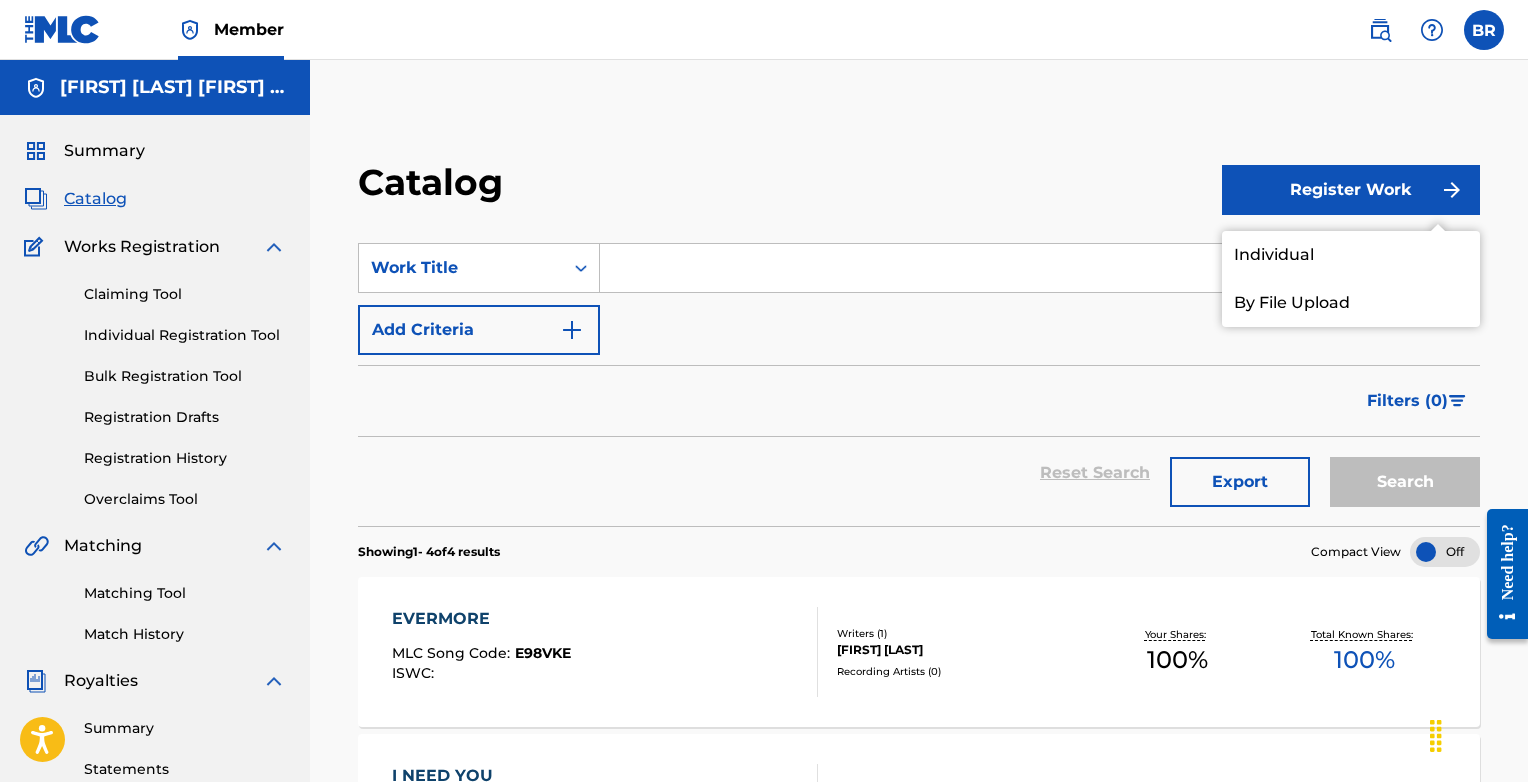 click on "Individual" at bounding box center [1351, 255] 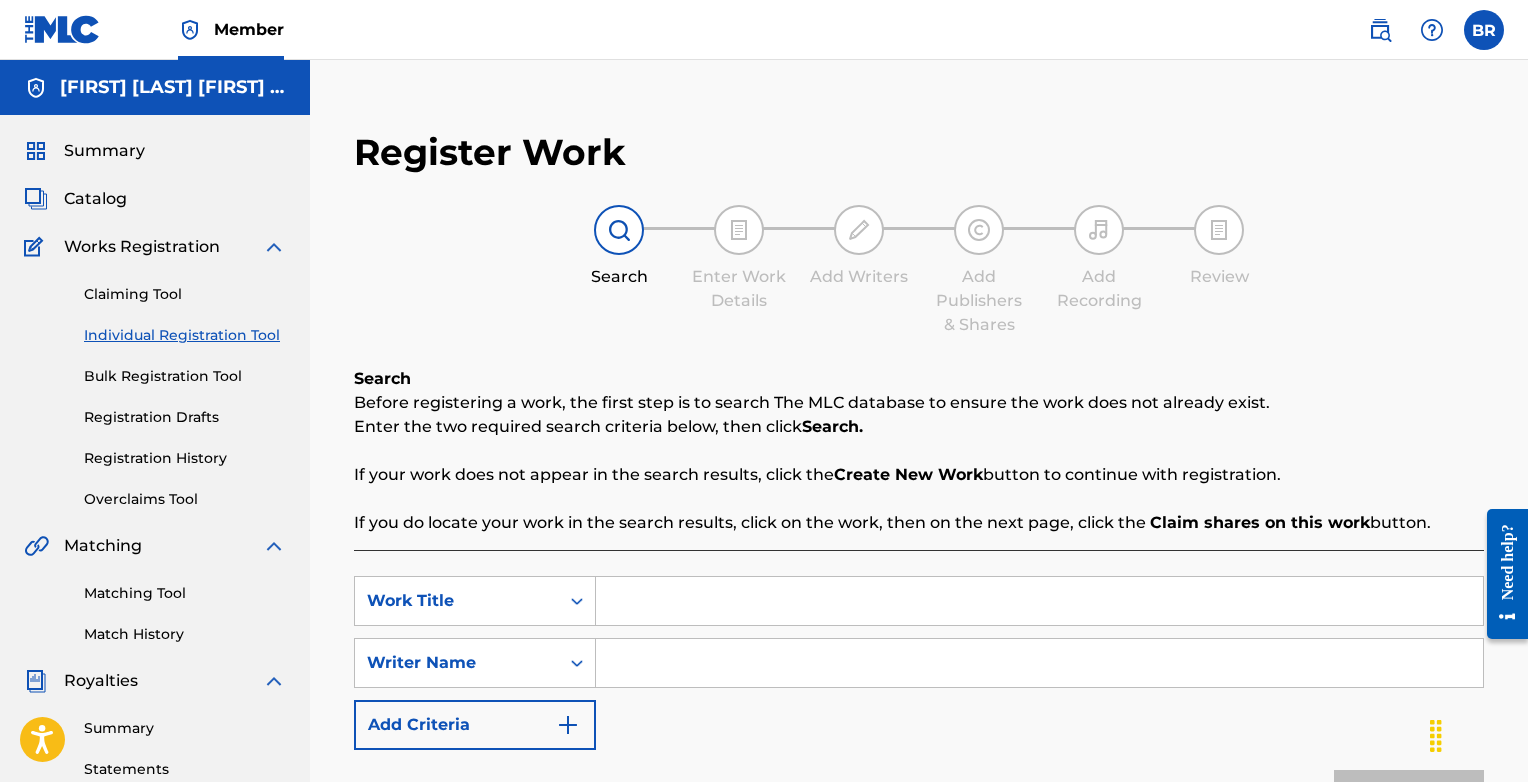 click at bounding box center [1039, 601] 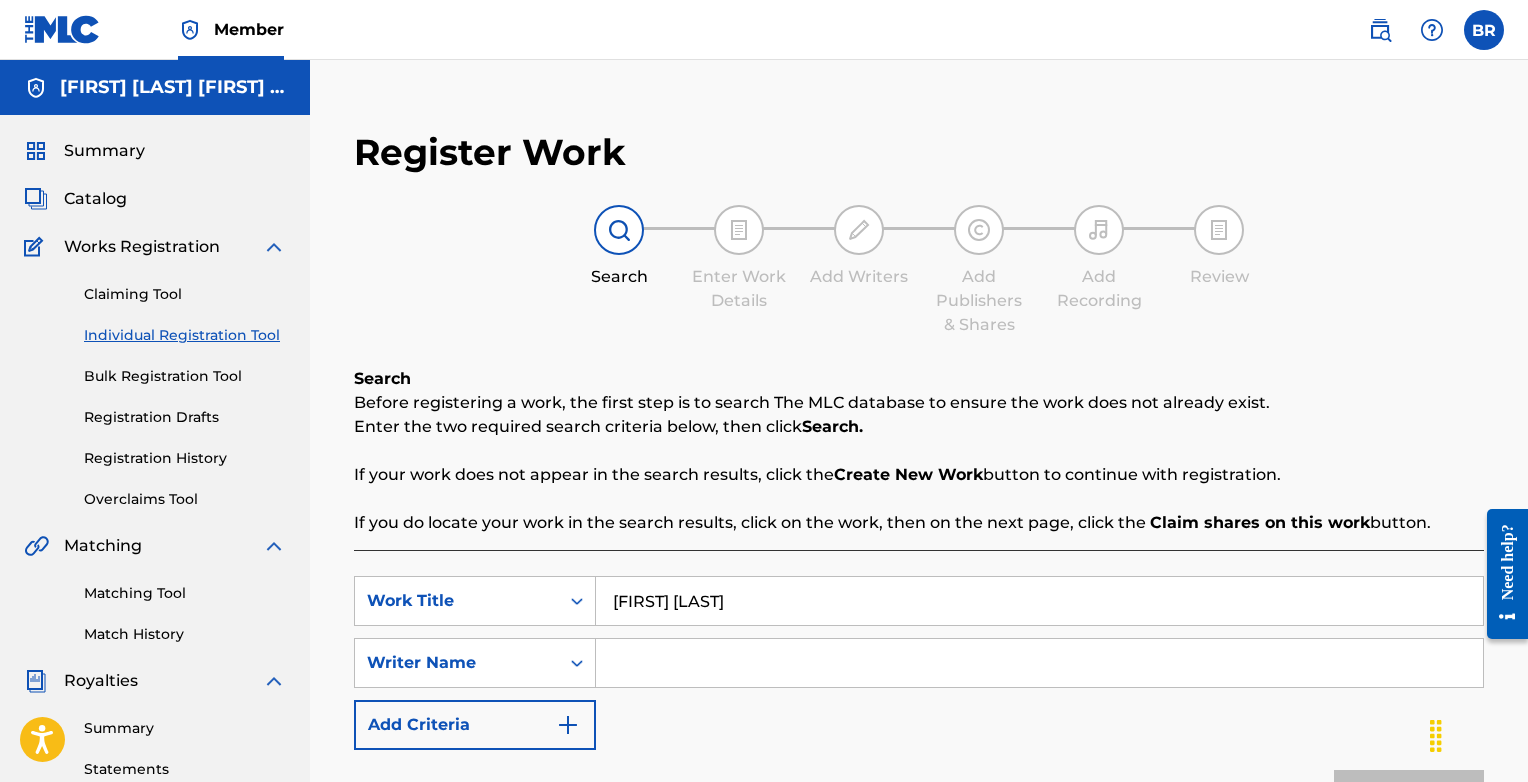 type on "[FIRST] [LAST]" 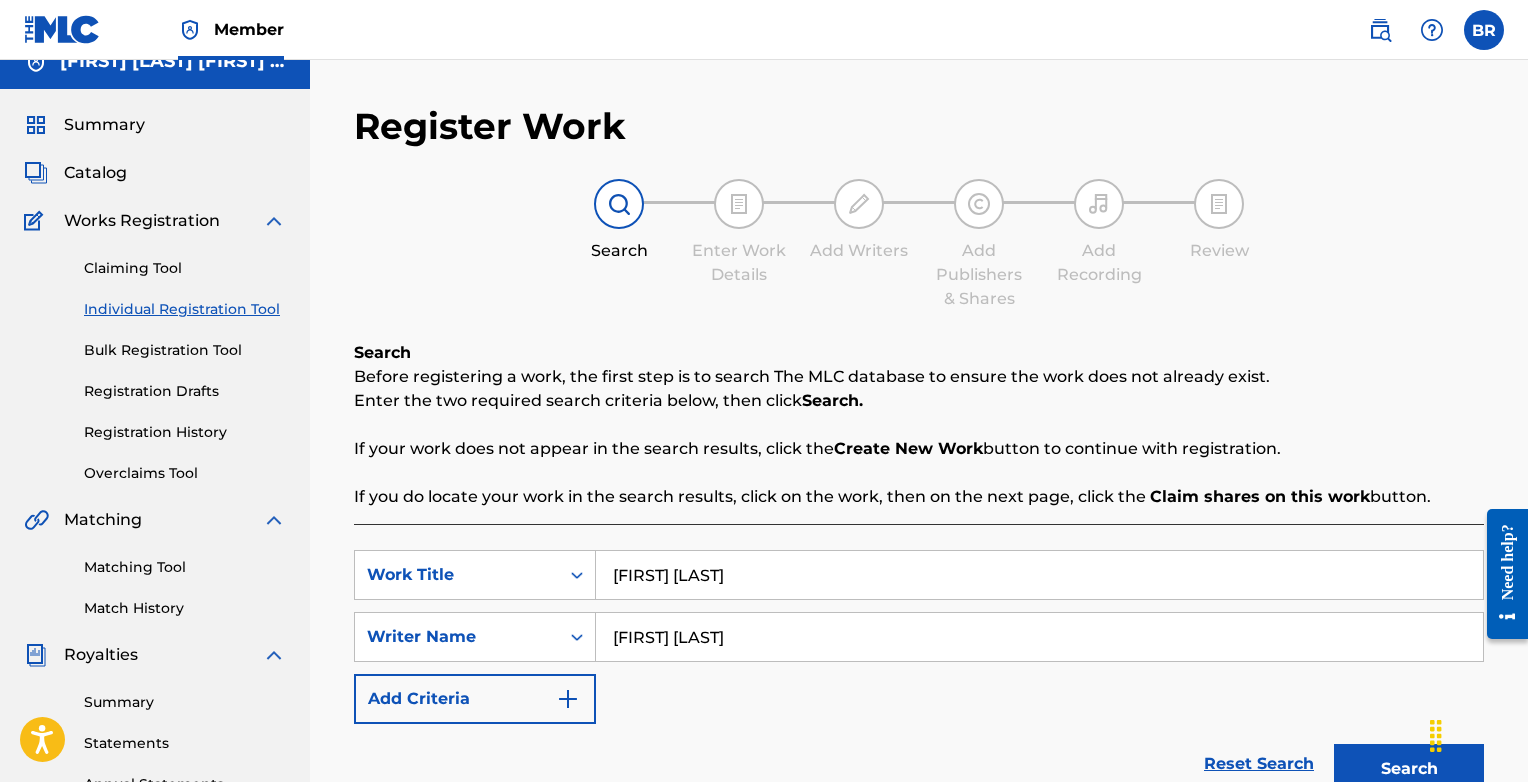 scroll, scrollTop: 102, scrollLeft: 0, axis: vertical 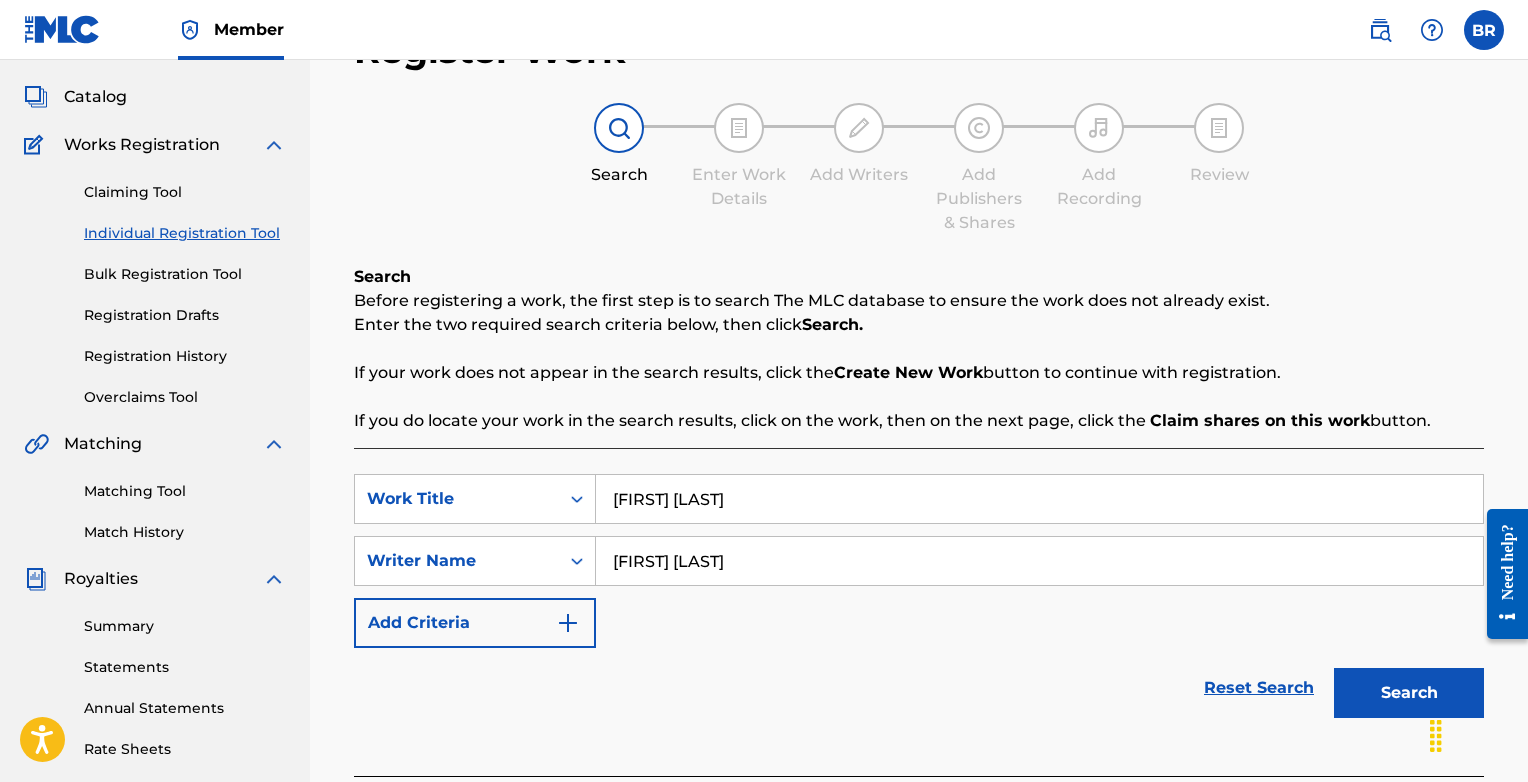 click on "Search" at bounding box center (1409, 693) 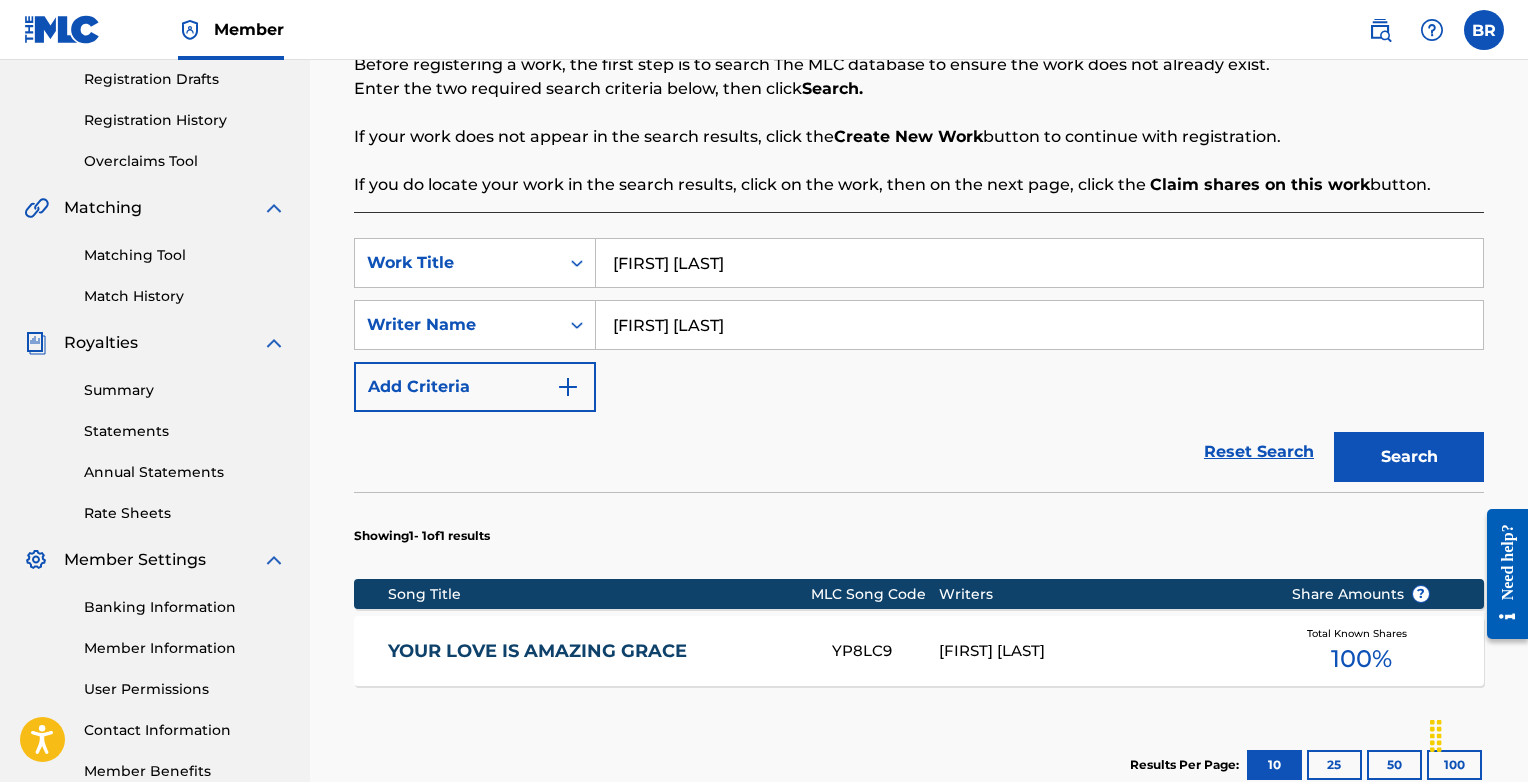 scroll, scrollTop: 201, scrollLeft: 0, axis: vertical 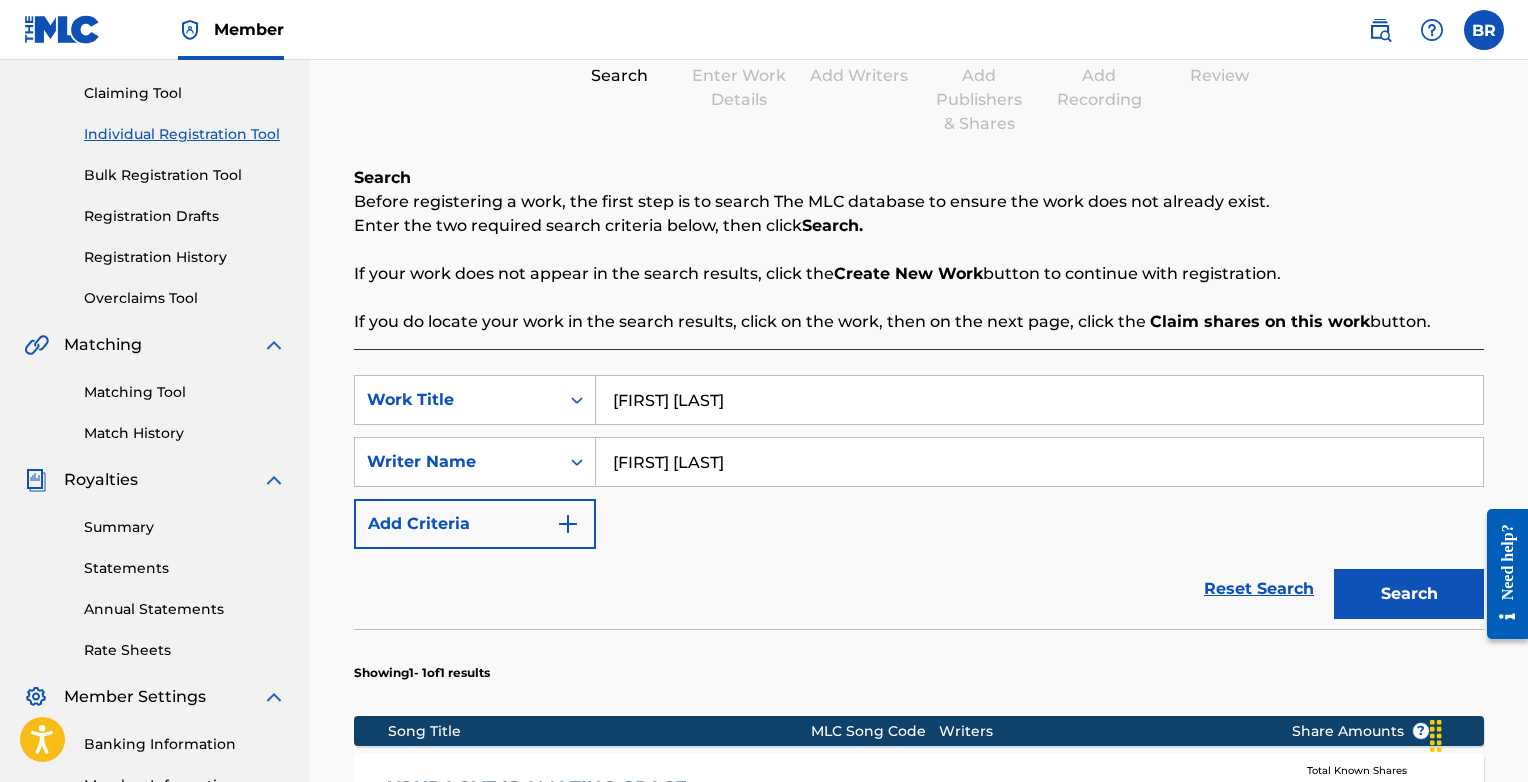 click on "Search" at bounding box center [1409, 594] 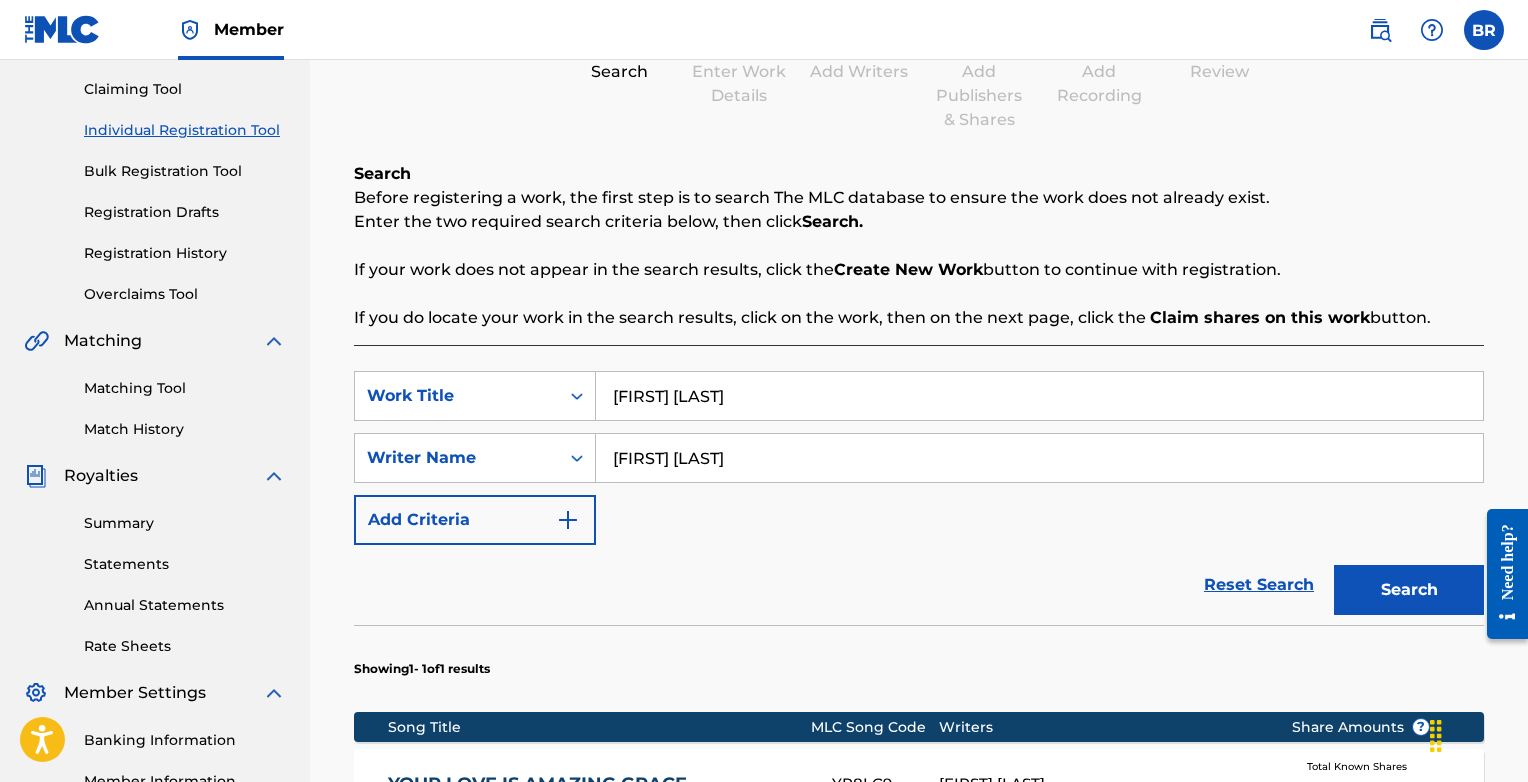 scroll, scrollTop: 240, scrollLeft: 0, axis: vertical 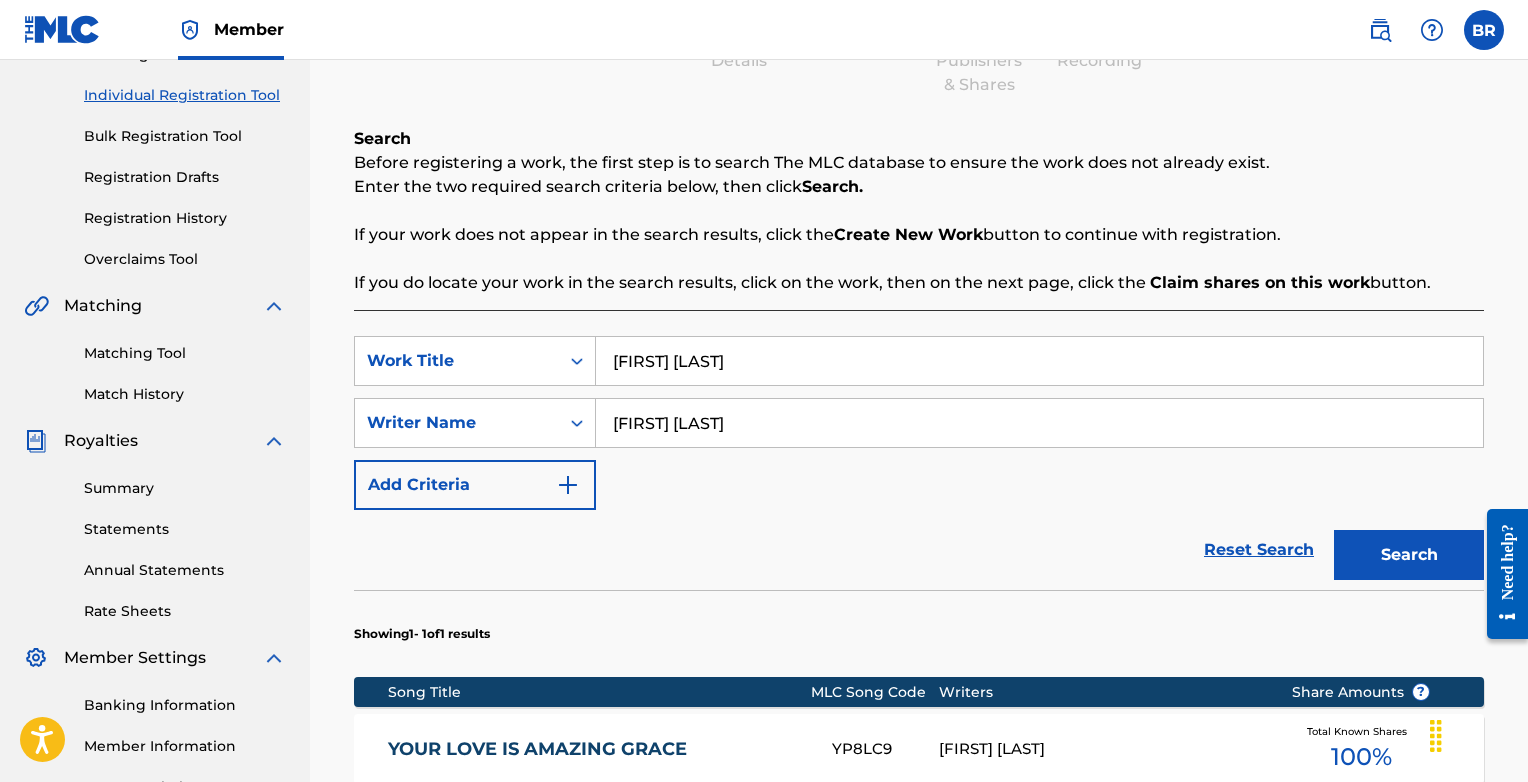 click on "[FIRST] [LAST]" at bounding box center [1039, 423] 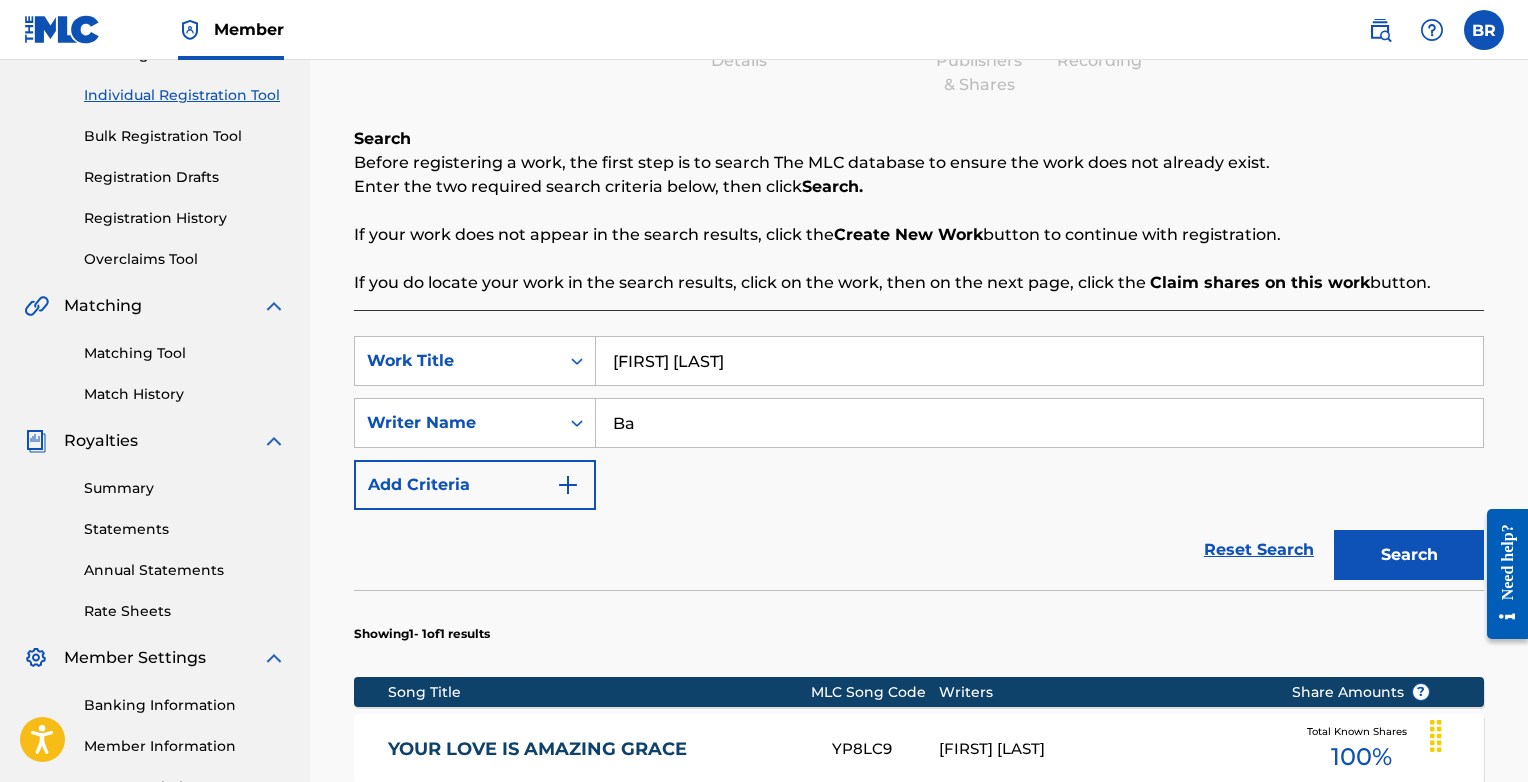 type on "B" 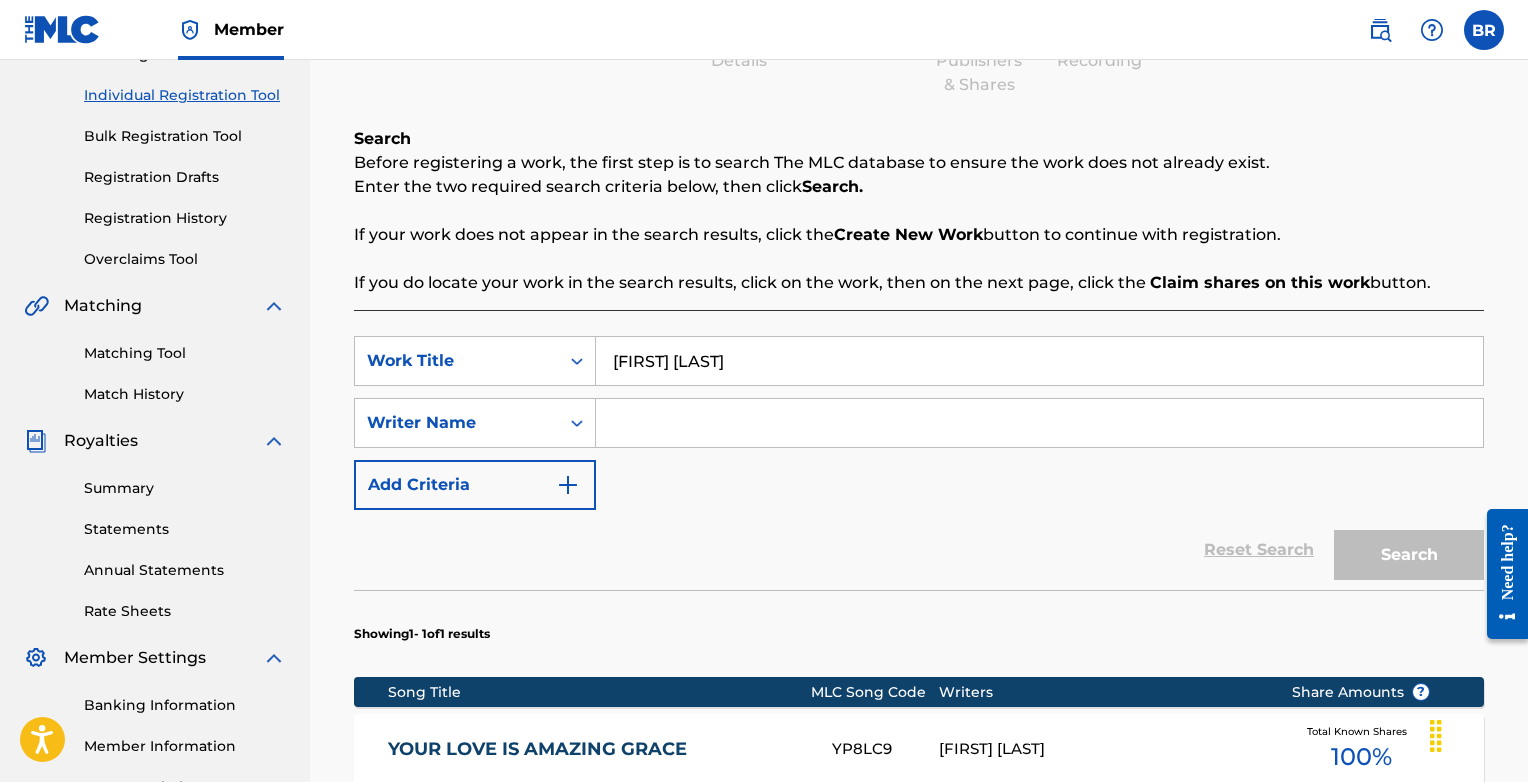 type 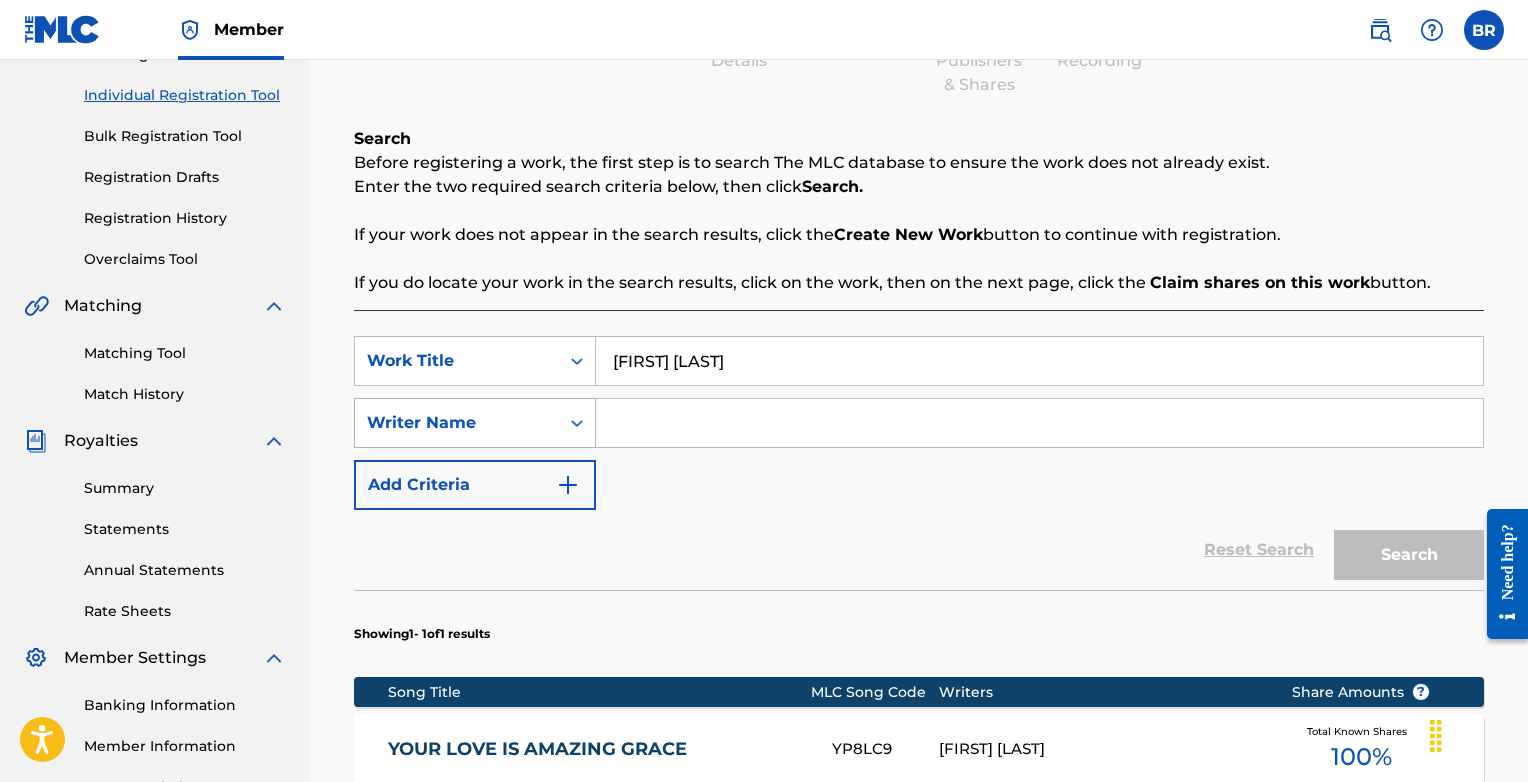 click 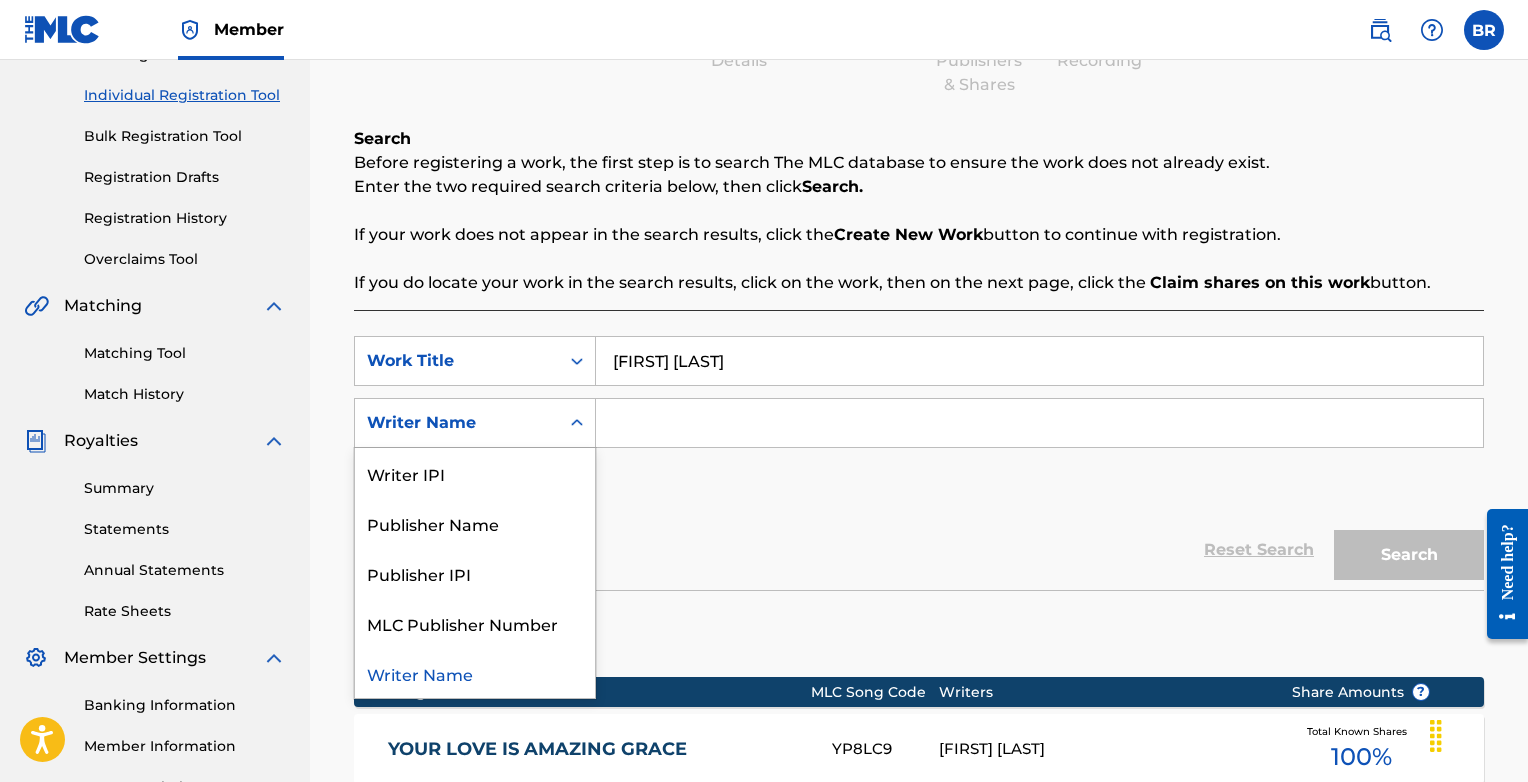 click on "SearchWithCriteria[UUID] Work Title Love Takes Me Back SearchWithCriteria[UUID] Writer Name selected, 5 of 5. 5 results available. Use Up and Down to choose options, press Enter to select the currently focused option, press Escape to exit the menu, press Tab to select the option and exit the menu. Writer Name Writer IPI Publisher Name Publisher IPI MLC Publisher Number Writer Name Add Criteria" at bounding box center (919, 423) 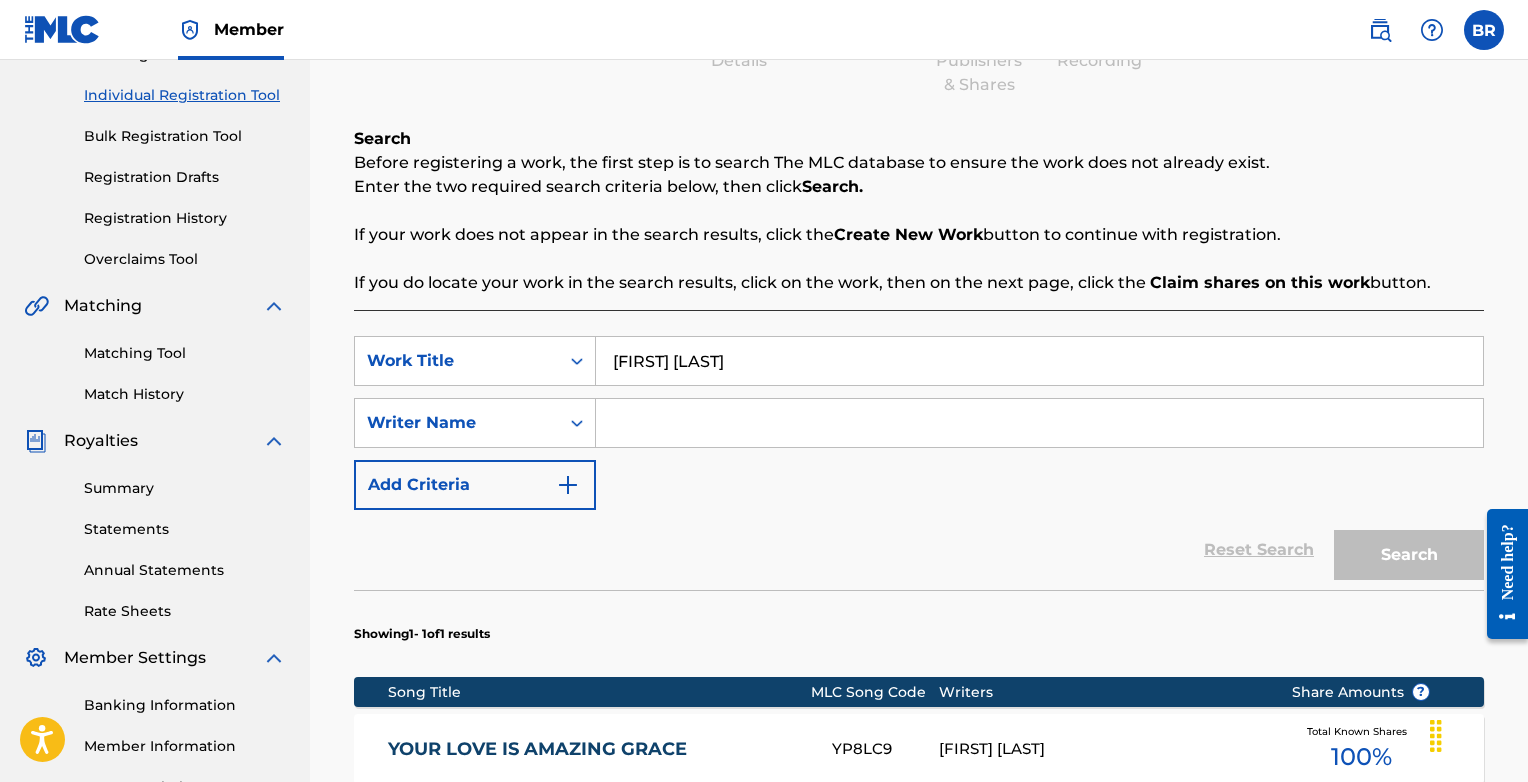 drag, startPoint x: 1429, startPoint y: 555, endPoint x: 1383, endPoint y: 548, distance: 46.52956 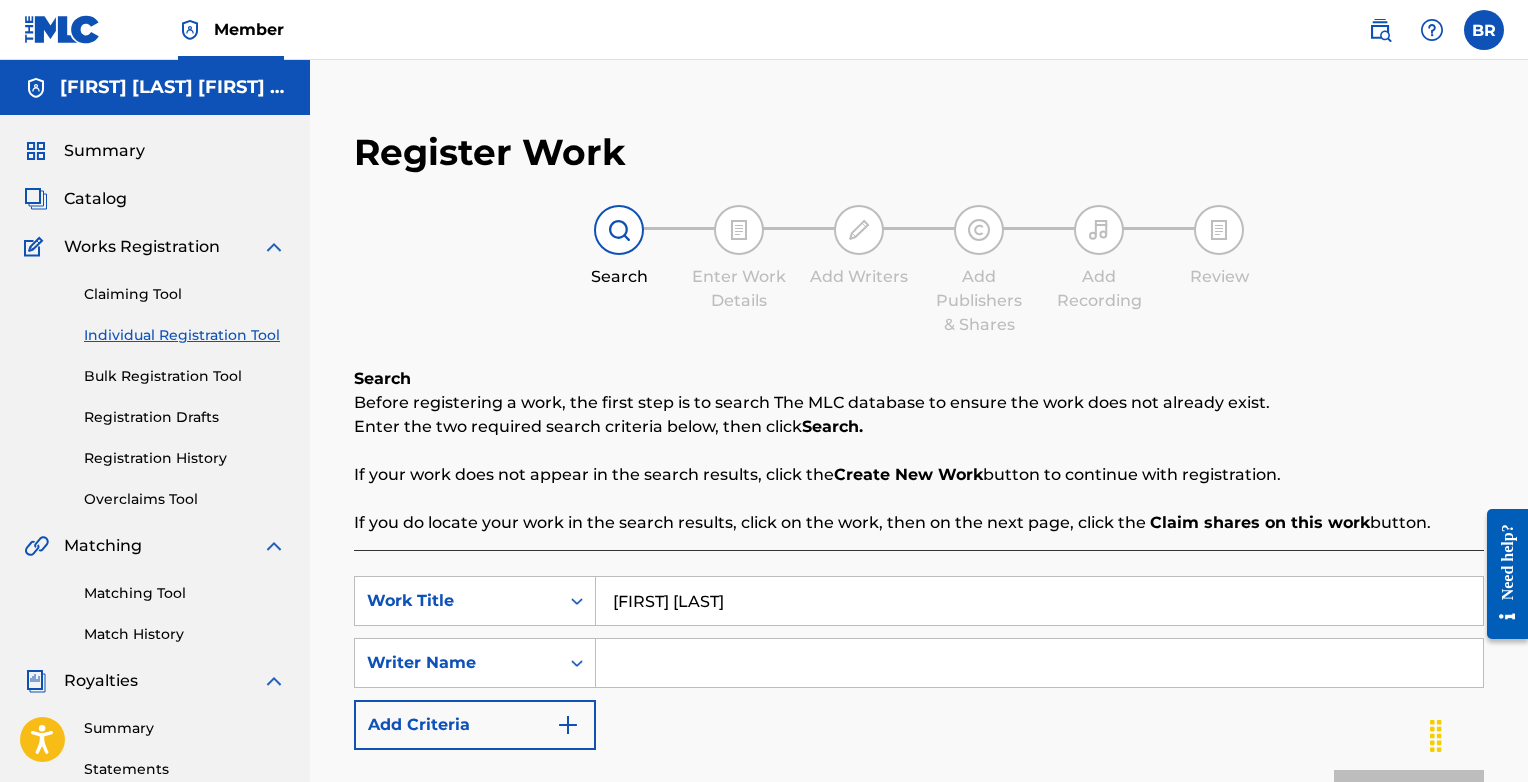 click on "Summary" at bounding box center [104, 151] 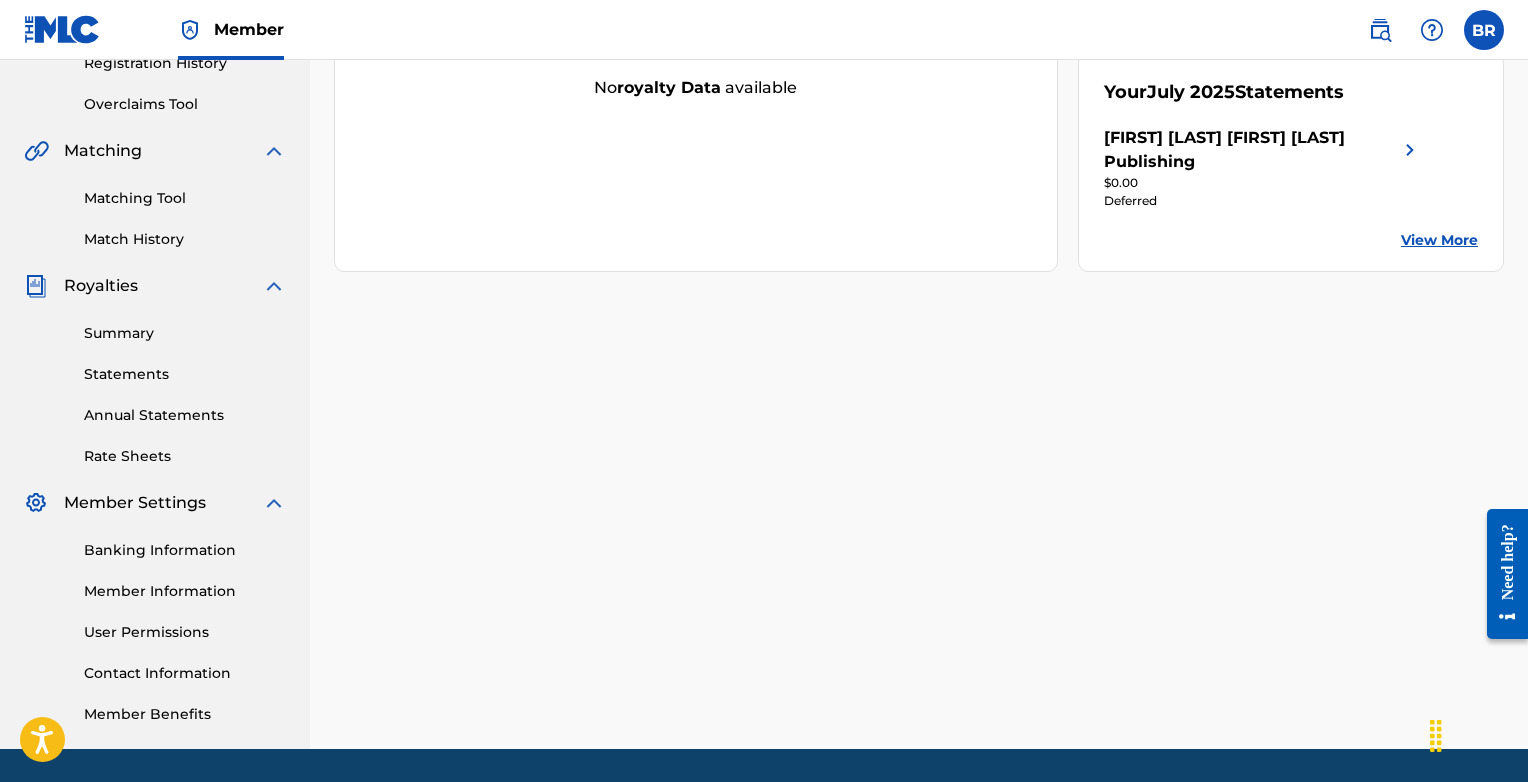 scroll, scrollTop: 0, scrollLeft: 0, axis: both 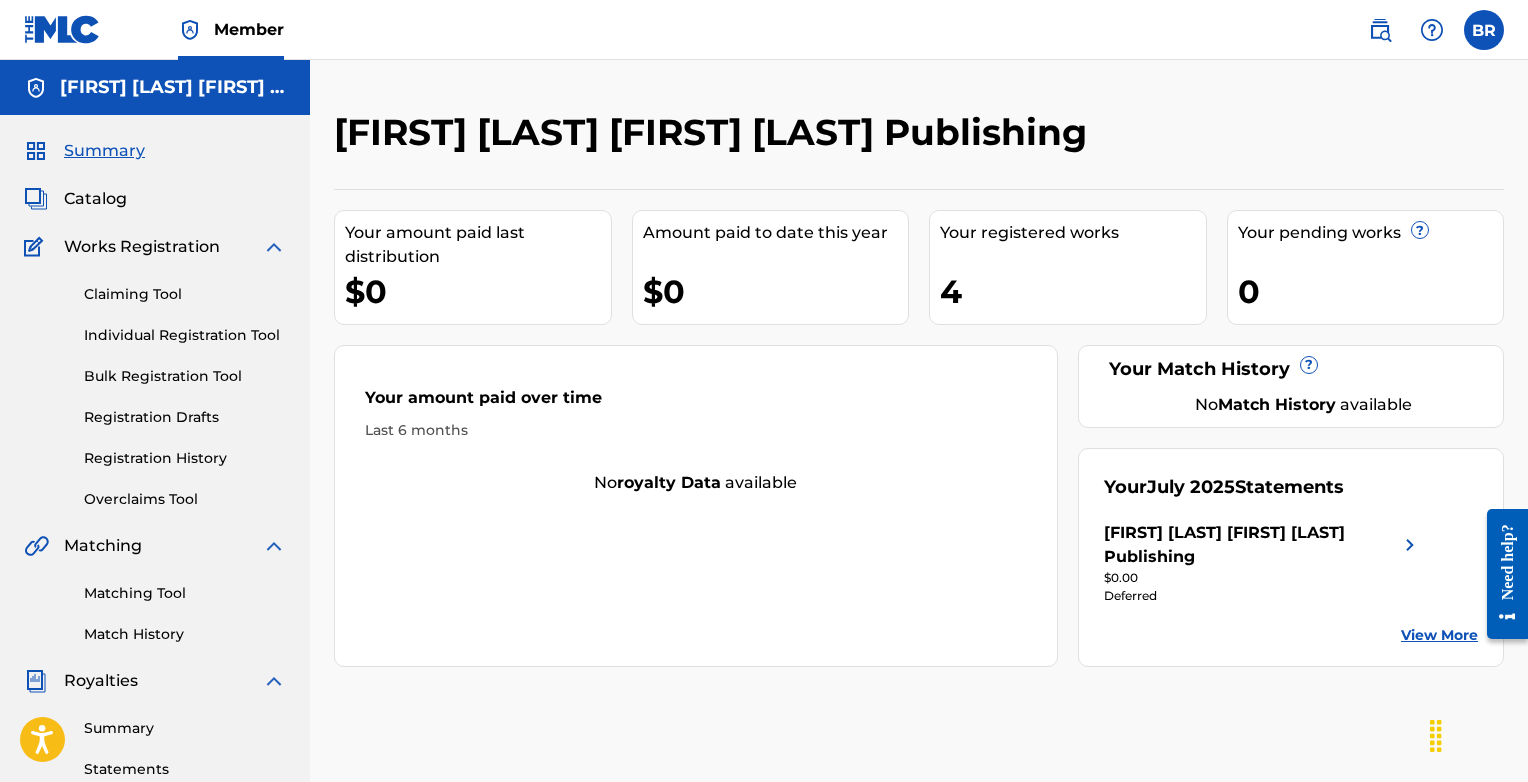 click on "Catalog" at bounding box center [95, 199] 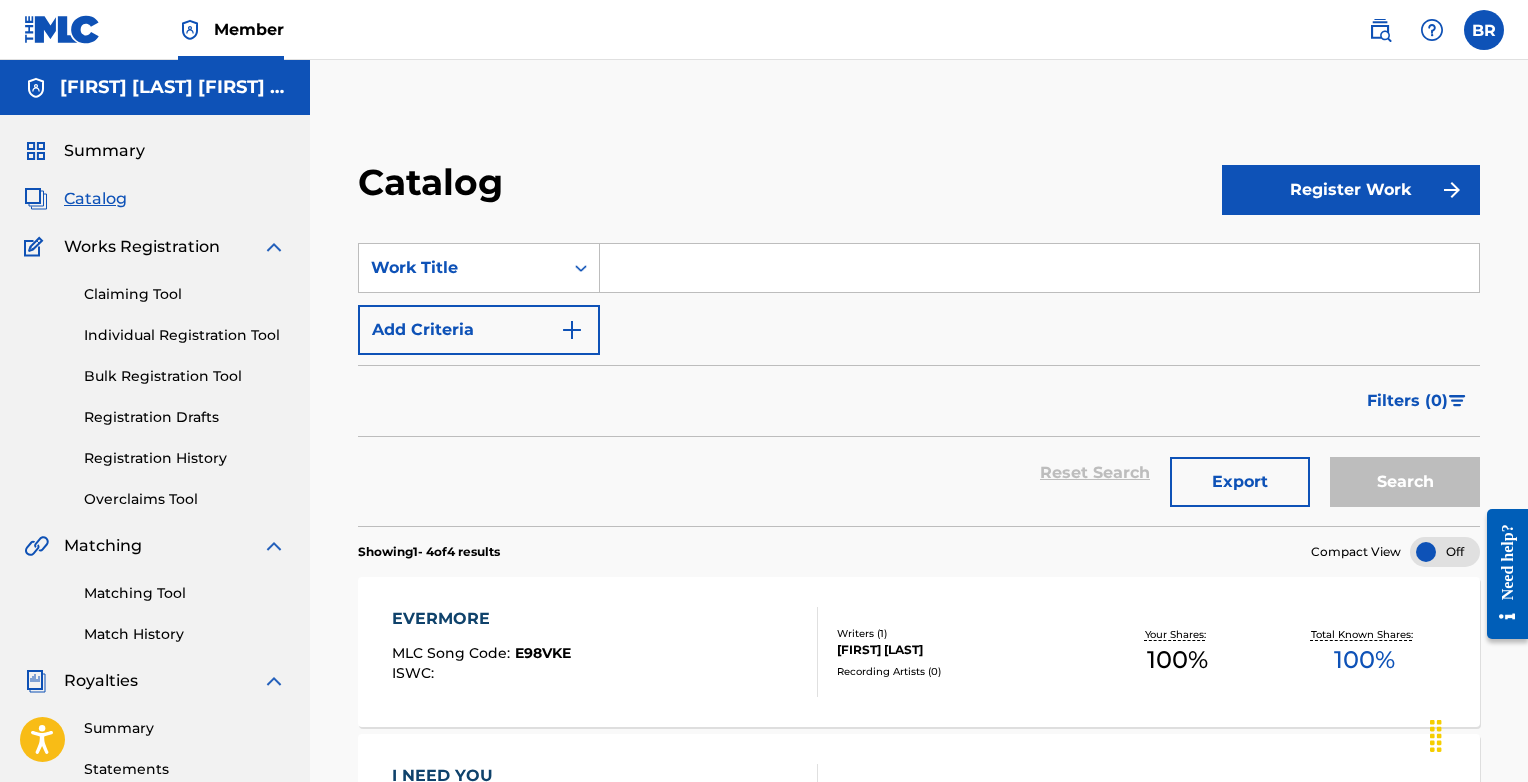 click on "Register Work" at bounding box center (1351, 190) 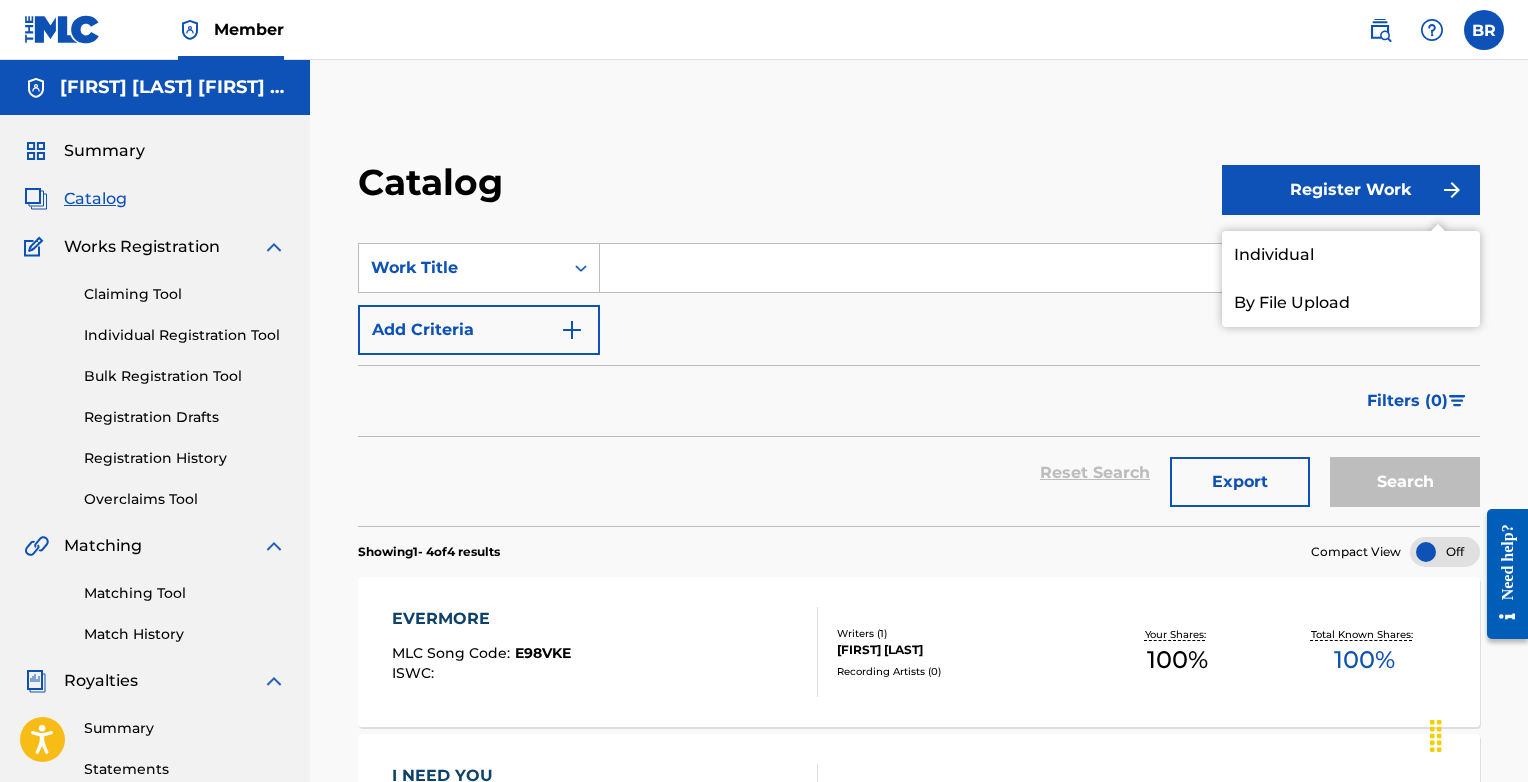 click on "Individual" at bounding box center [1351, 255] 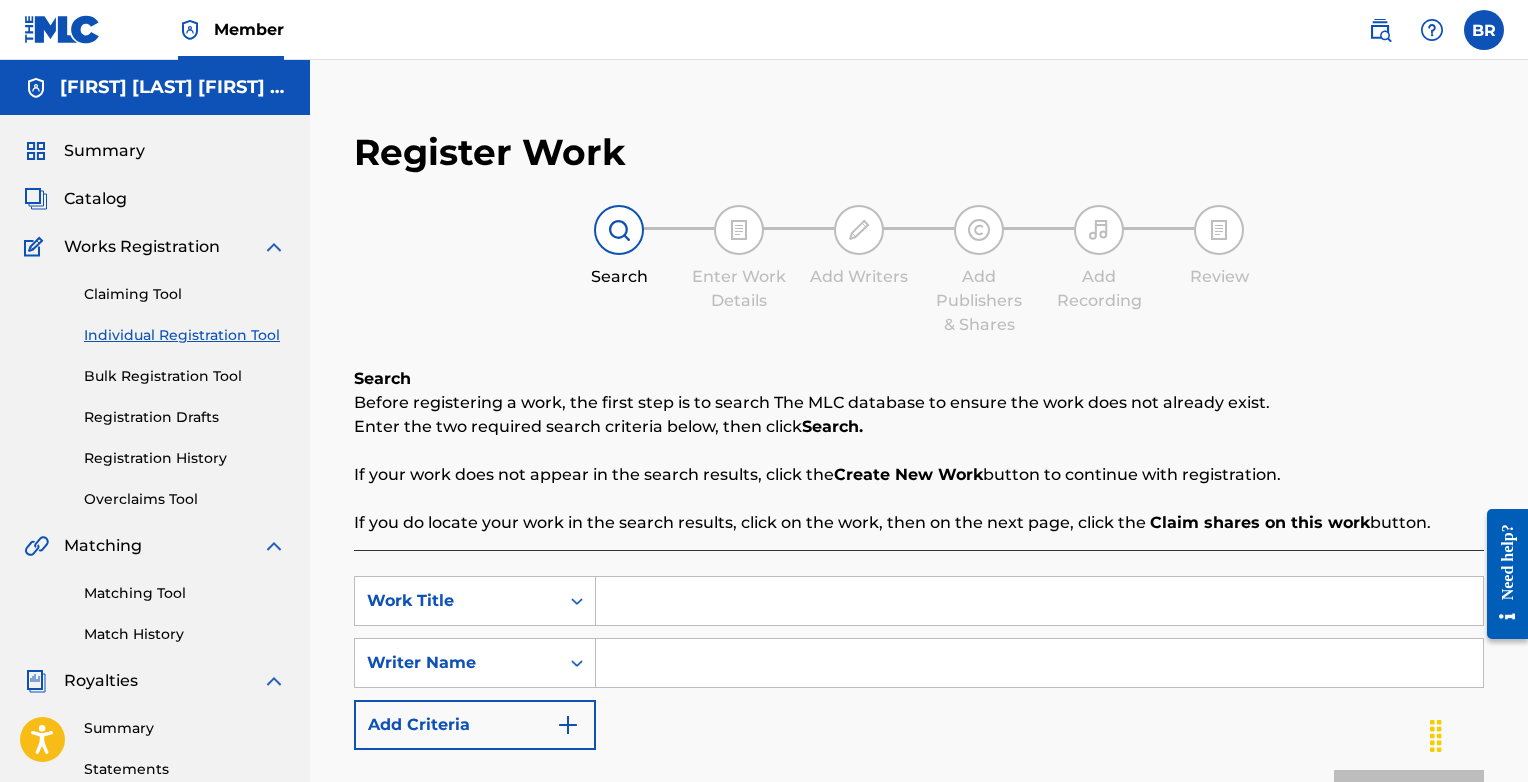 click at bounding box center (1039, 601) 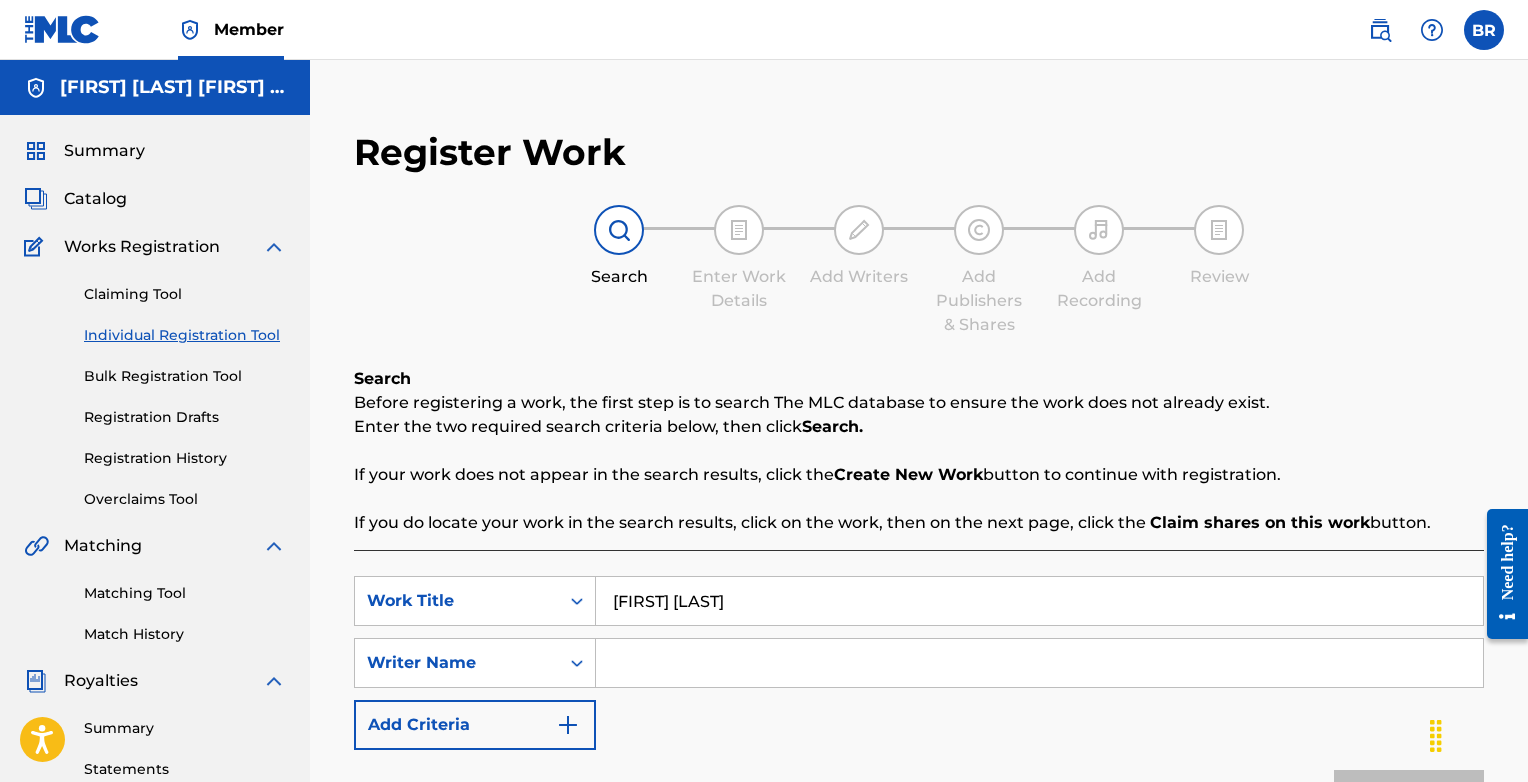 scroll, scrollTop: 164, scrollLeft: 0, axis: vertical 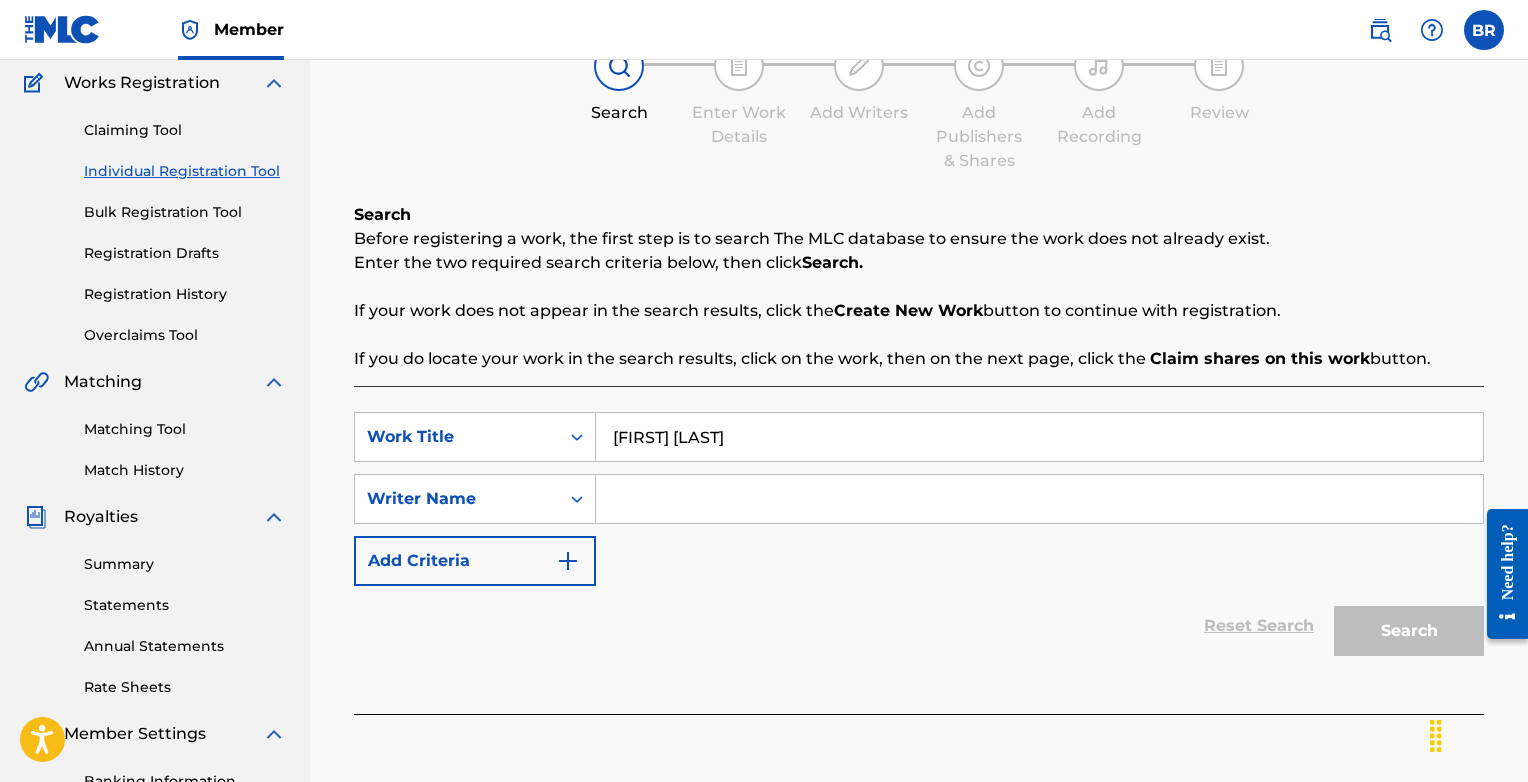 type on "[FIRST] [LAST]" 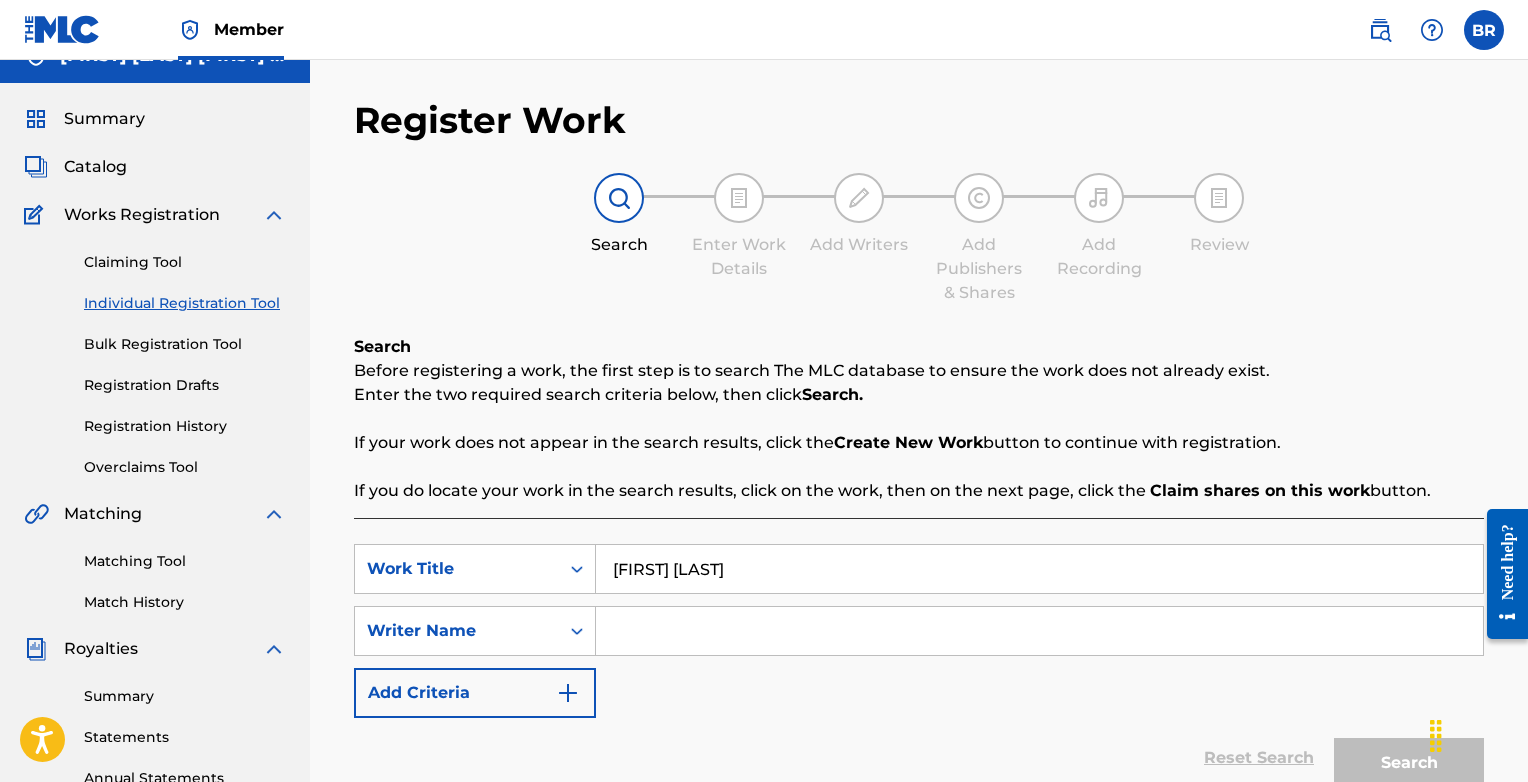 scroll, scrollTop: 137, scrollLeft: 0, axis: vertical 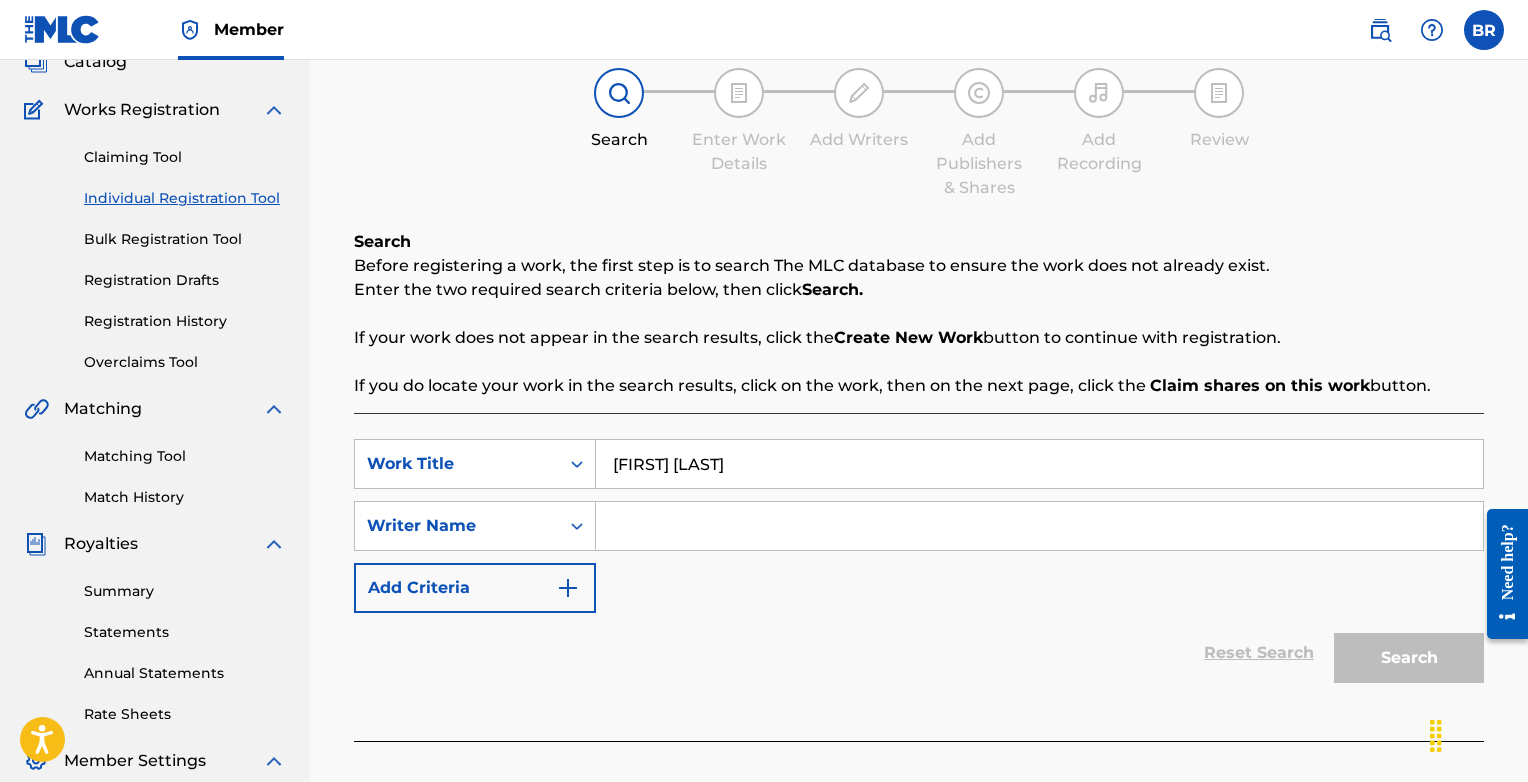 click on "Reset Search Search" at bounding box center (919, 653) 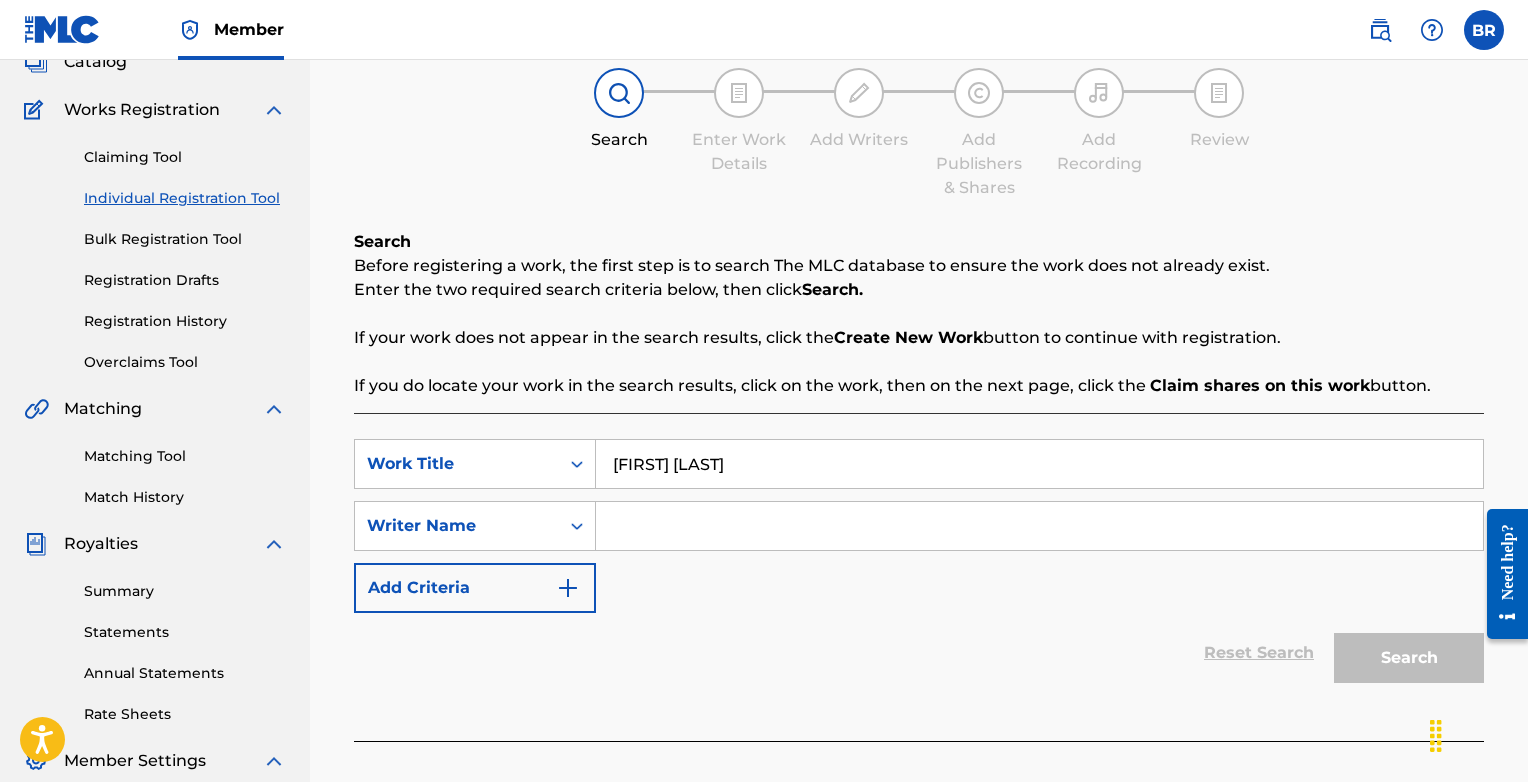scroll, scrollTop: 0, scrollLeft: 0, axis: both 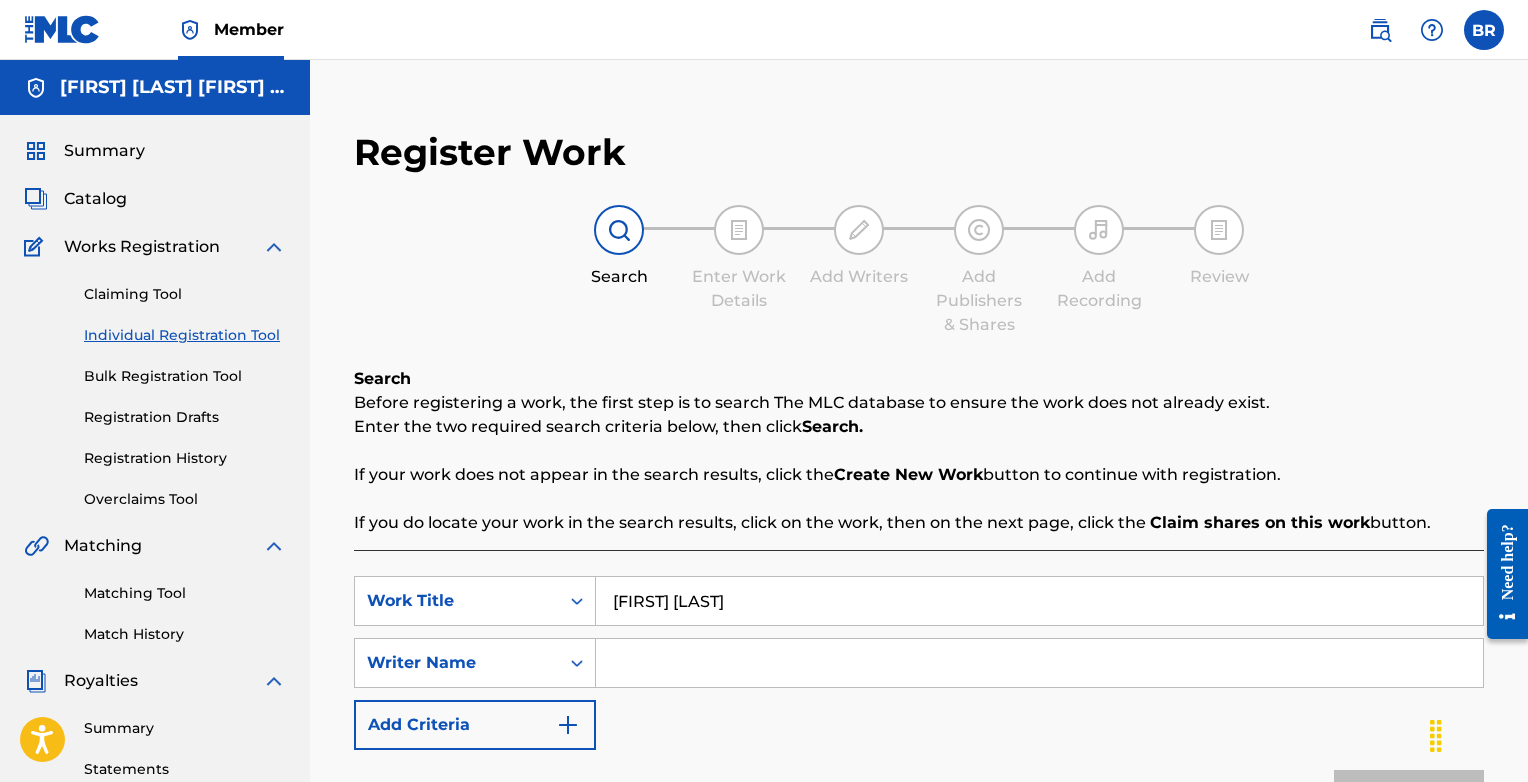 click on "Summary" at bounding box center (104, 151) 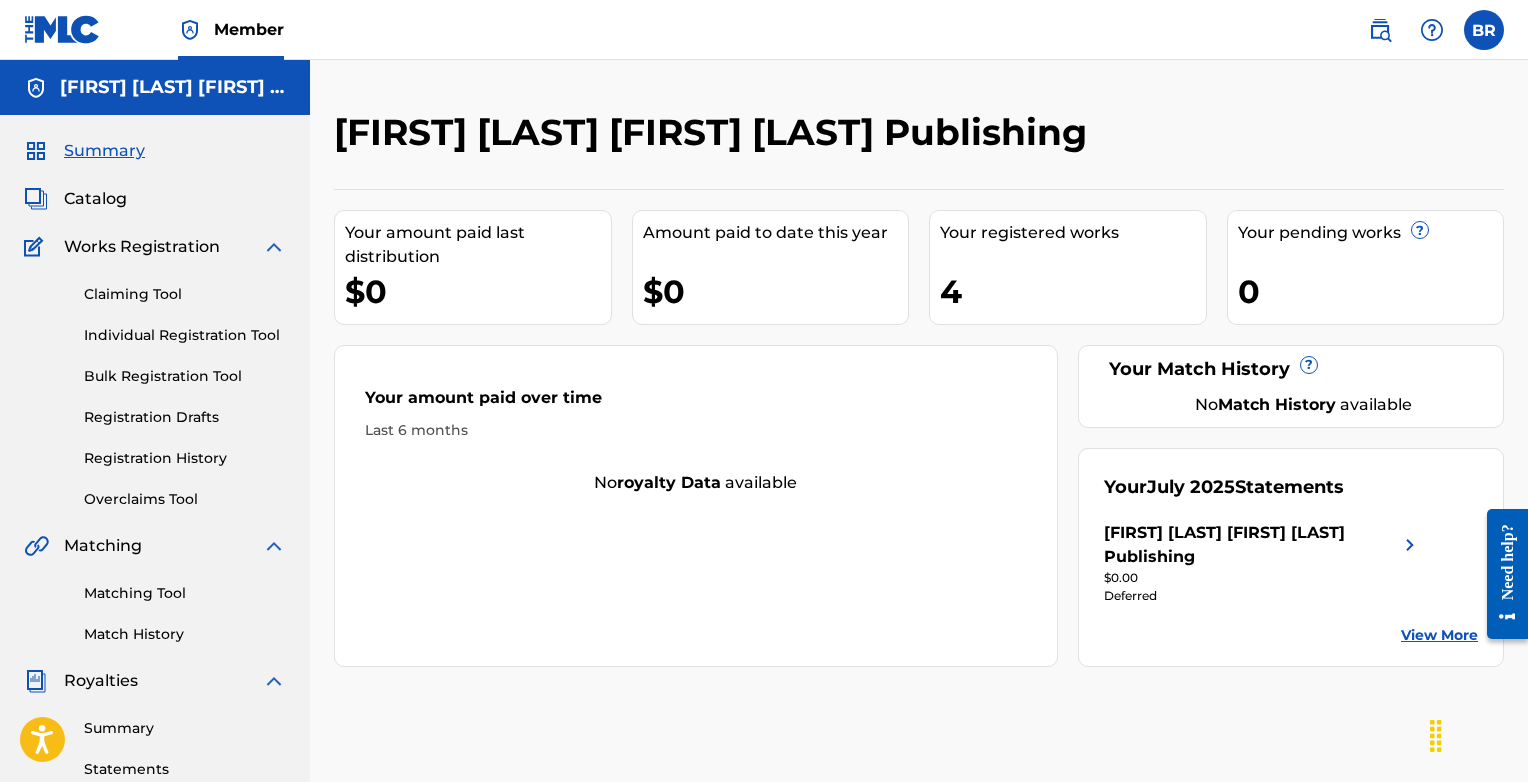 click on "Catalog" at bounding box center (95, 199) 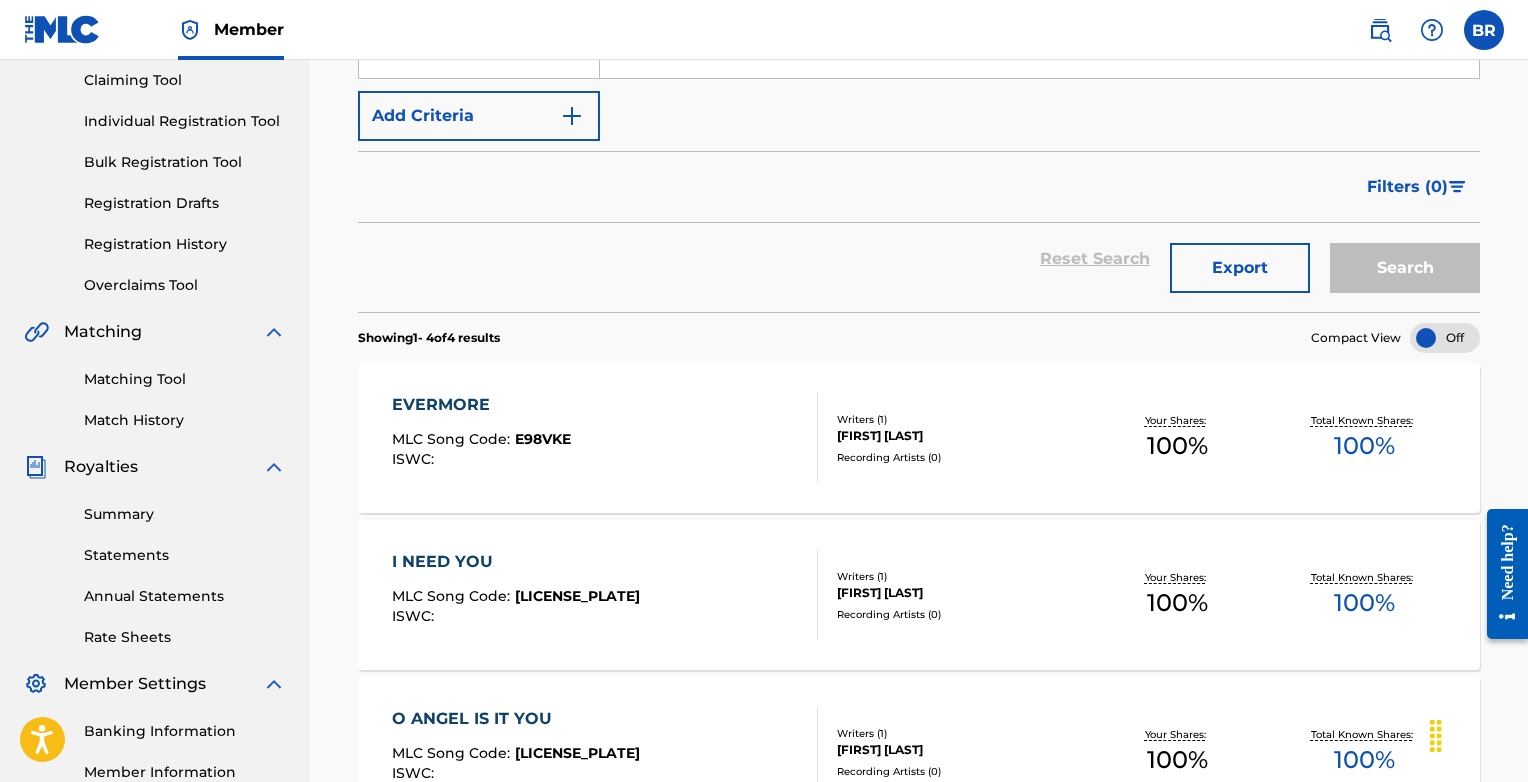 scroll, scrollTop: 0, scrollLeft: 0, axis: both 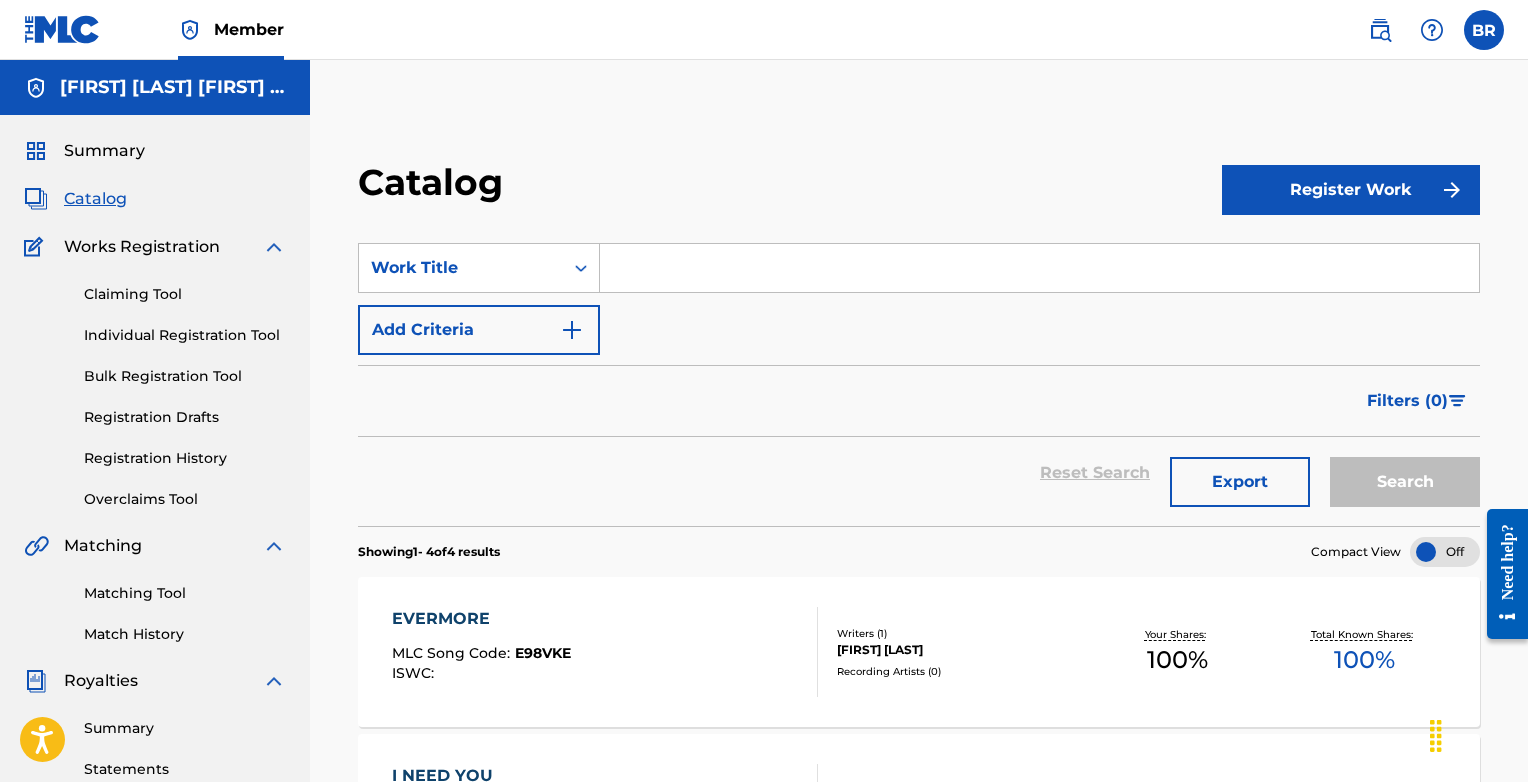 click at bounding box center (1039, 268) 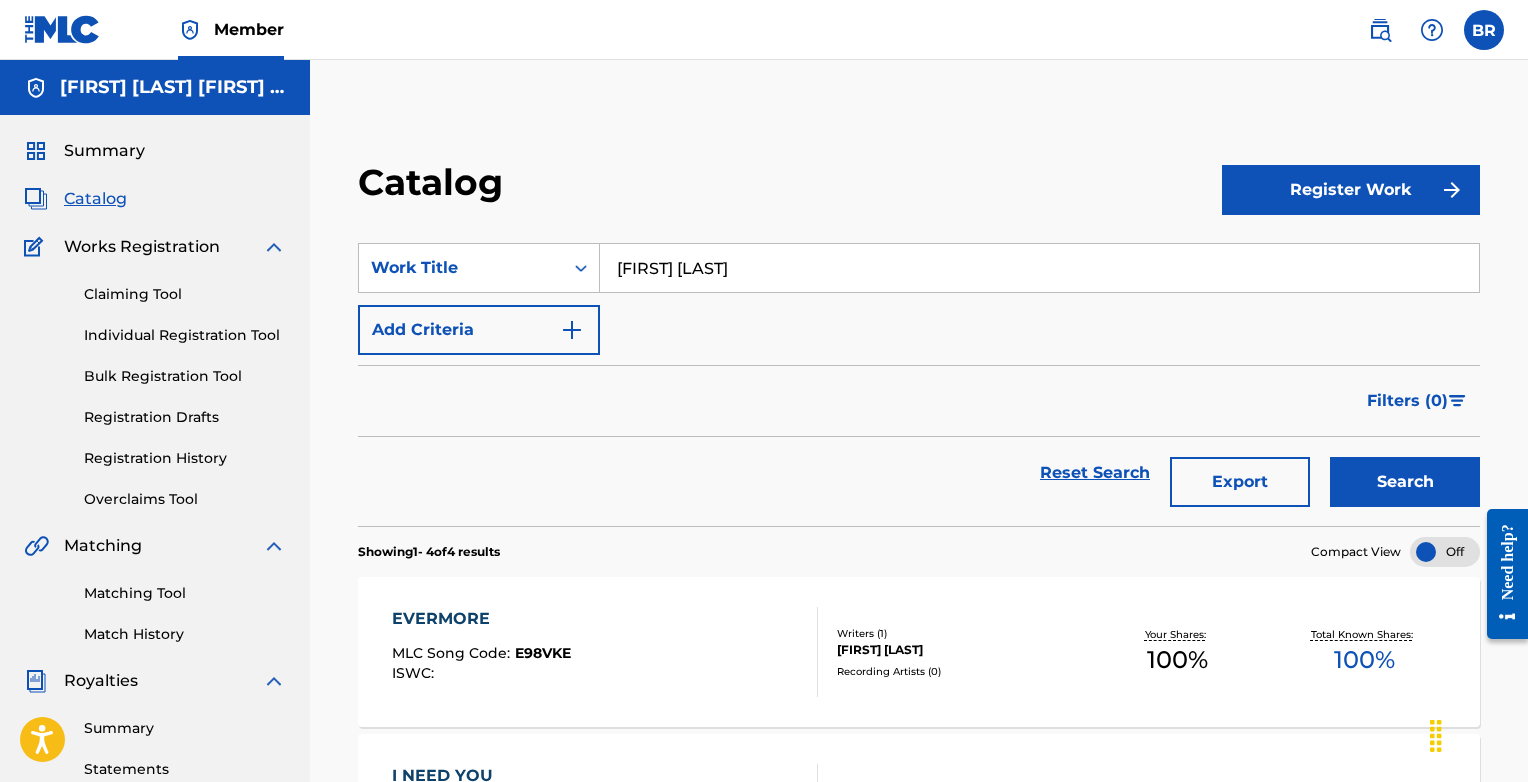 type on "[FIRST] [LAST]" 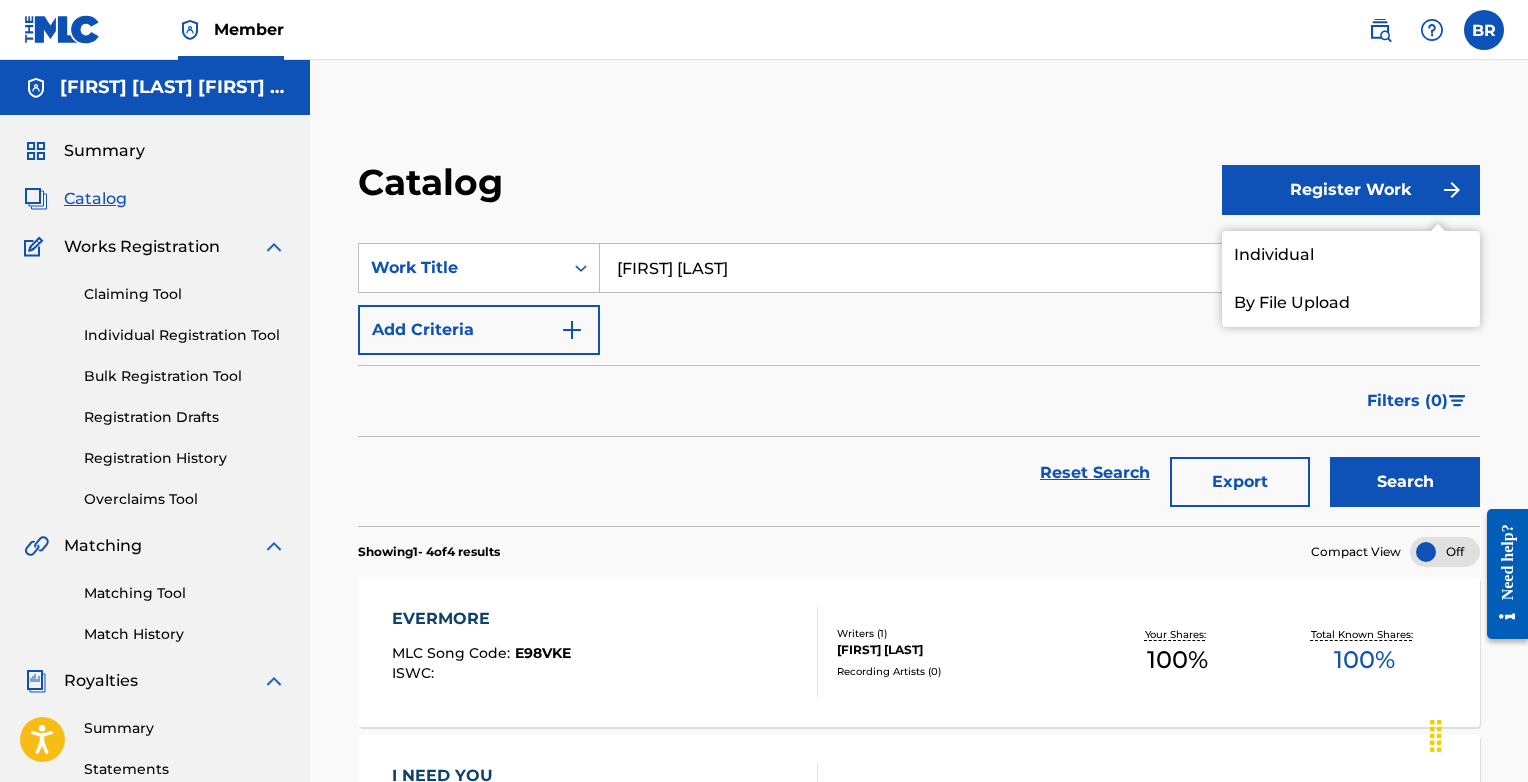 click on "Individual" at bounding box center (1351, 255) 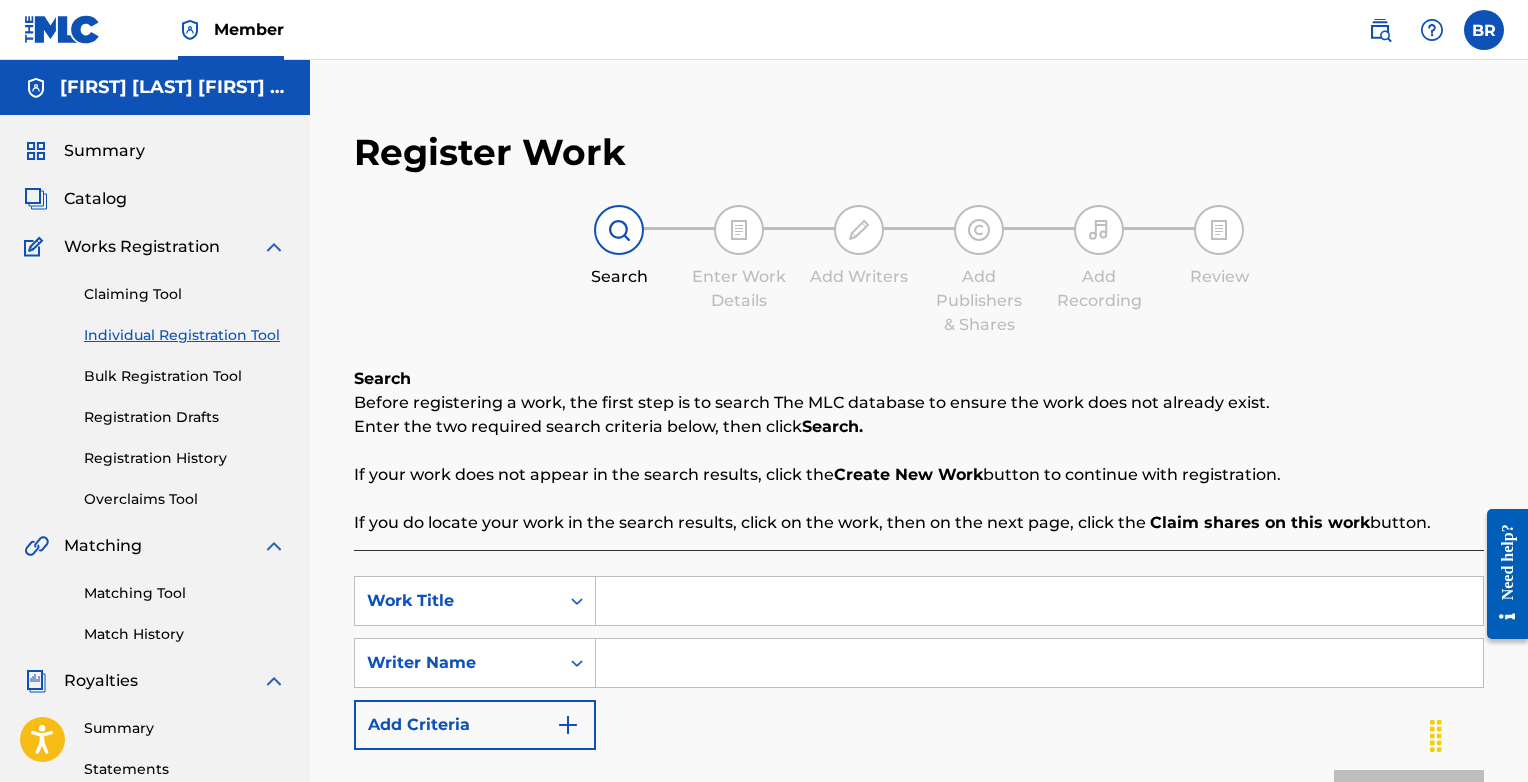 scroll, scrollTop: 173, scrollLeft: 0, axis: vertical 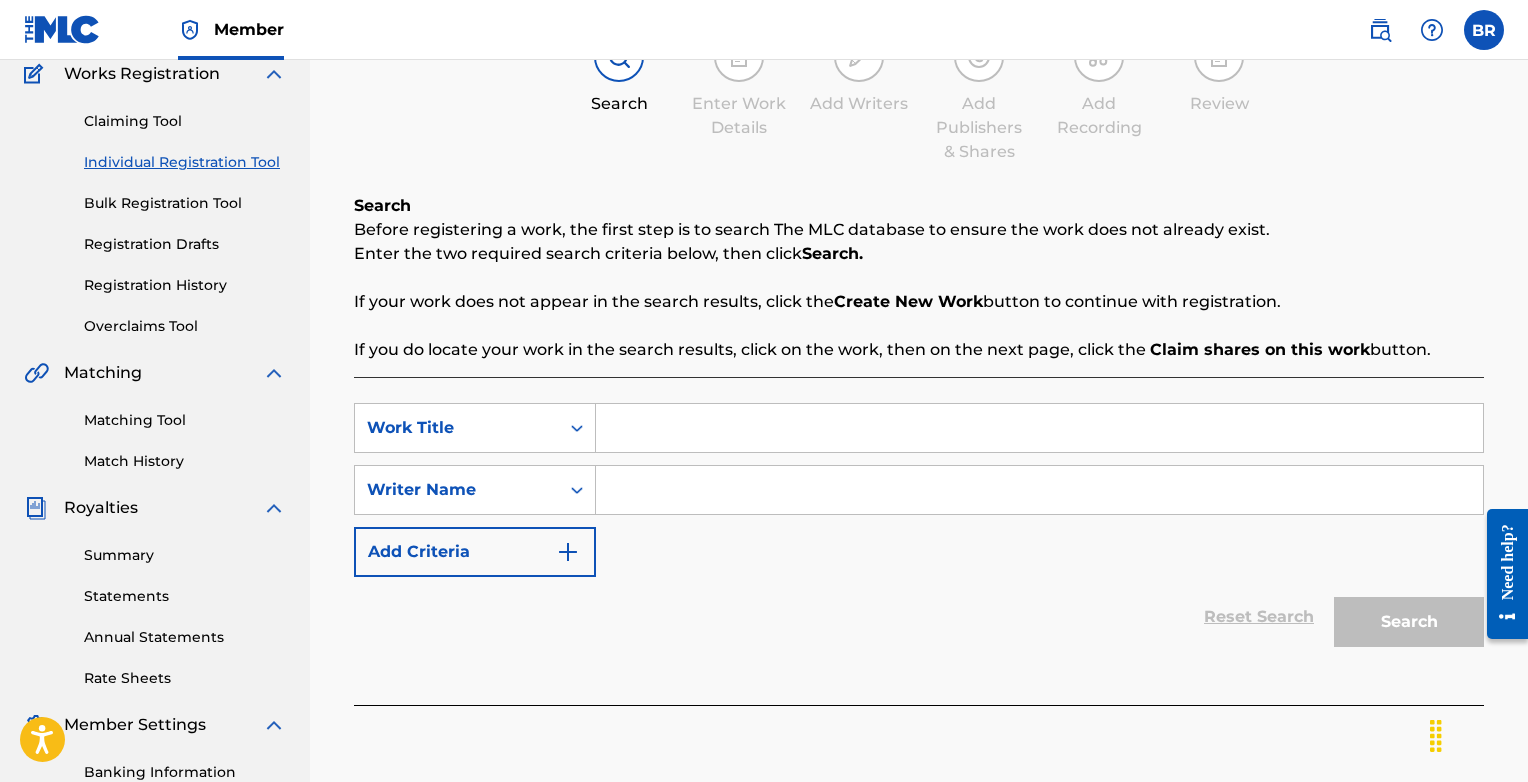 click at bounding box center (1039, 428) 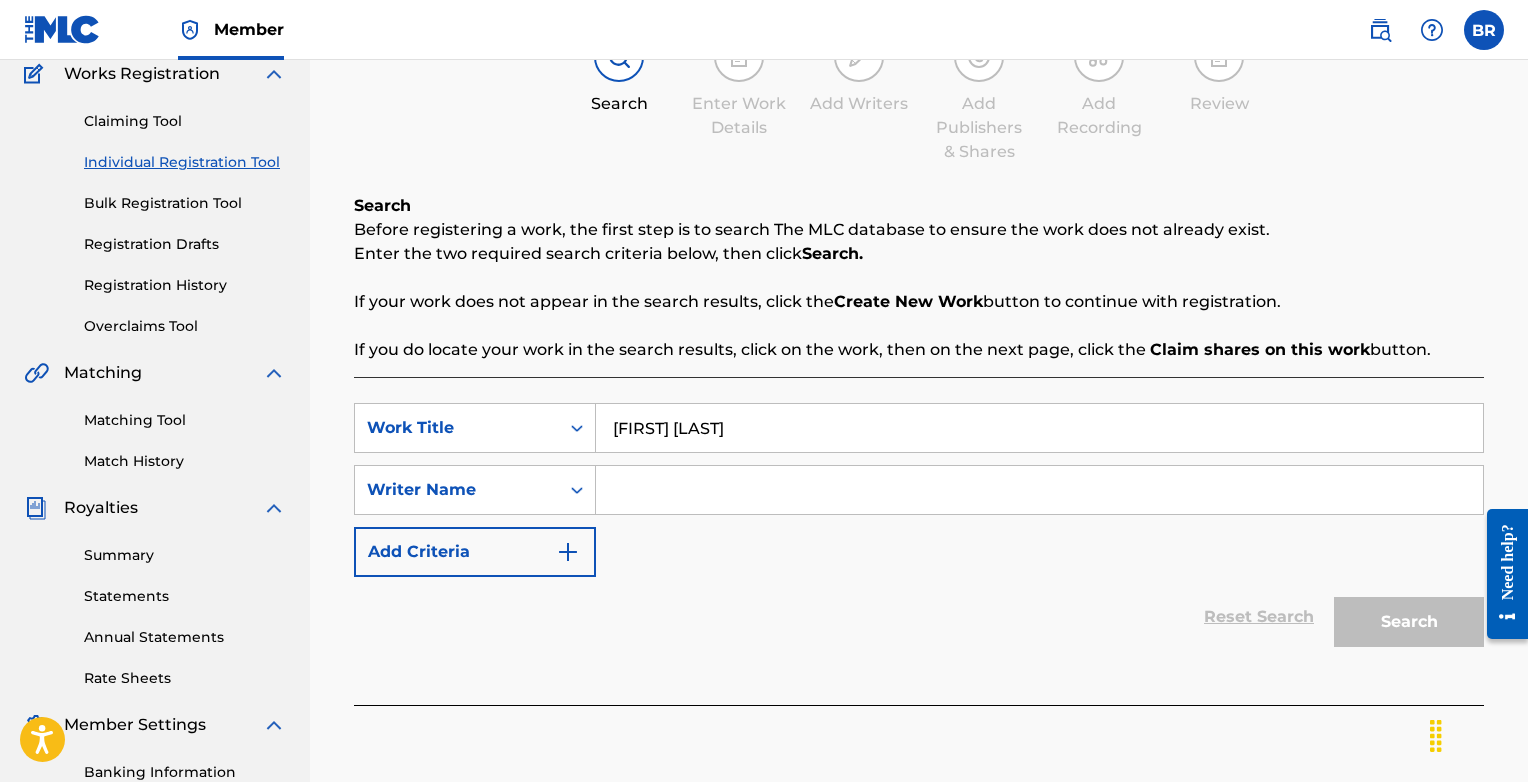 type on "[FIRST] [LAST]" 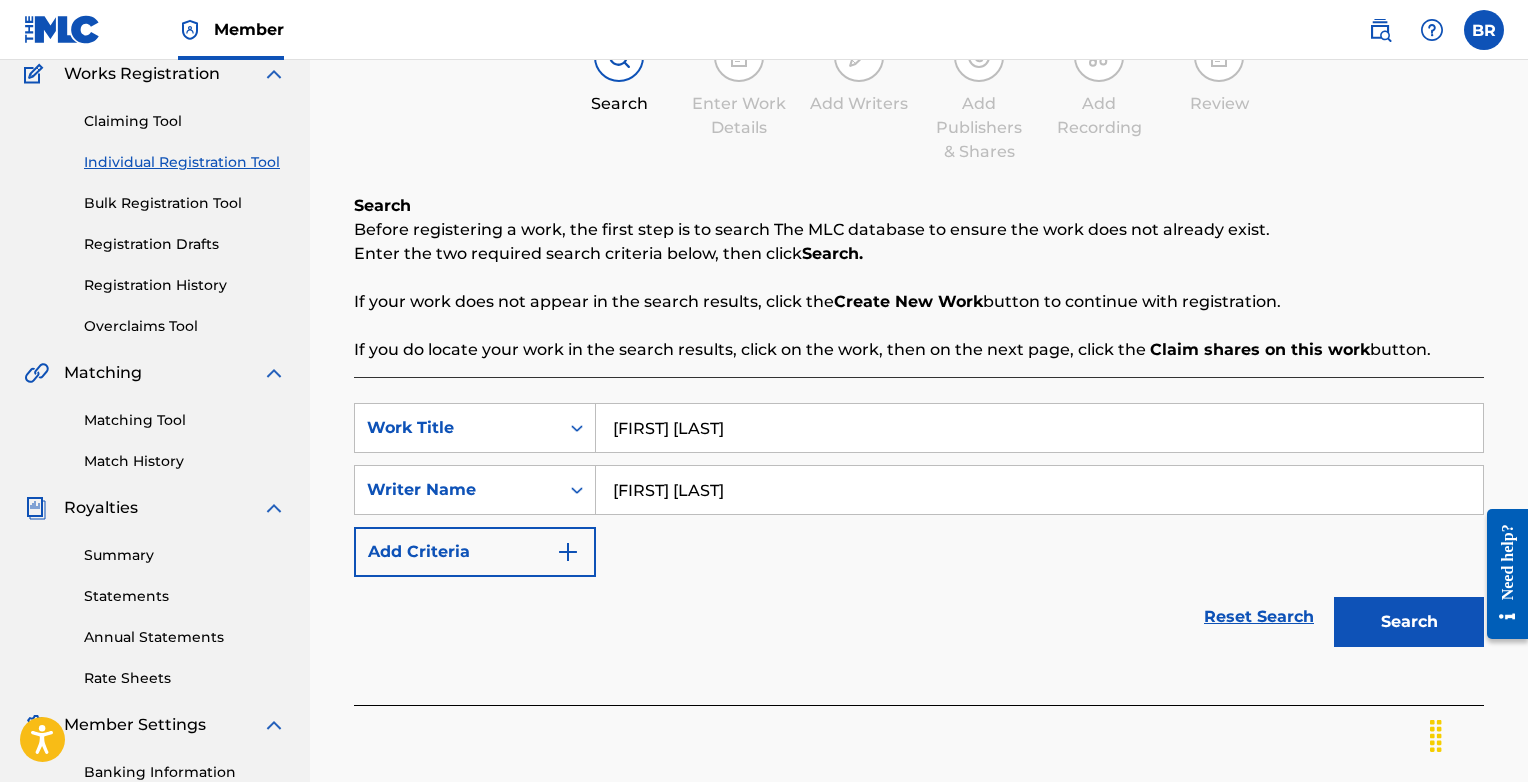 type on "[FIRST] [LAST]" 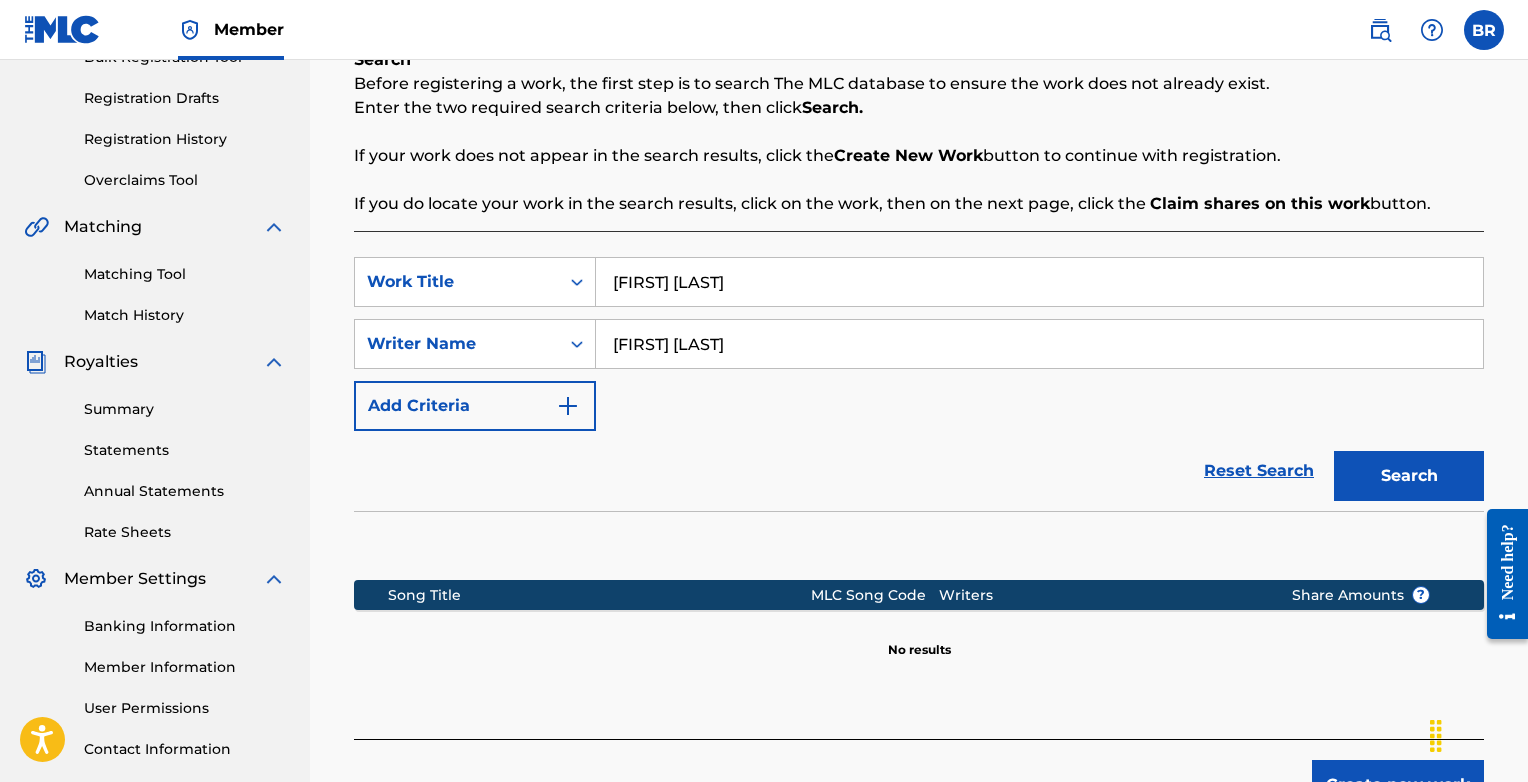 scroll, scrollTop: 463, scrollLeft: 0, axis: vertical 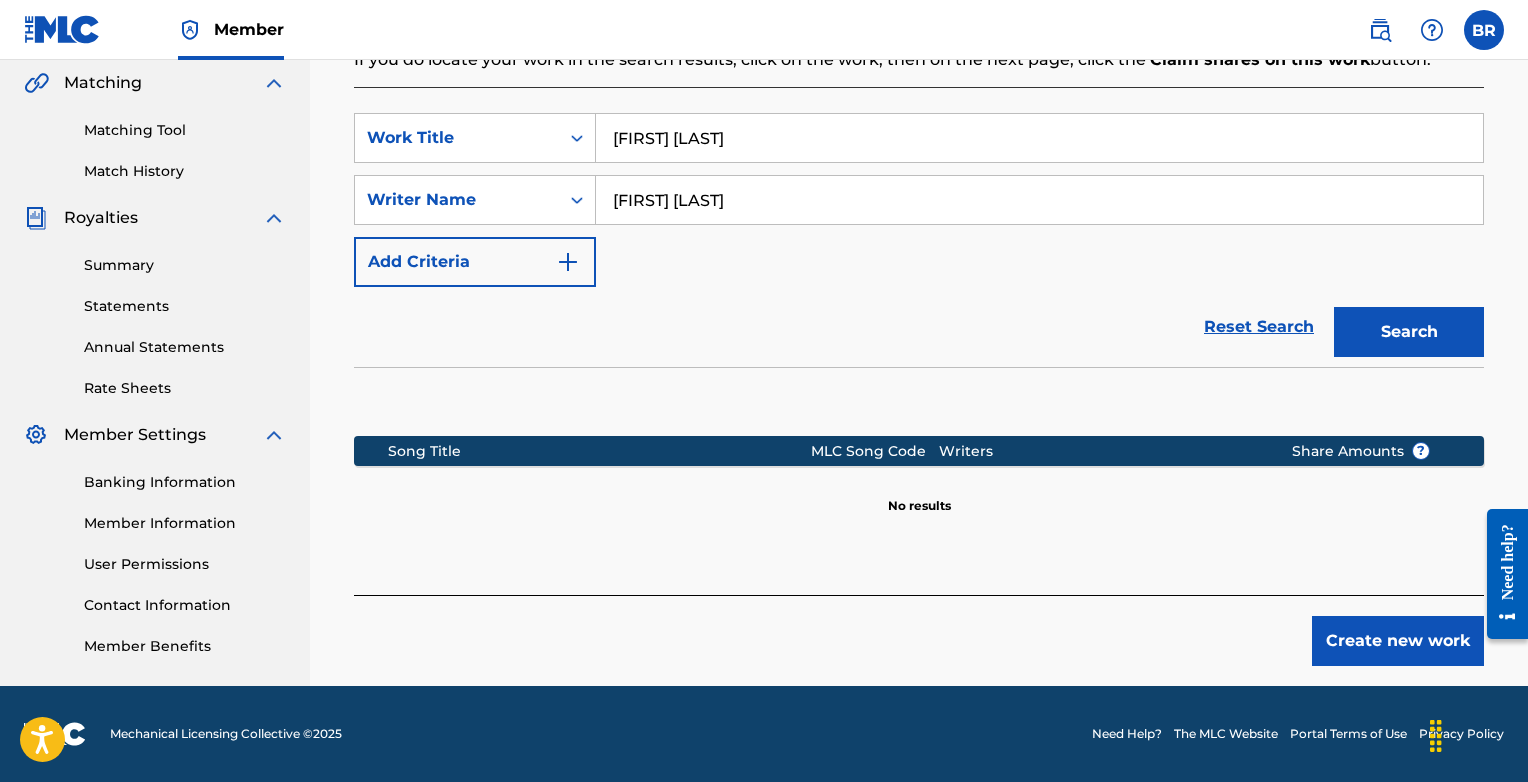 click on "Create new work" at bounding box center (1398, 641) 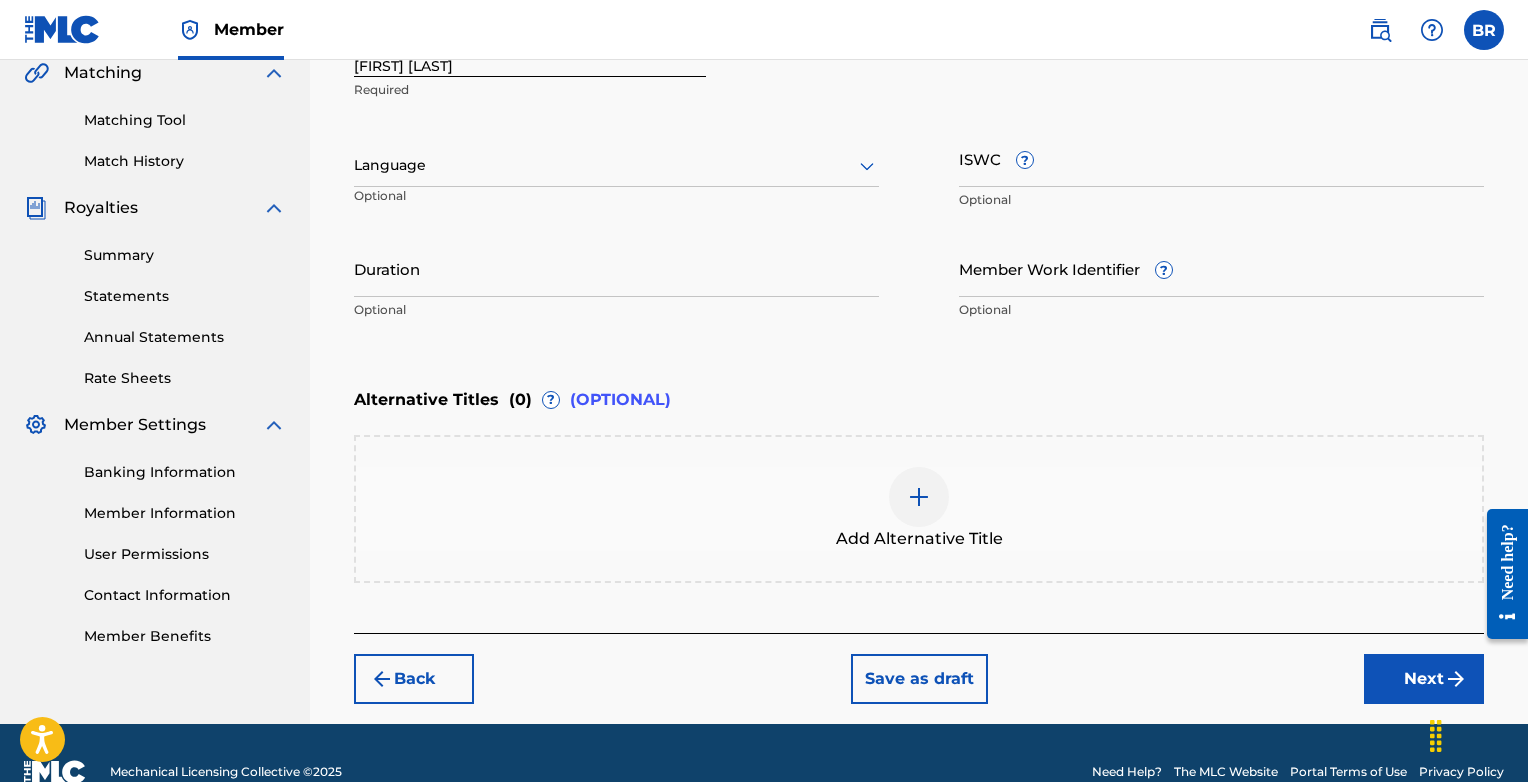 scroll, scrollTop: 511, scrollLeft: 0, axis: vertical 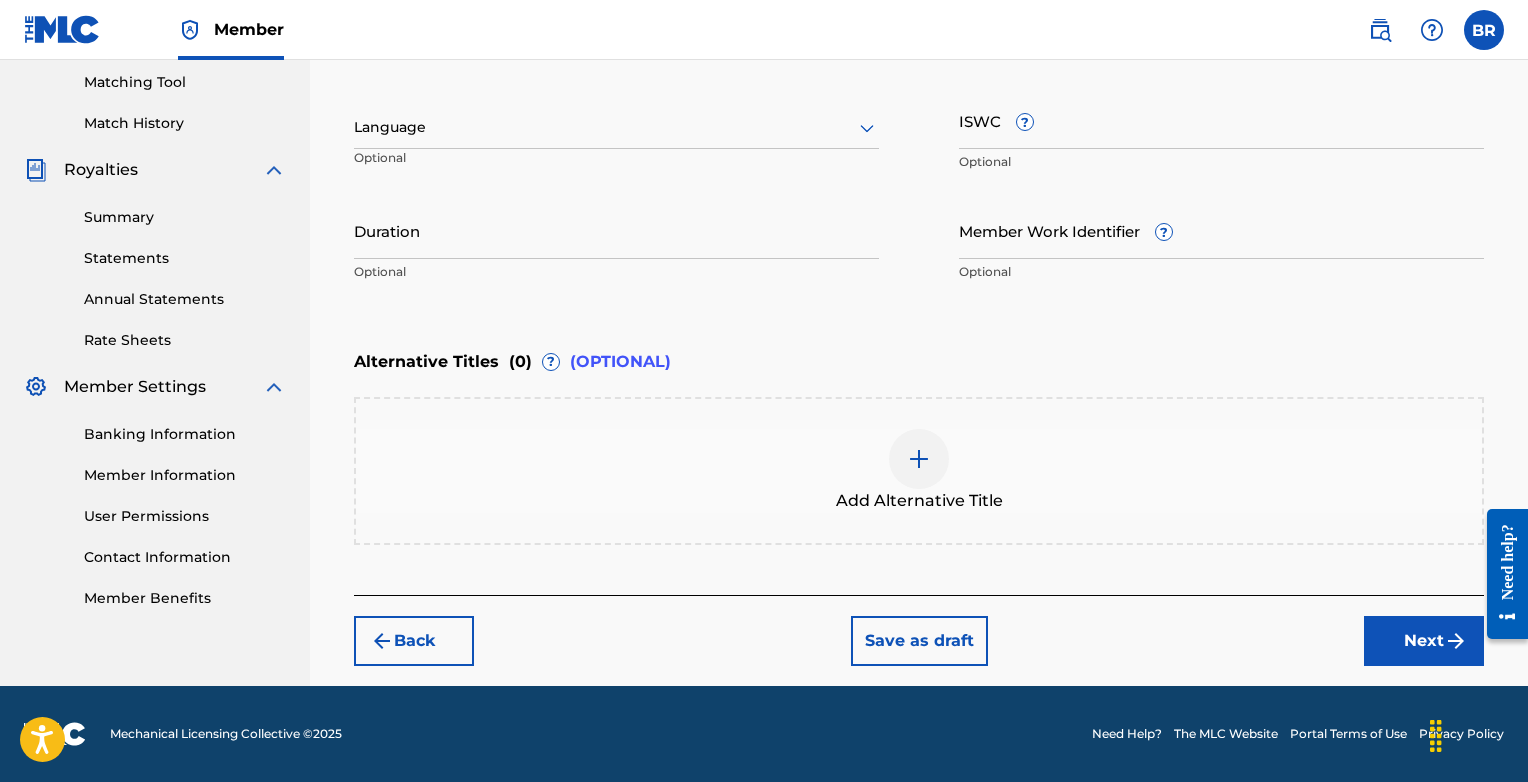 click on "Next" at bounding box center (1424, 641) 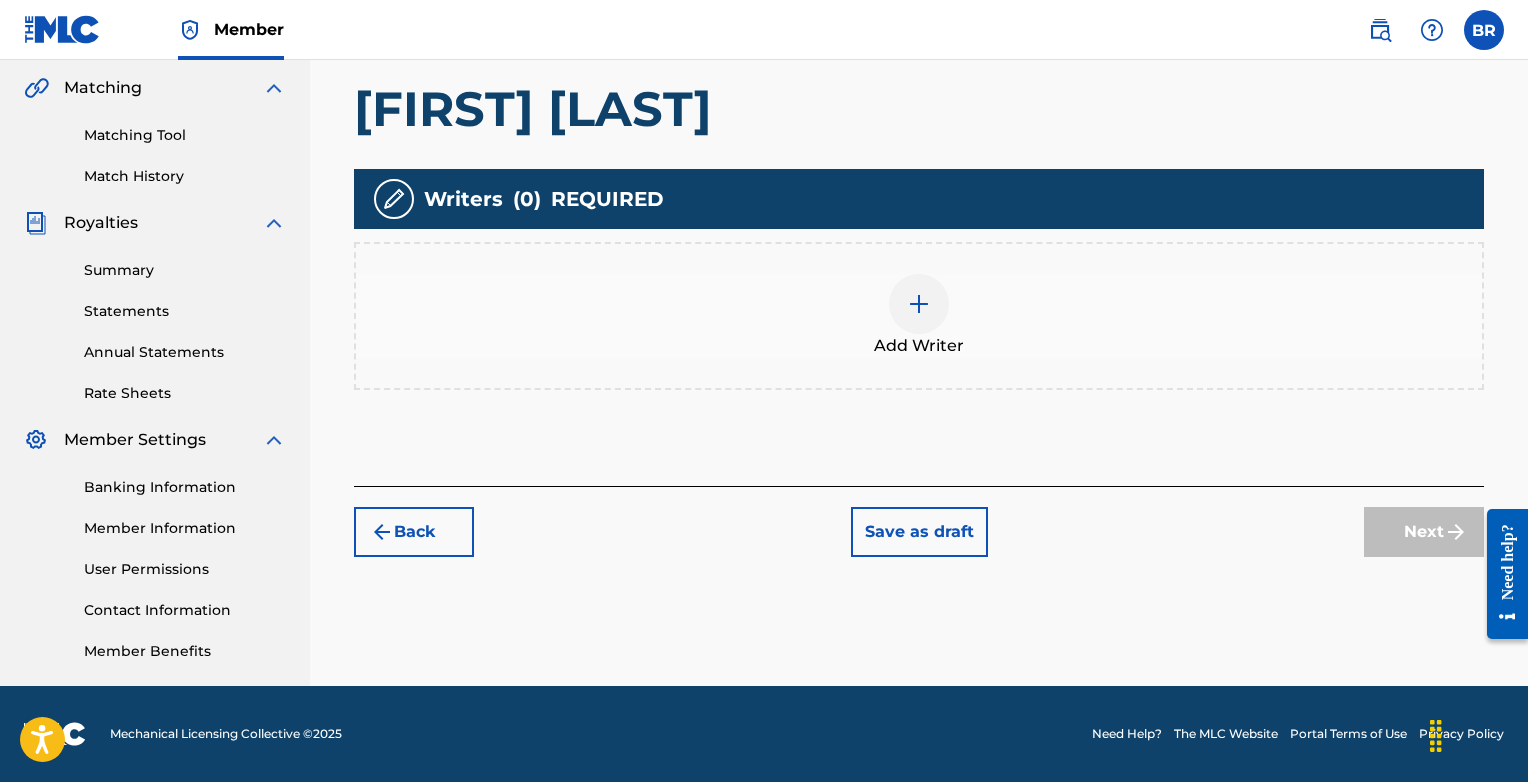 click at bounding box center (919, 304) 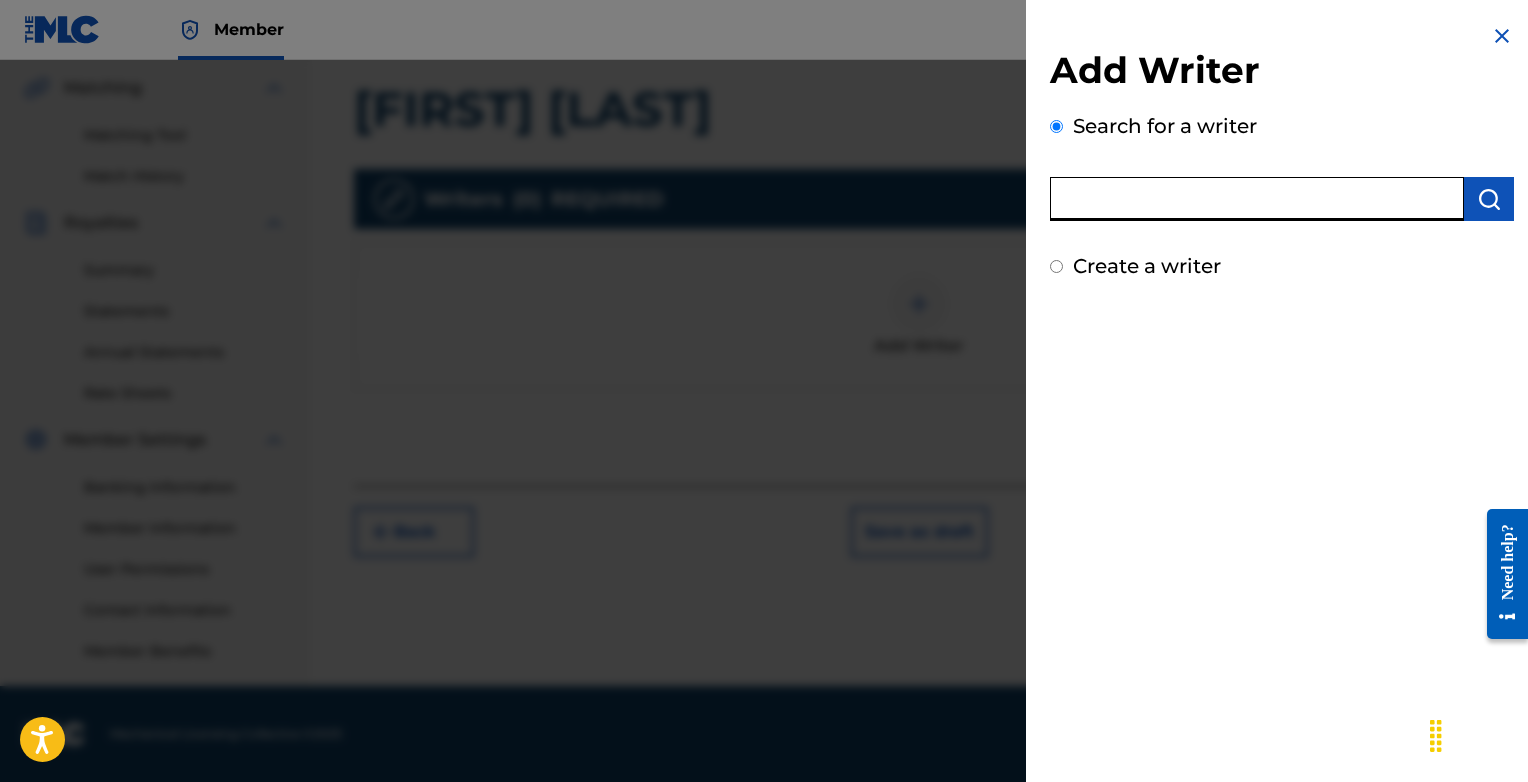 click at bounding box center [1257, 199] 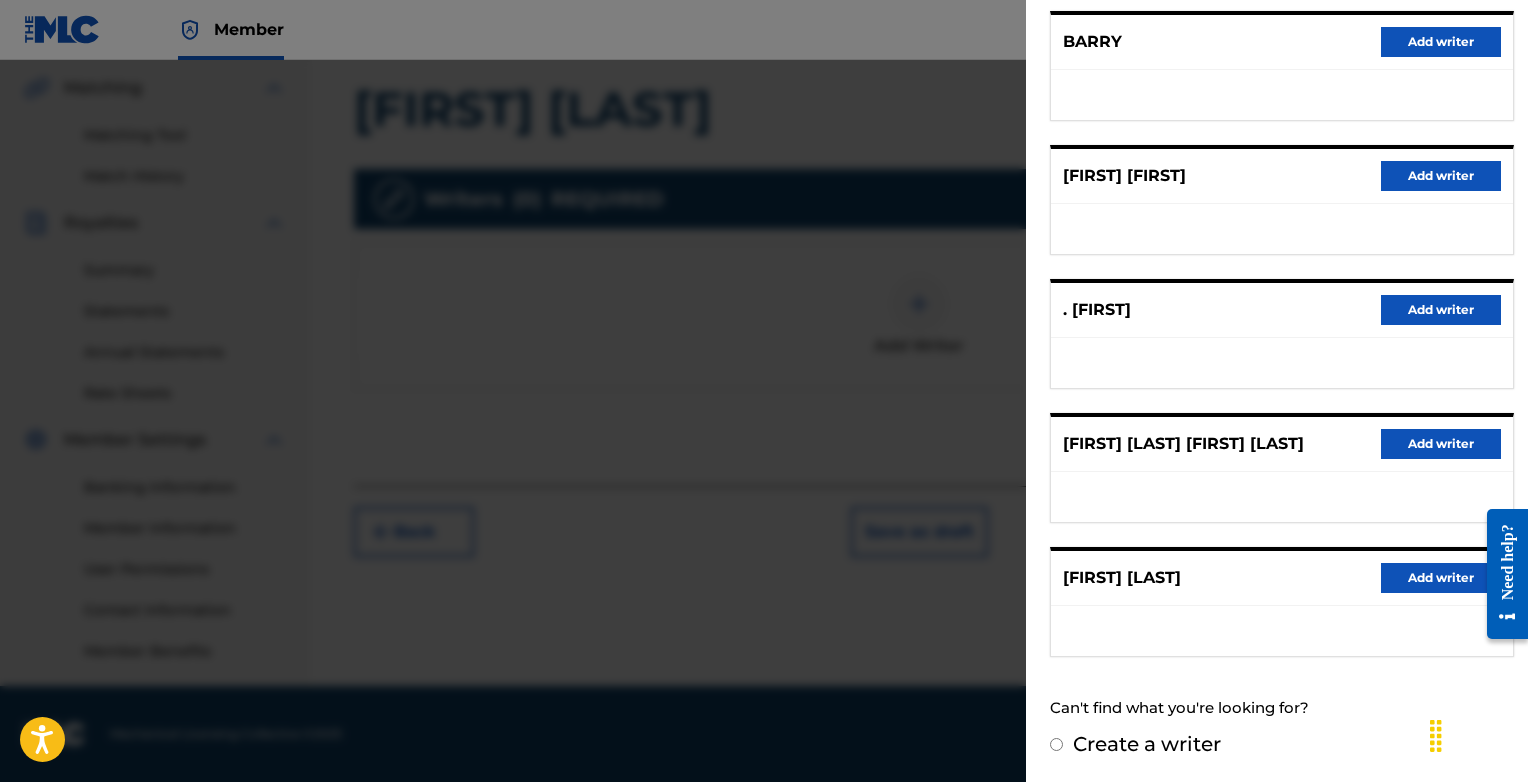scroll, scrollTop: 0, scrollLeft: 0, axis: both 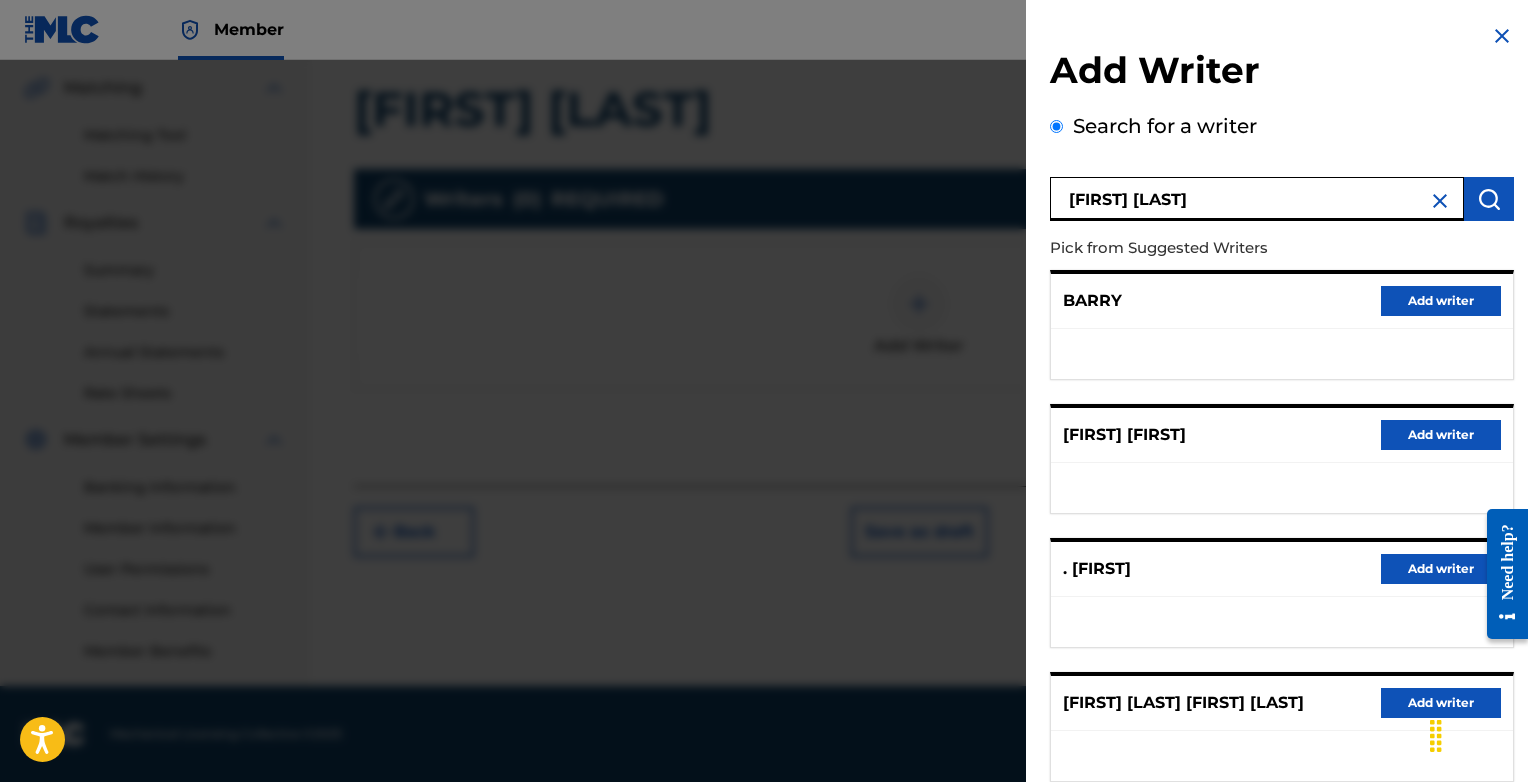 click on "[FIRST] [LAST]" at bounding box center [1257, 199] 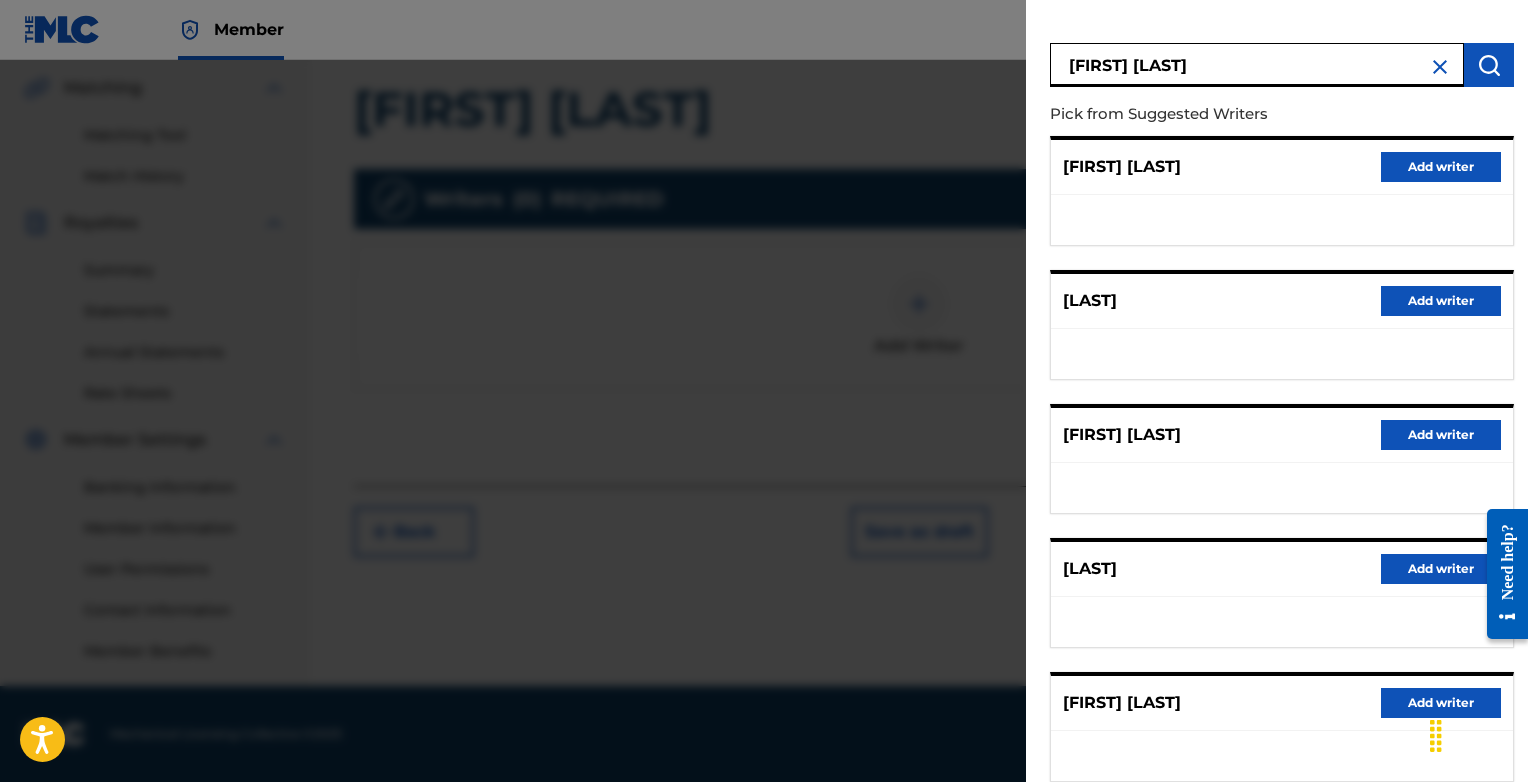 scroll, scrollTop: 219, scrollLeft: 0, axis: vertical 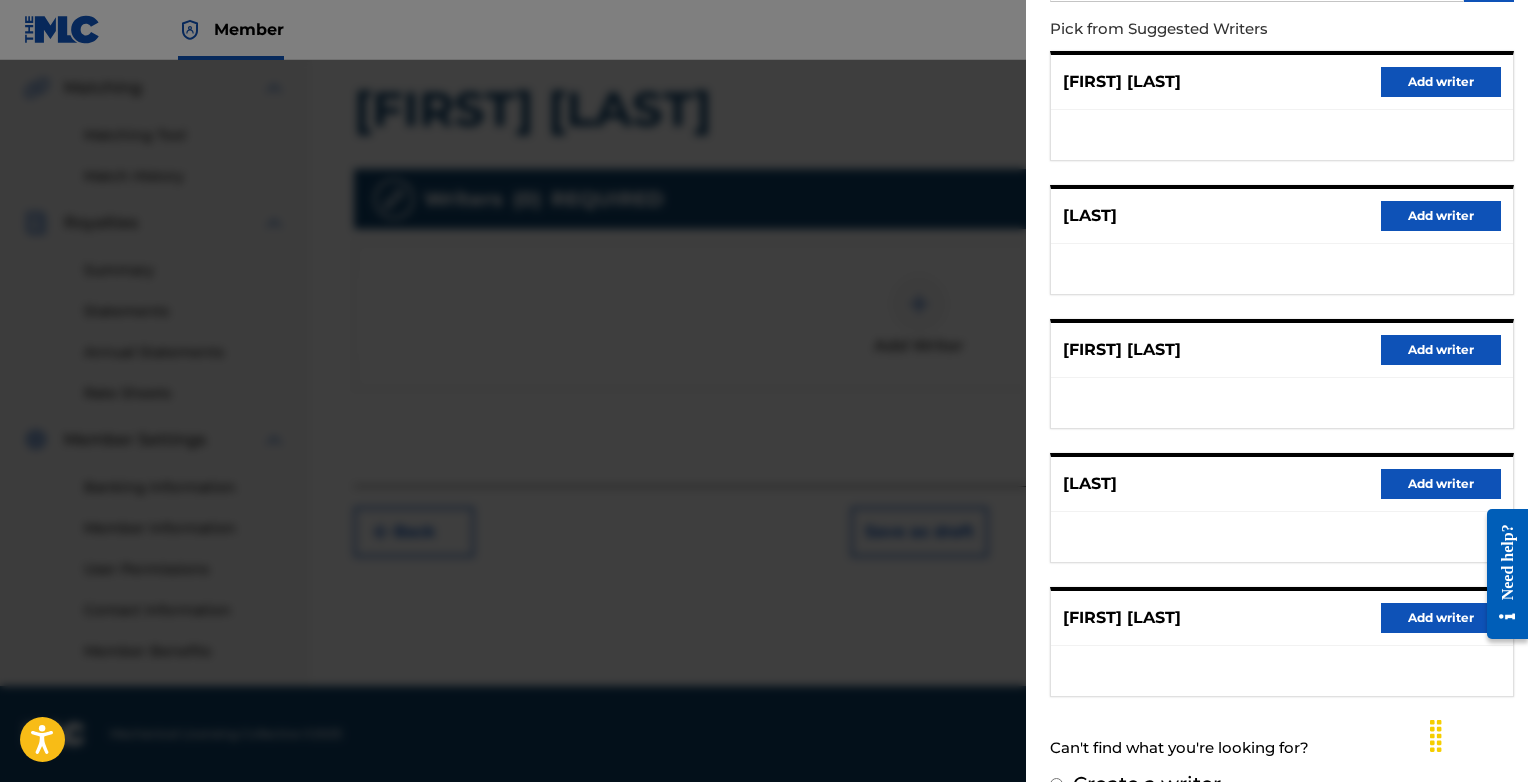 click on "Add writer" at bounding box center [1441, 618] 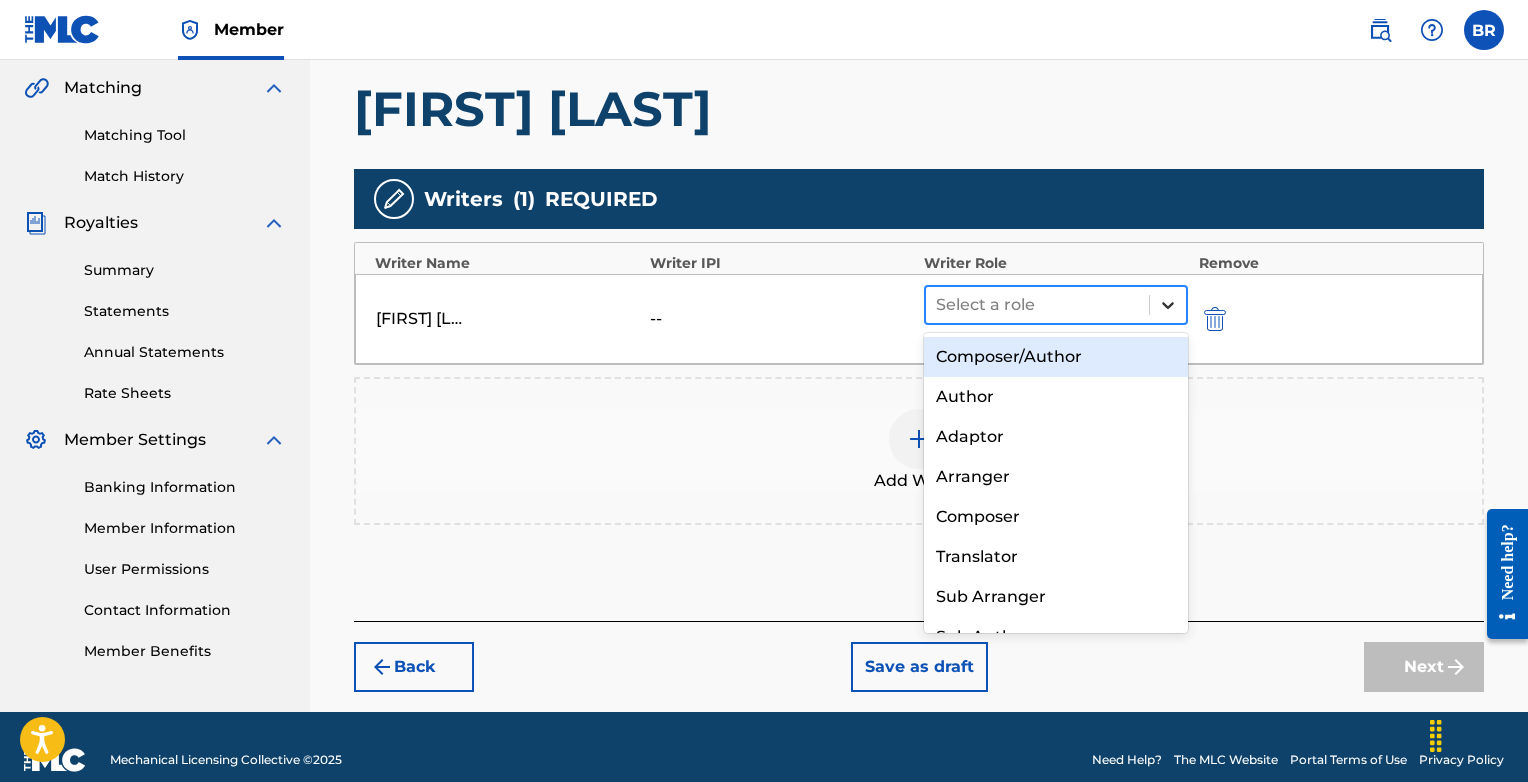 click 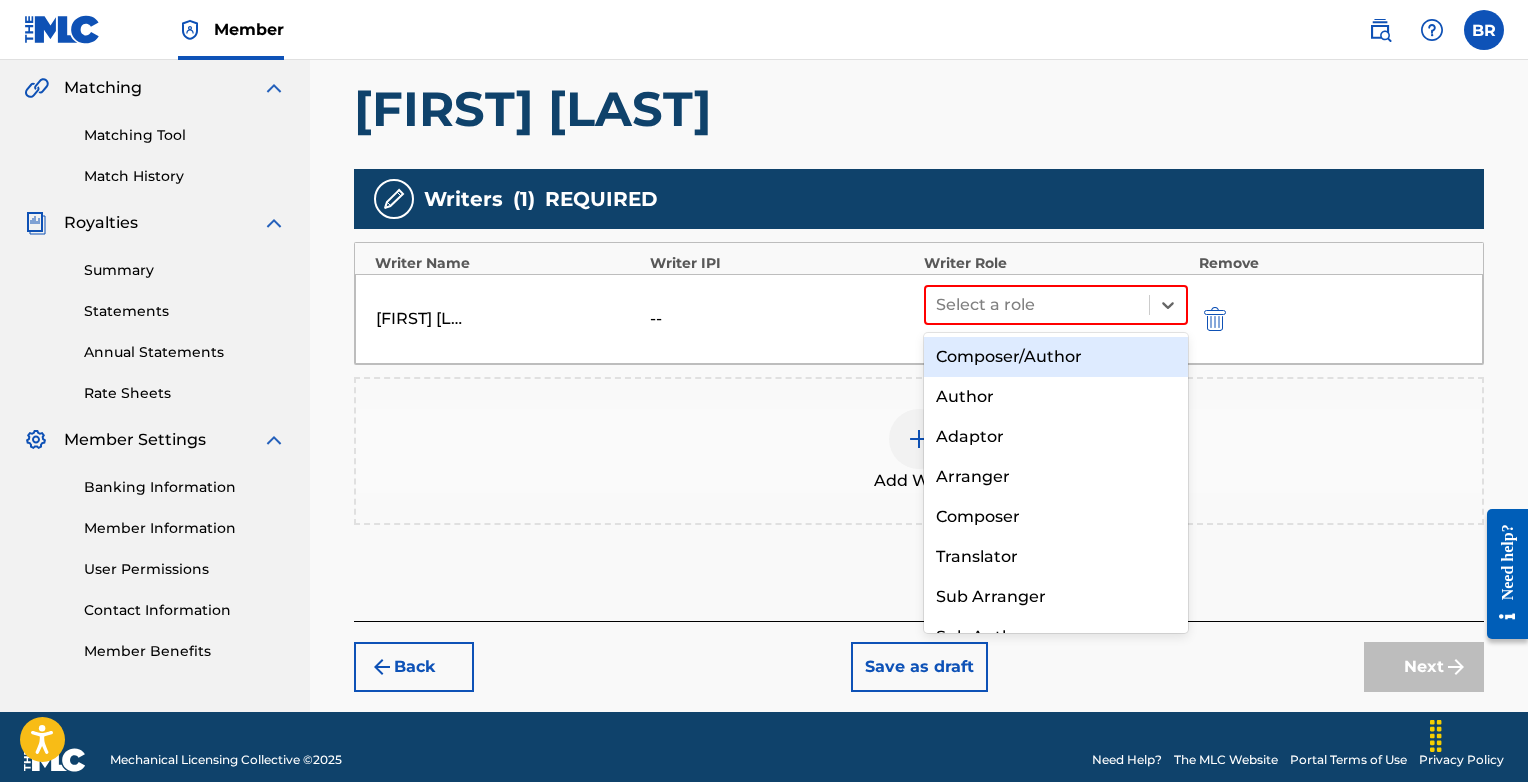 click on "Composer/Author" at bounding box center [1056, 357] 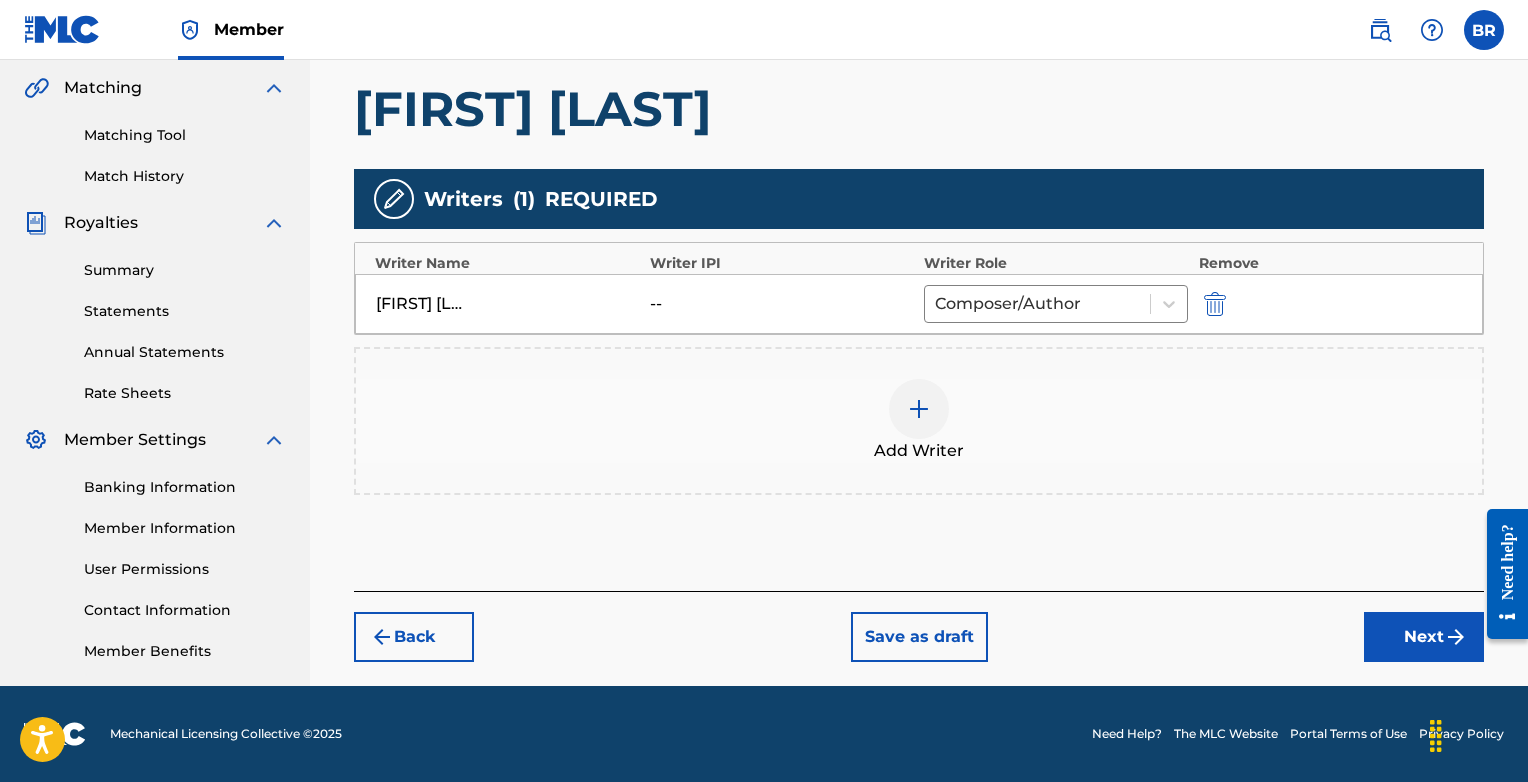 click on "Next" at bounding box center (1424, 637) 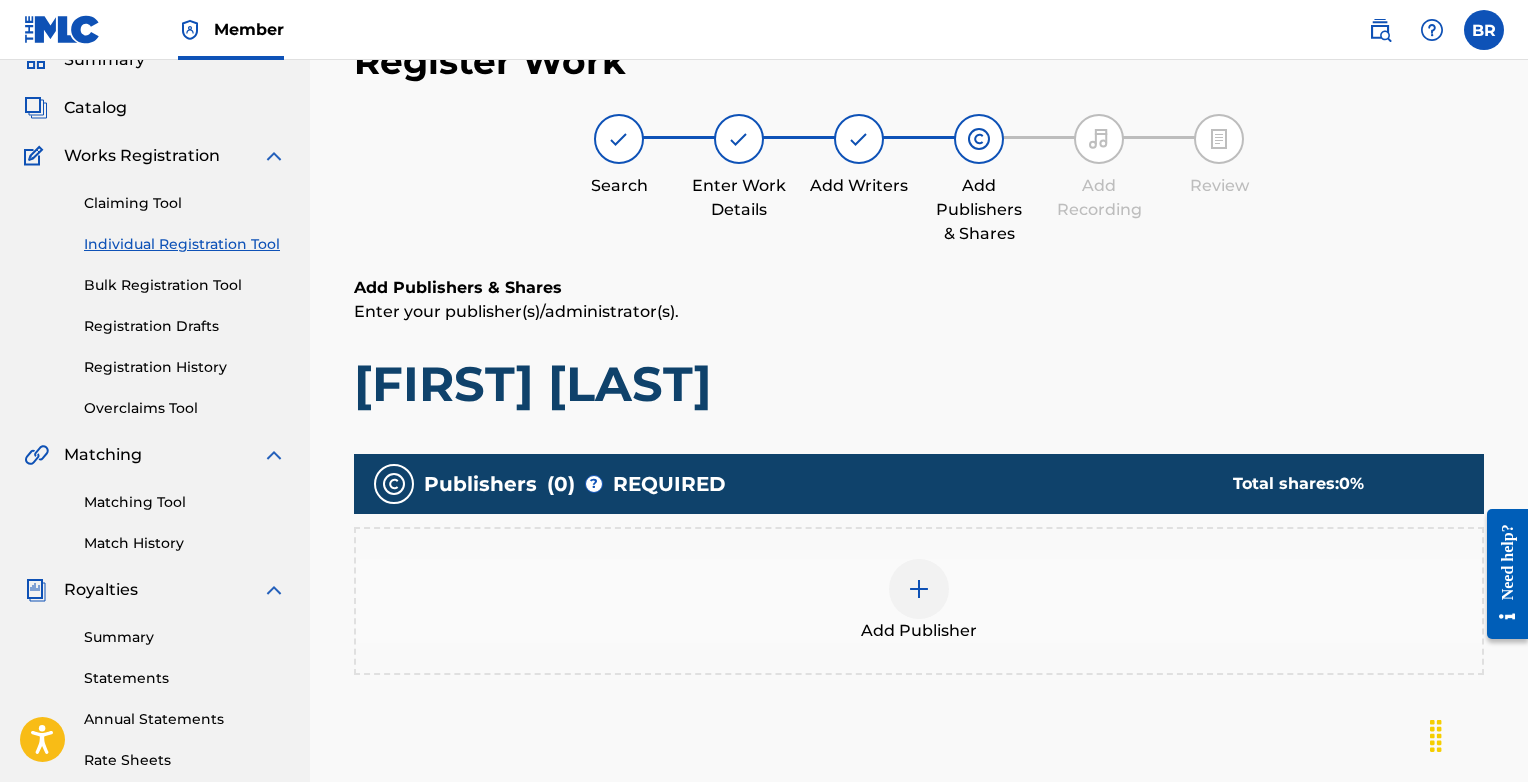 scroll, scrollTop: 90, scrollLeft: 0, axis: vertical 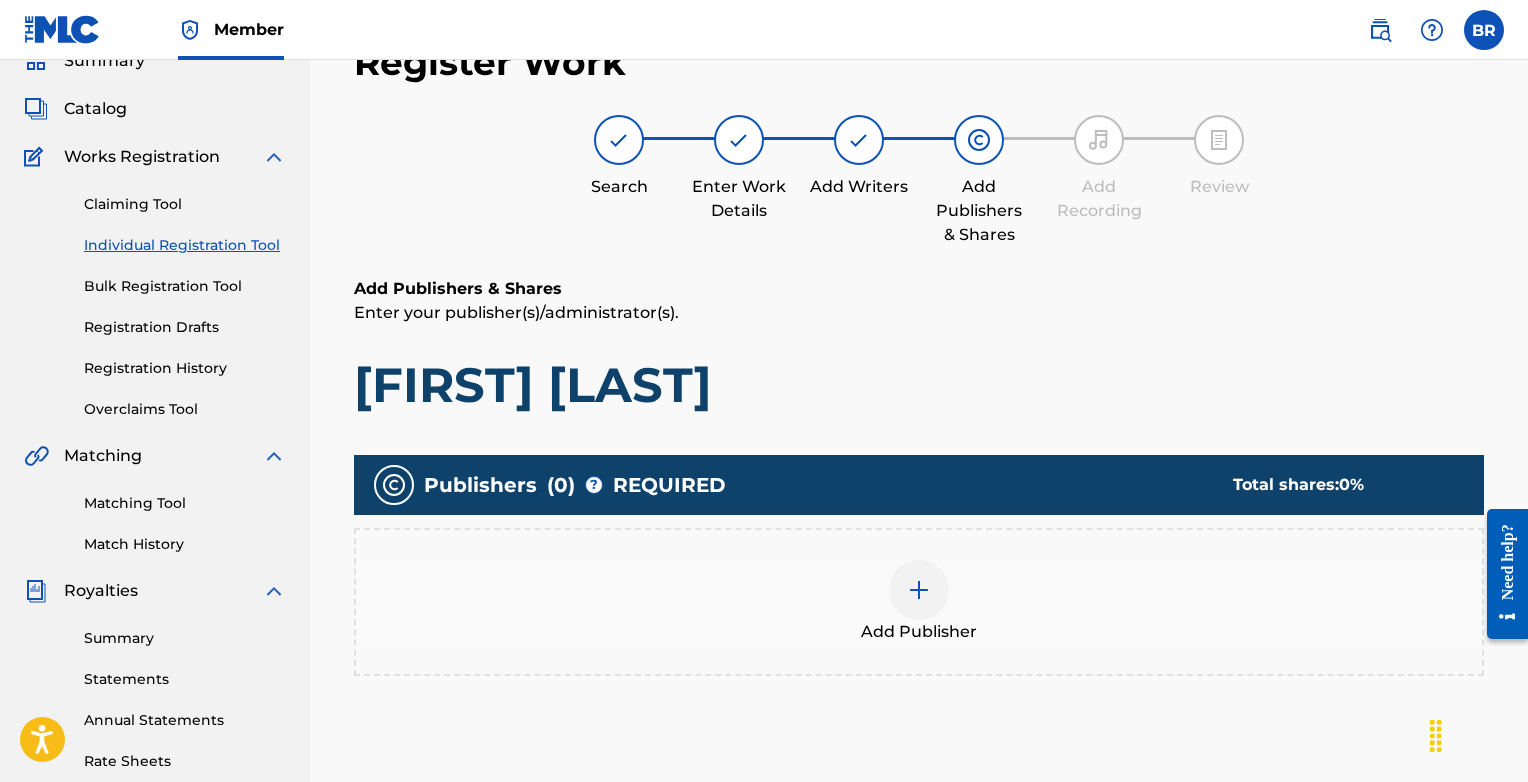 click at bounding box center (919, 590) 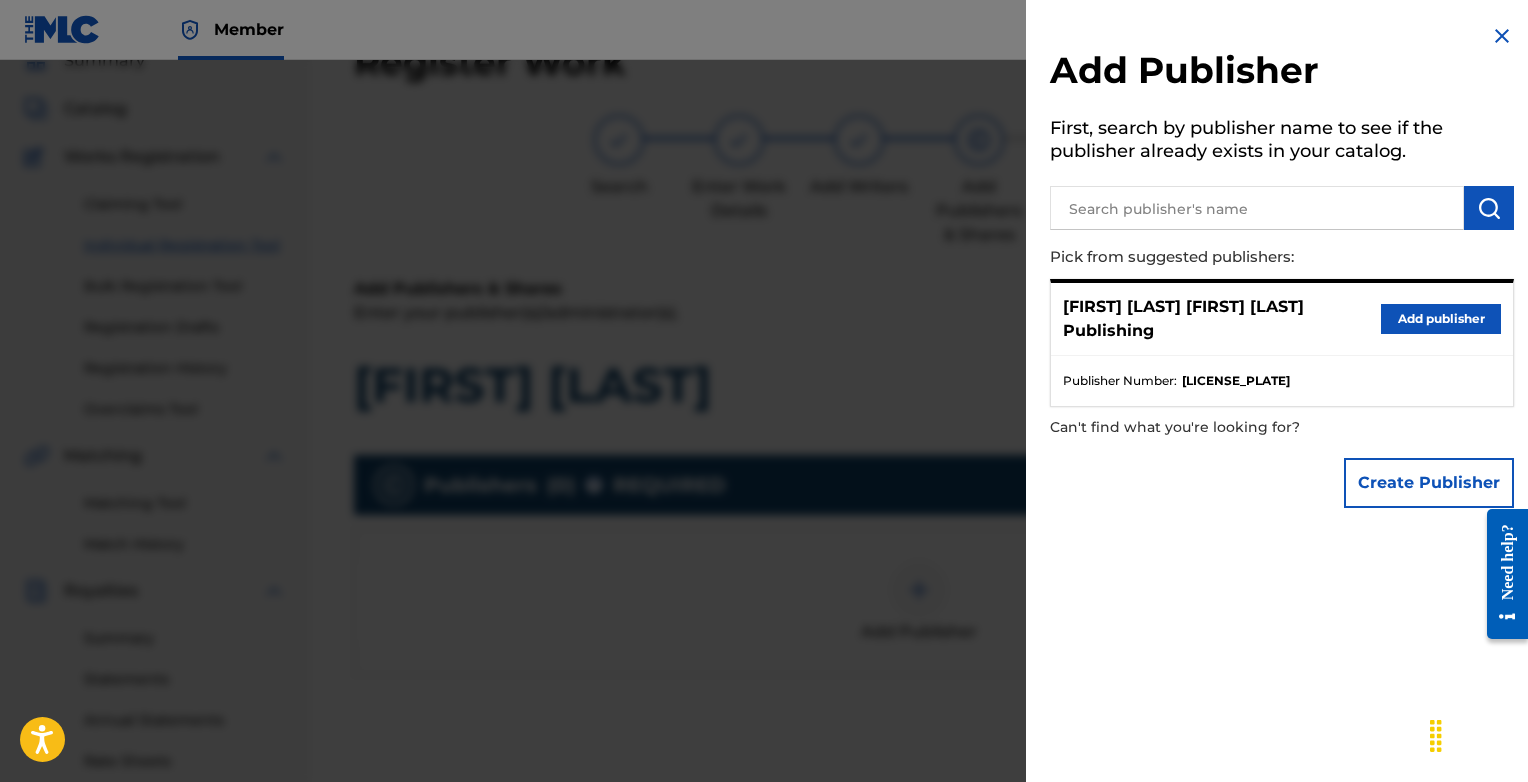 click on "[FIRST] [LAST] [FIRST] [LAST] Publishing" at bounding box center (1222, 319) 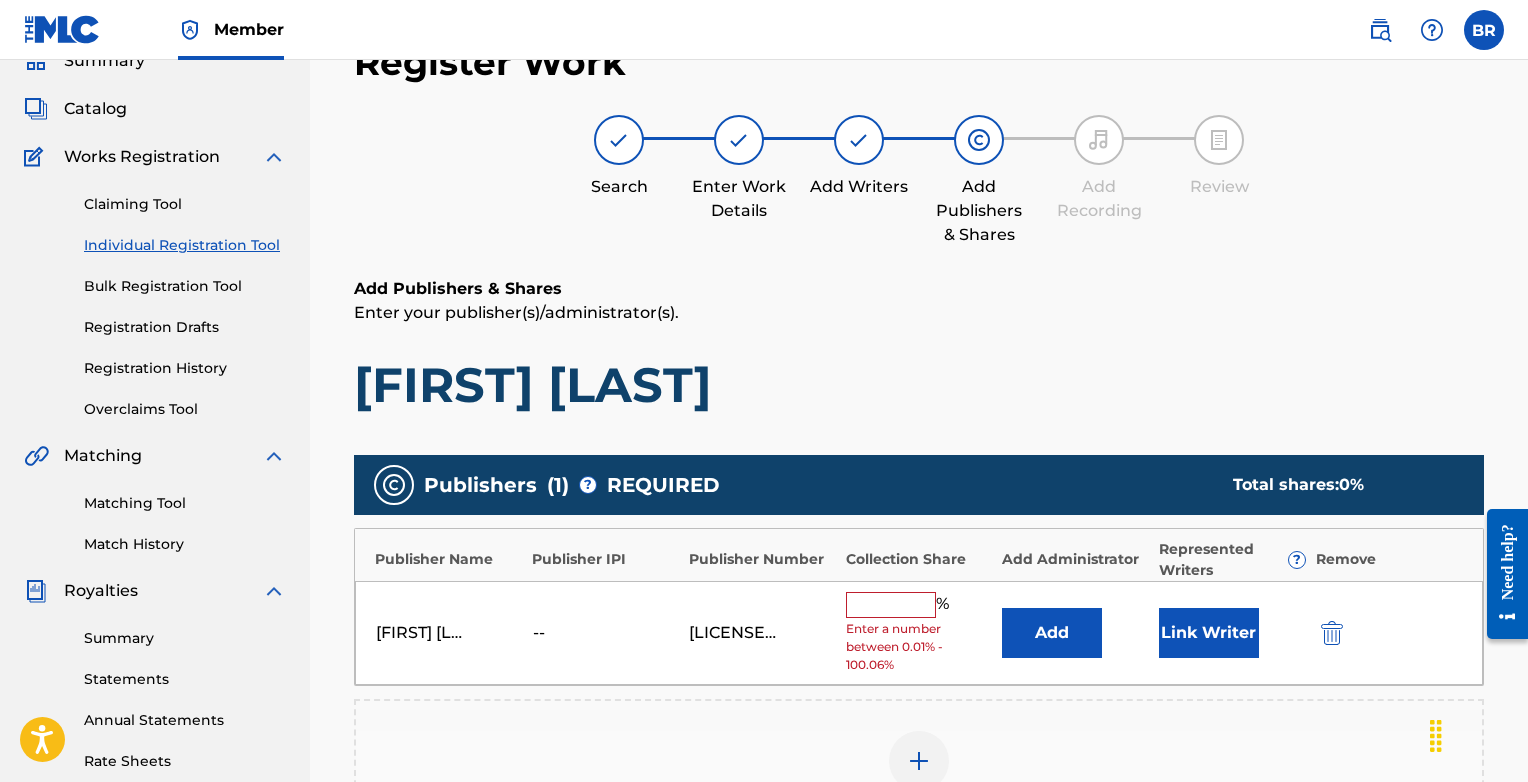 click at bounding box center [891, 605] 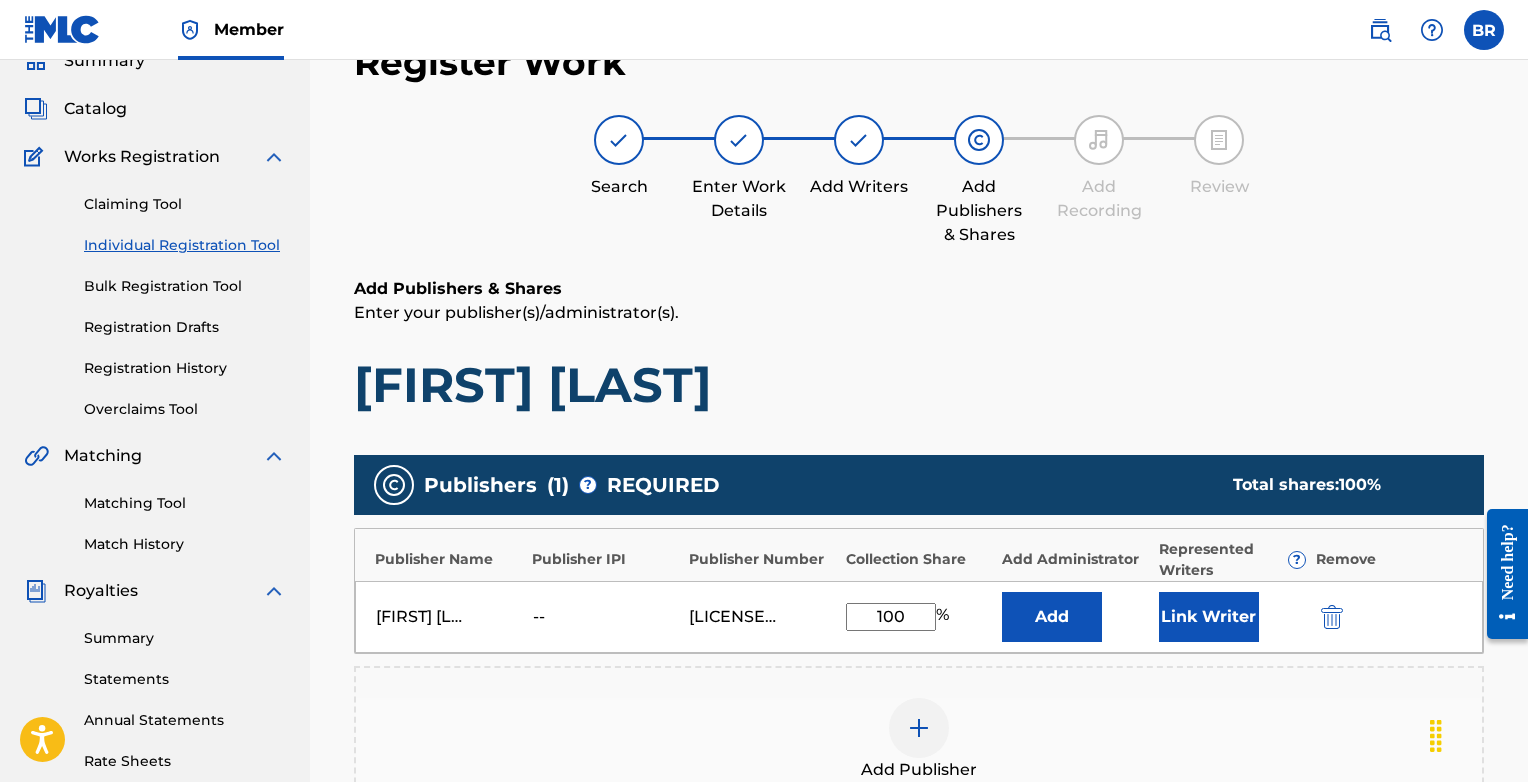 scroll, scrollTop: 241, scrollLeft: 0, axis: vertical 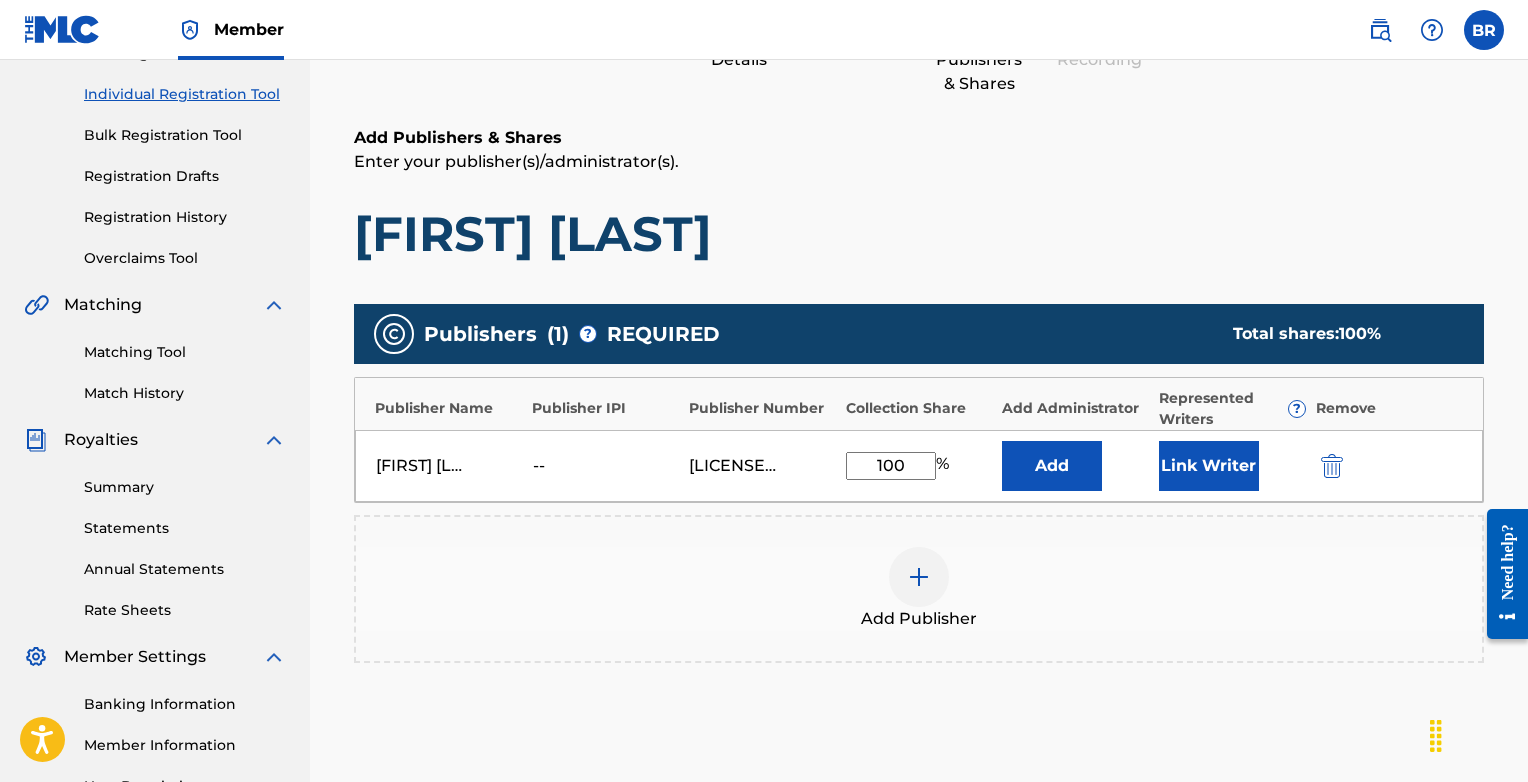 type on "100" 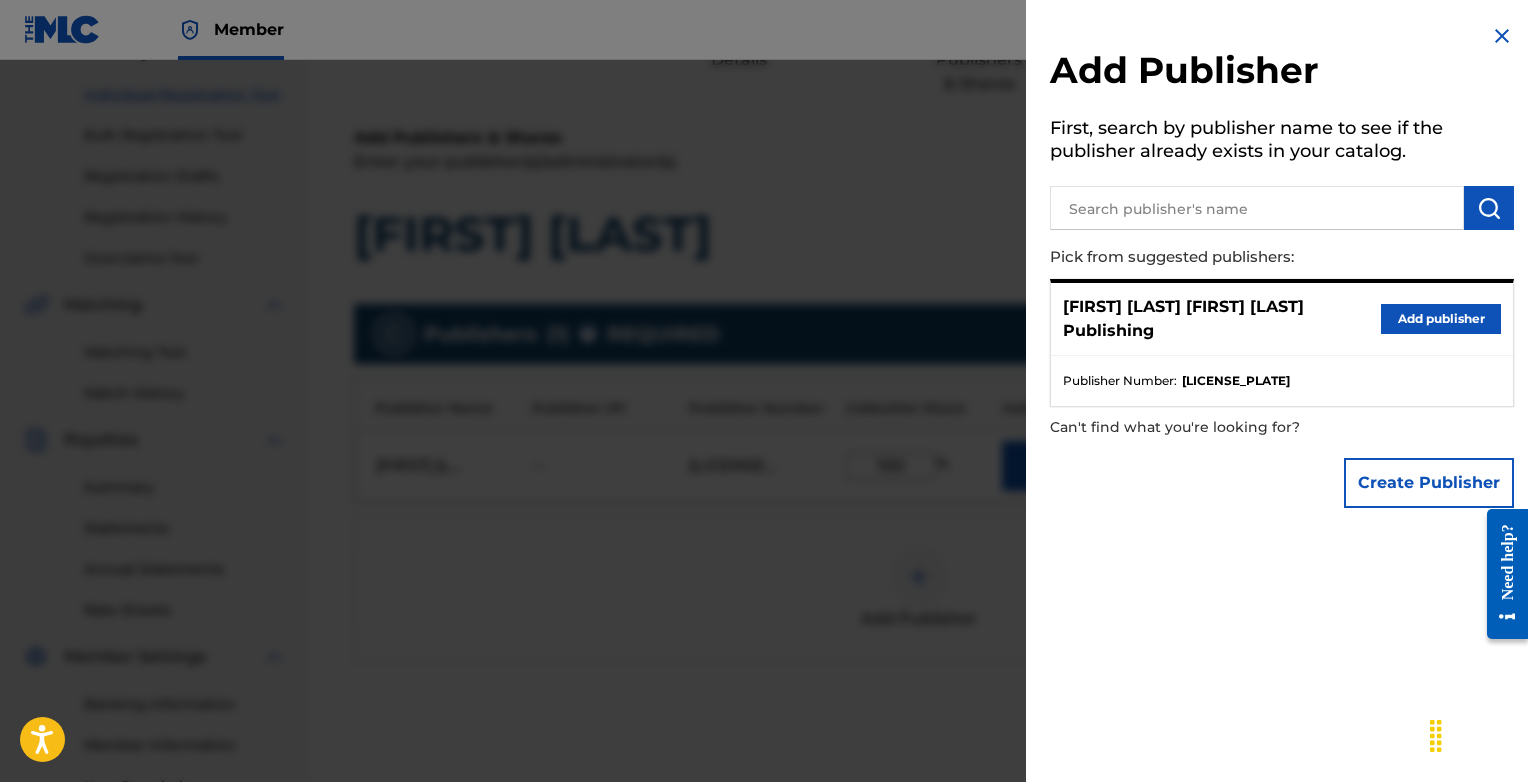 click at bounding box center (1502, 36) 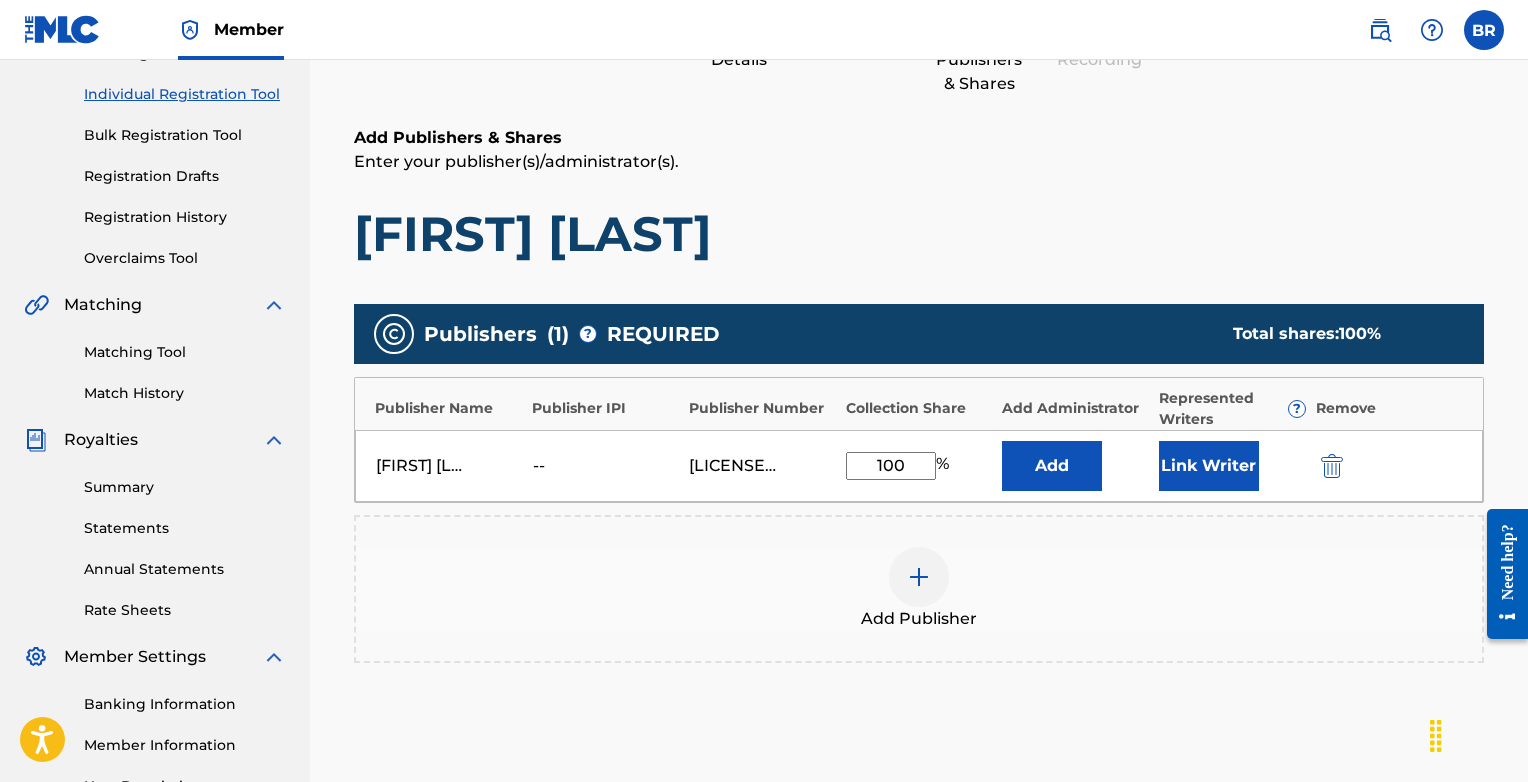 scroll, scrollTop: 369, scrollLeft: 0, axis: vertical 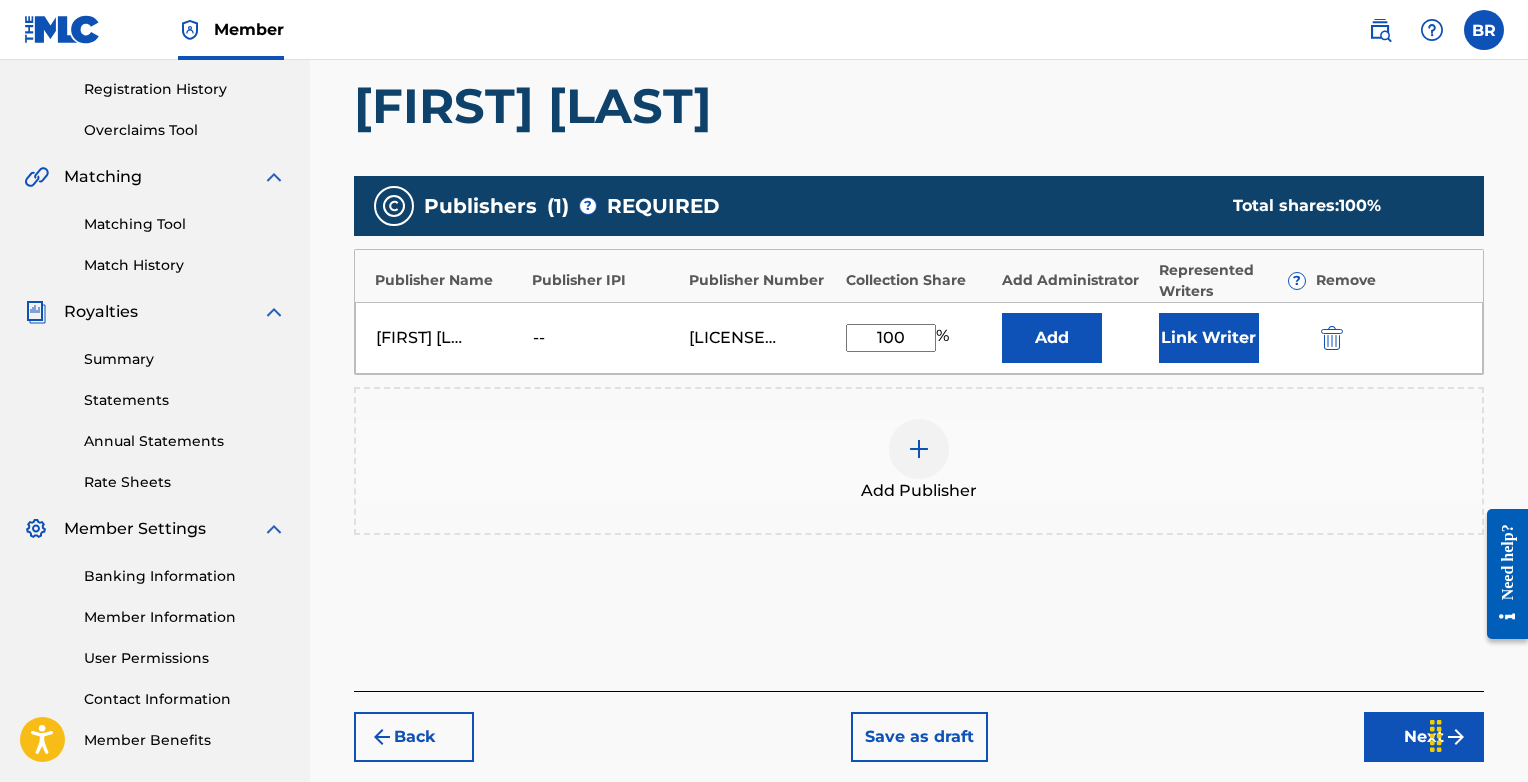 click on "Next" at bounding box center (1424, 737) 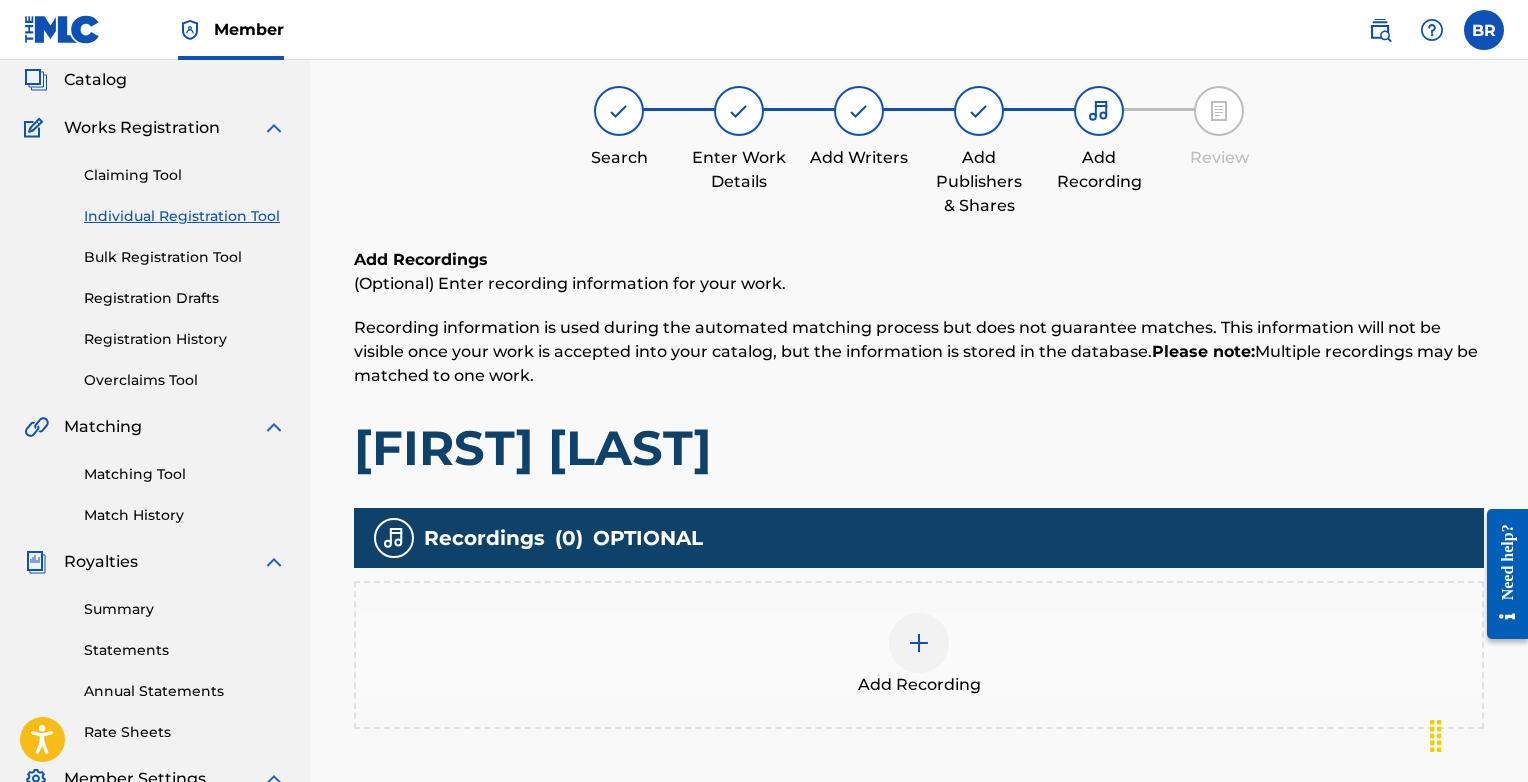 scroll, scrollTop: 334, scrollLeft: 0, axis: vertical 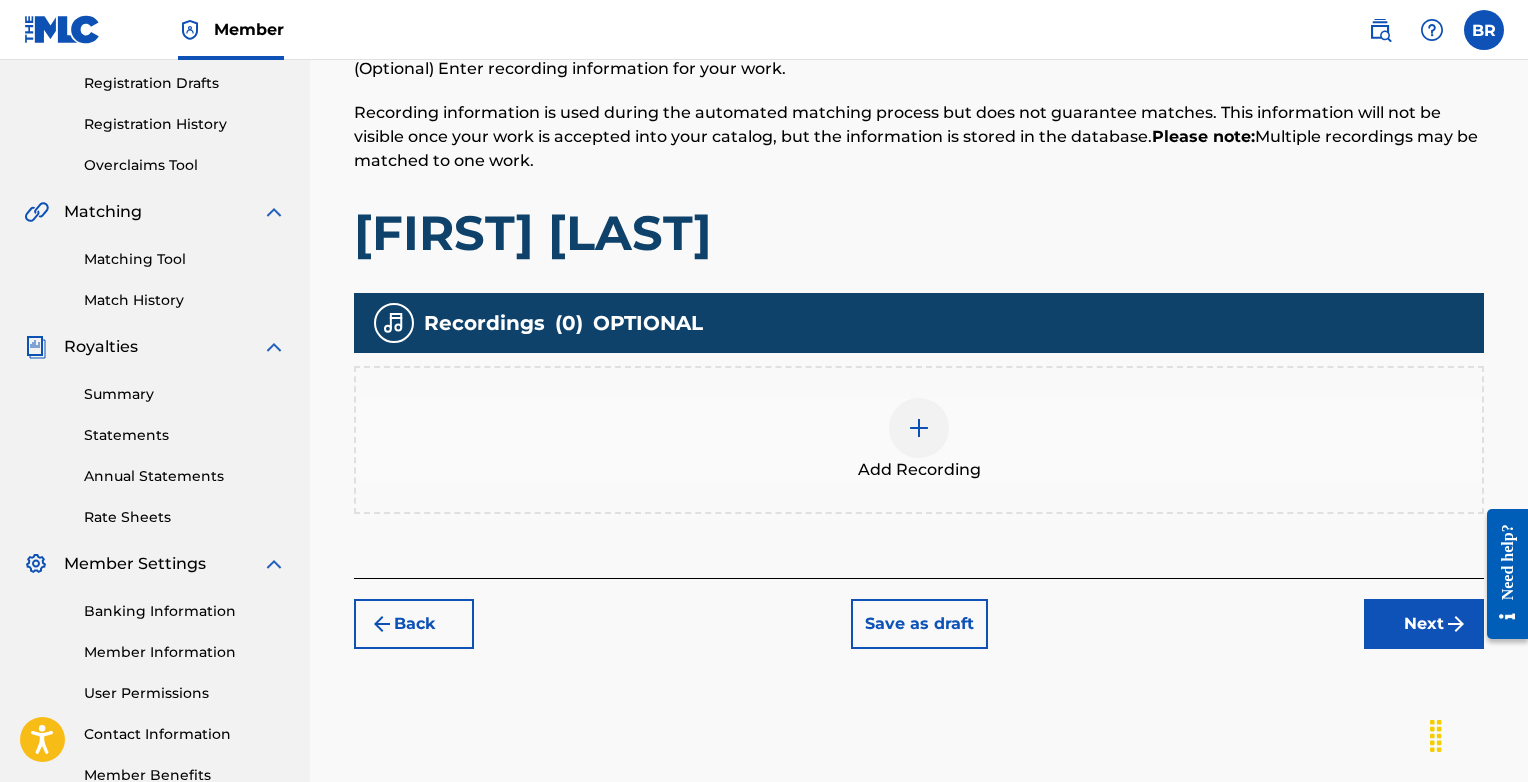 click at bounding box center [919, 428] 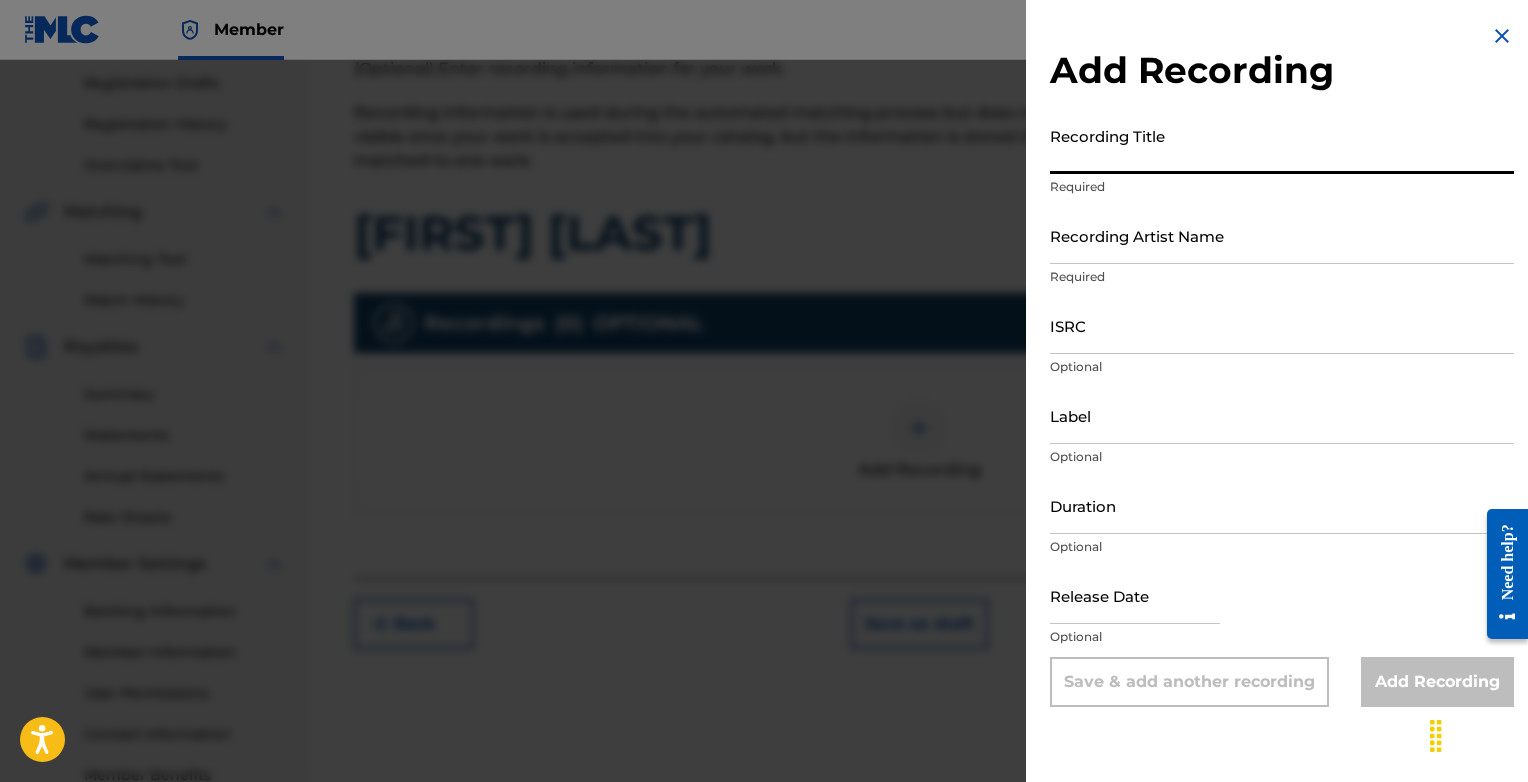 click on "Recording Title" at bounding box center (1282, 145) 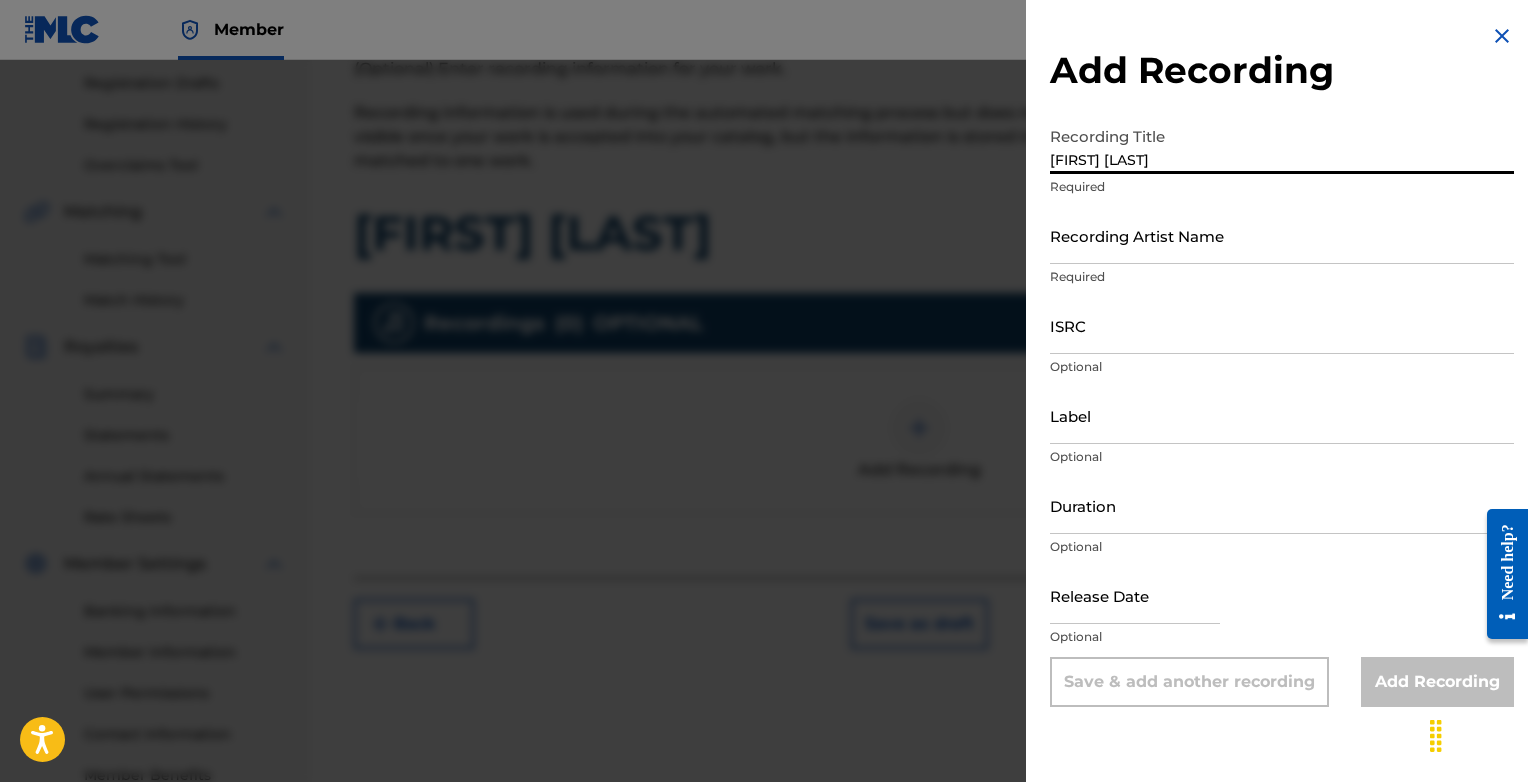 type on "[FIRST] [LAST]" 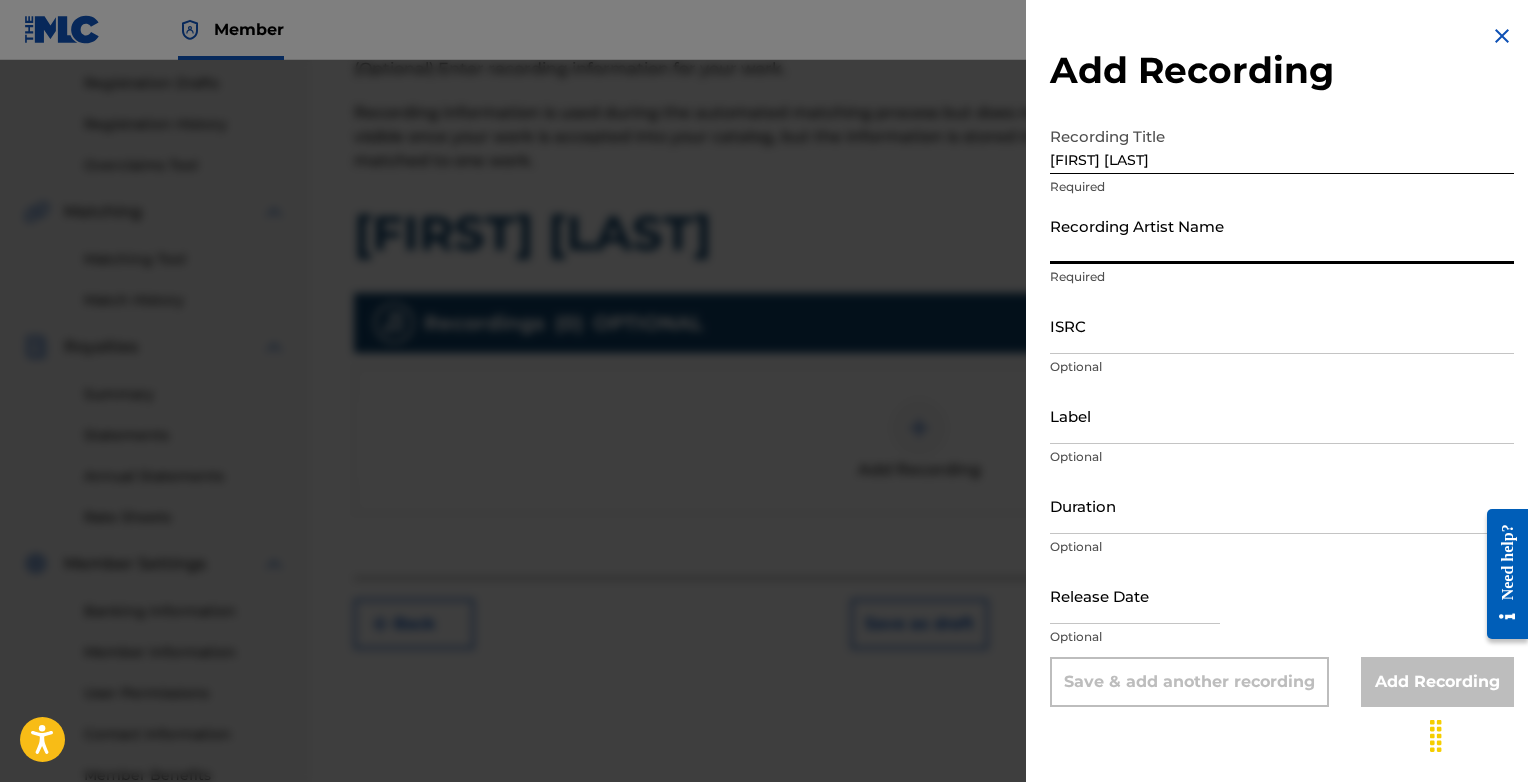 click on "Recording Artist Name" at bounding box center [1282, 235] 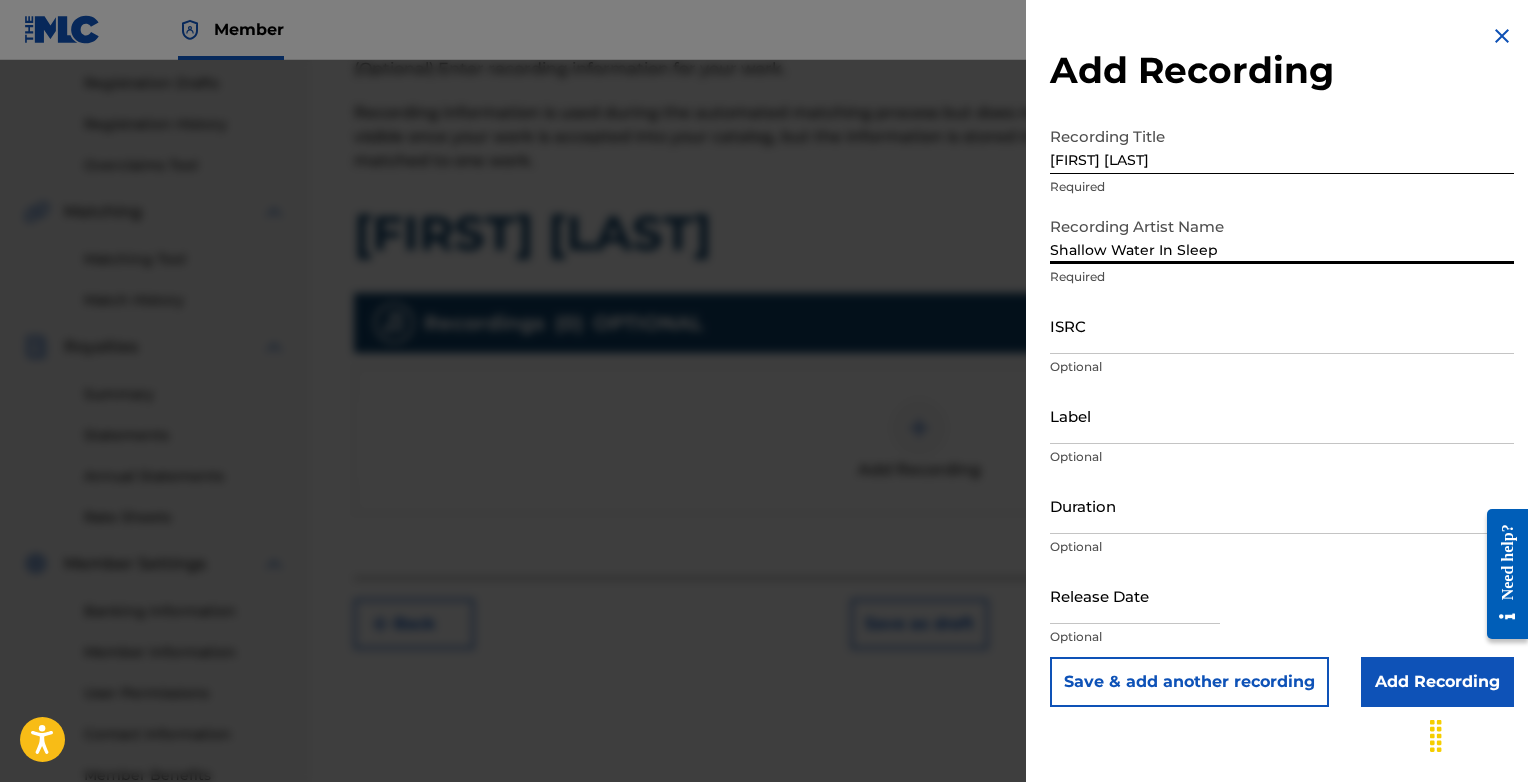 type on "Shallow Water In Sleep" 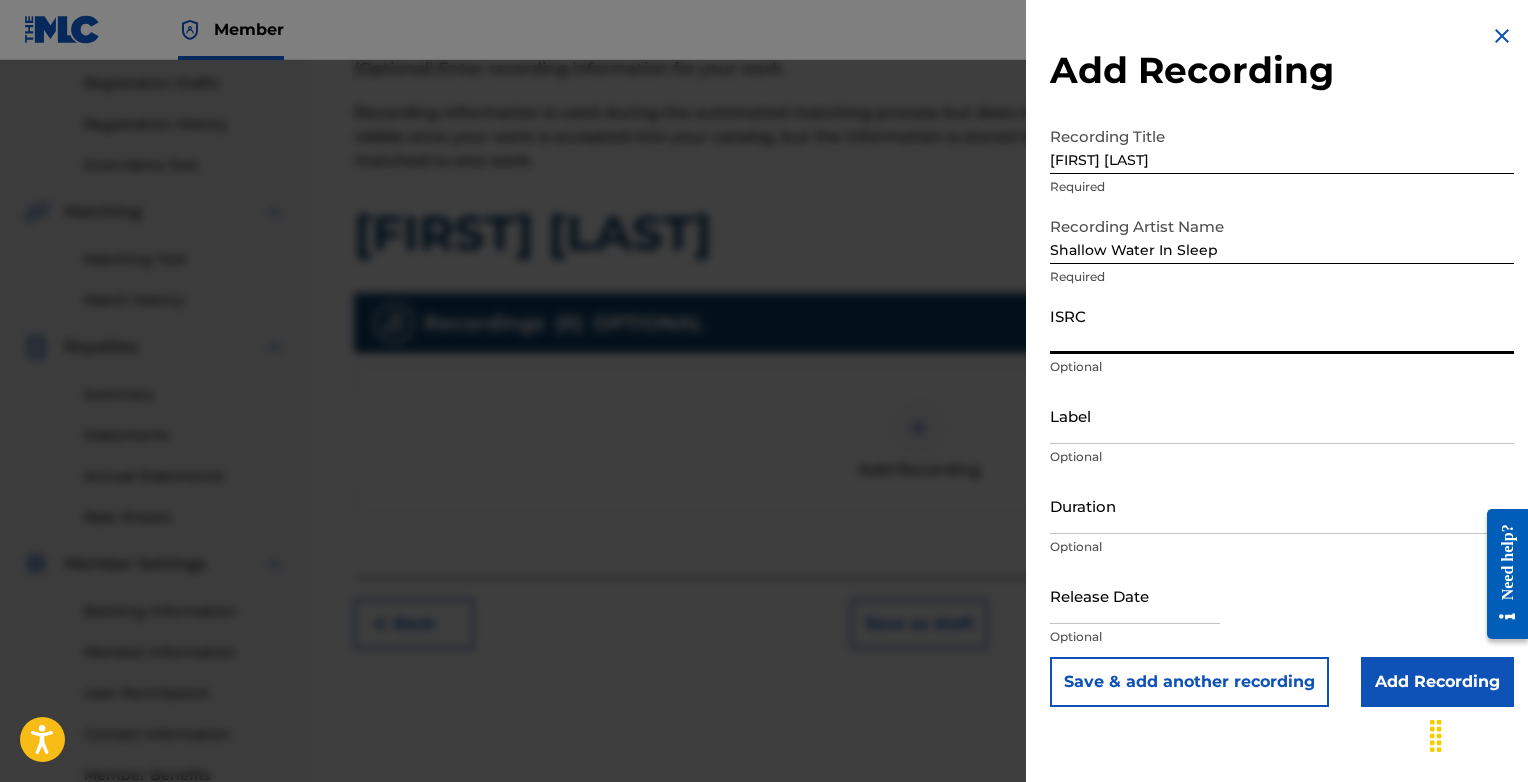 paste on "[PRODUCT_CODE]" 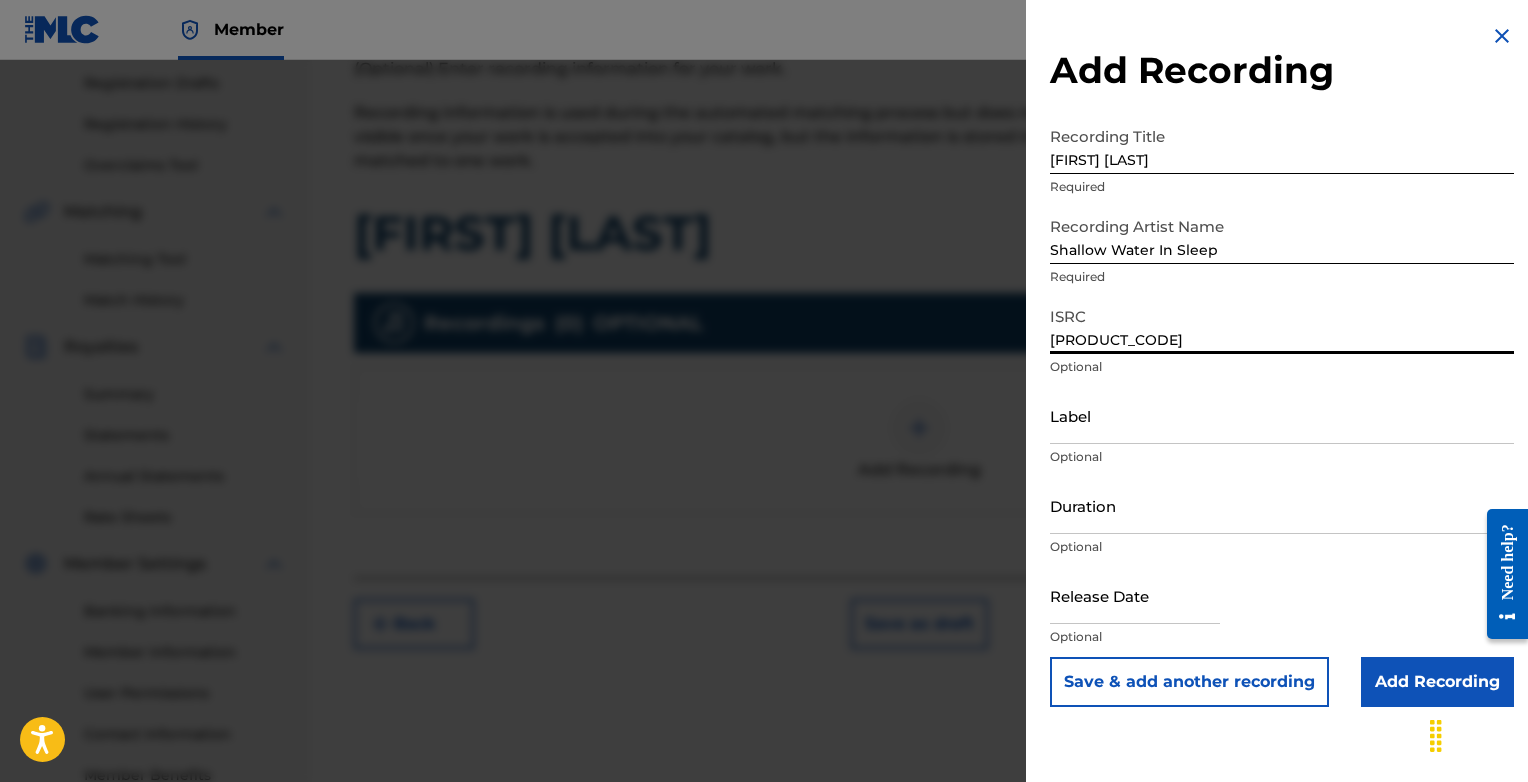 type on "[PRODUCT_CODE]" 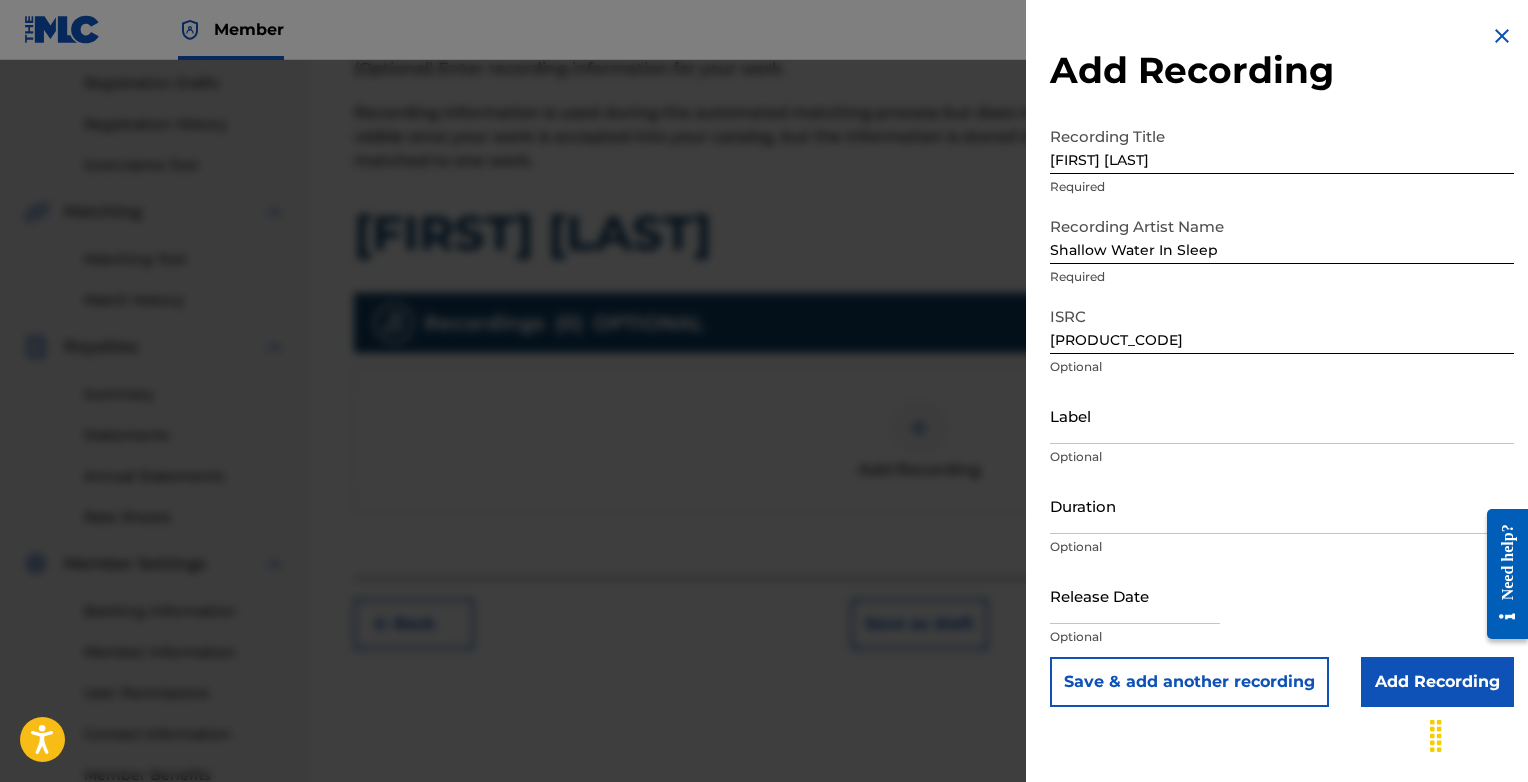 click at bounding box center (1135, 595) 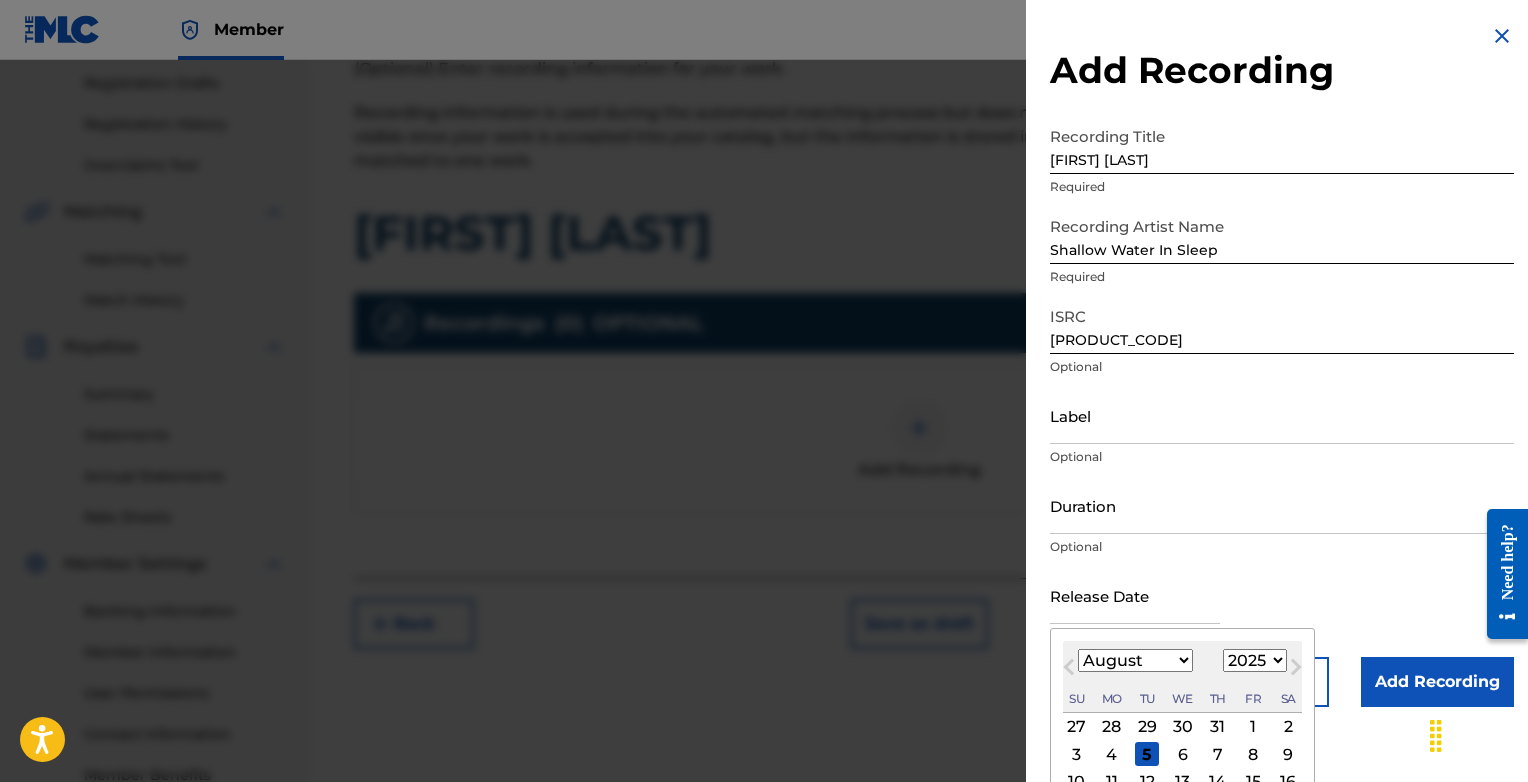 click on "Previous Month" at bounding box center [1071, 670] 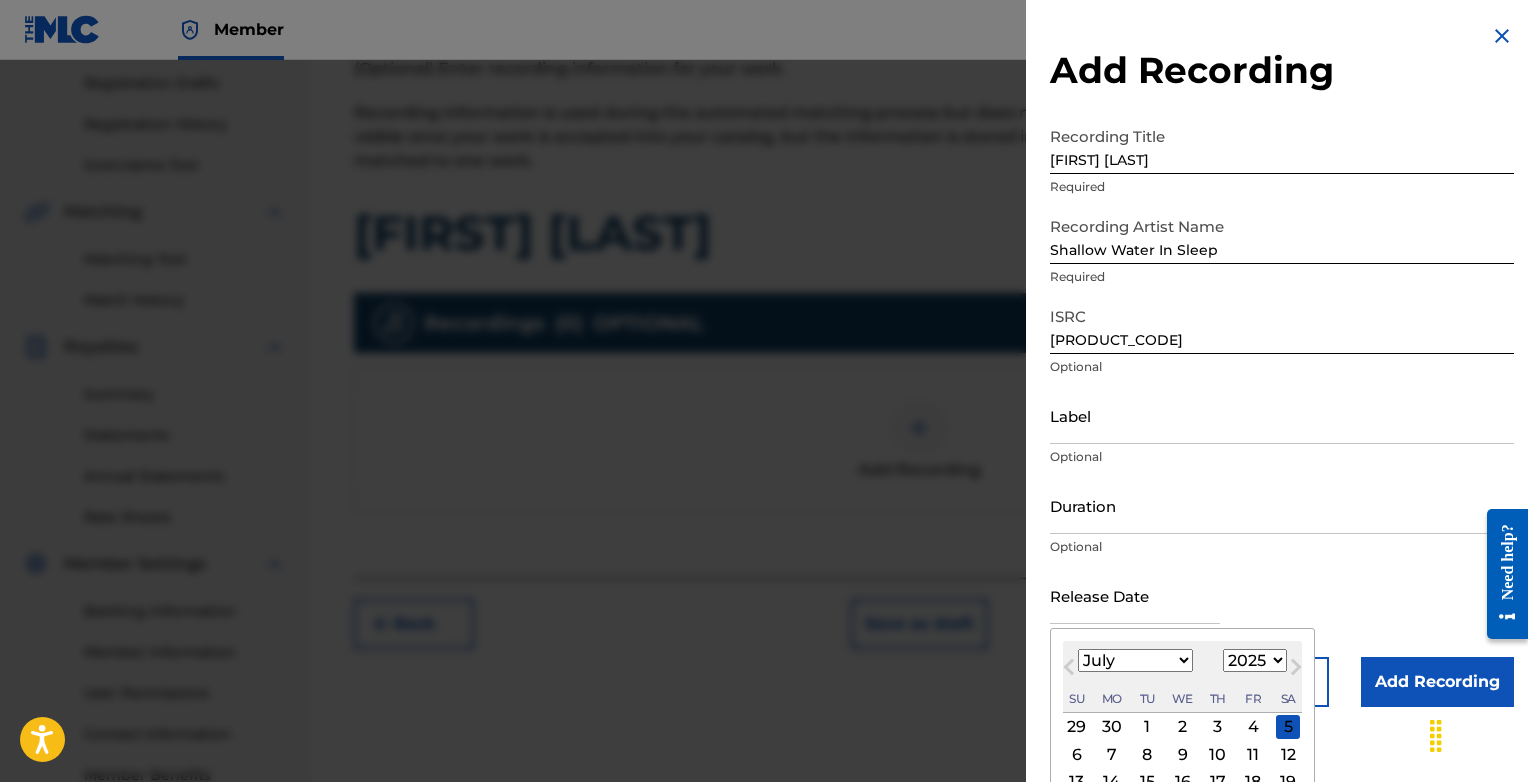 click on "5" at bounding box center (1288, 727) 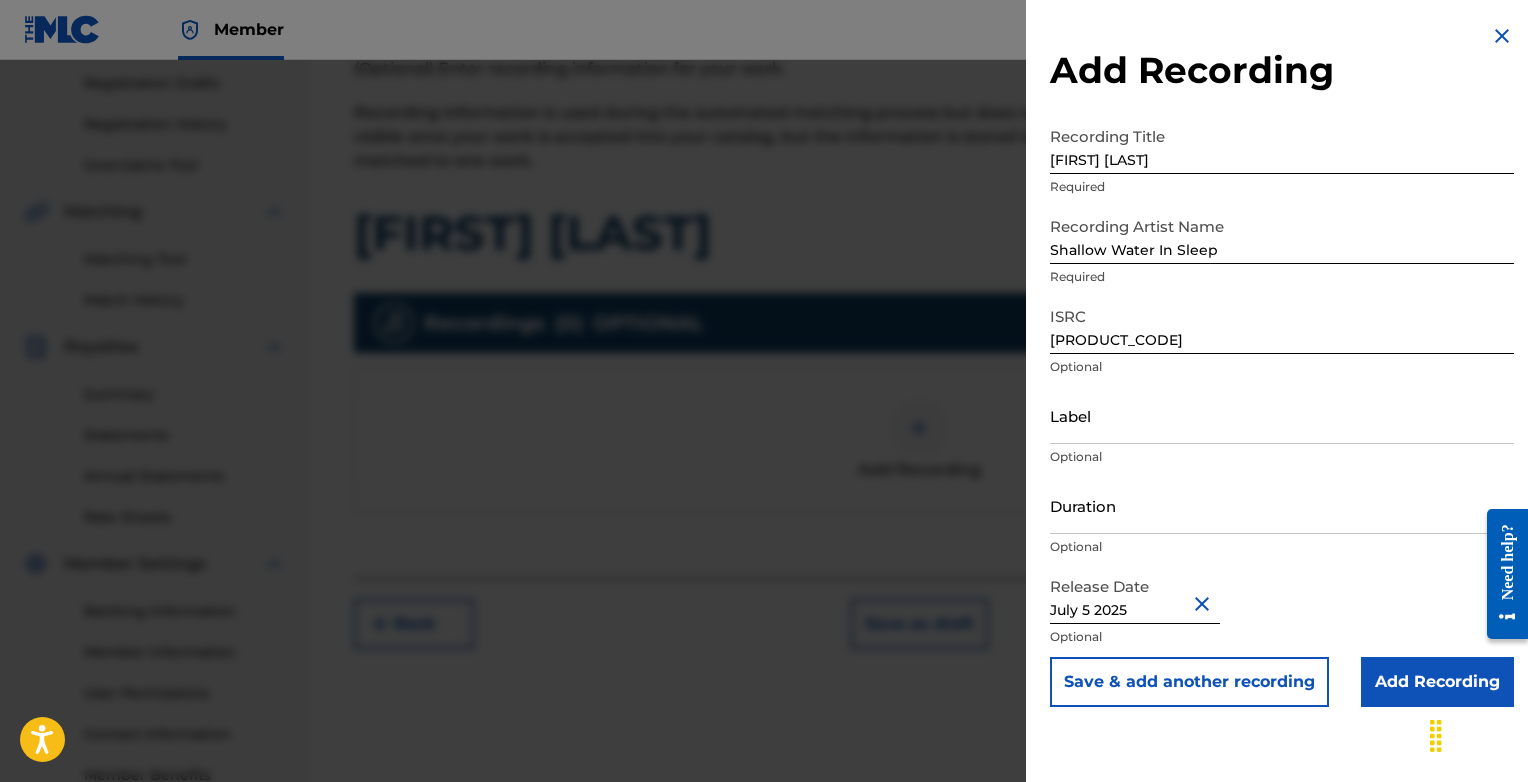 click on "Add Recording" at bounding box center (1437, 682) 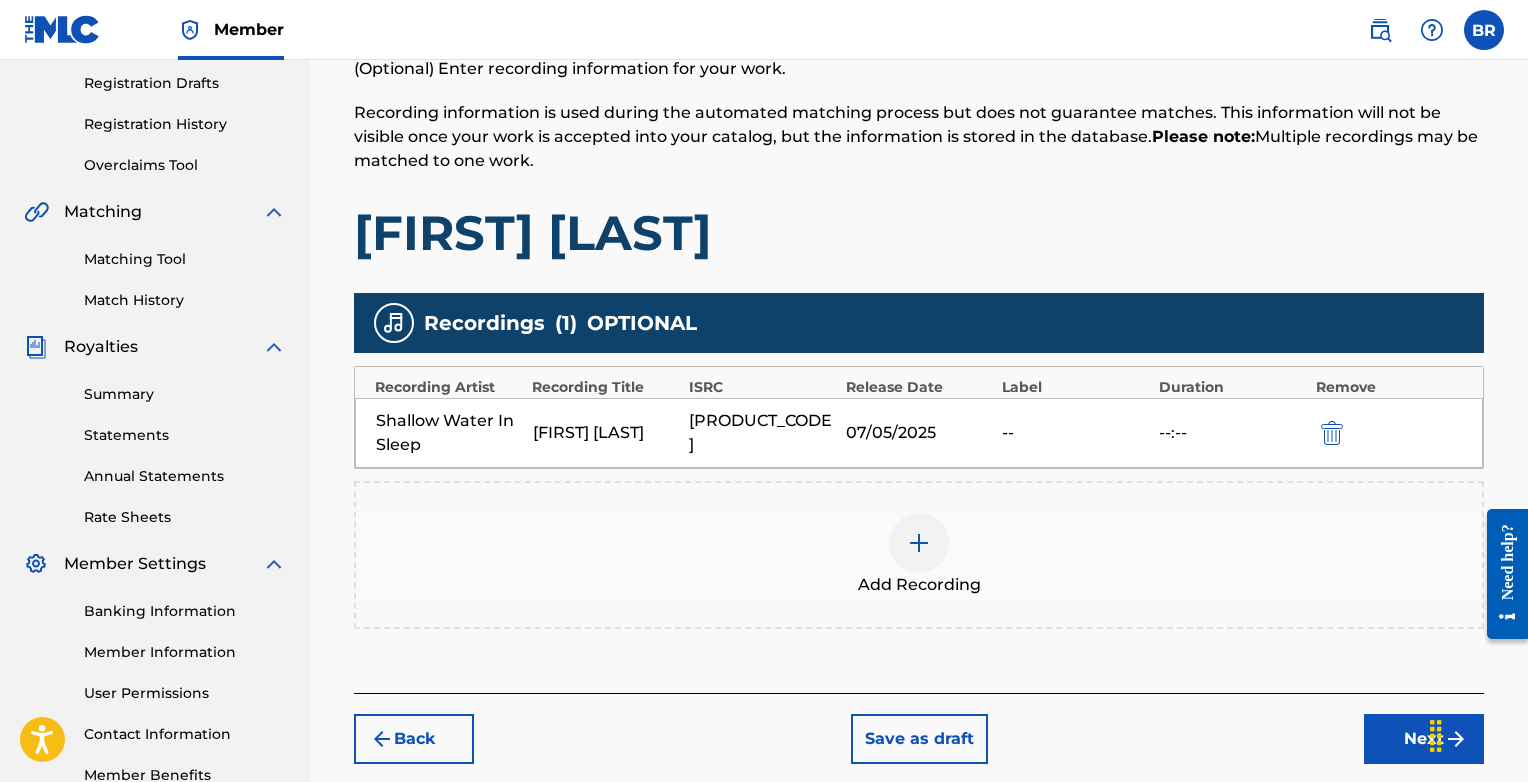 scroll, scrollTop: 458, scrollLeft: 0, axis: vertical 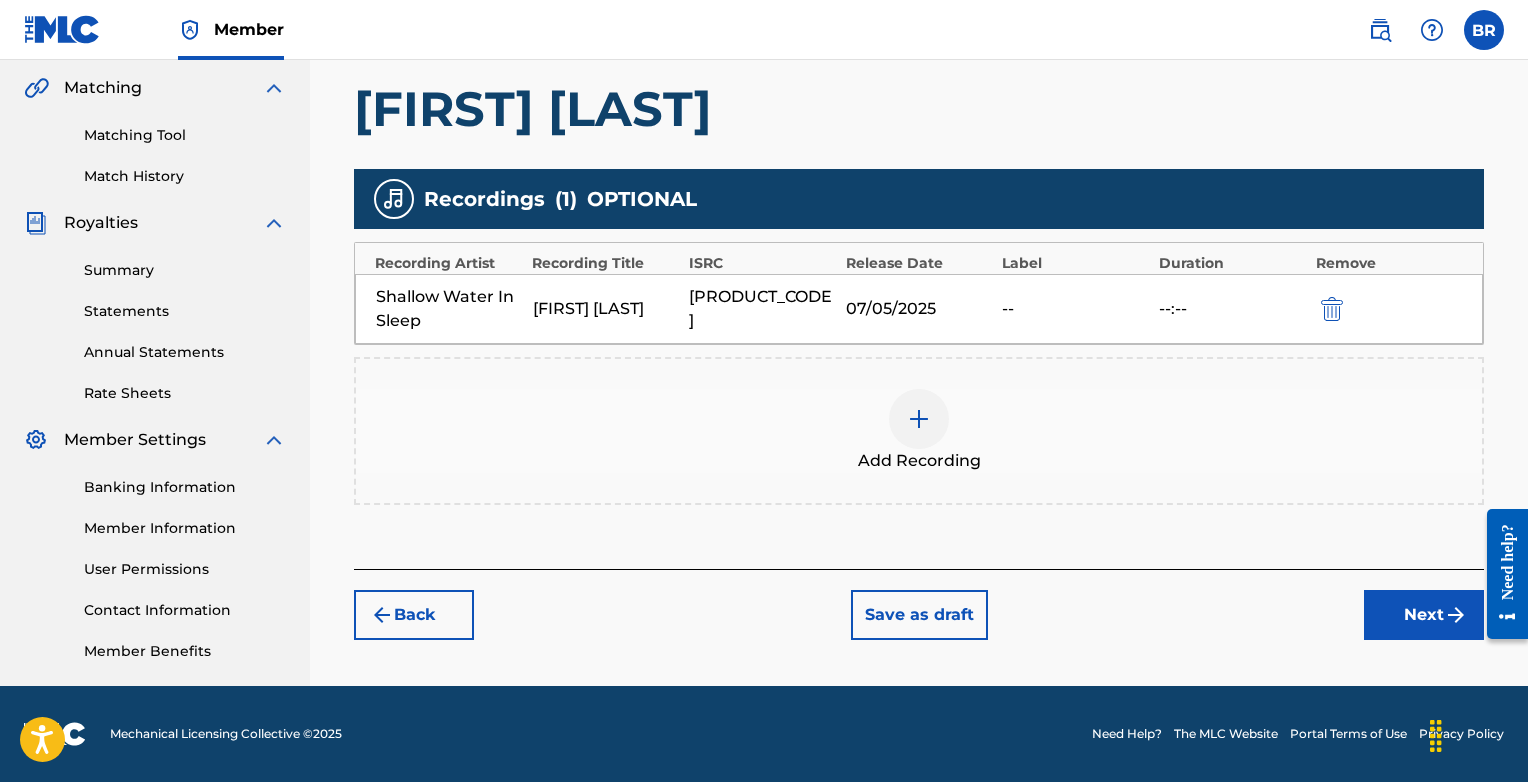 click on "Next" at bounding box center [1424, 615] 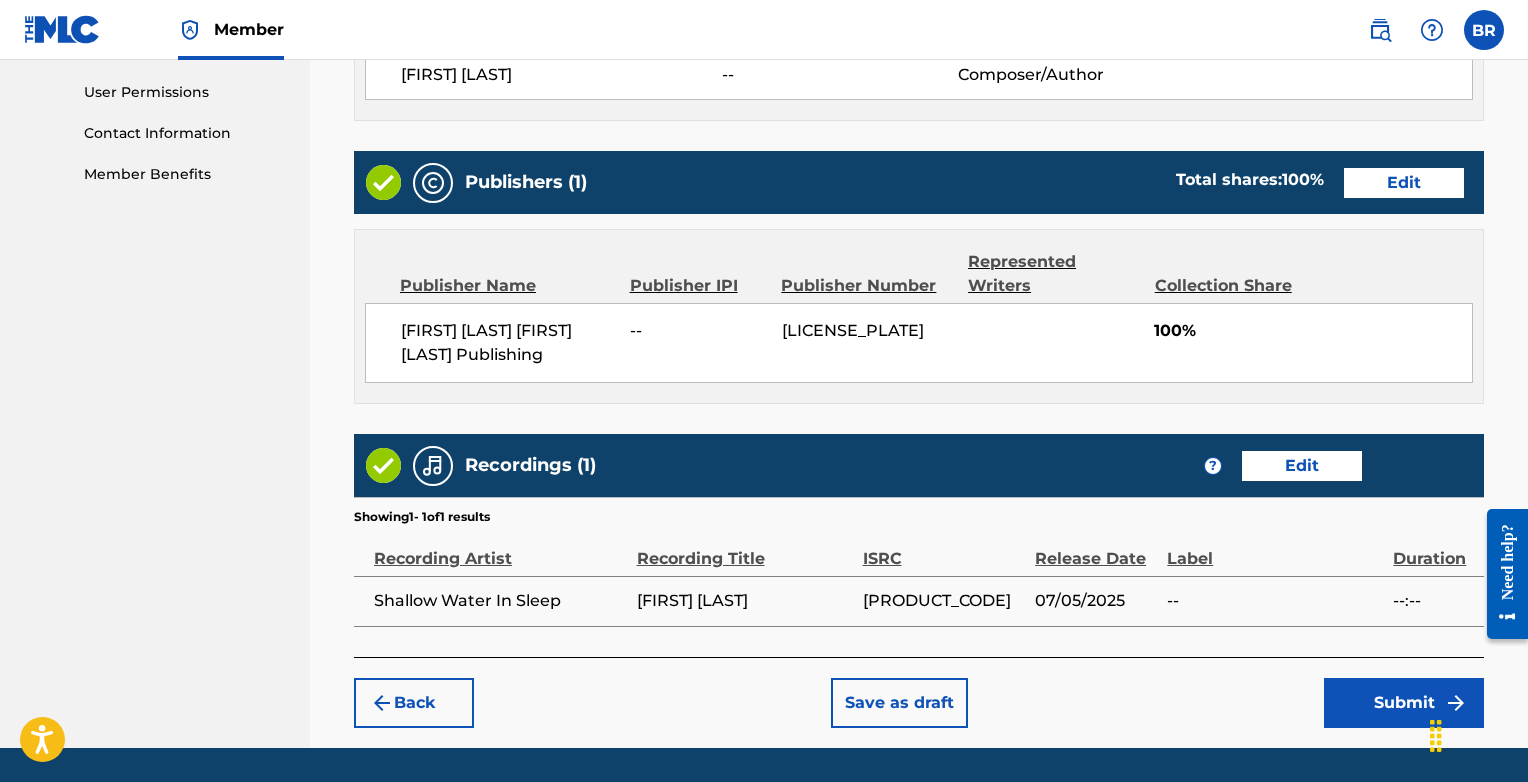 scroll, scrollTop: 997, scrollLeft: 0, axis: vertical 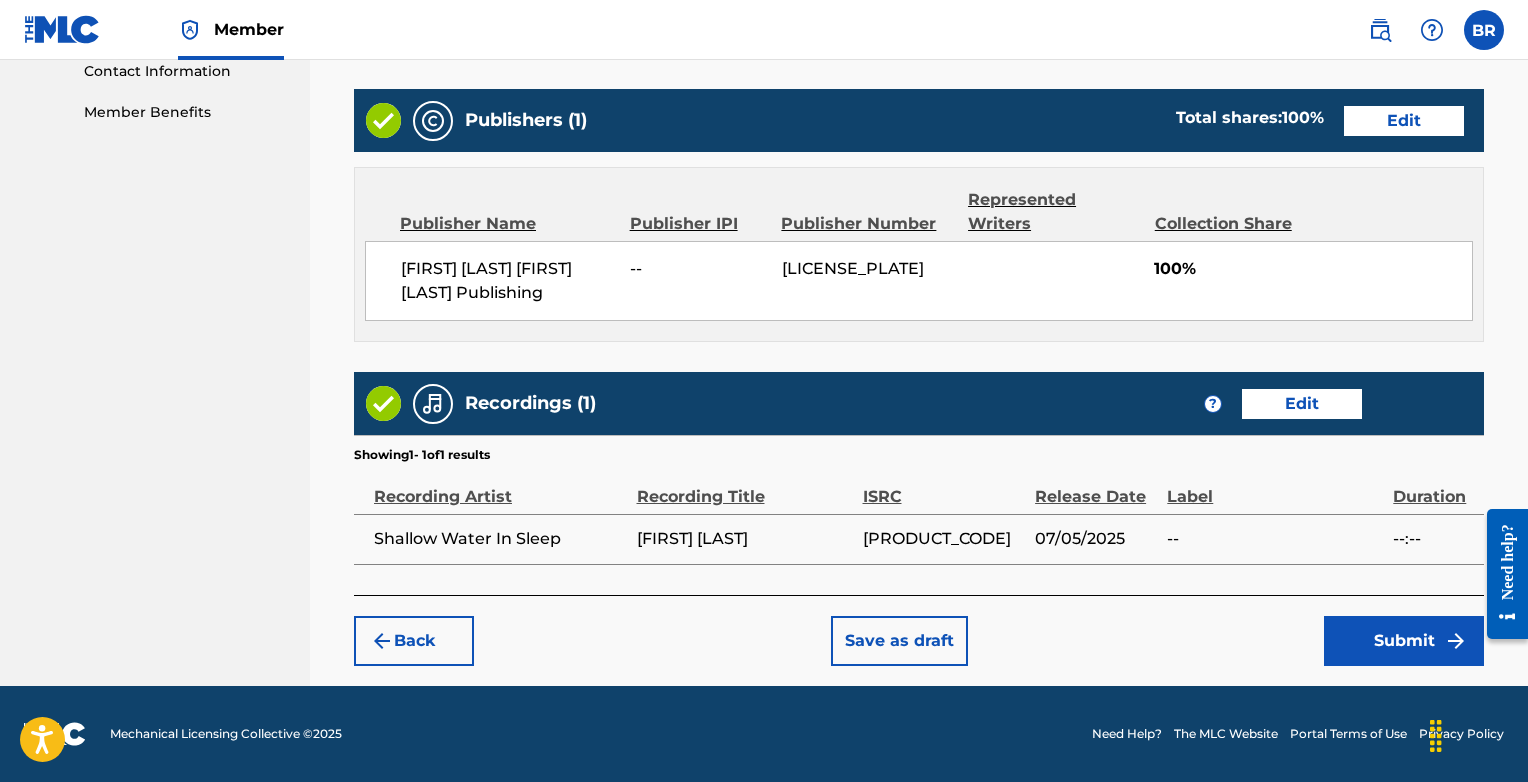 click on "Submit" at bounding box center [1404, 641] 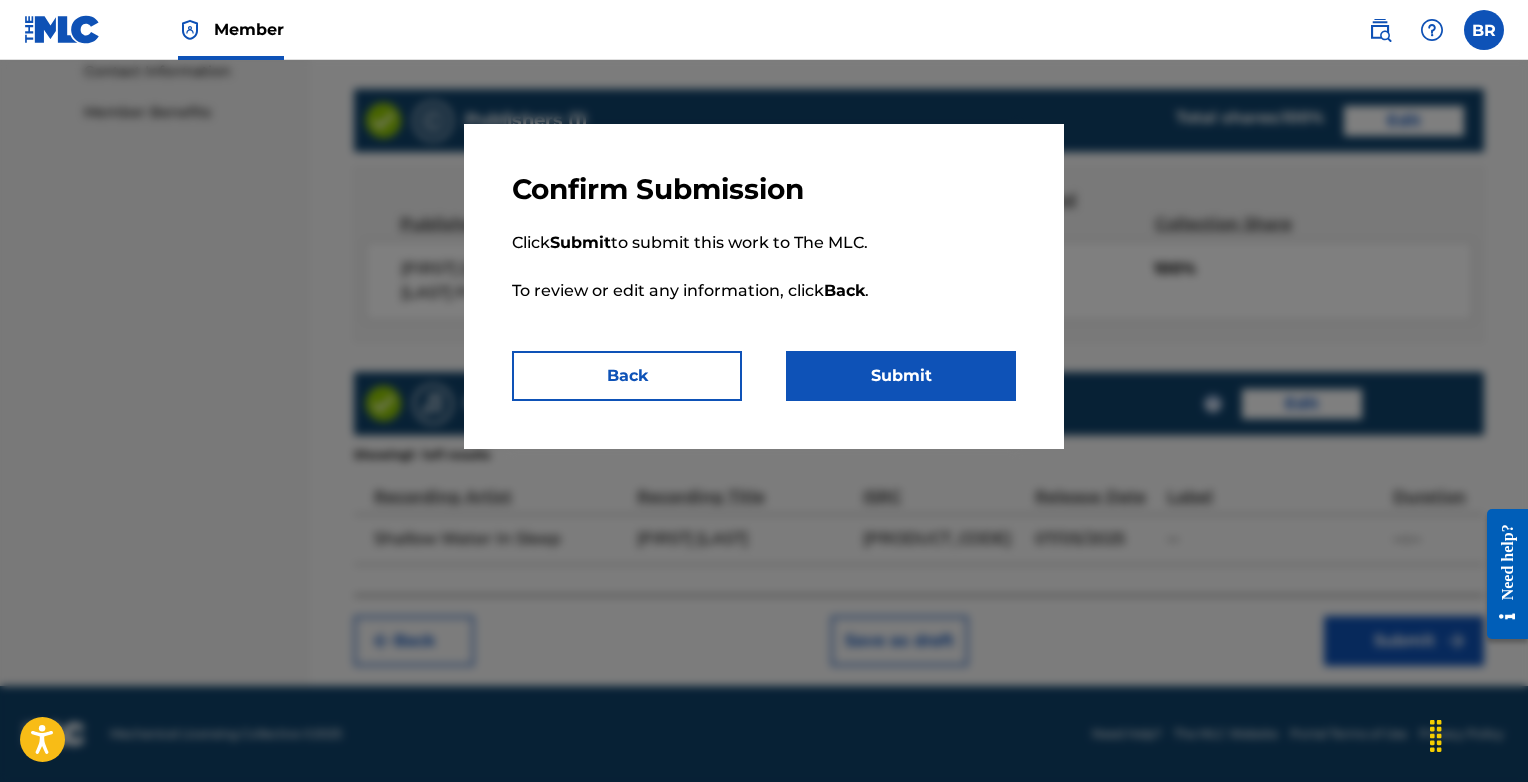 click on "Submit" at bounding box center [901, 376] 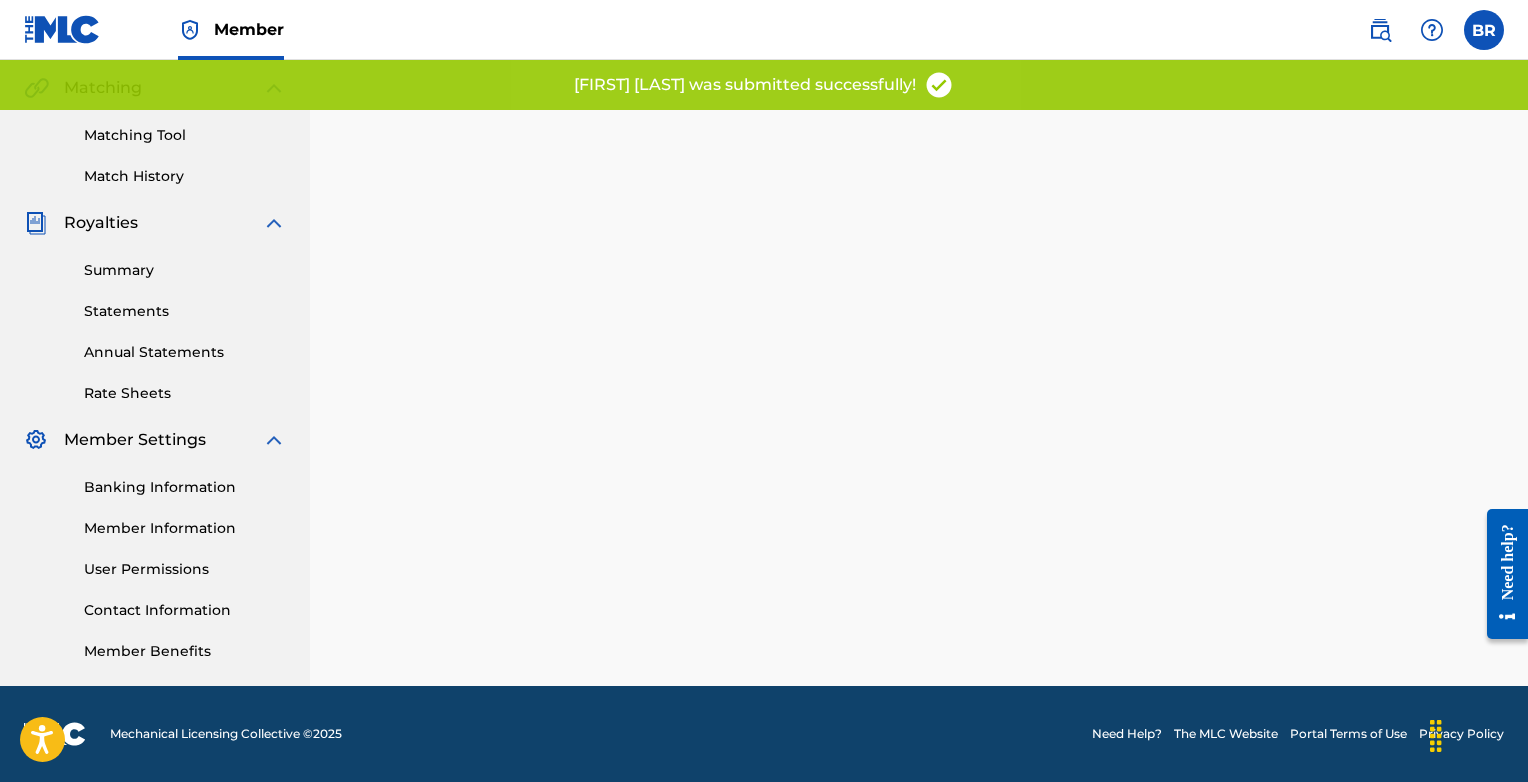 scroll, scrollTop: 0, scrollLeft: 0, axis: both 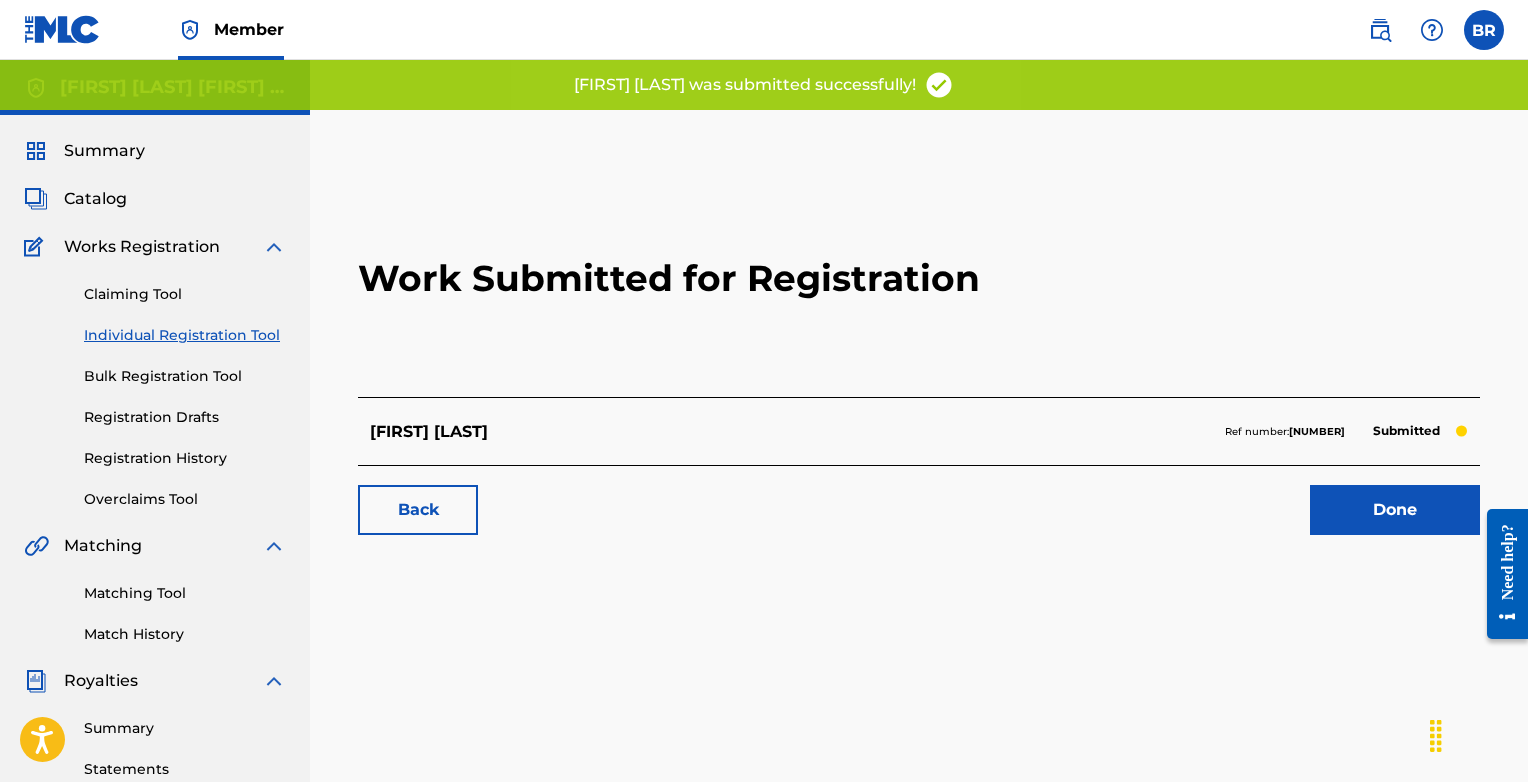 click on "Done" at bounding box center (1395, 510) 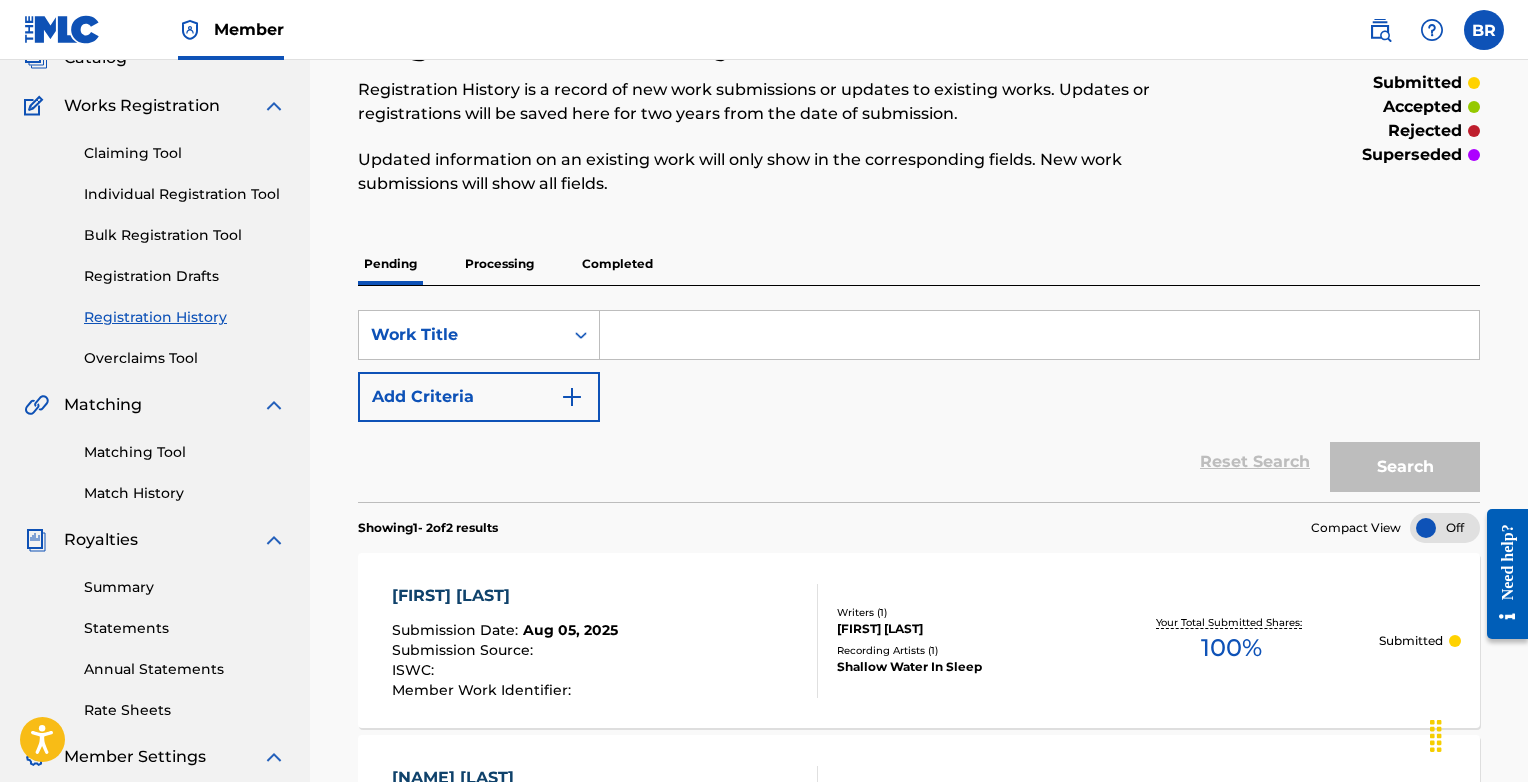 scroll, scrollTop: 0, scrollLeft: 0, axis: both 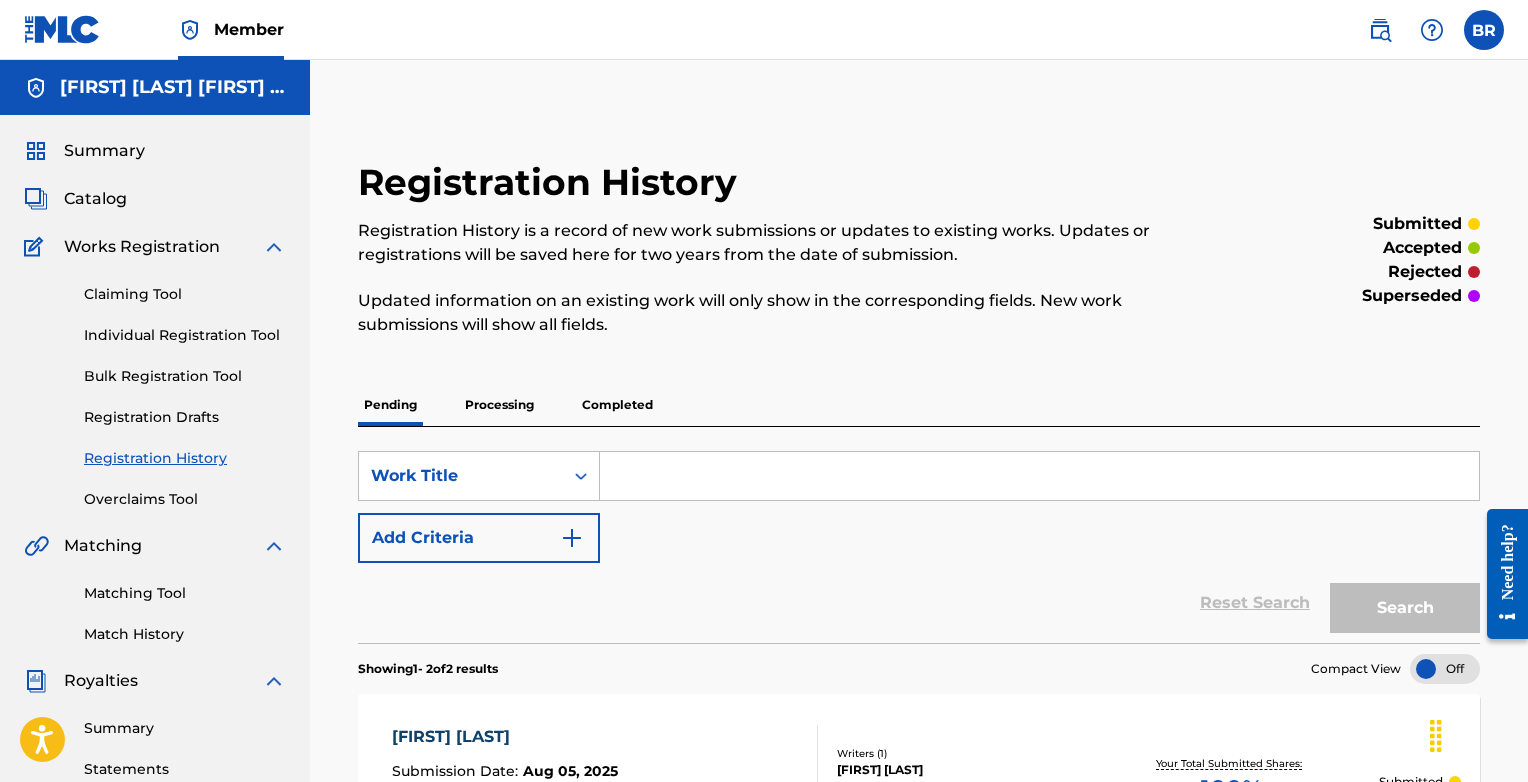 click on "Summary" at bounding box center (104, 151) 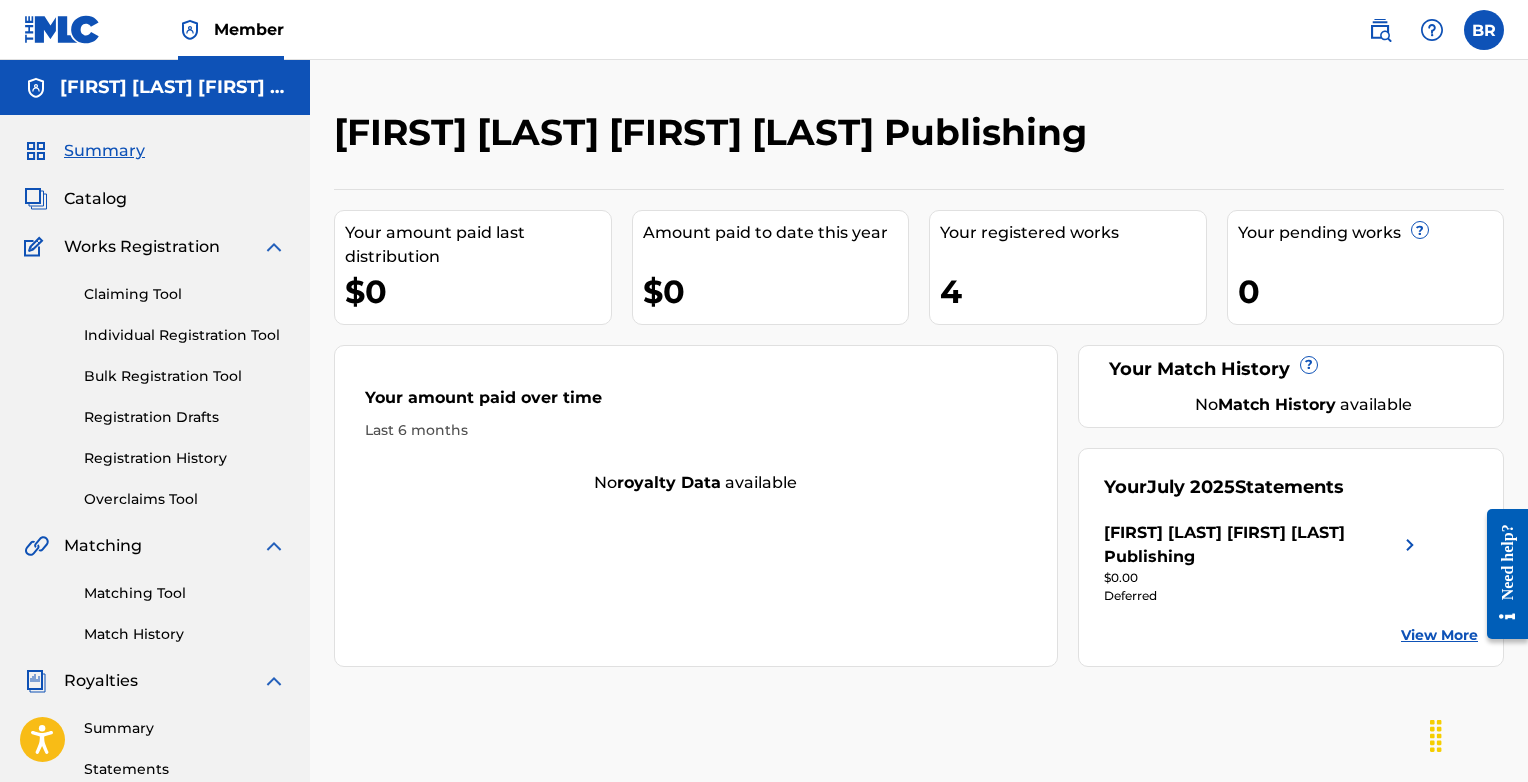 click on "Catalog" at bounding box center [95, 199] 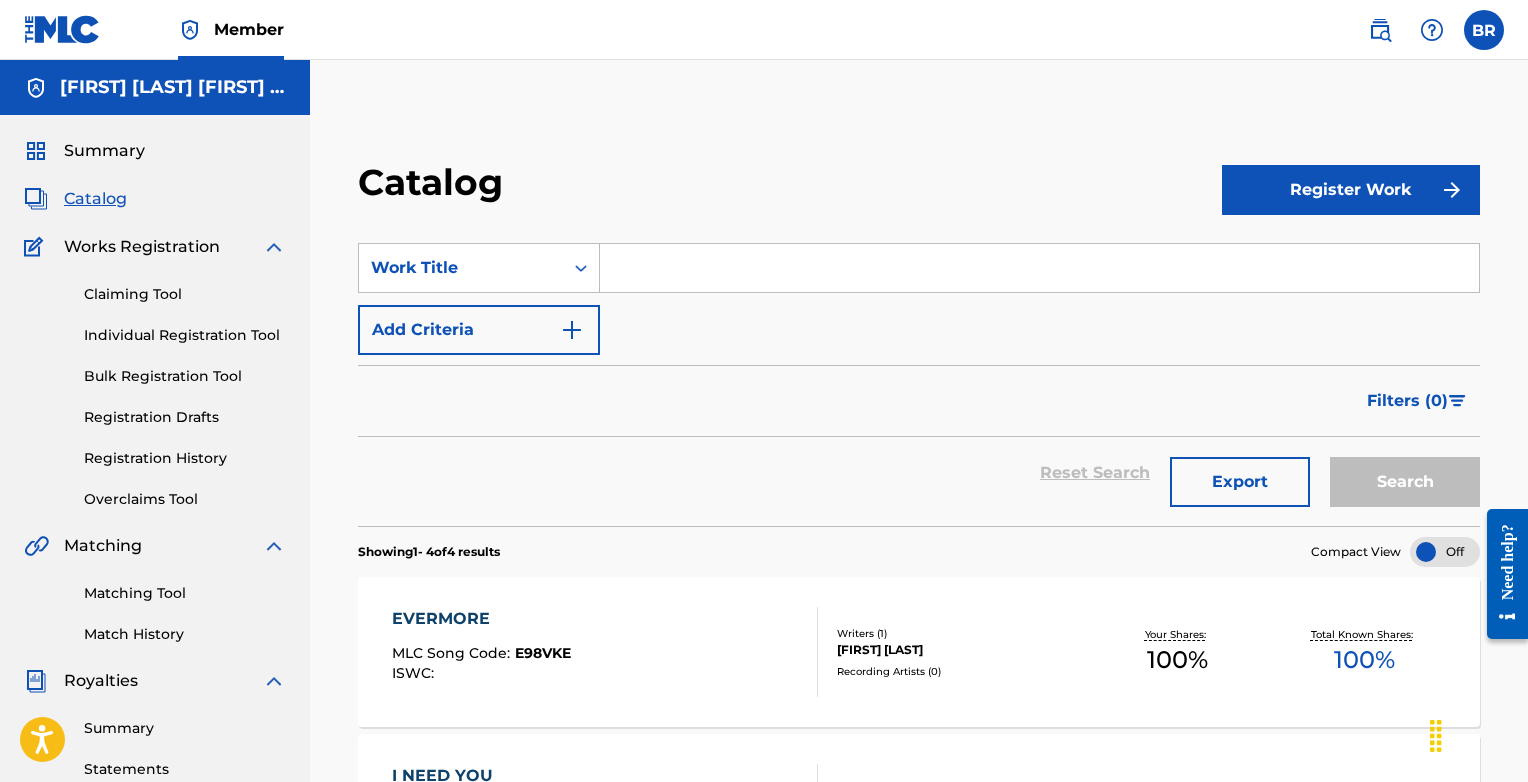 click on "Register Work" at bounding box center (1351, 190) 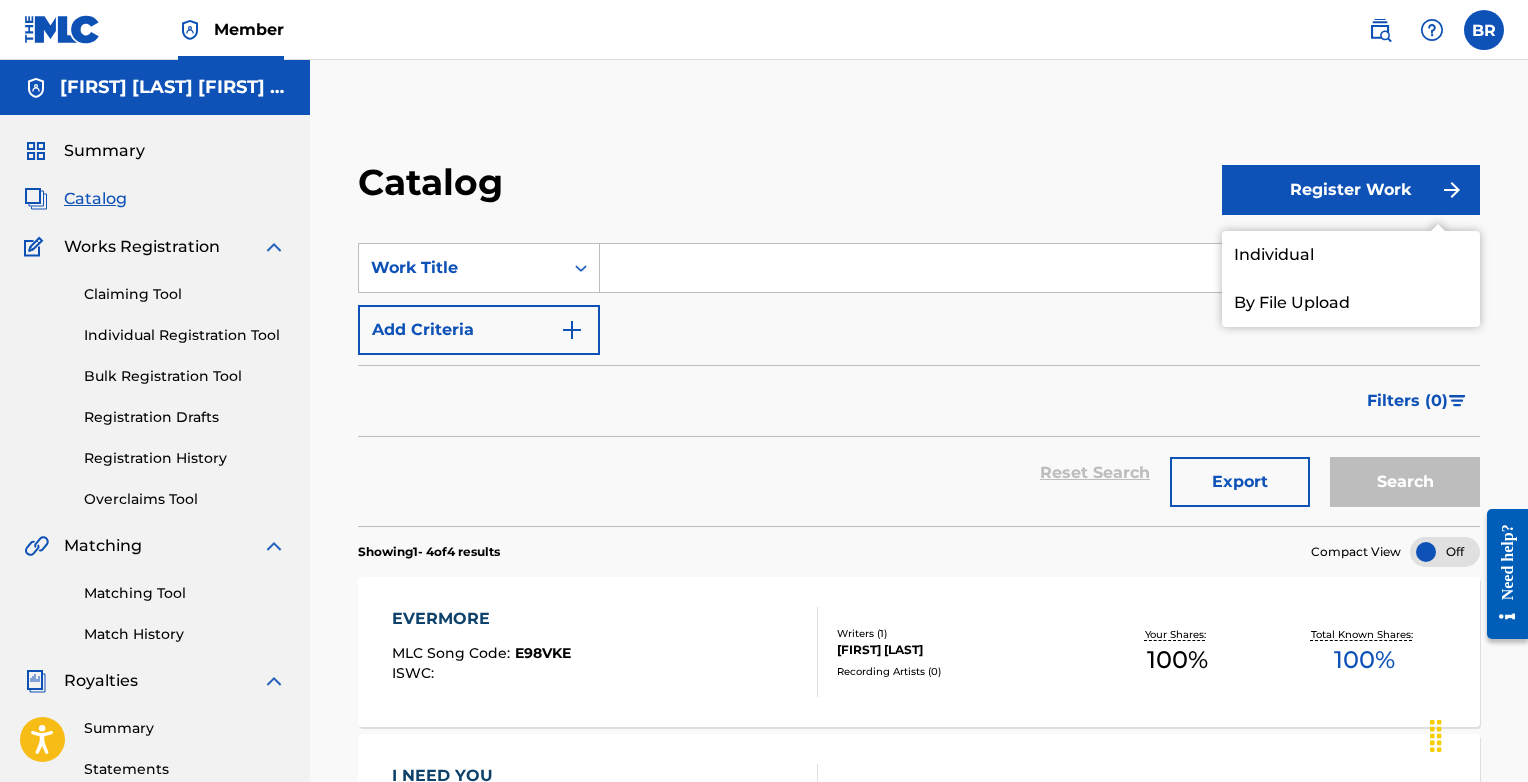 click on "Individual" at bounding box center (1351, 255) 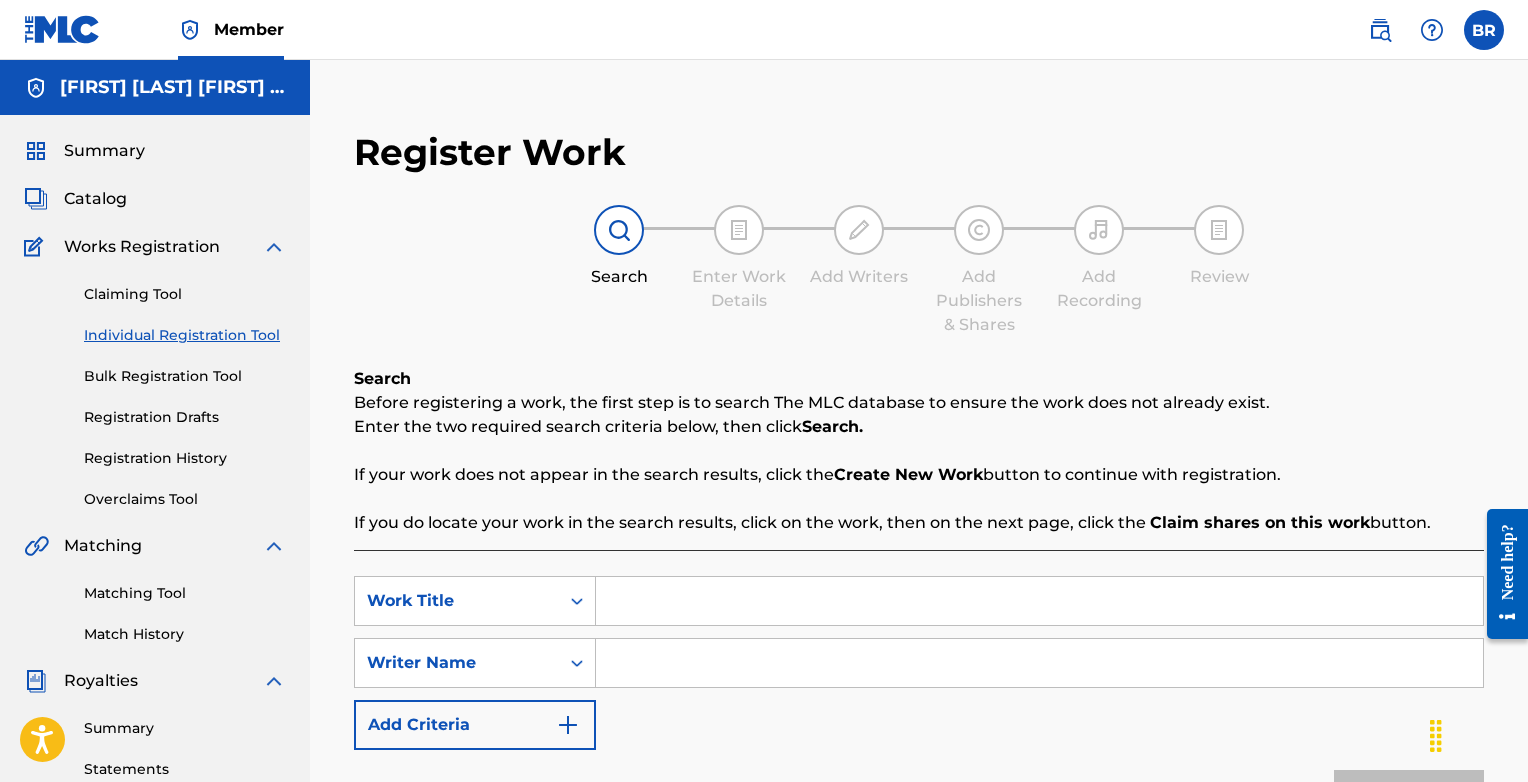 click at bounding box center [1039, 601] 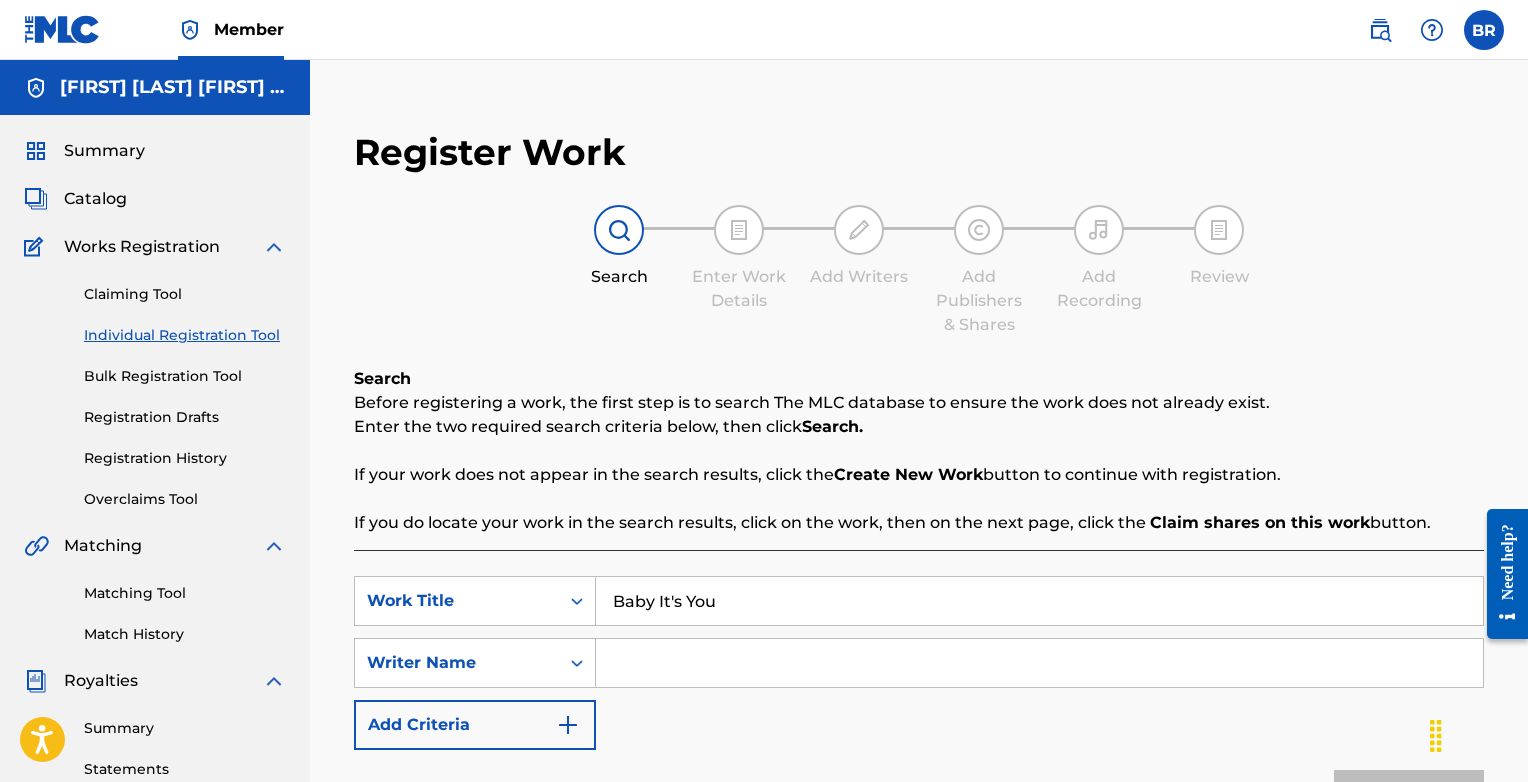 type on "Baby It's You" 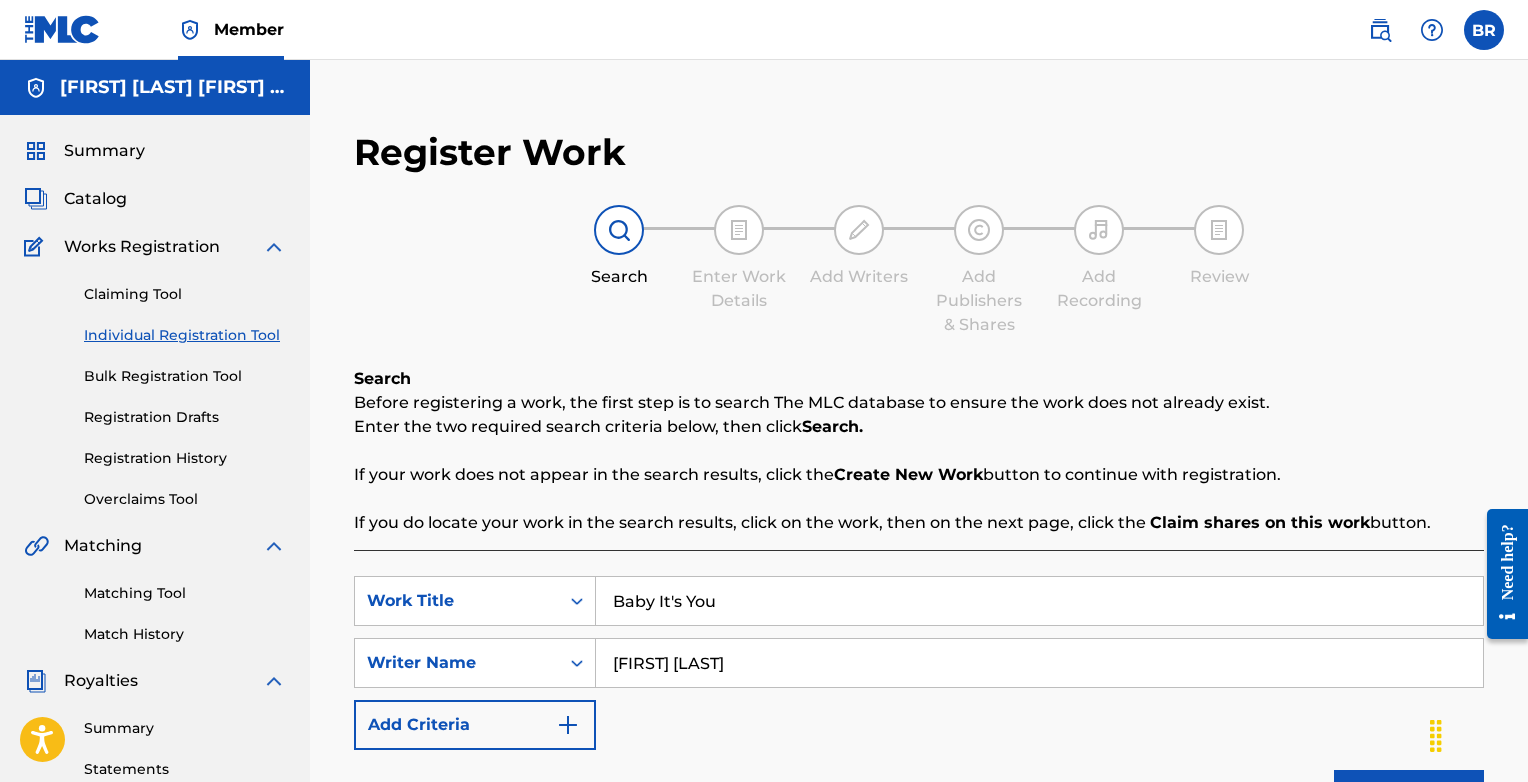 scroll, scrollTop: 167, scrollLeft: 0, axis: vertical 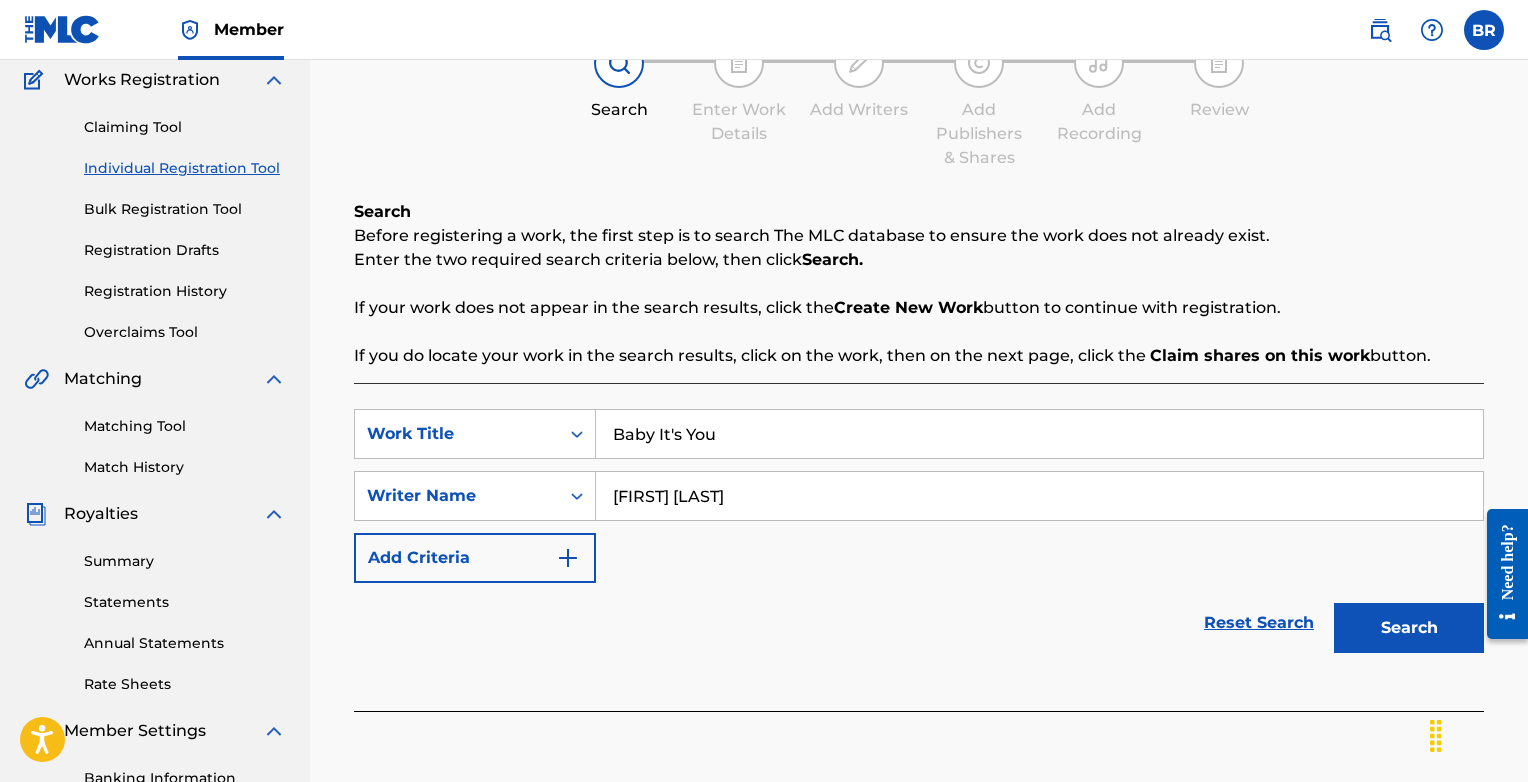 type on "[FIRST] [LAST]" 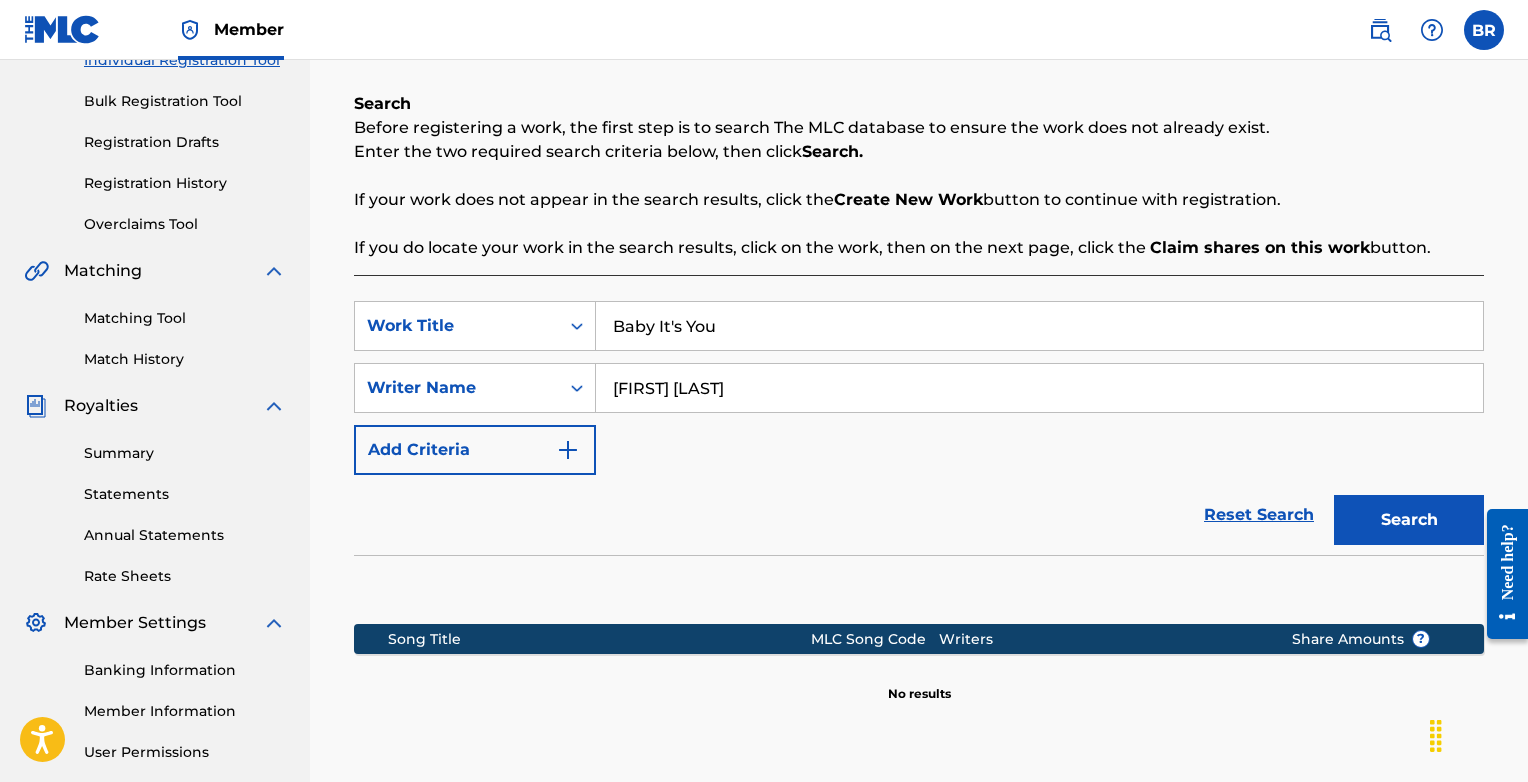 scroll, scrollTop: 421, scrollLeft: 0, axis: vertical 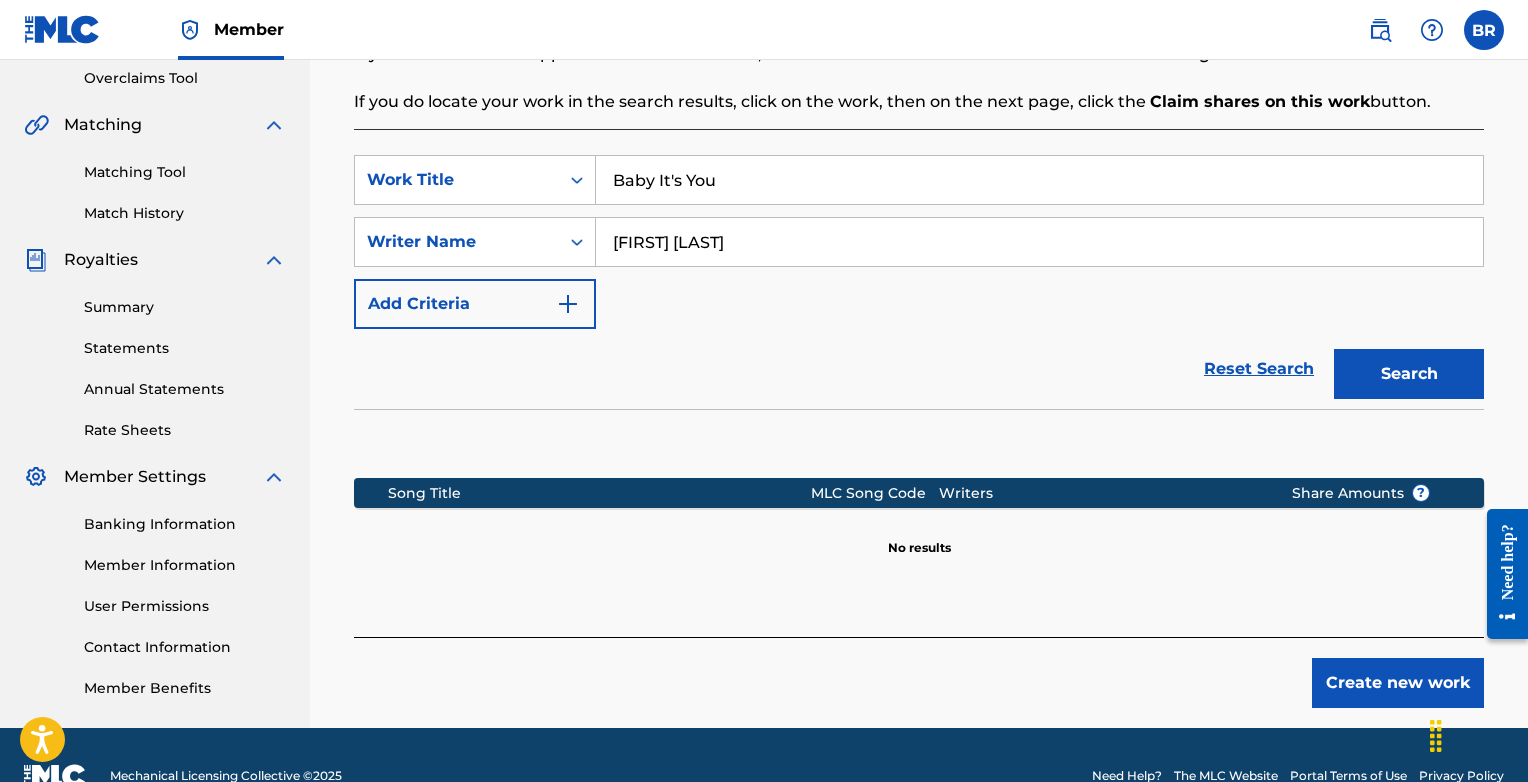 click on "Create new work" at bounding box center (1398, 683) 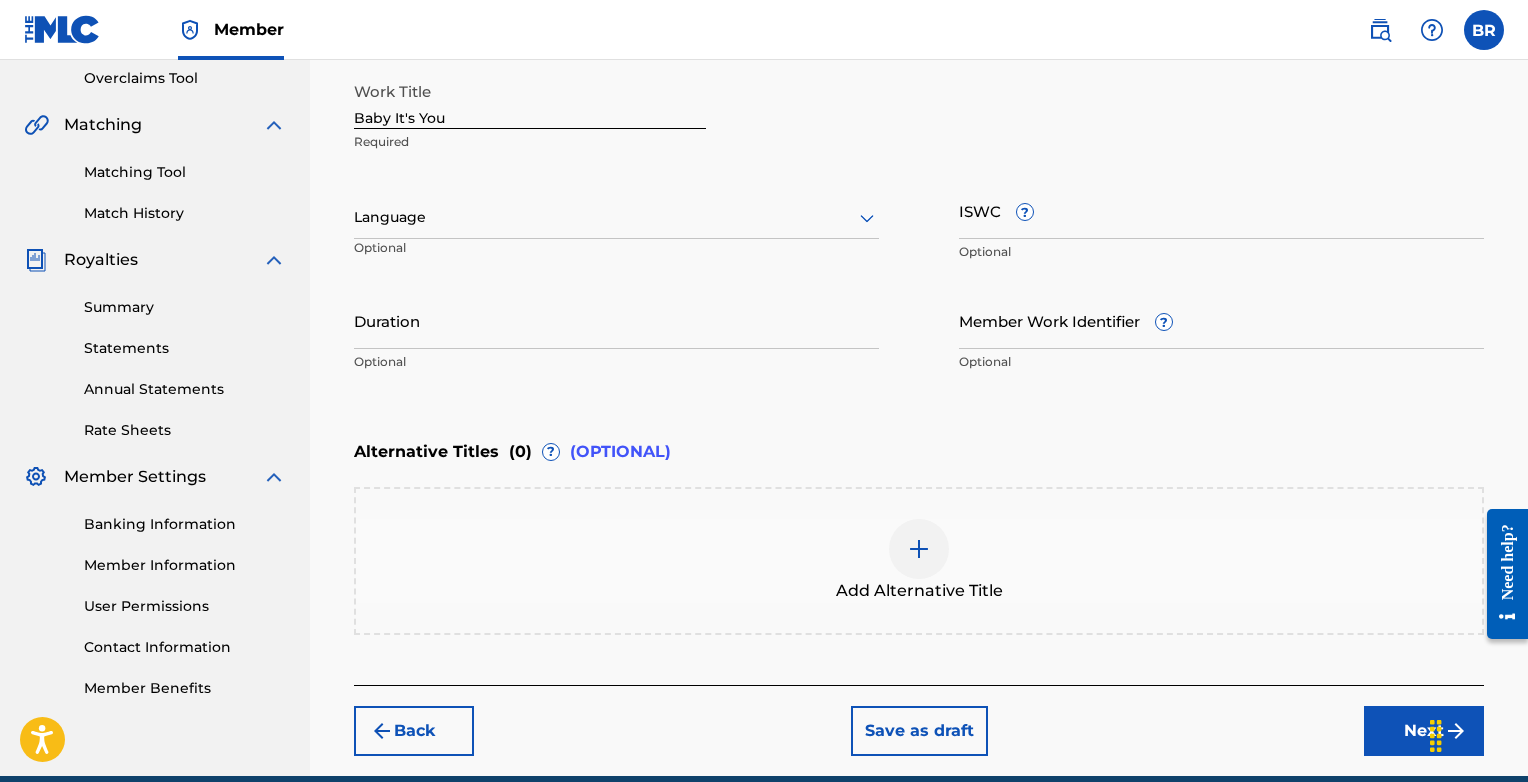 scroll, scrollTop: 511, scrollLeft: 0, axis: vertical 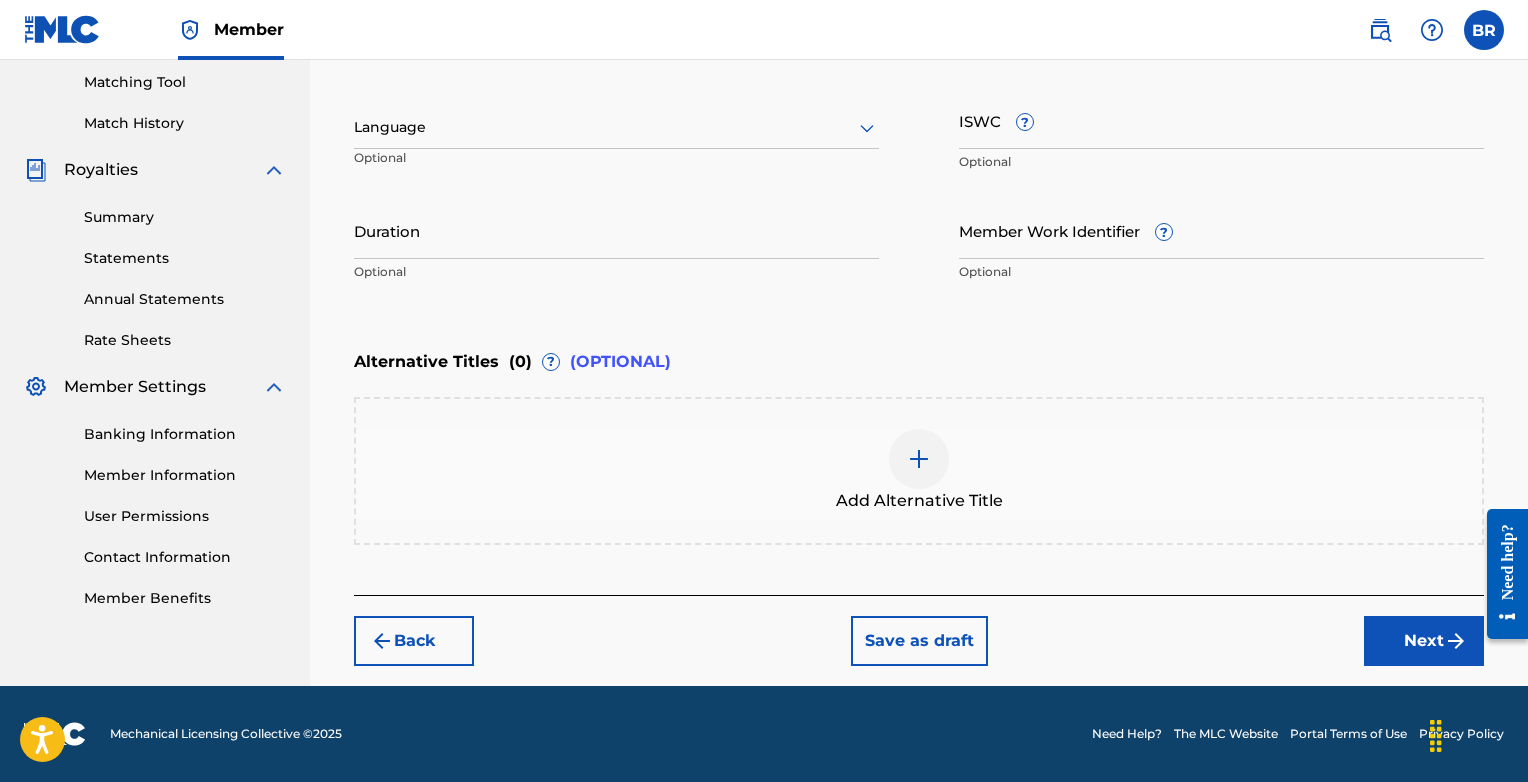 click on "Next" at bounding box center (1424, 641) 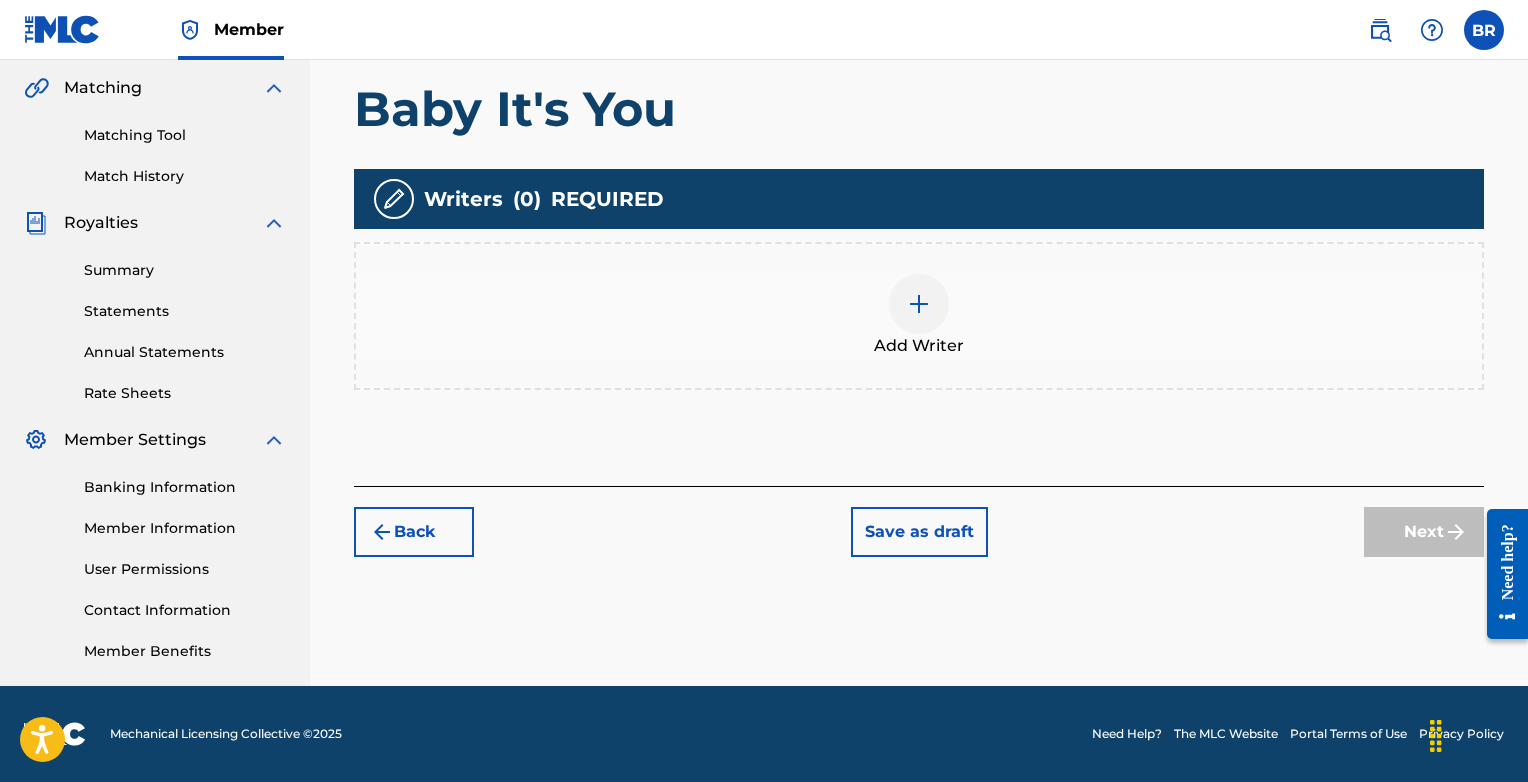 click at bounding box center (919, 304) 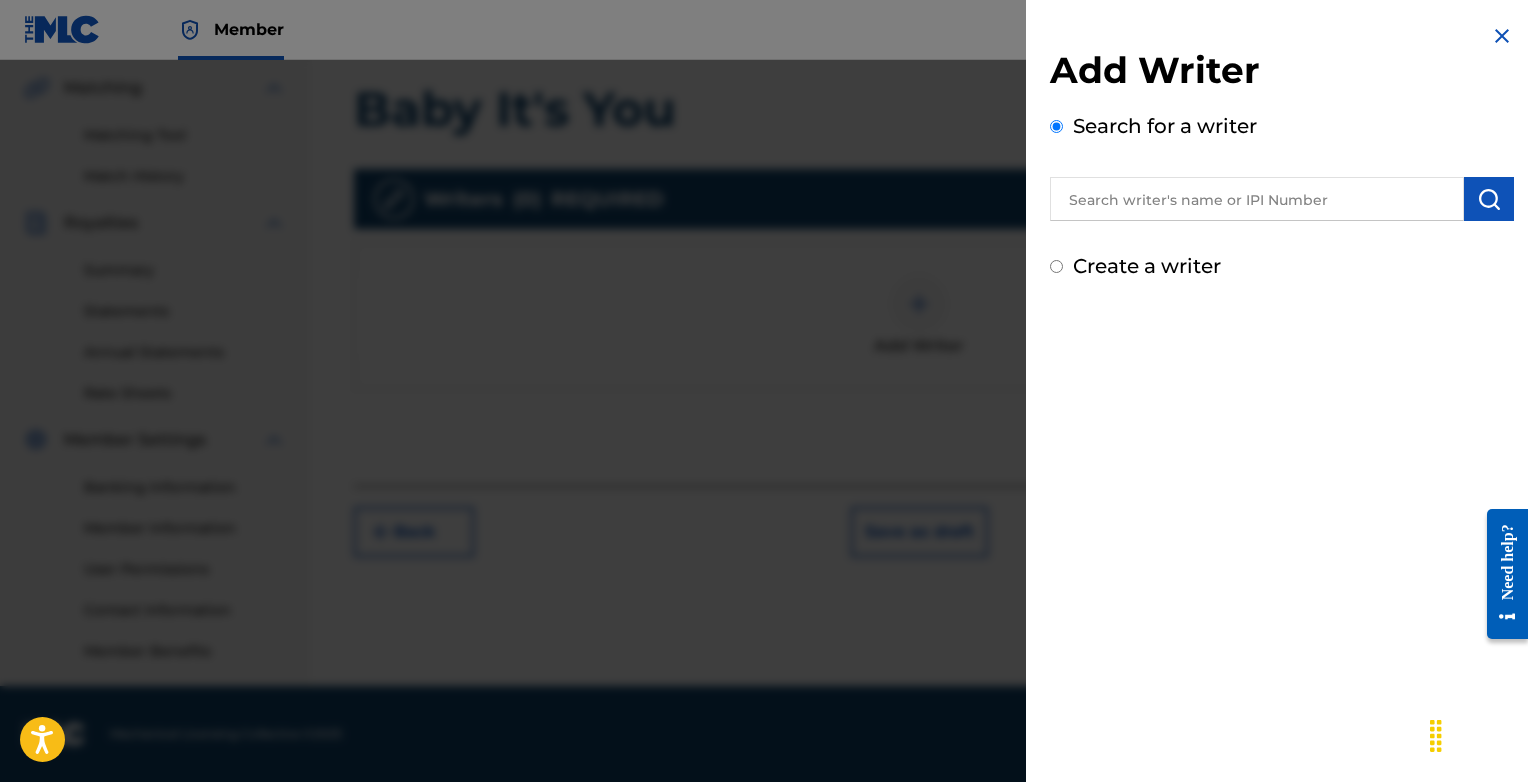 click at bounding box center [1257, 199] 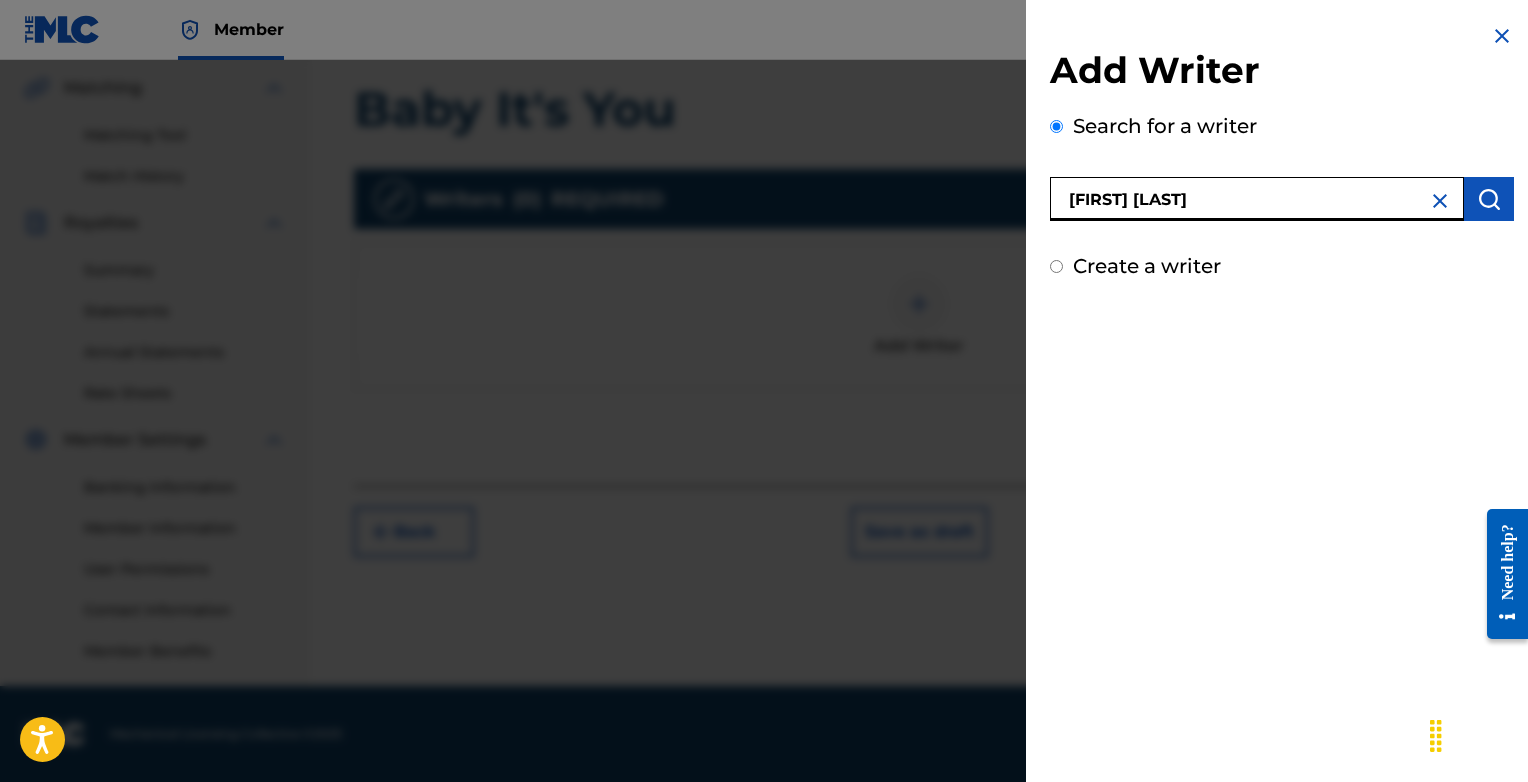 type on "[FIRST] [LAST]" 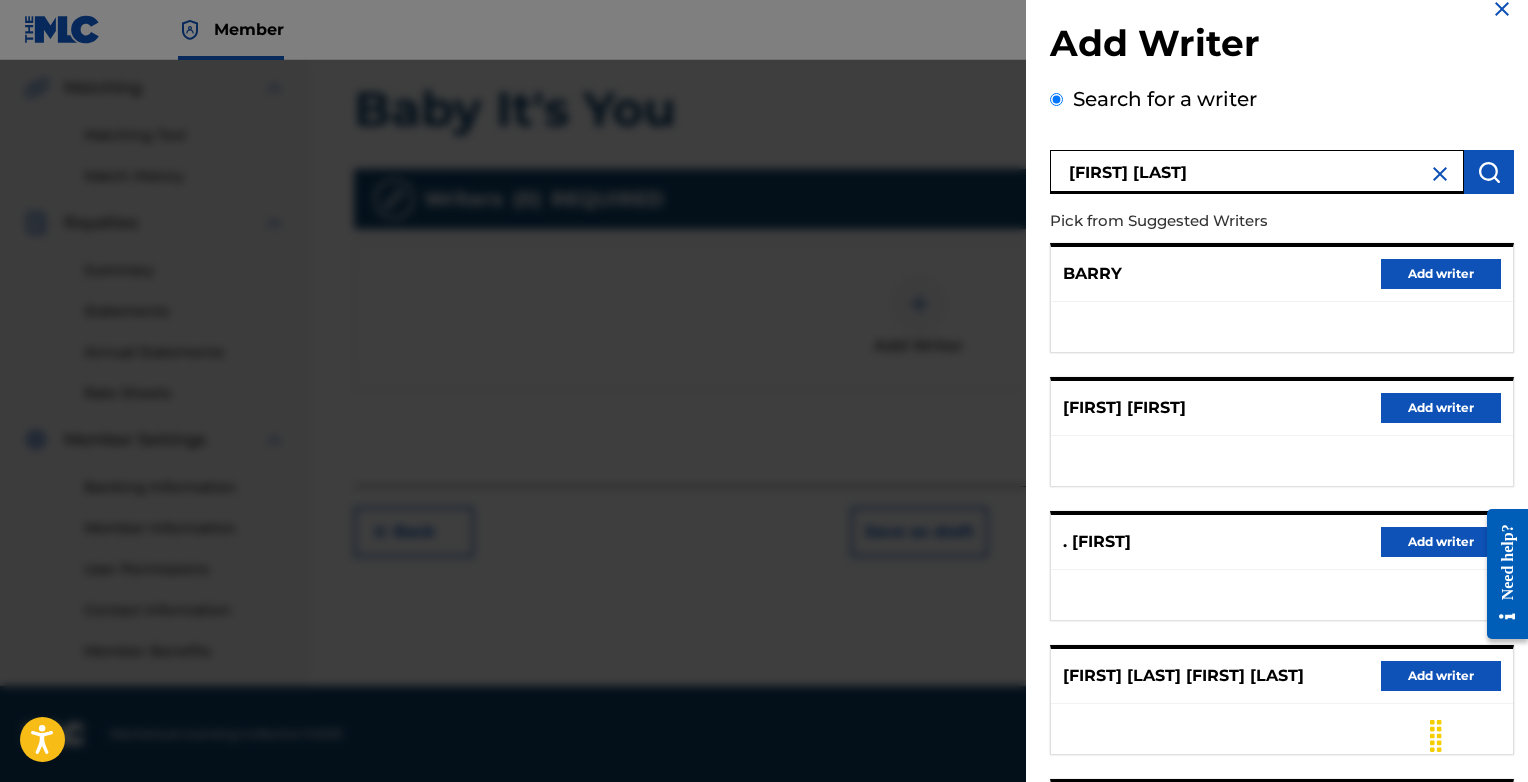 scroll, scrollTop: 249, scrollLeft: 0, axis: vertical 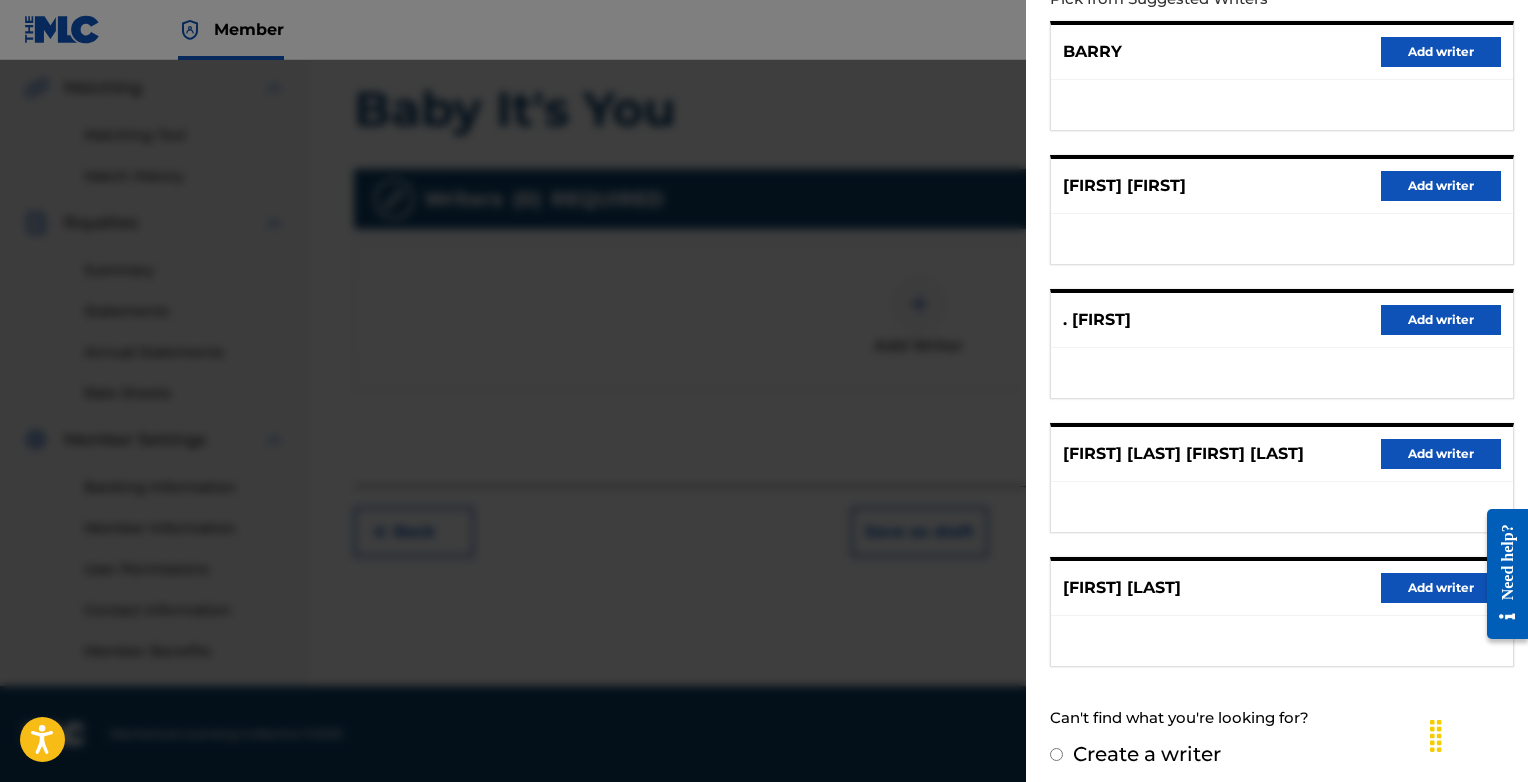 click on "Add writer" at bounding box center [1441, 588] 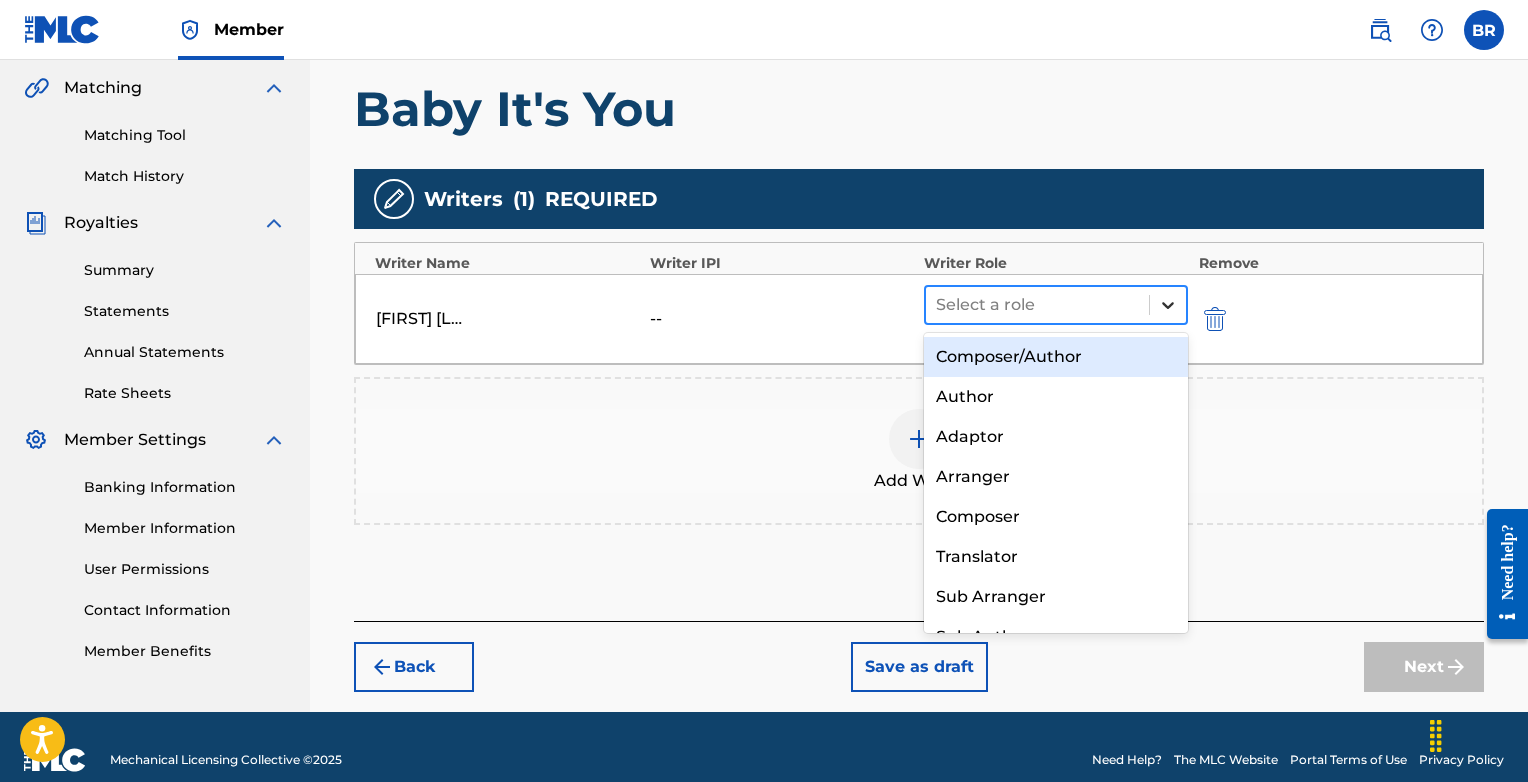 click 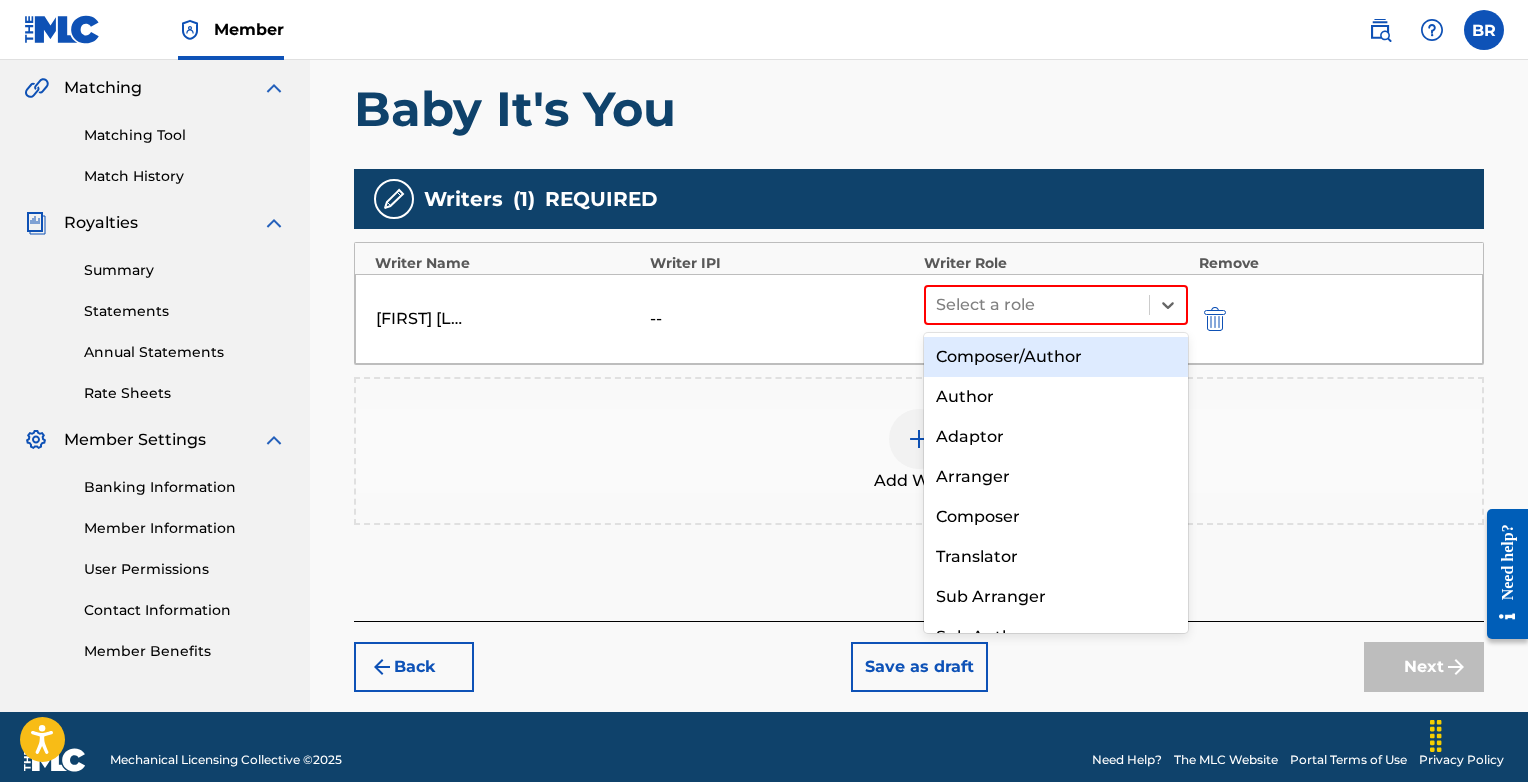 click on "Composer/Author" at bounding box center [1056, 357] 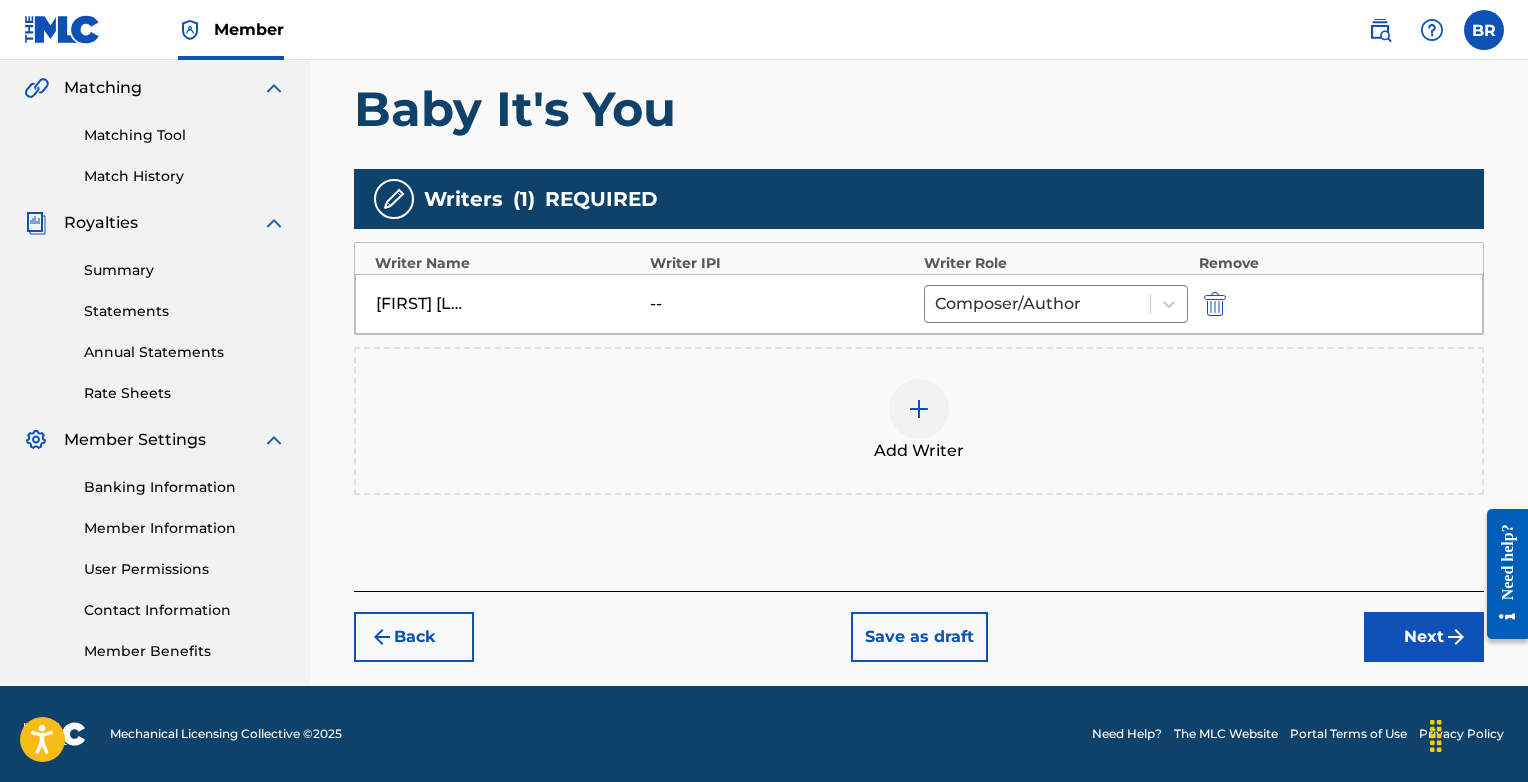 click on "Next" at bounding box center (1424, 637) 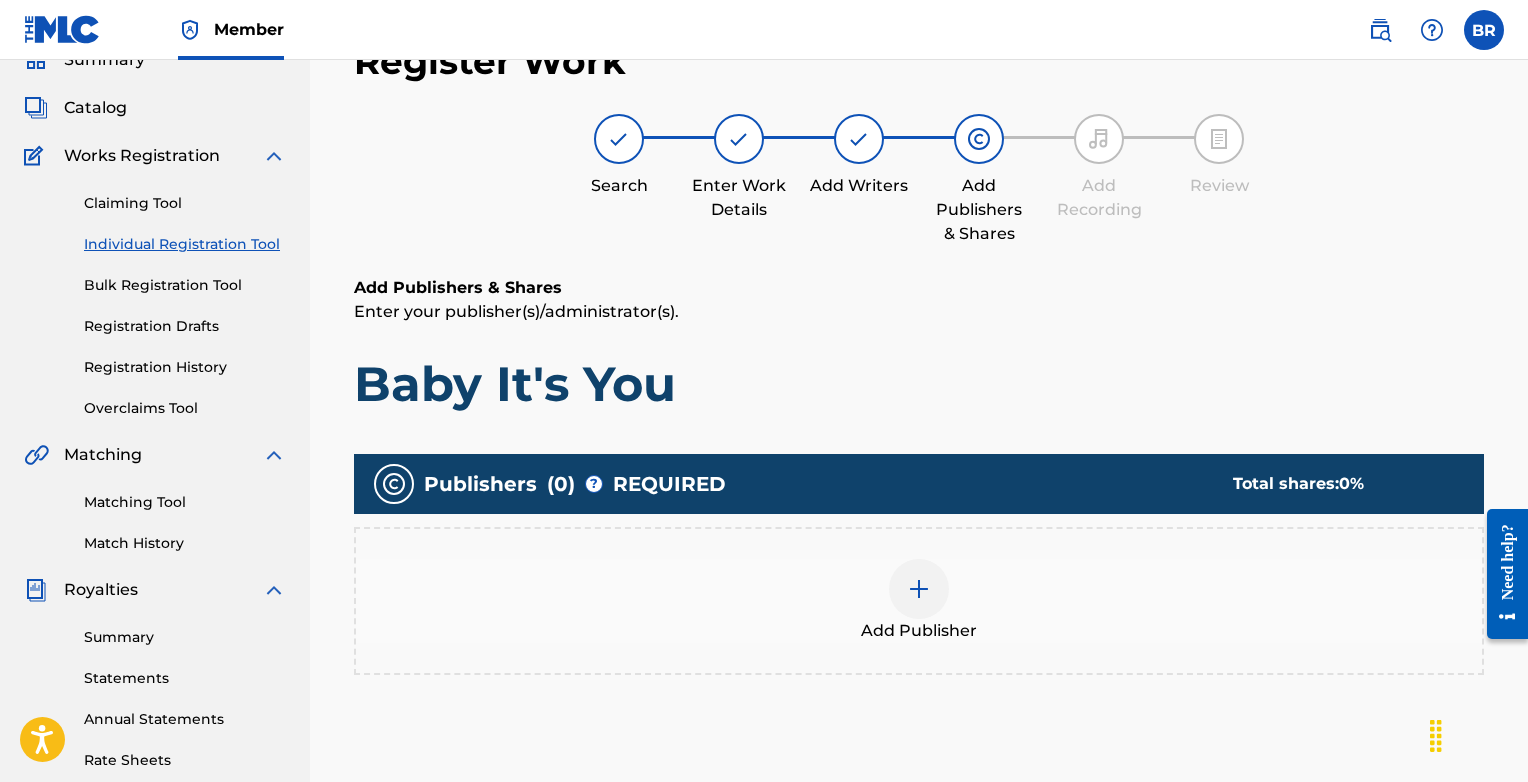 scroll, scrollTop: 90, scrollLeft: 0, axis: vertical 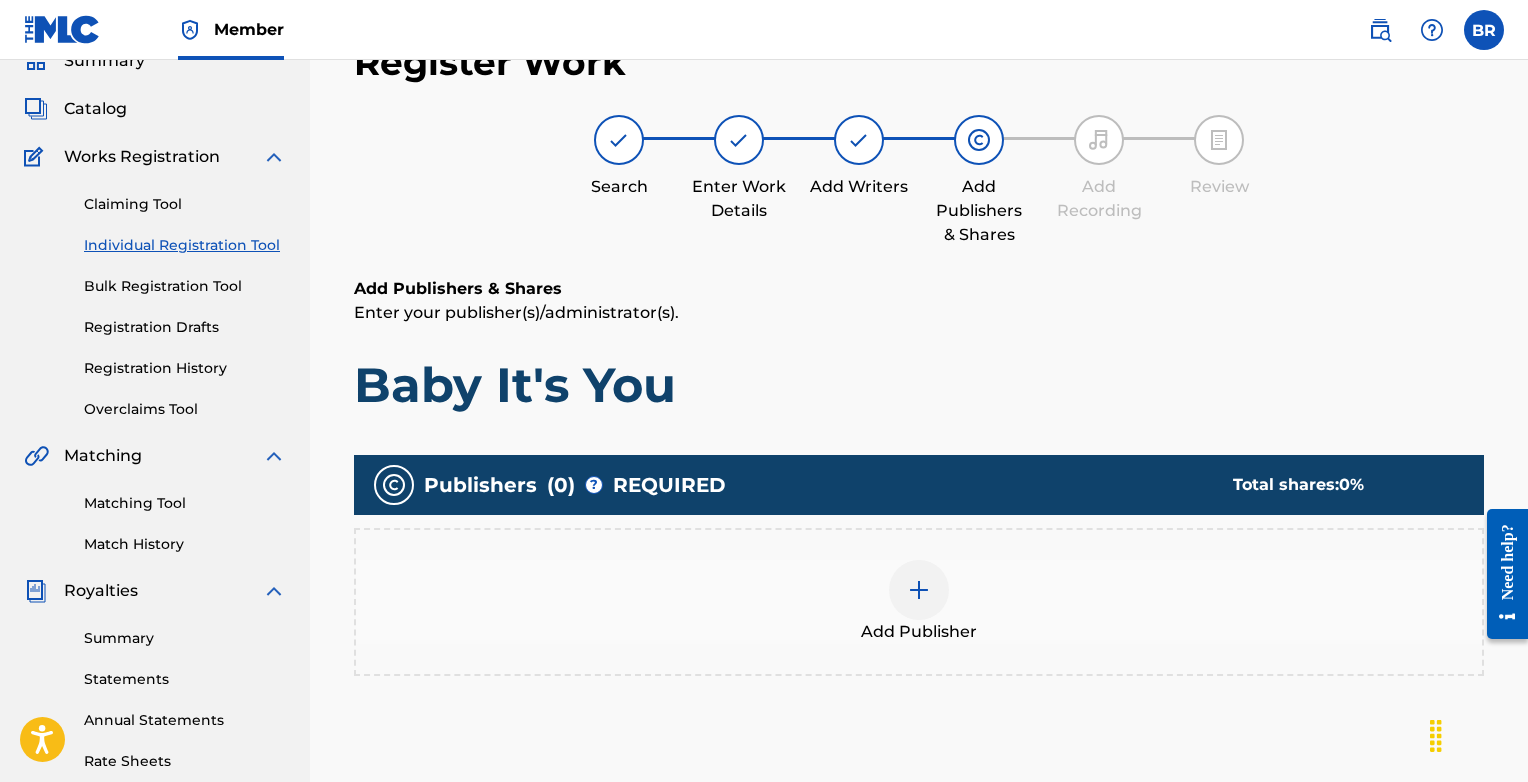 click at bounding box center (919, 590) 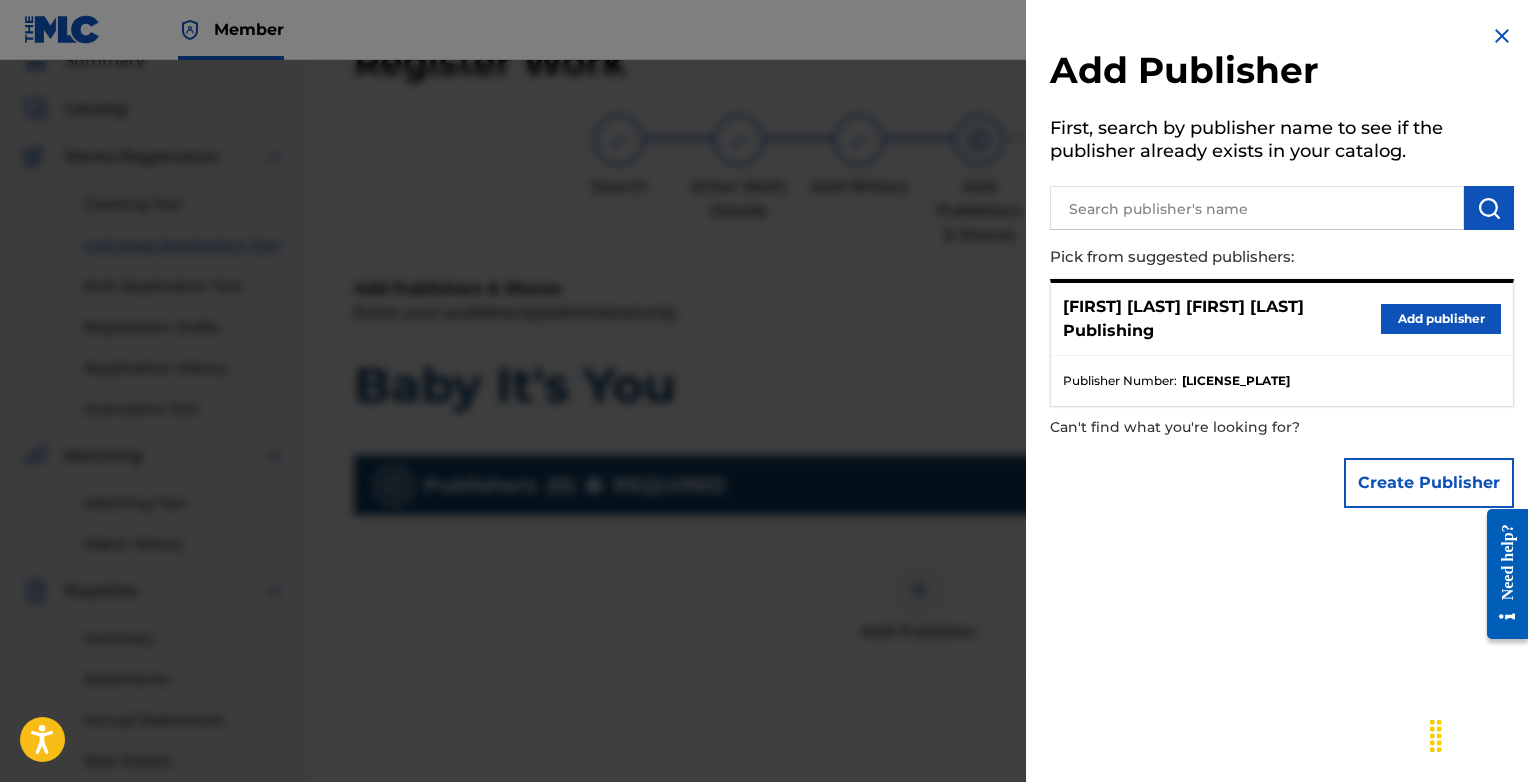 click on "Add publisher" at bounding box center (1441, 319) 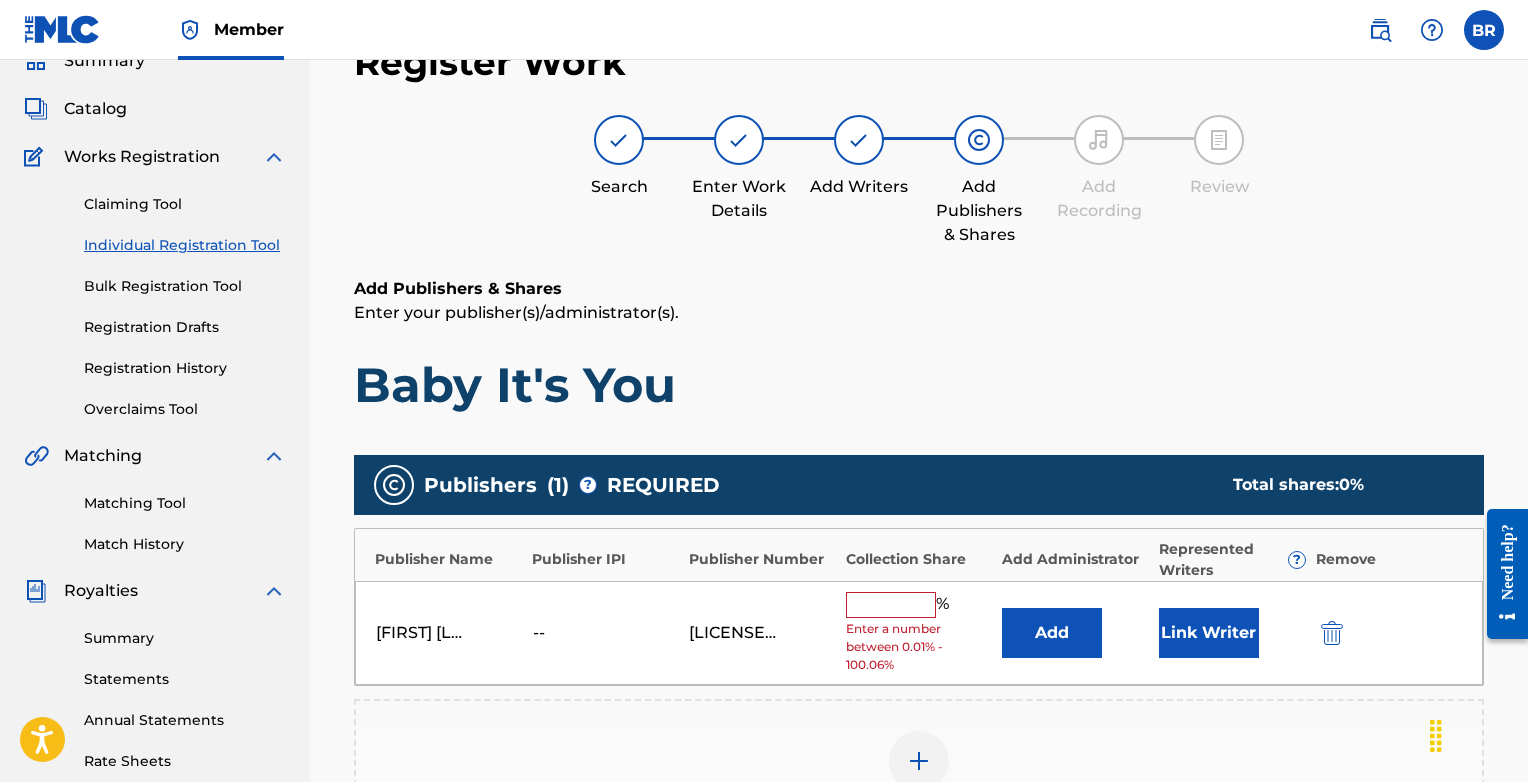 click at bounding box center [891, 605] 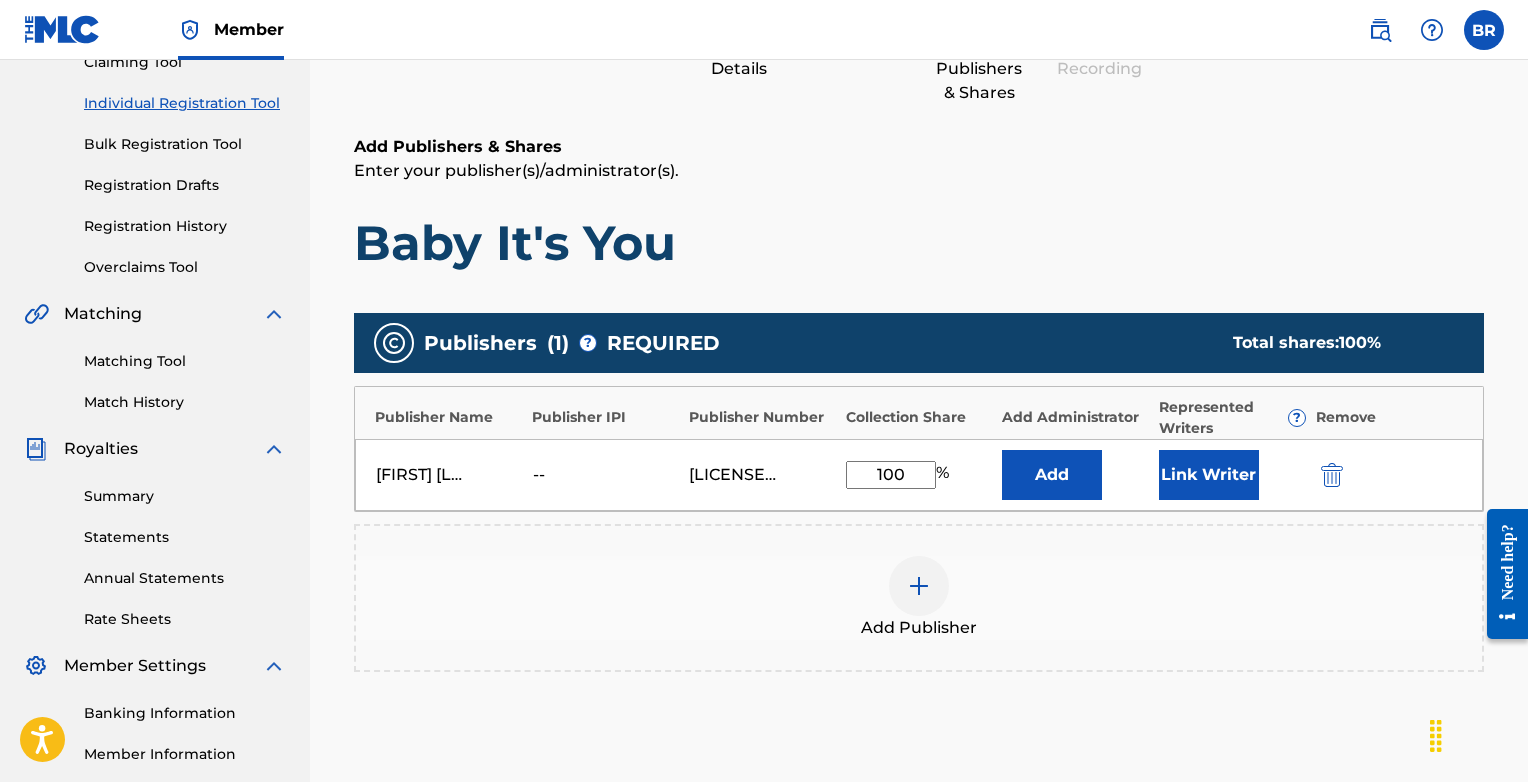 scroll, scrollTop: 375, scrollLeft: 0, axis: vertical 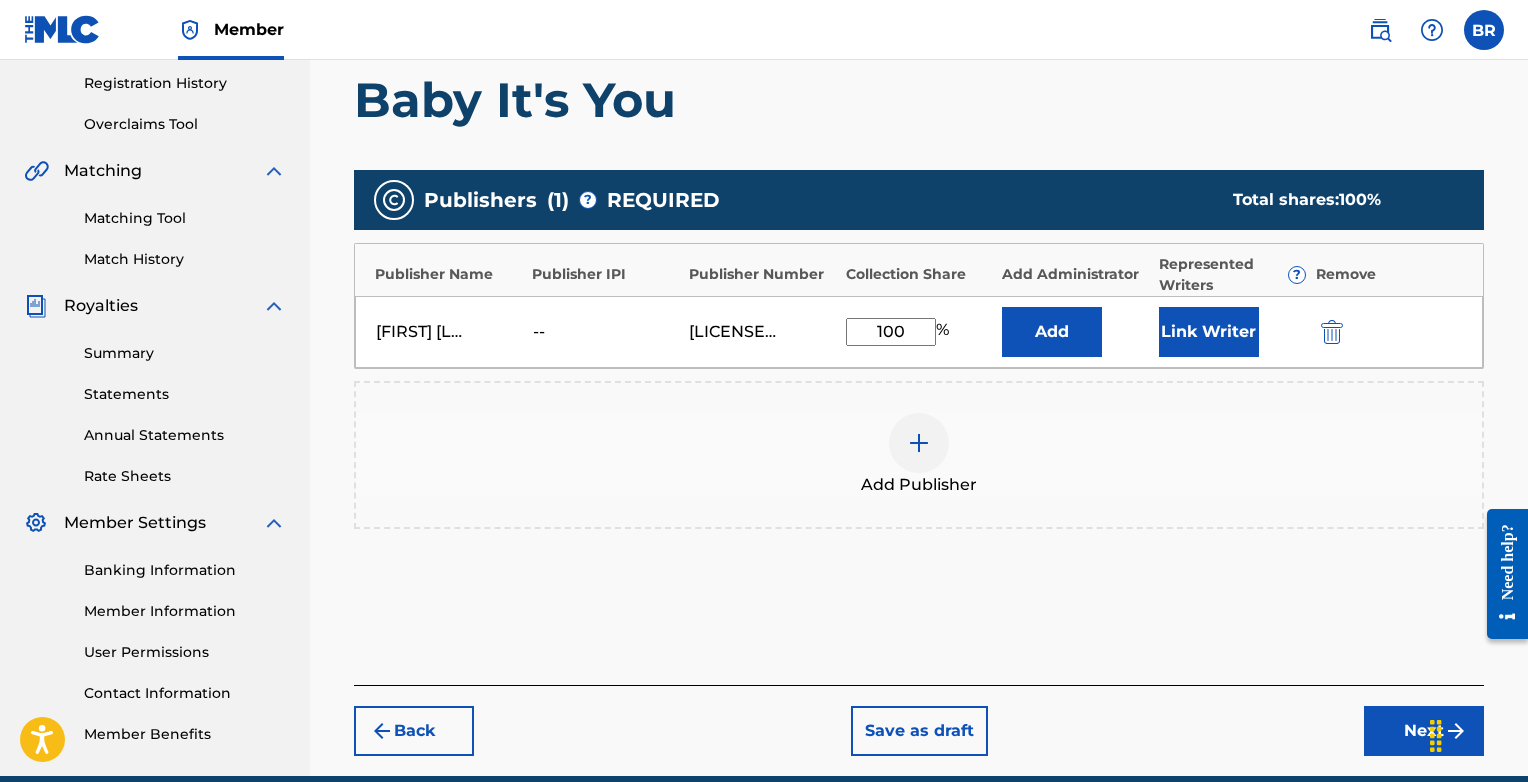 type on "100" 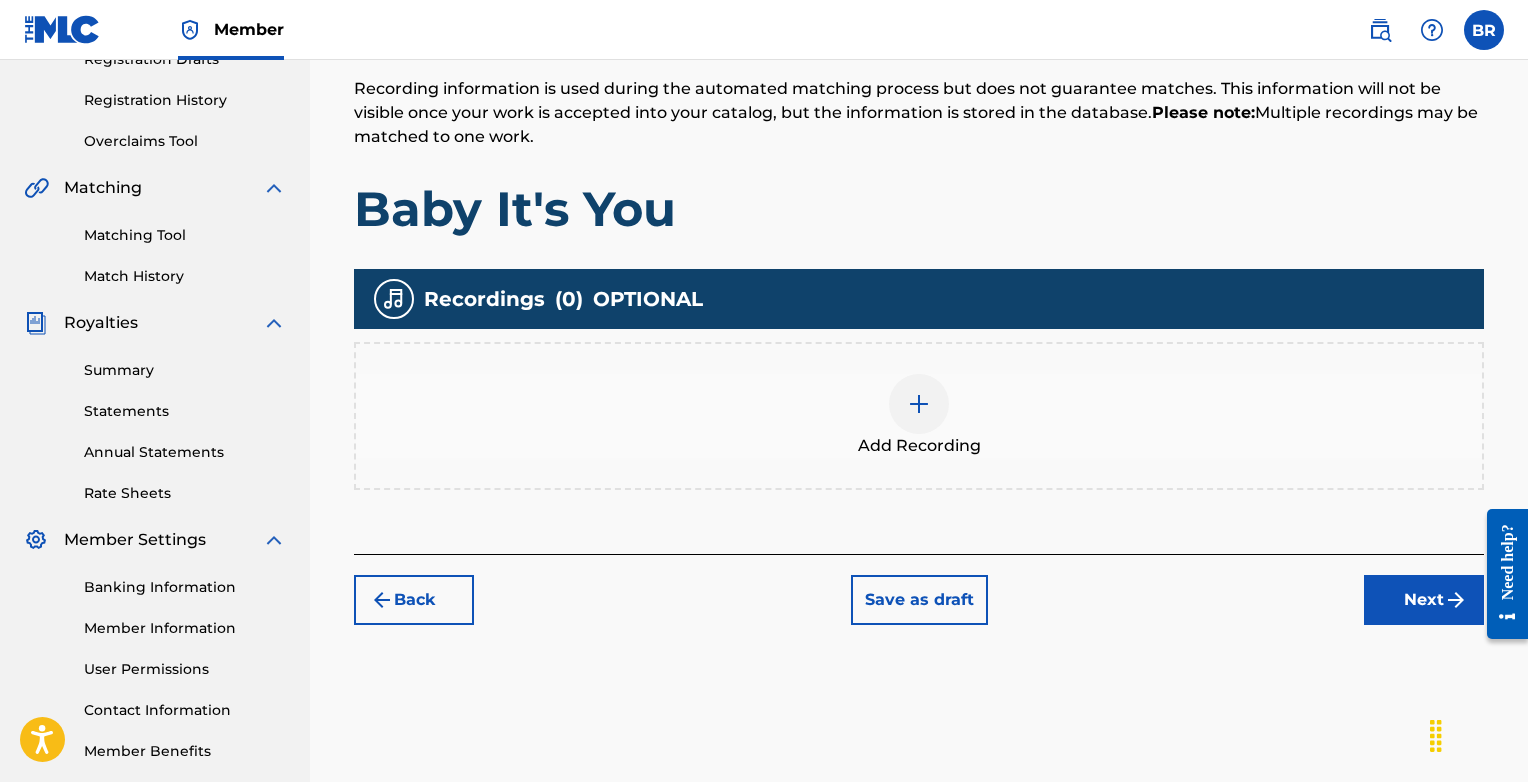 scroll, scrollTop: 458, scrollLeft: 0, axis: vertical 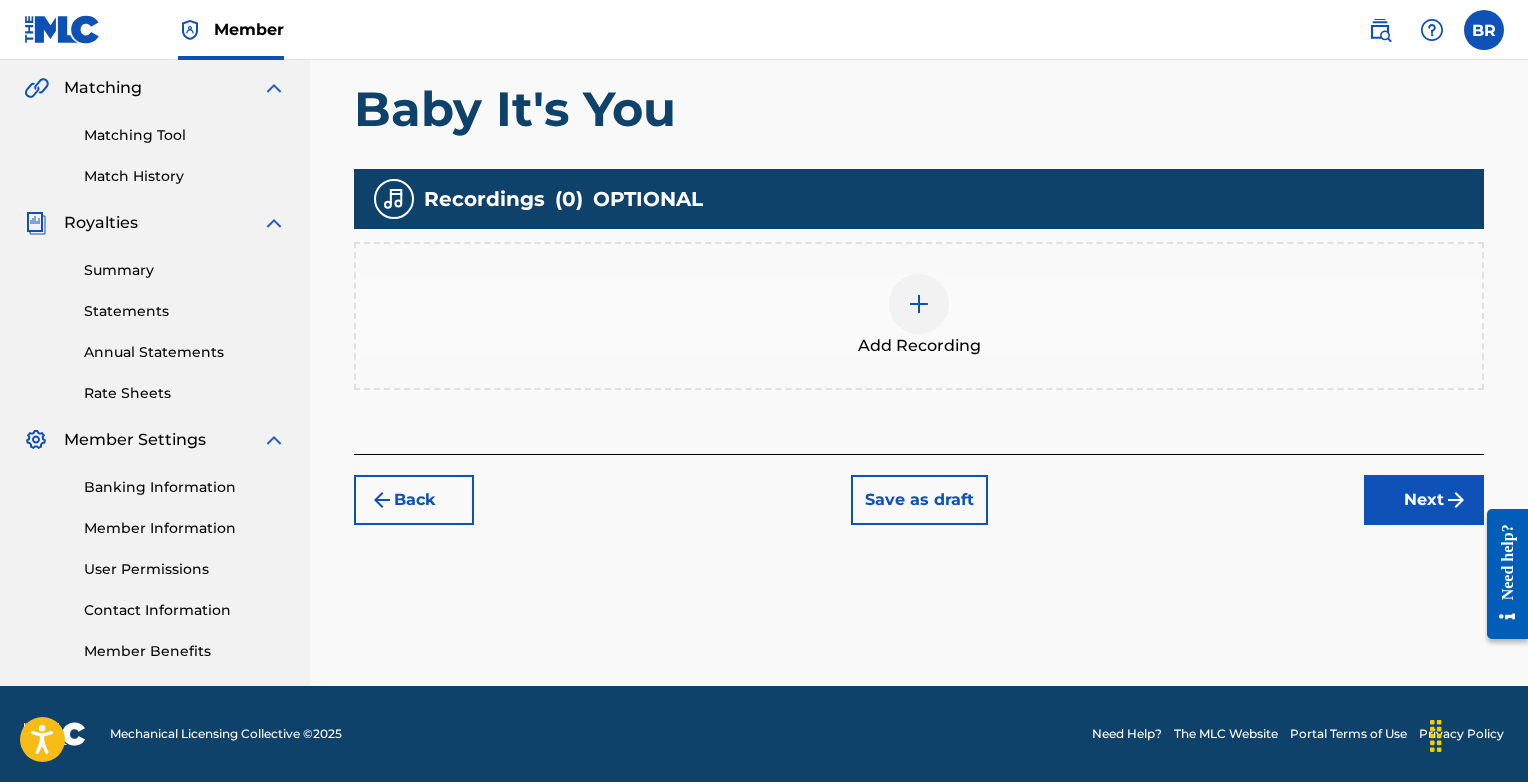 click at bounding box center (919, 304) 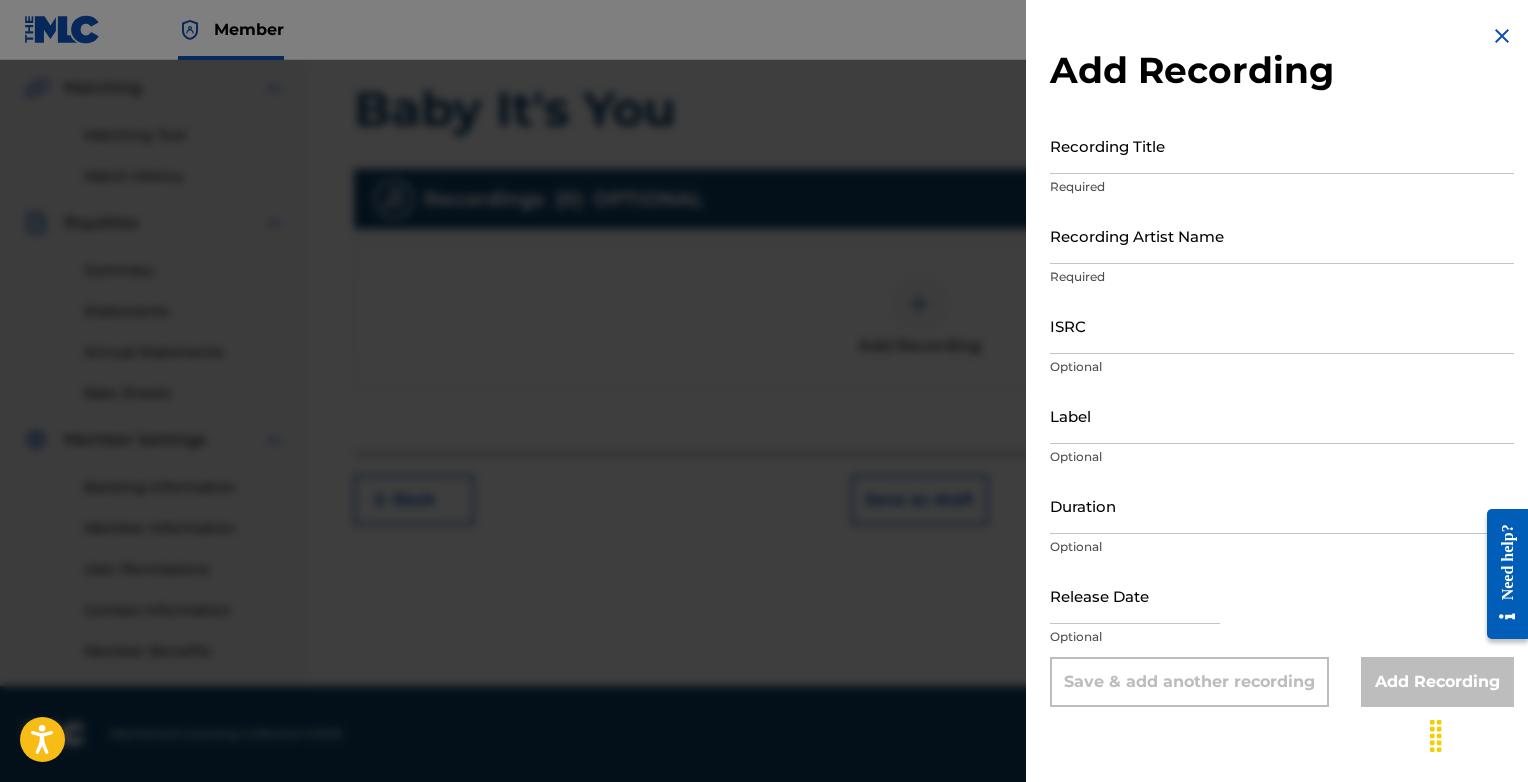 click on "Recording Title" at bounding box center (1282, 145) 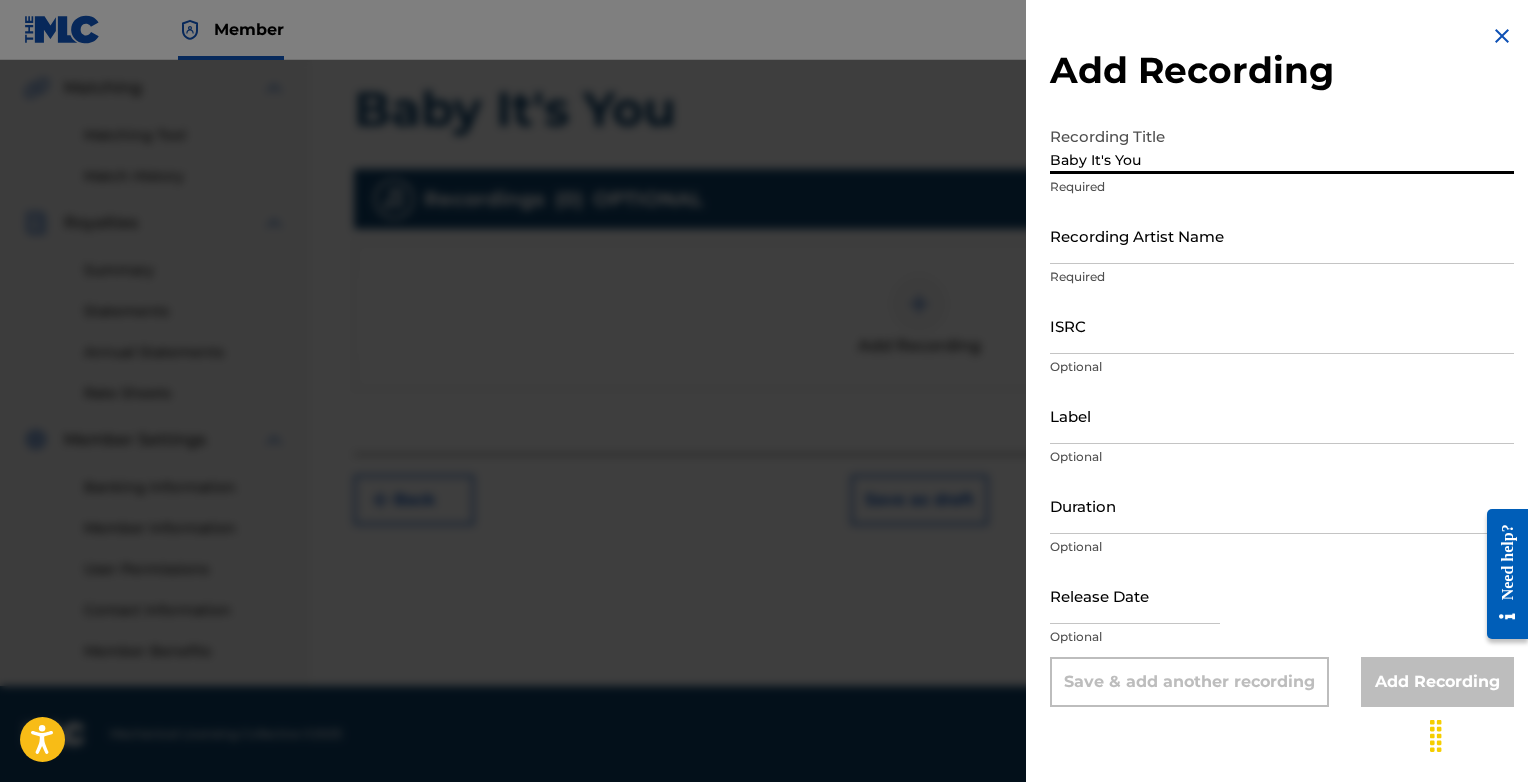 type on "Baby It's You" 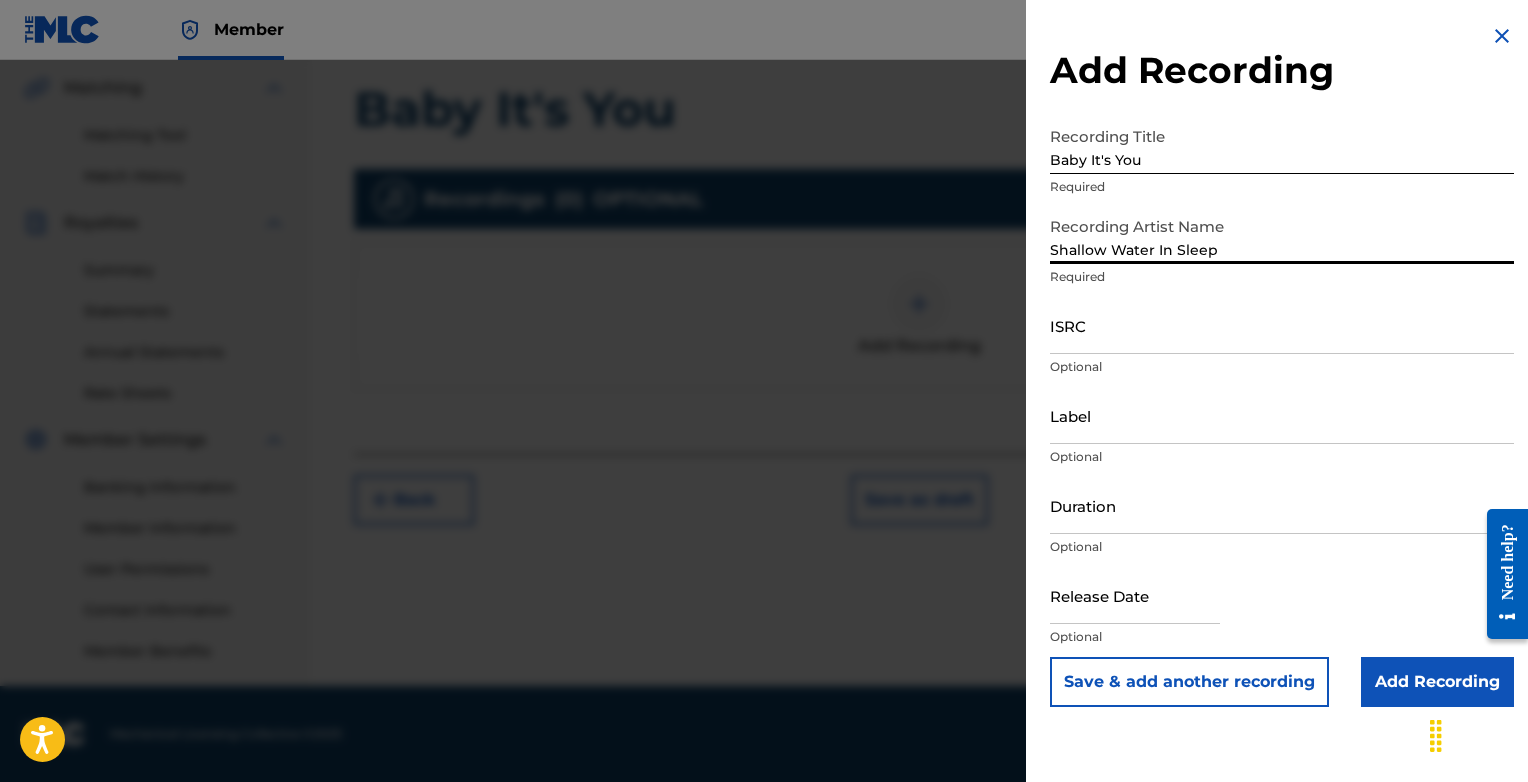 type on "Shallow Water In Sleep" 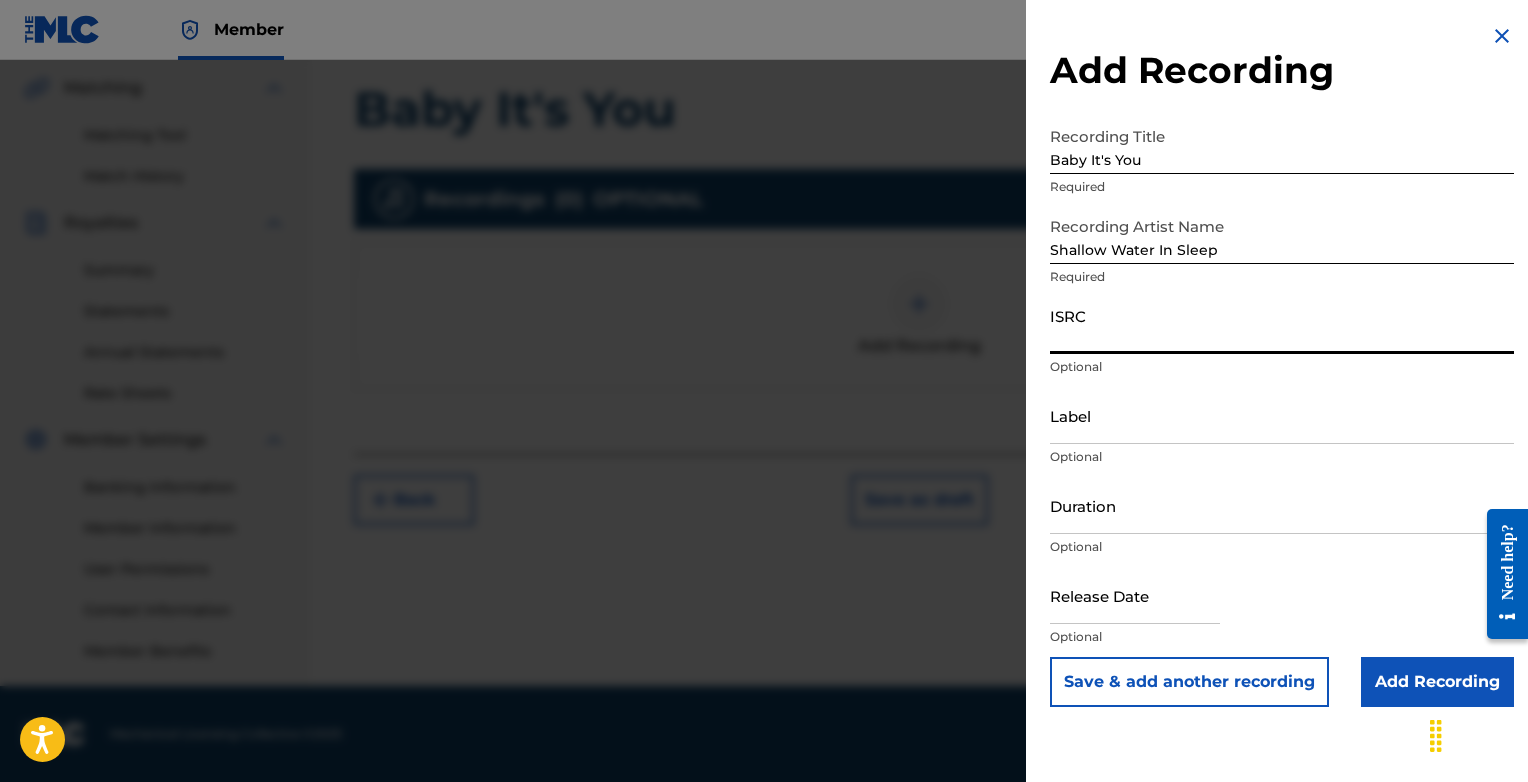 click on "ISRC" at bounding box center (1282, 325) 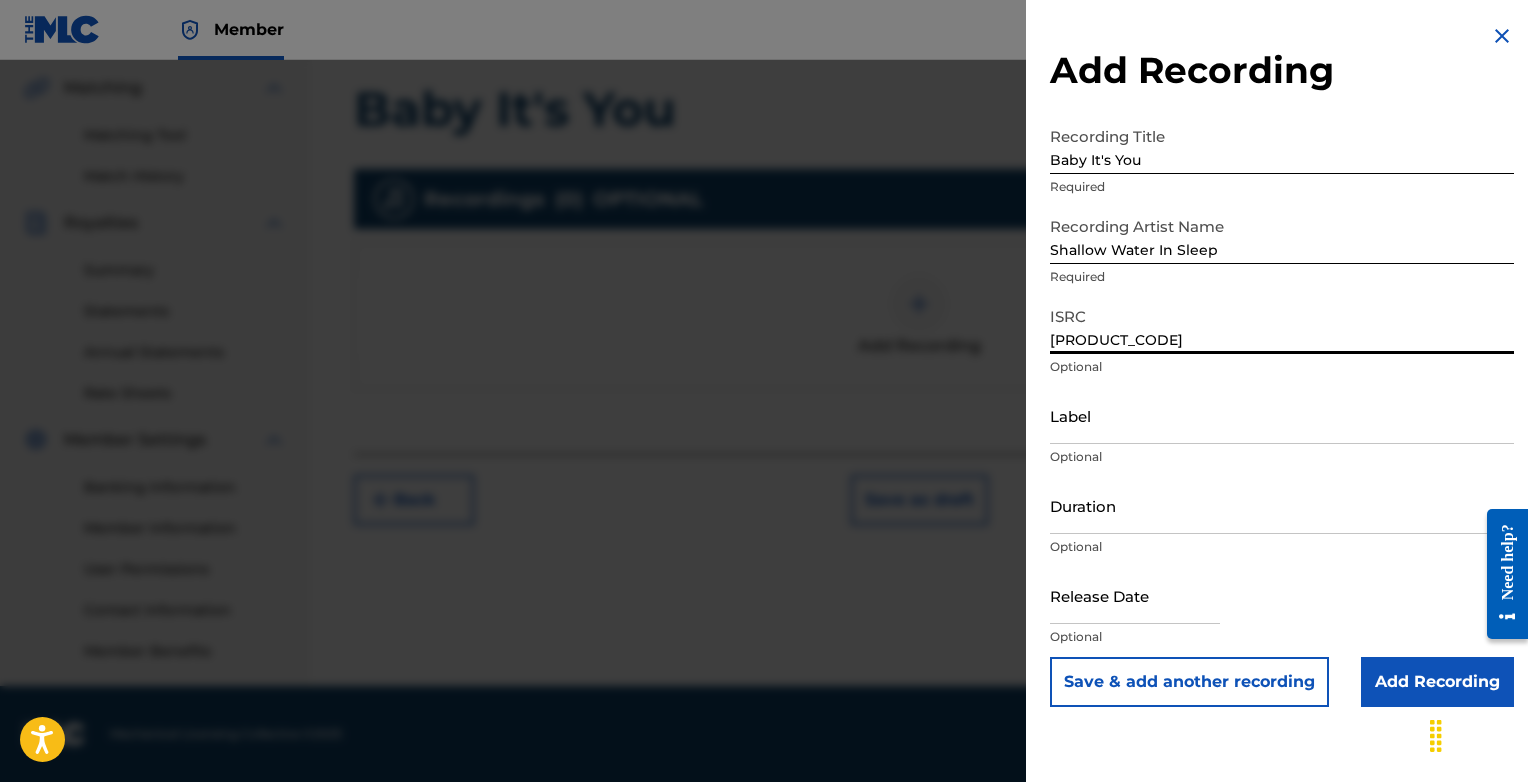type on "[PRODUCT_CODE]" 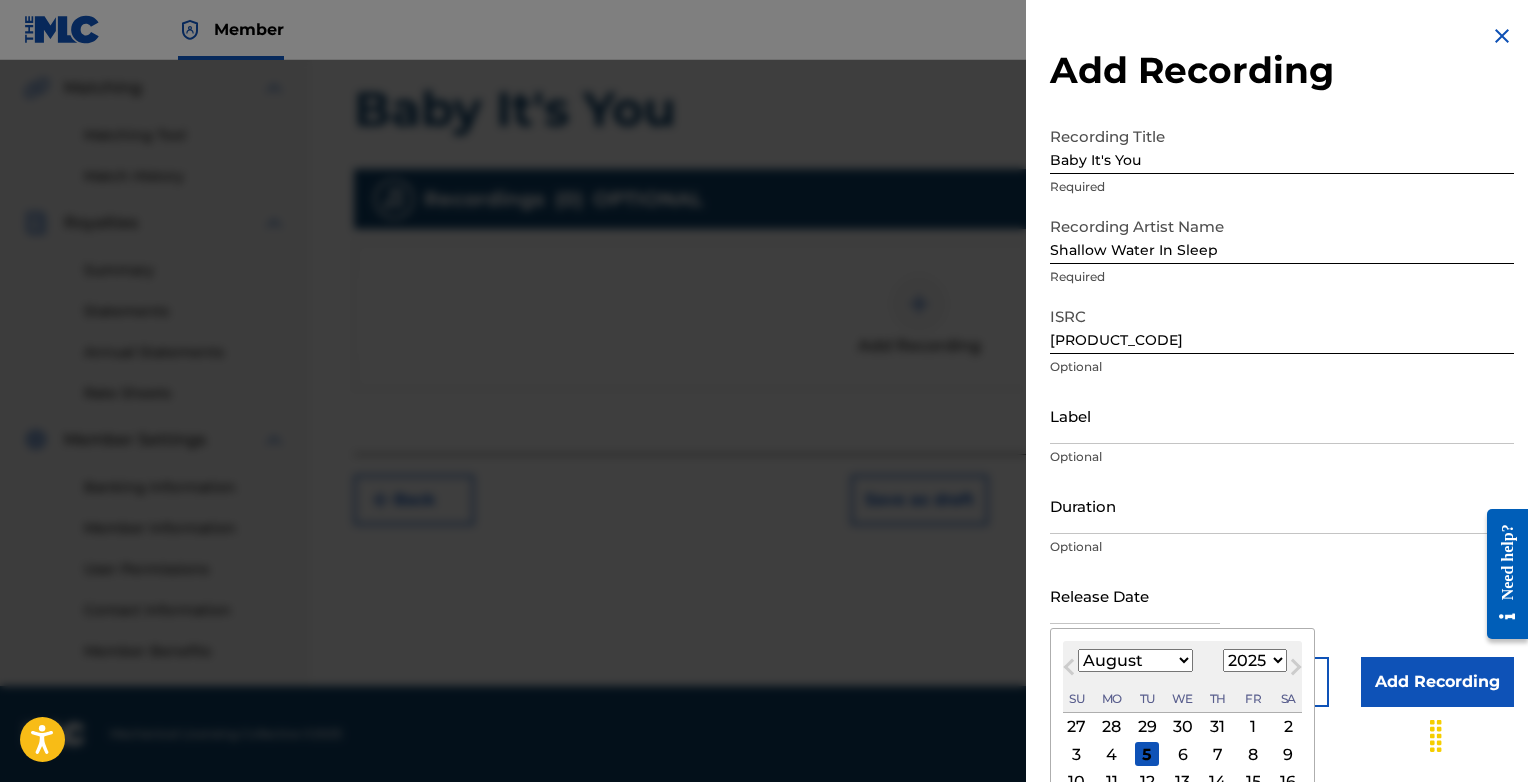 click on "4" at bounding box center (1112, 754) 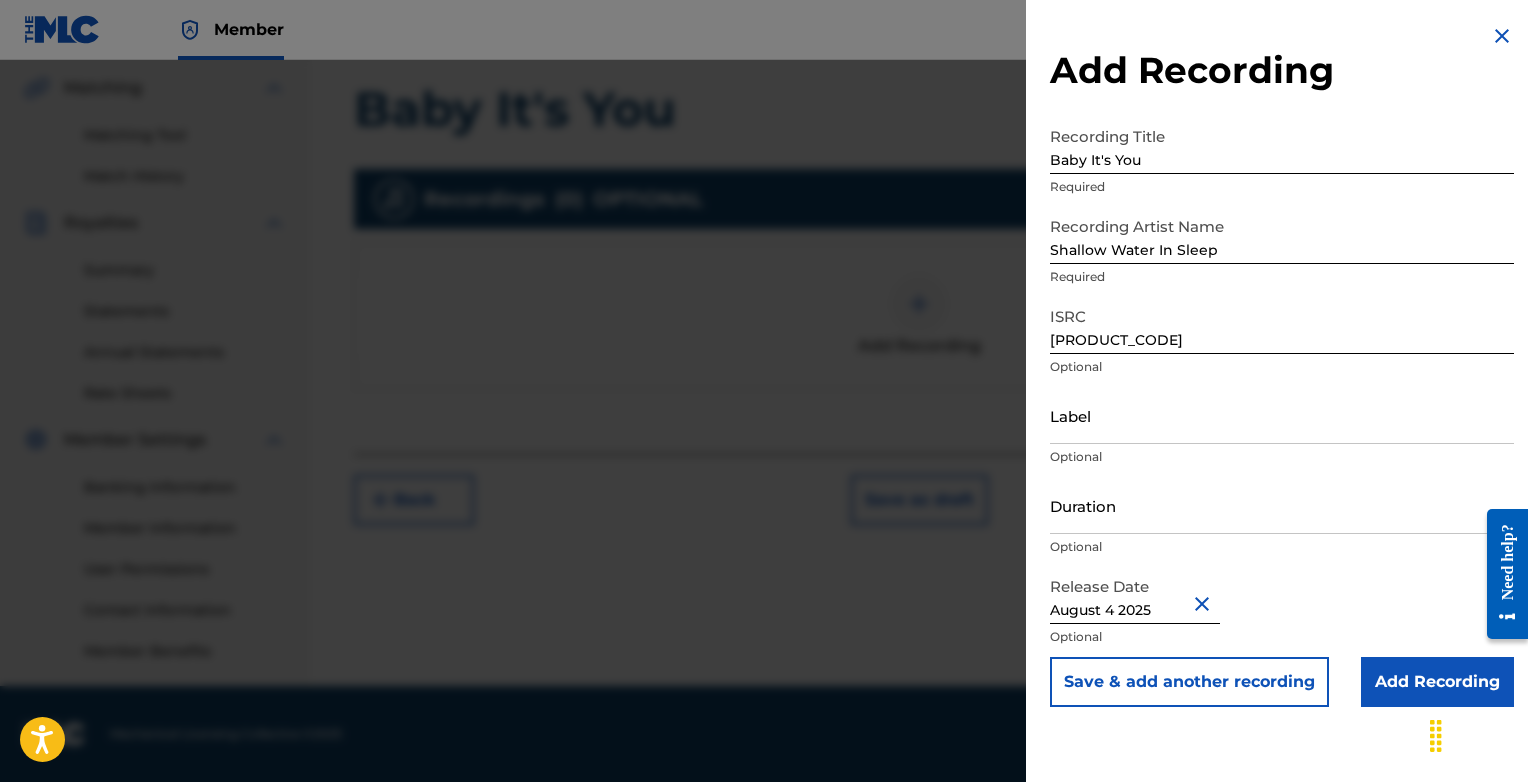 click on "Add Recording" at bounding box center (1437, 682) 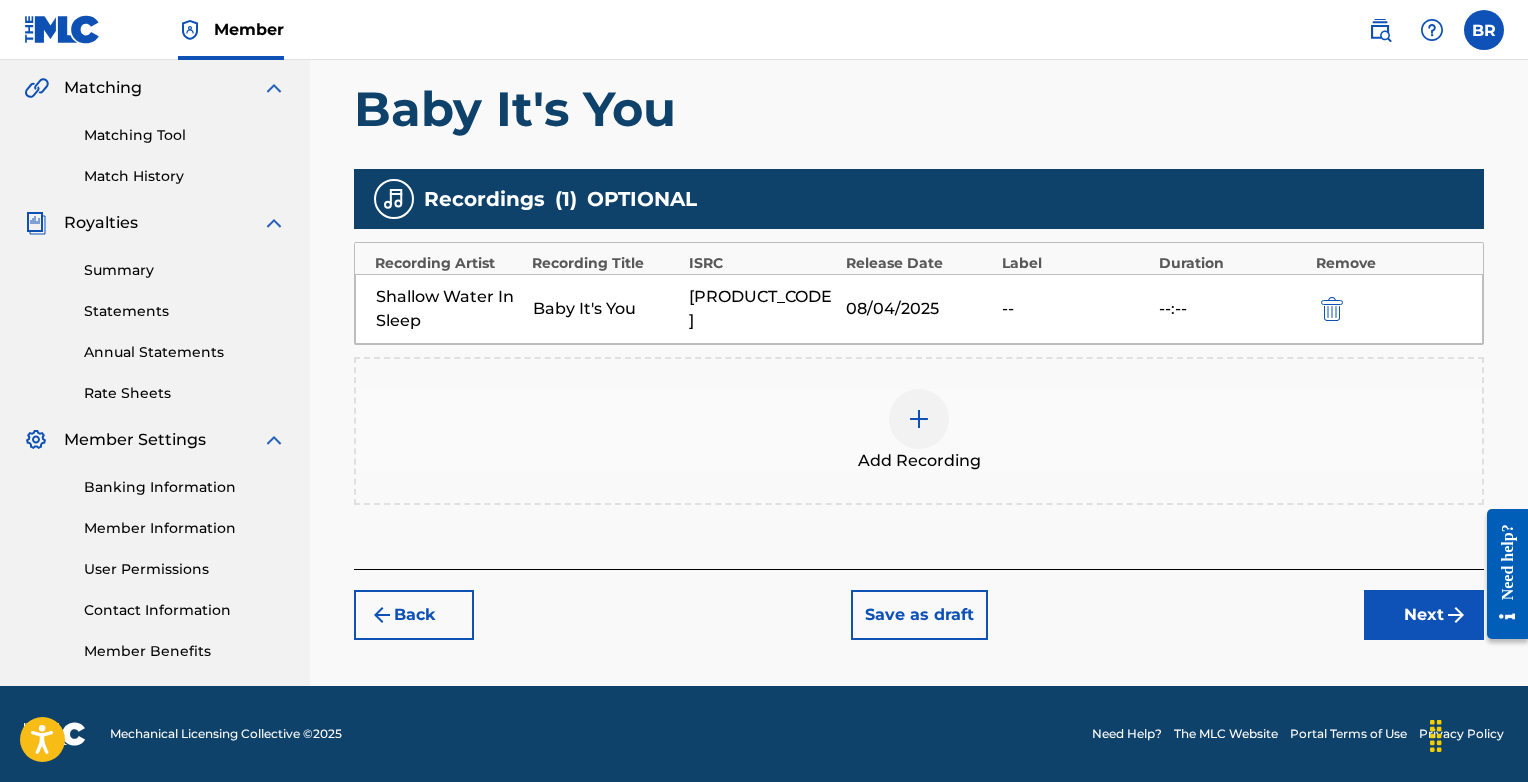 click on "Next" at bounding box center (1424, 615) 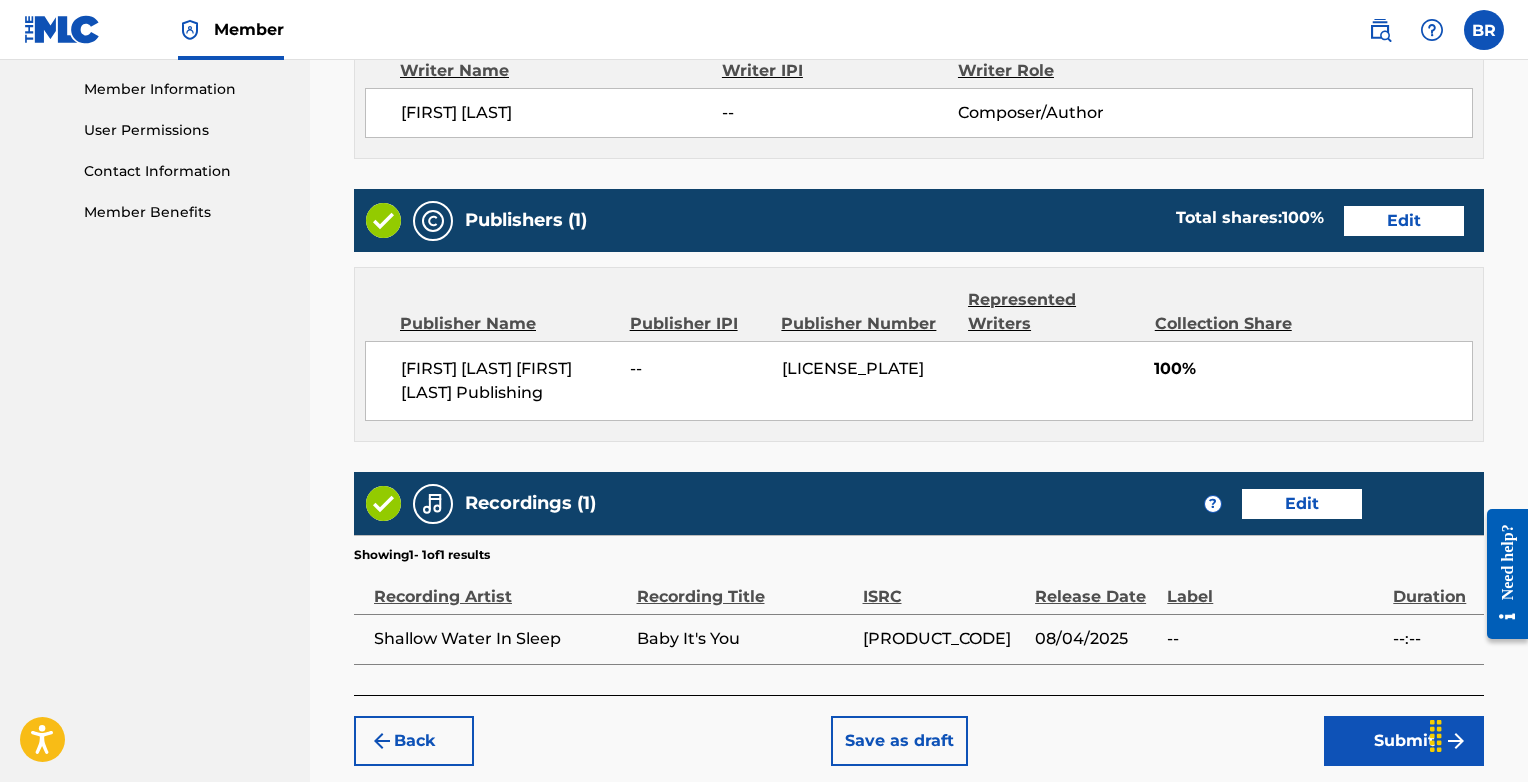 scroll, scrollTop: 982, scrollLeft: 0, axis: vertical 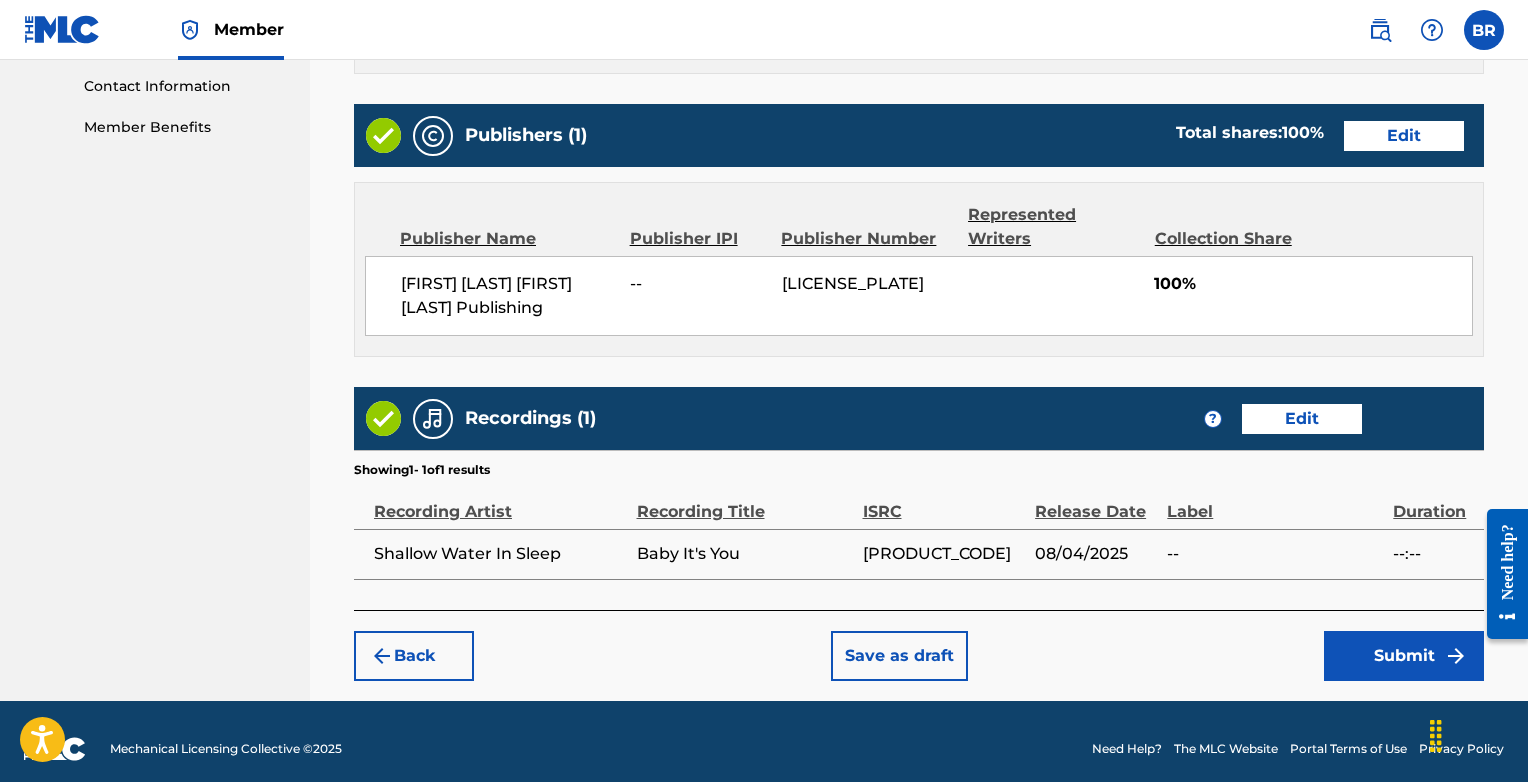click on "Submit" at bounding box center (1404, 656) 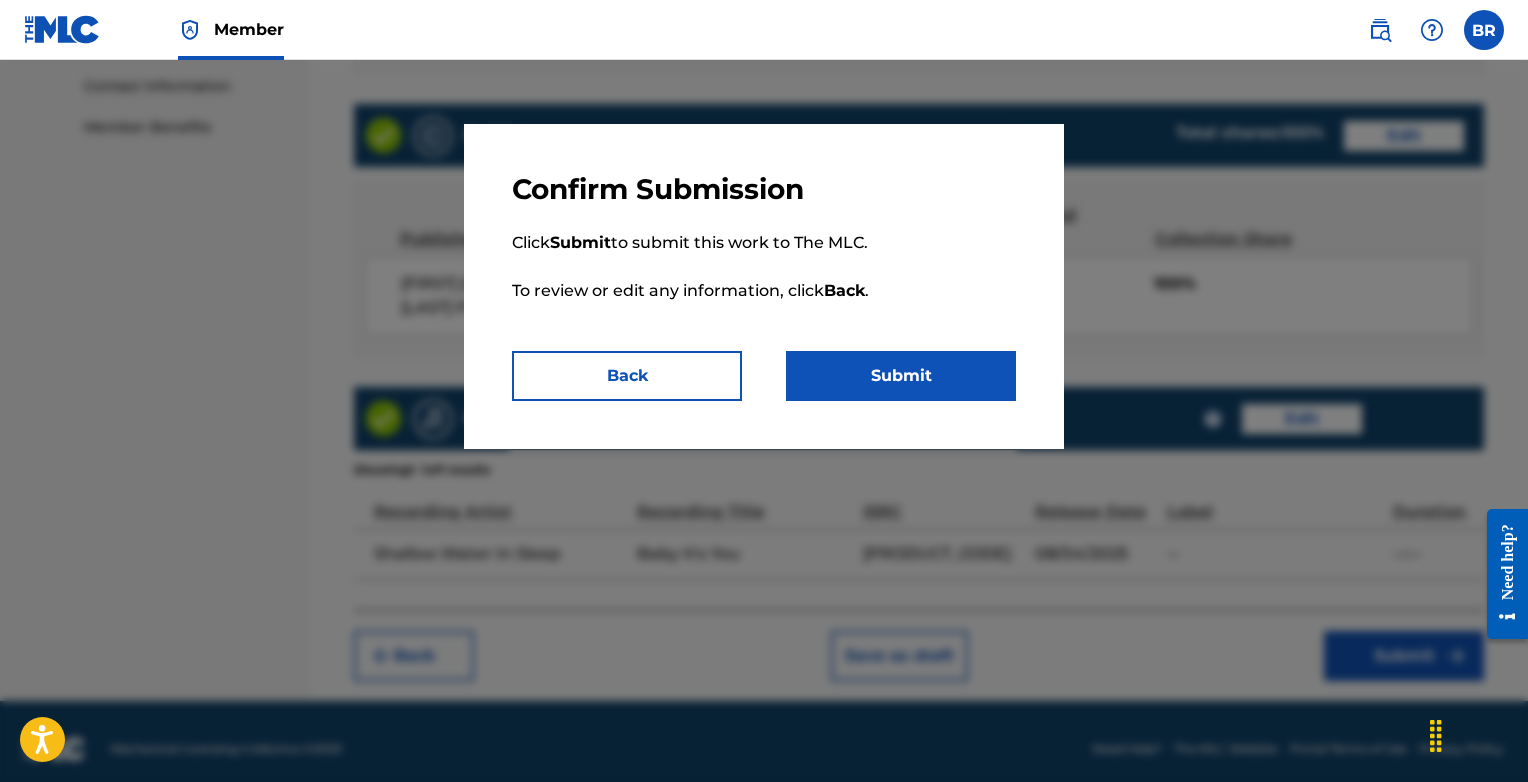 click on "Submit" at bounding box center [901, 376] 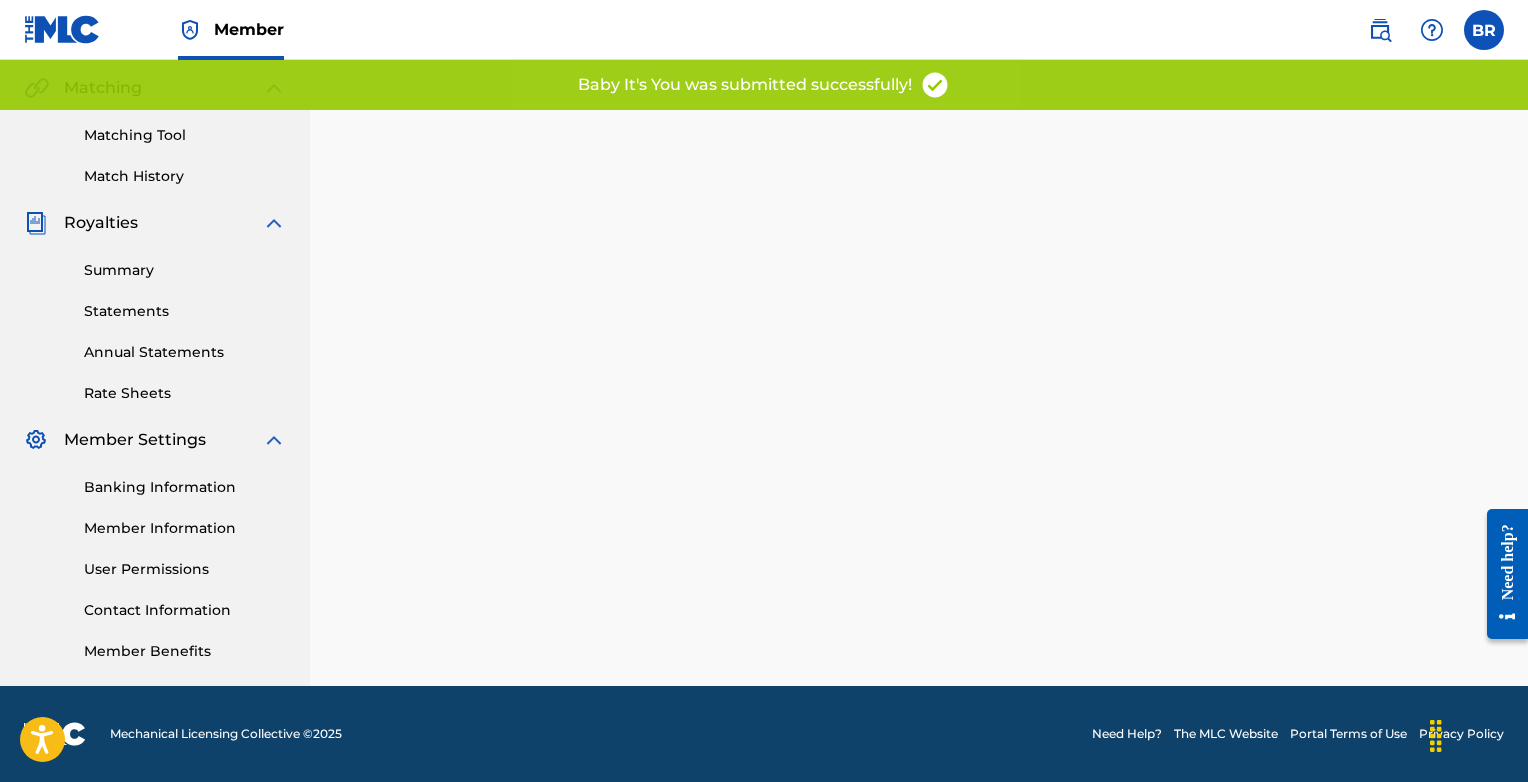 scroll, scrollTop: 0, scrollLeft: 0, axis: both 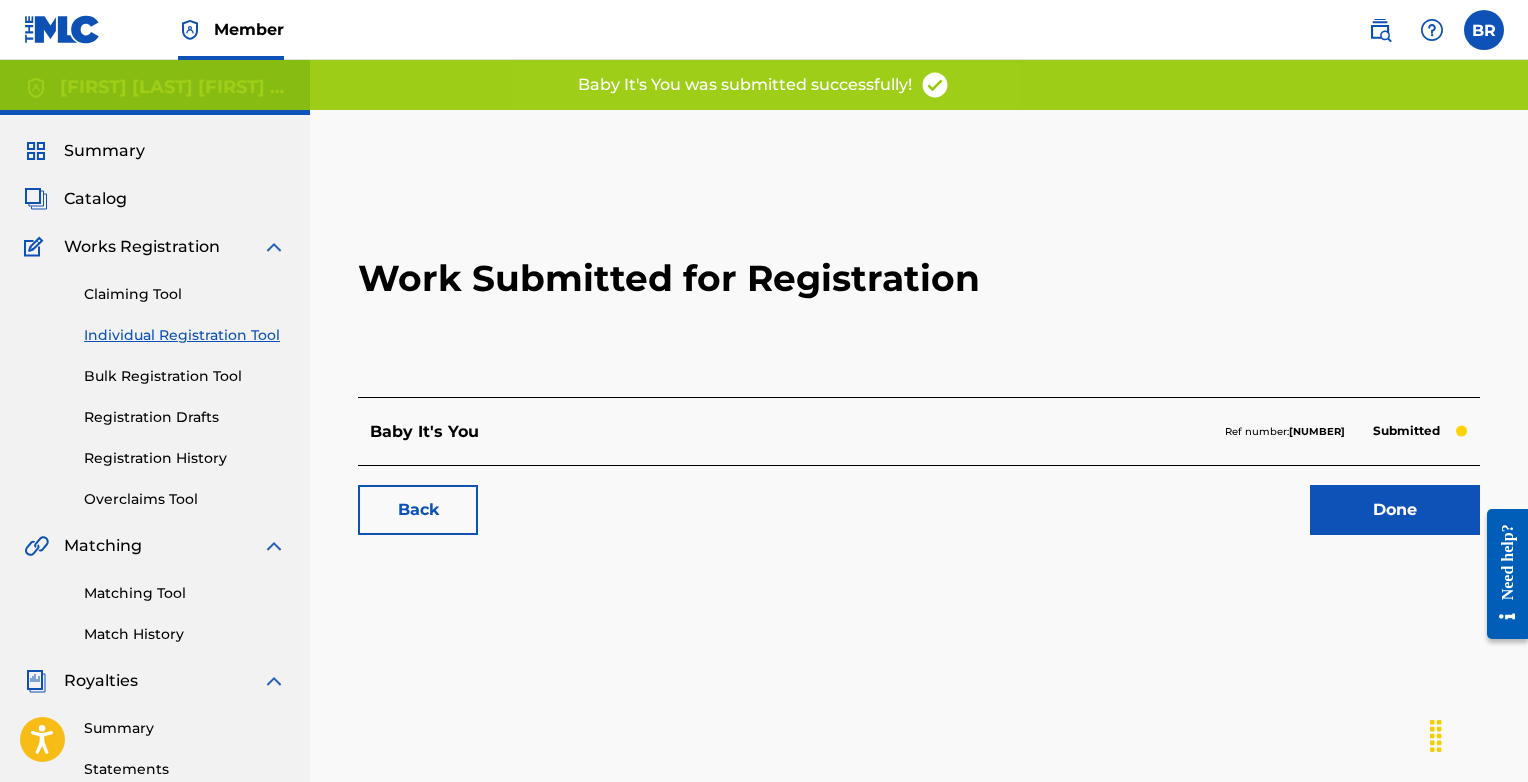 click on "Done" at bounding box center [1395, 510] 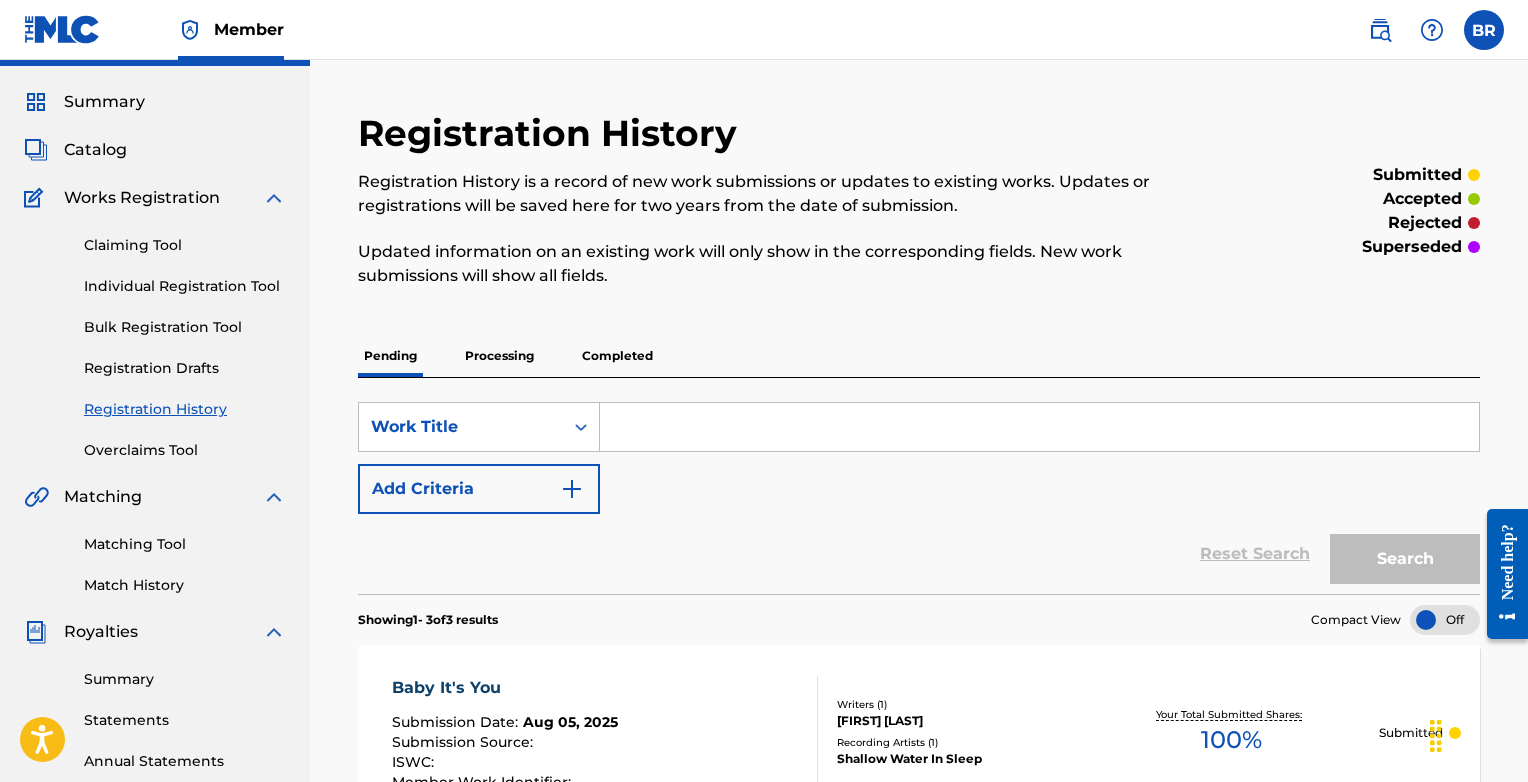 scroll, scrollTop: 0, scrollLeft: 0, axis: both 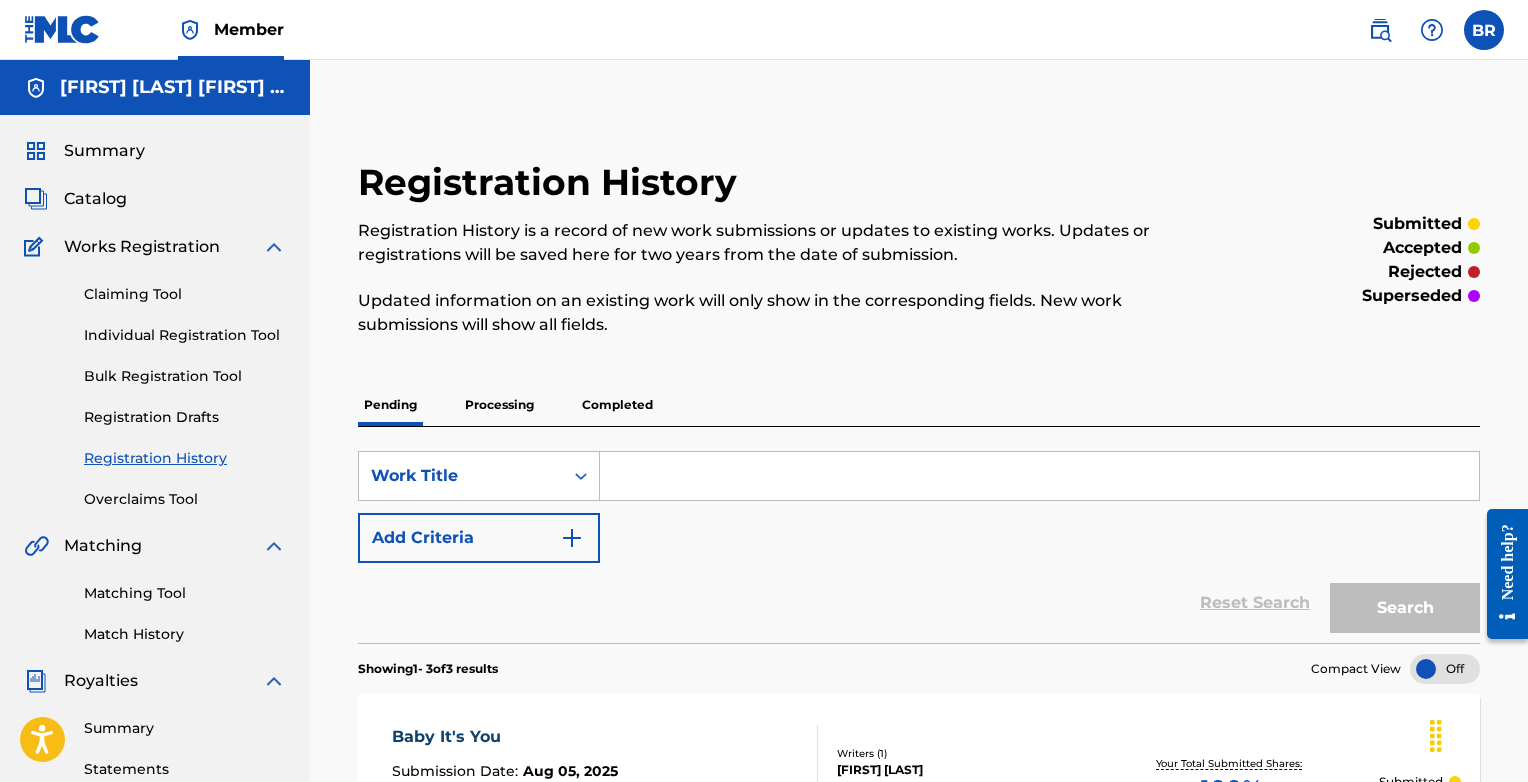 click on "Catalog" at bounding box center [95, 199] 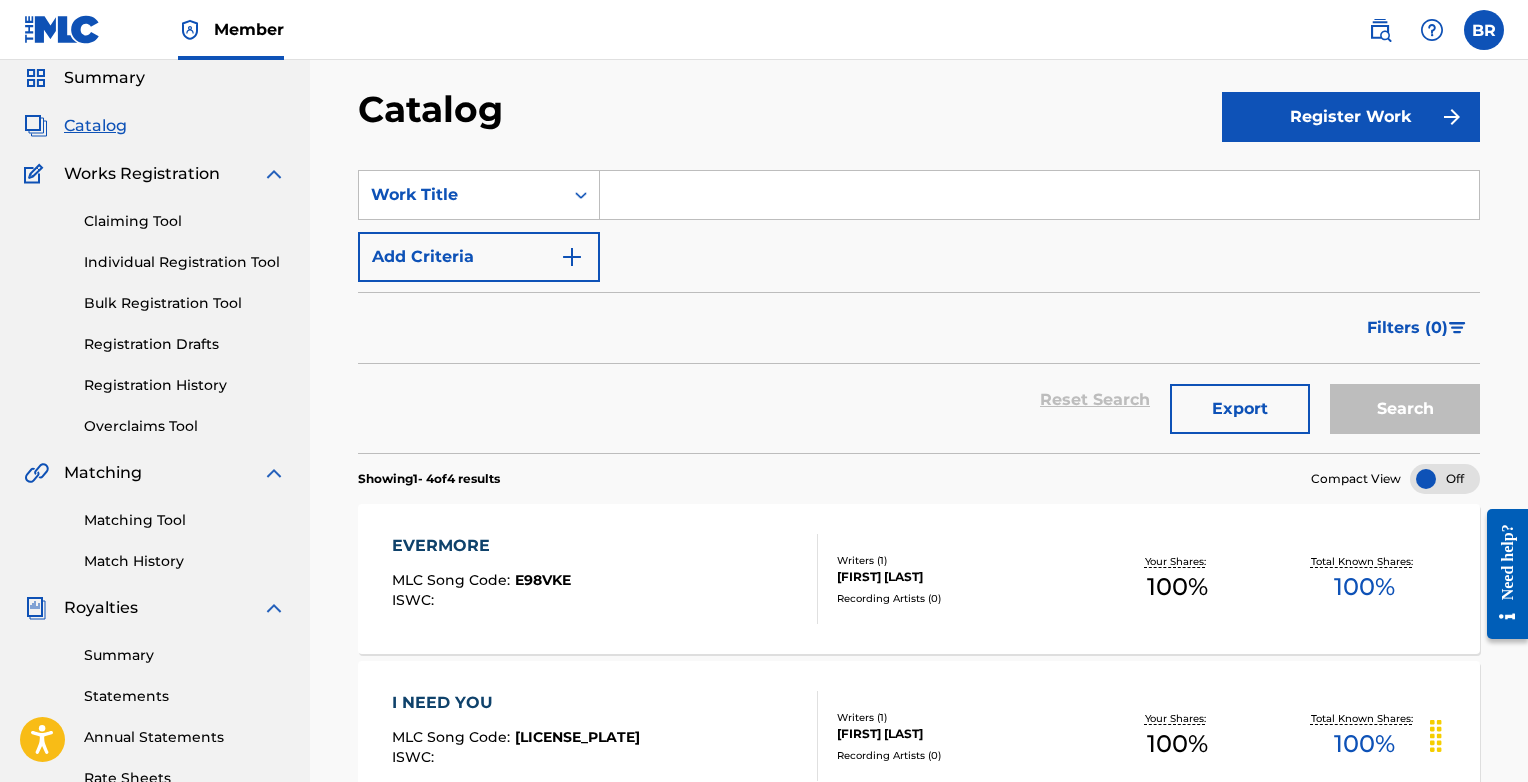 scroll, scrollTop: 31, scrollLeft: 0, axis: vertical 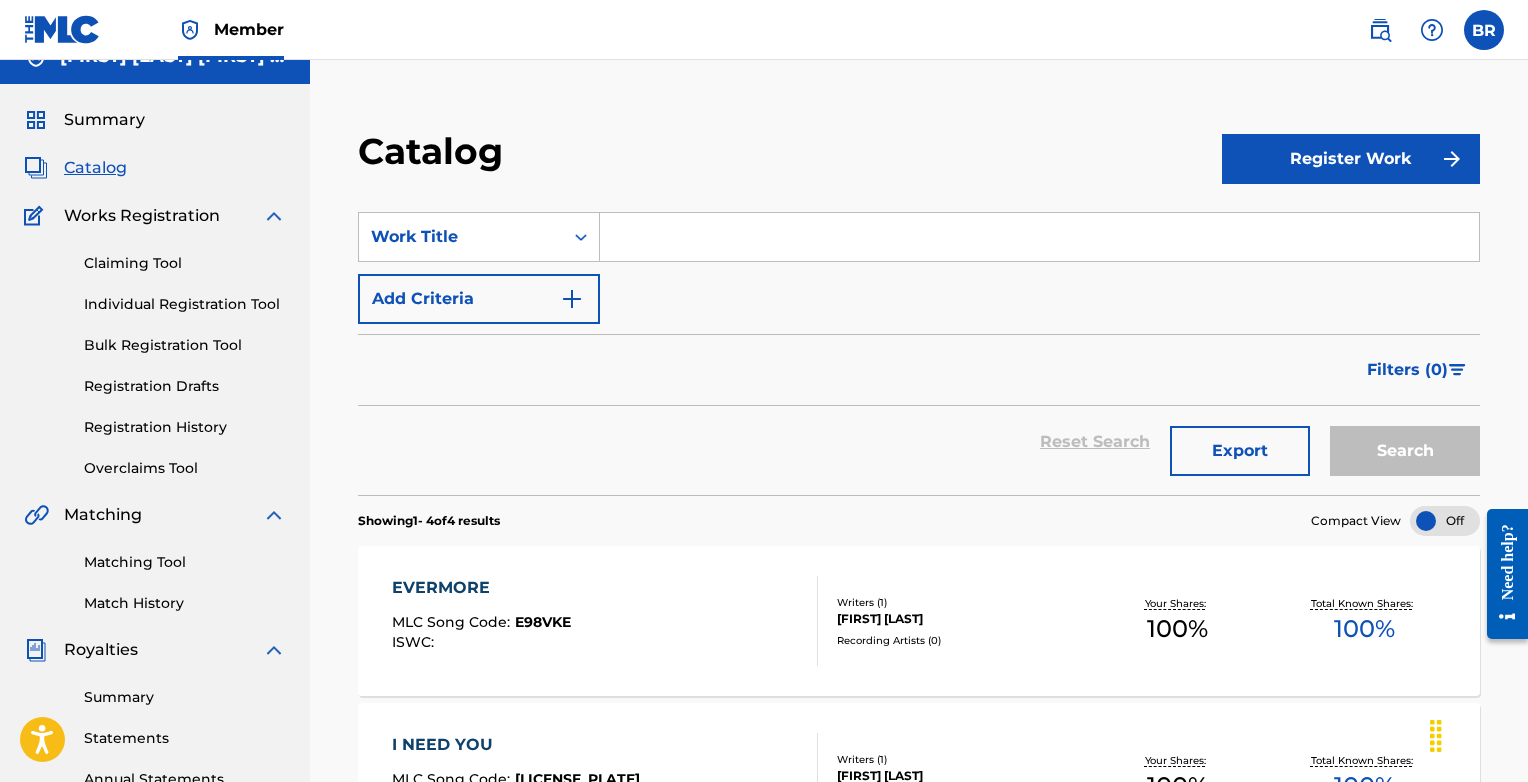 click on "Summary" at bounding box center (104, 120) 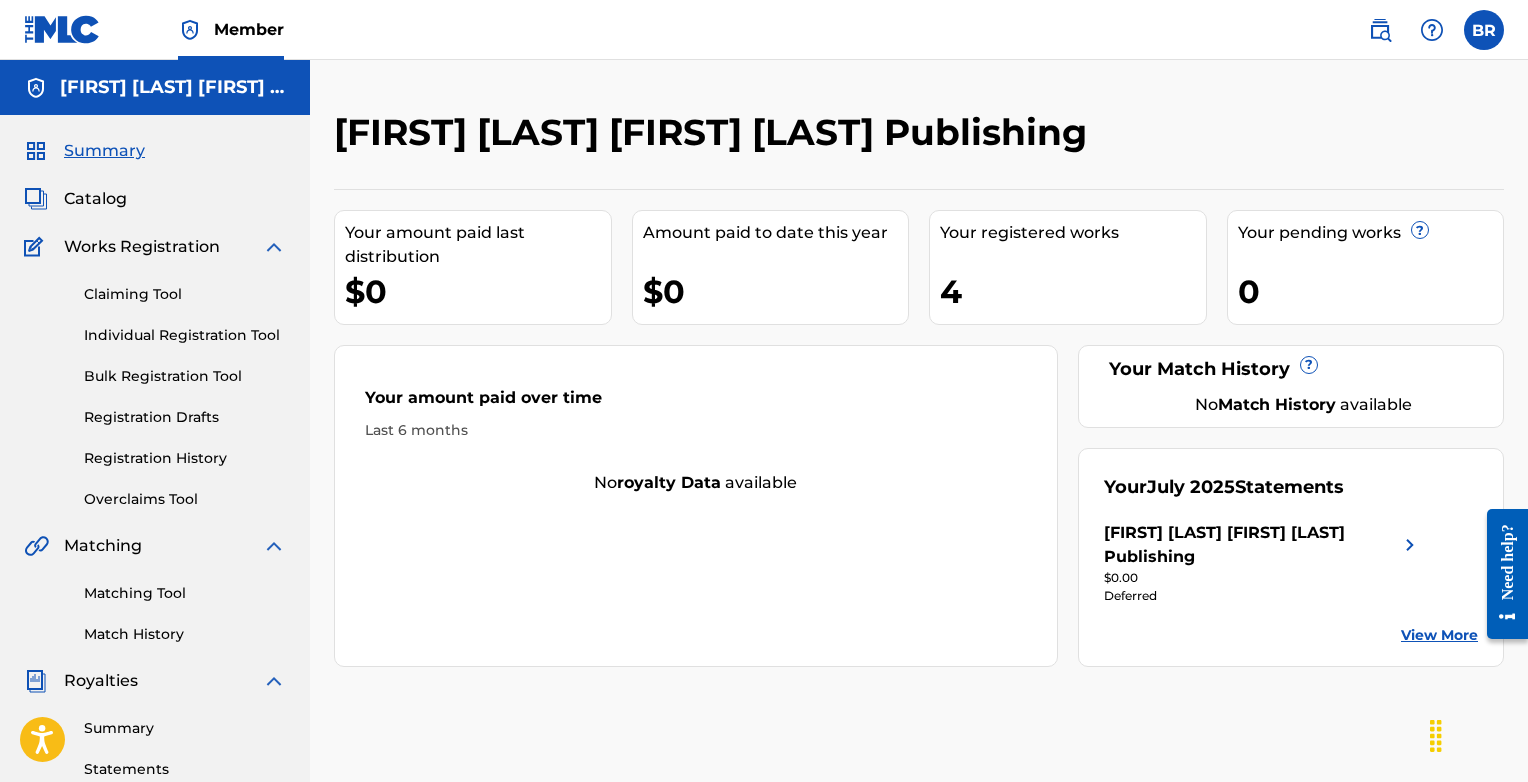 click on "Registration History" at bounding box center [185, 458] 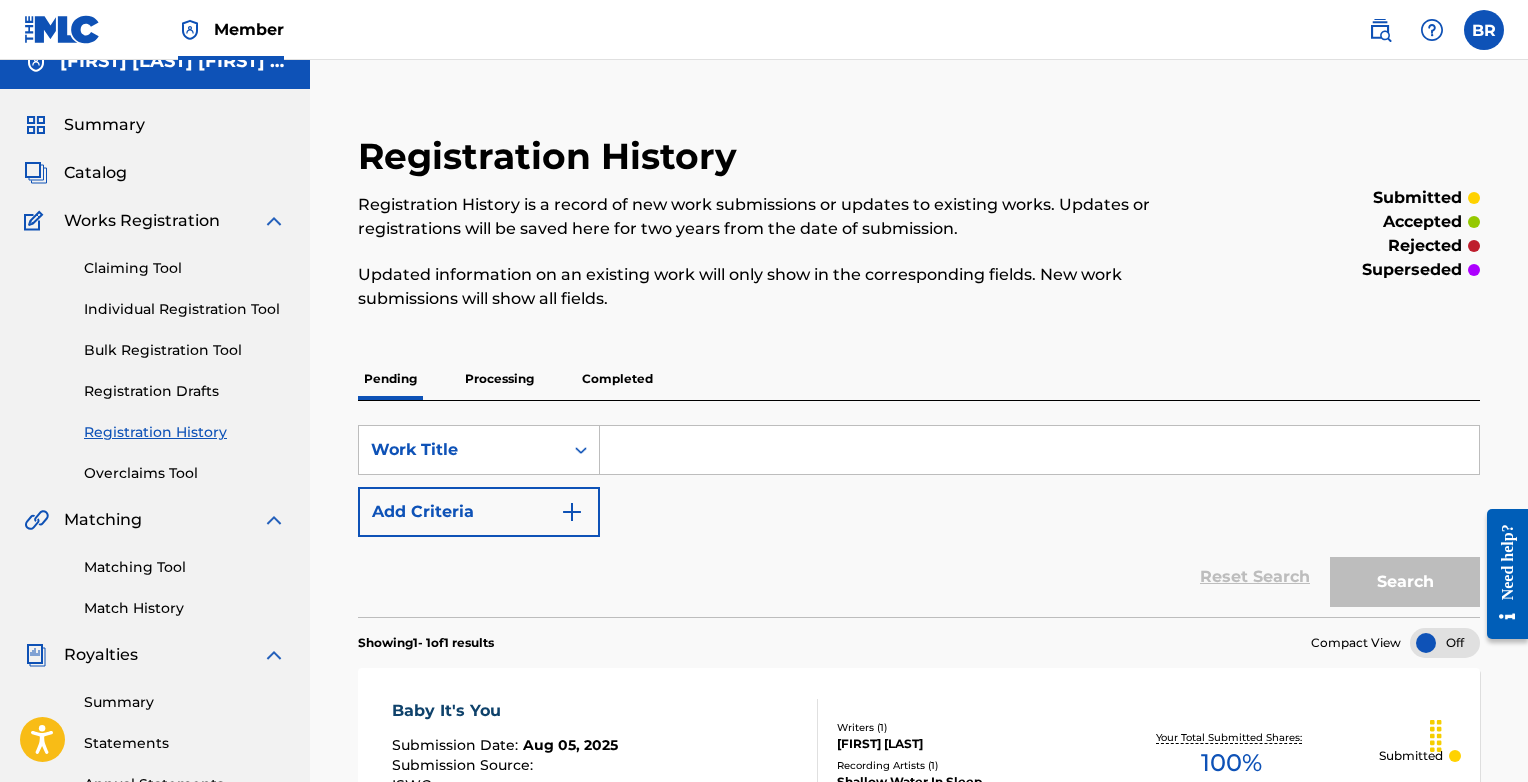scroll, scrollTop: 0, scrollLeft: 0, axis: both 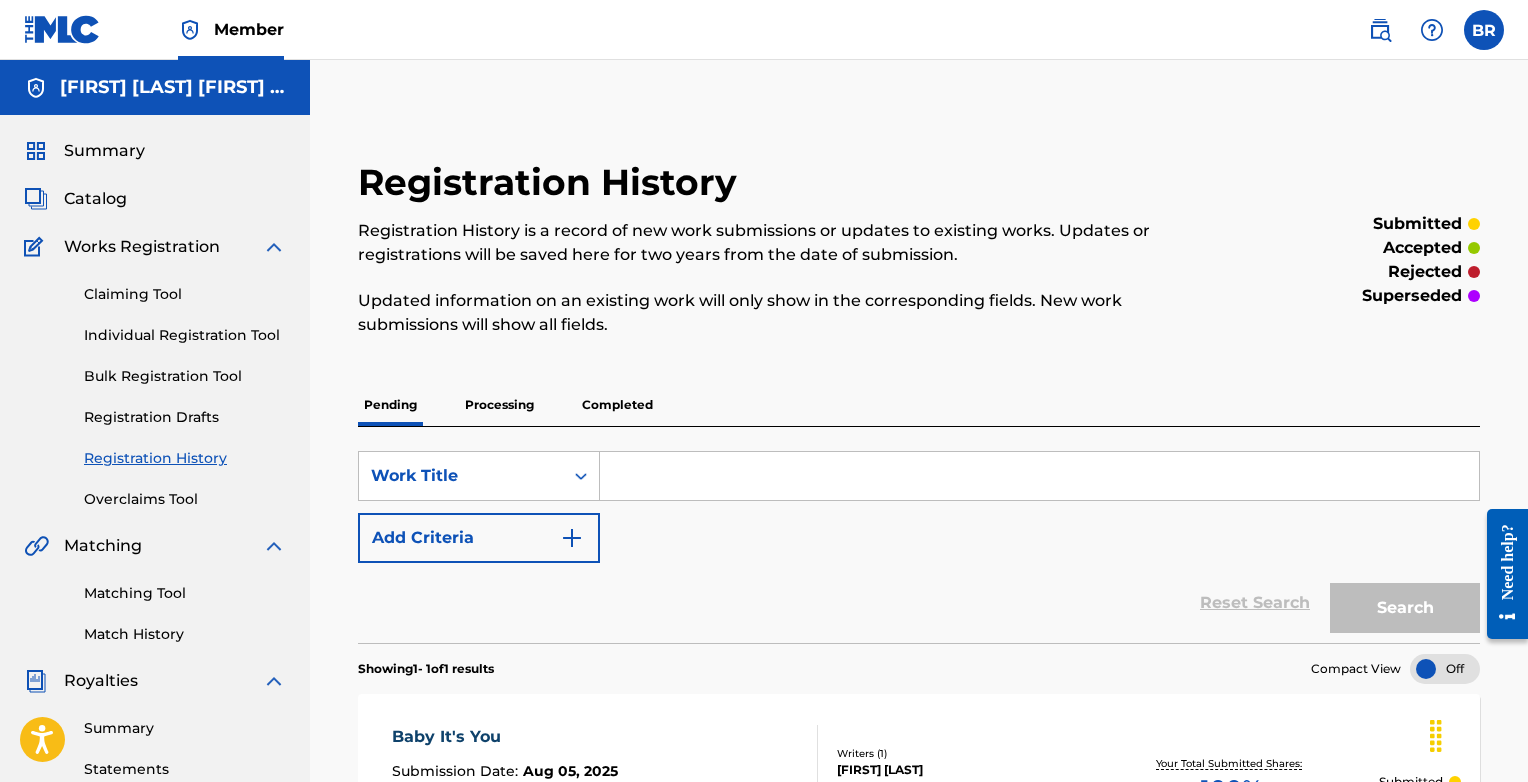 click on "Completed" at bounding box center [617, 405] 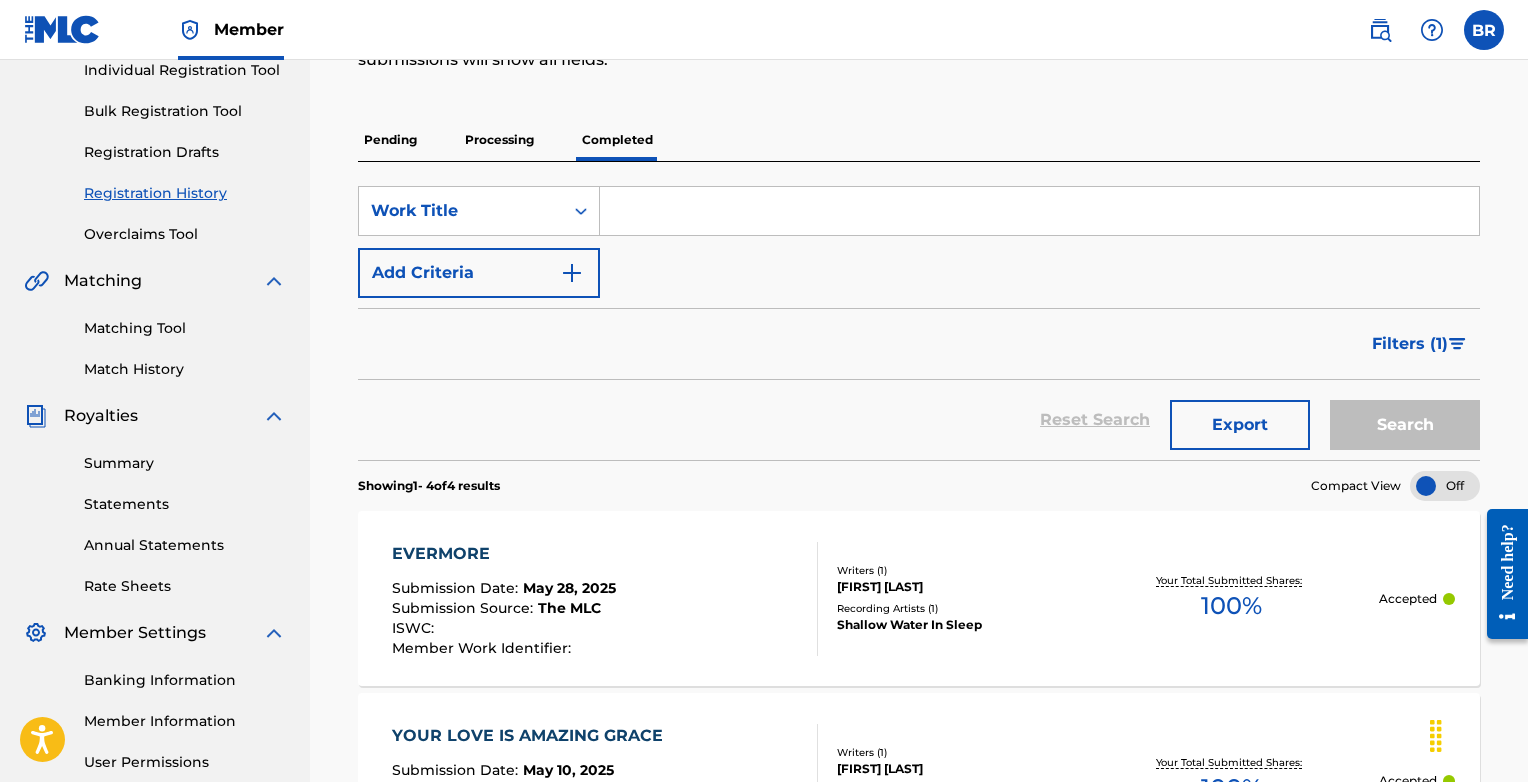 scroll, scrollTop: 76, scrollLeft: 0, axis: vertical 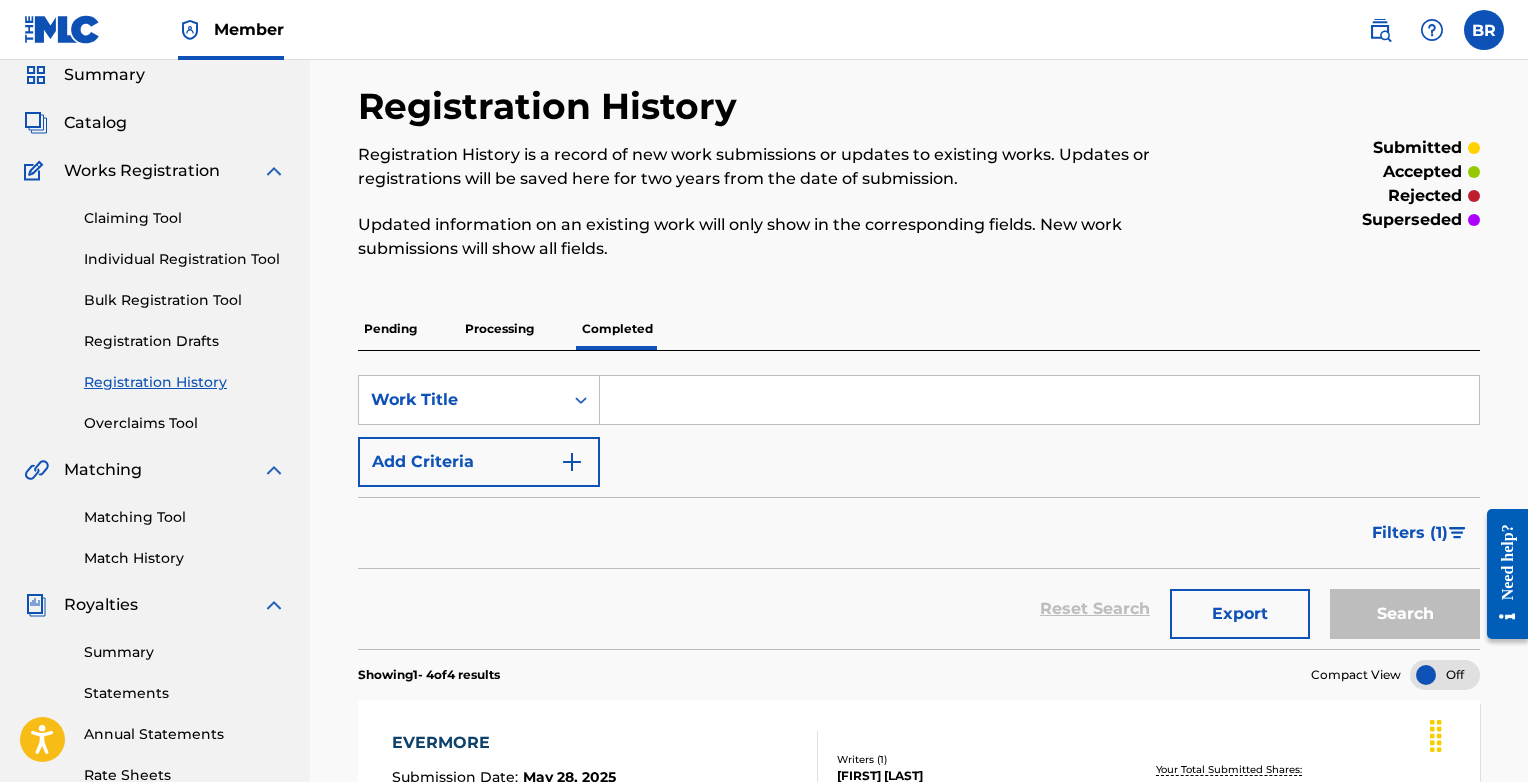 click on "Pending" at bounding box center [390, 329] 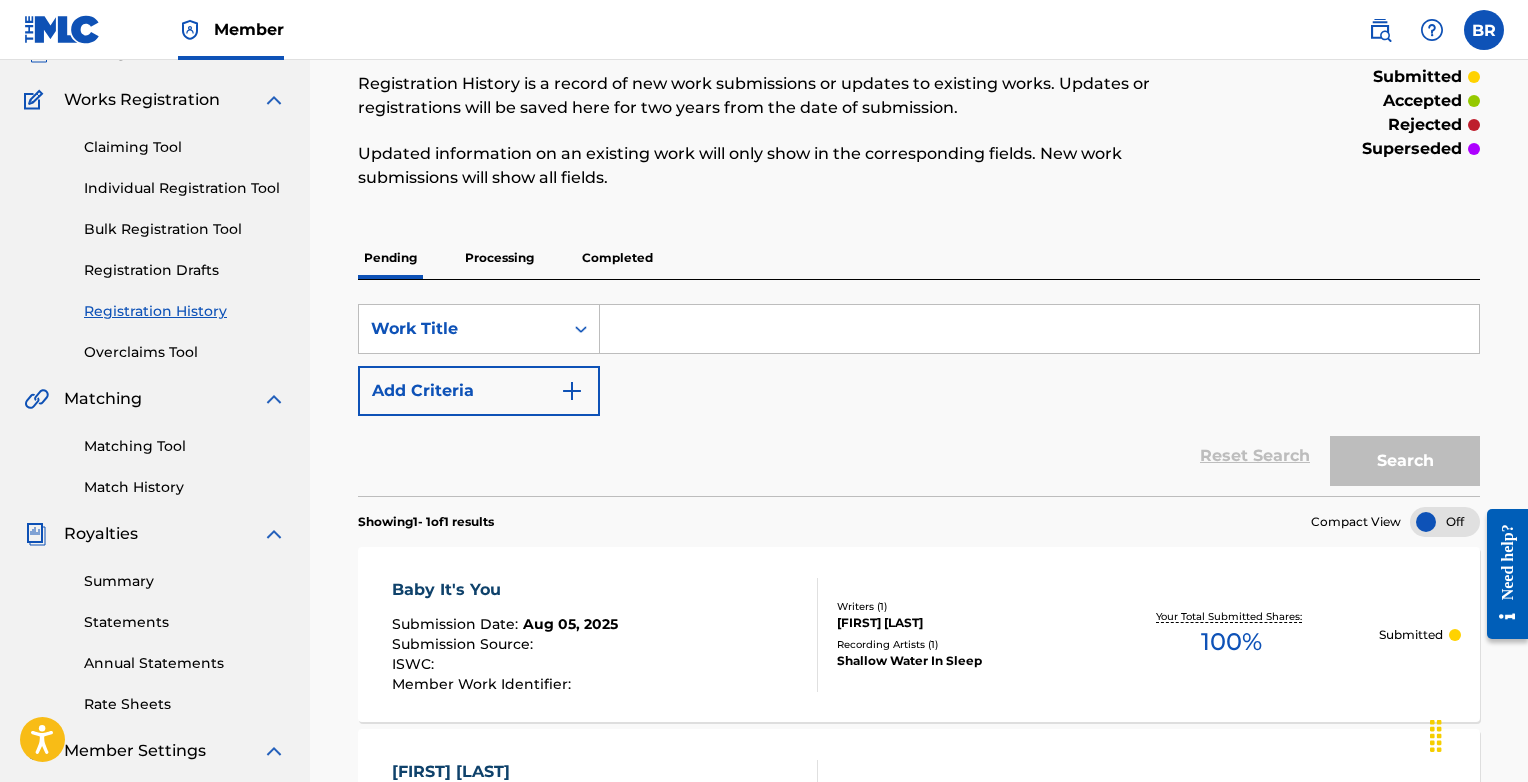 scroll, scrollTop: 513, scrollLeft: 0, axis: vertical 